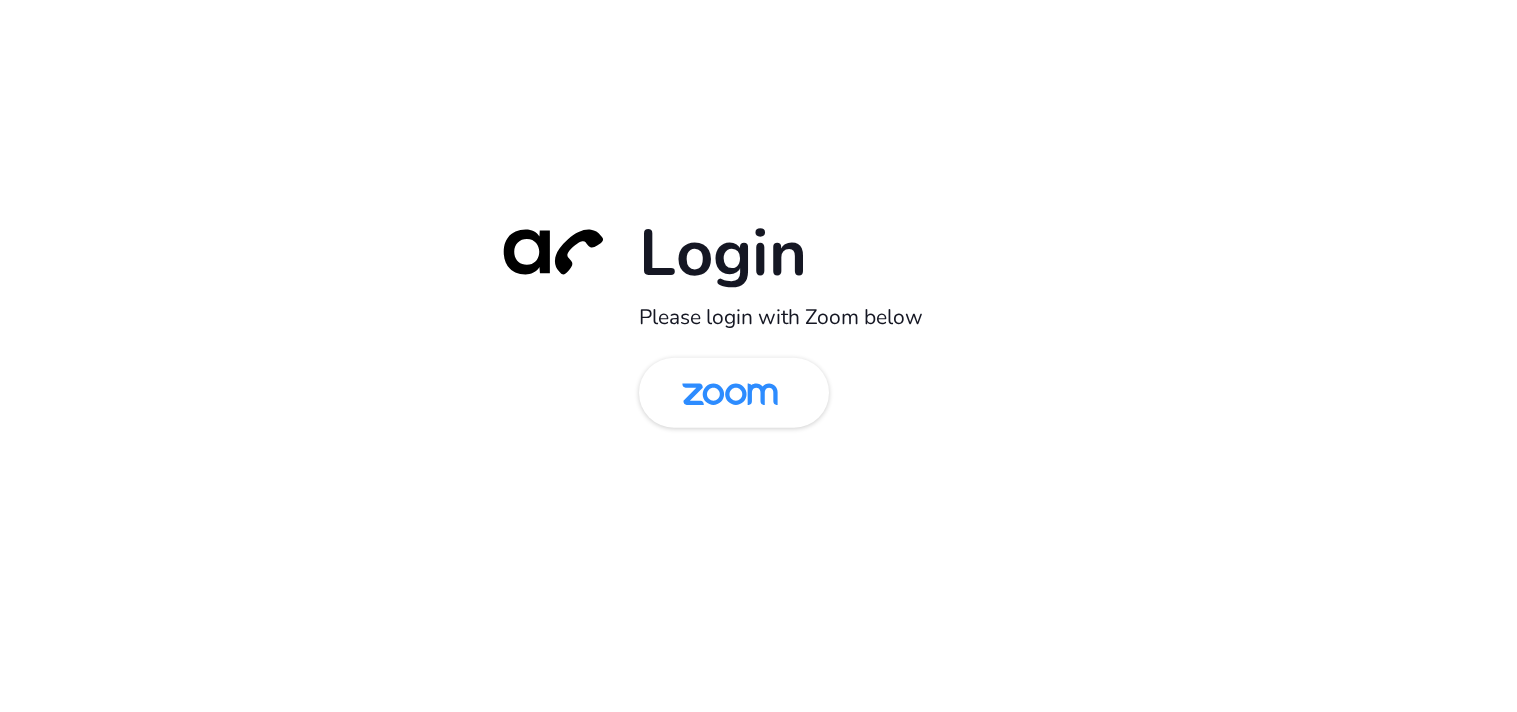 scroll, scrollTop: 0, scrollLeft: 0, axis: both 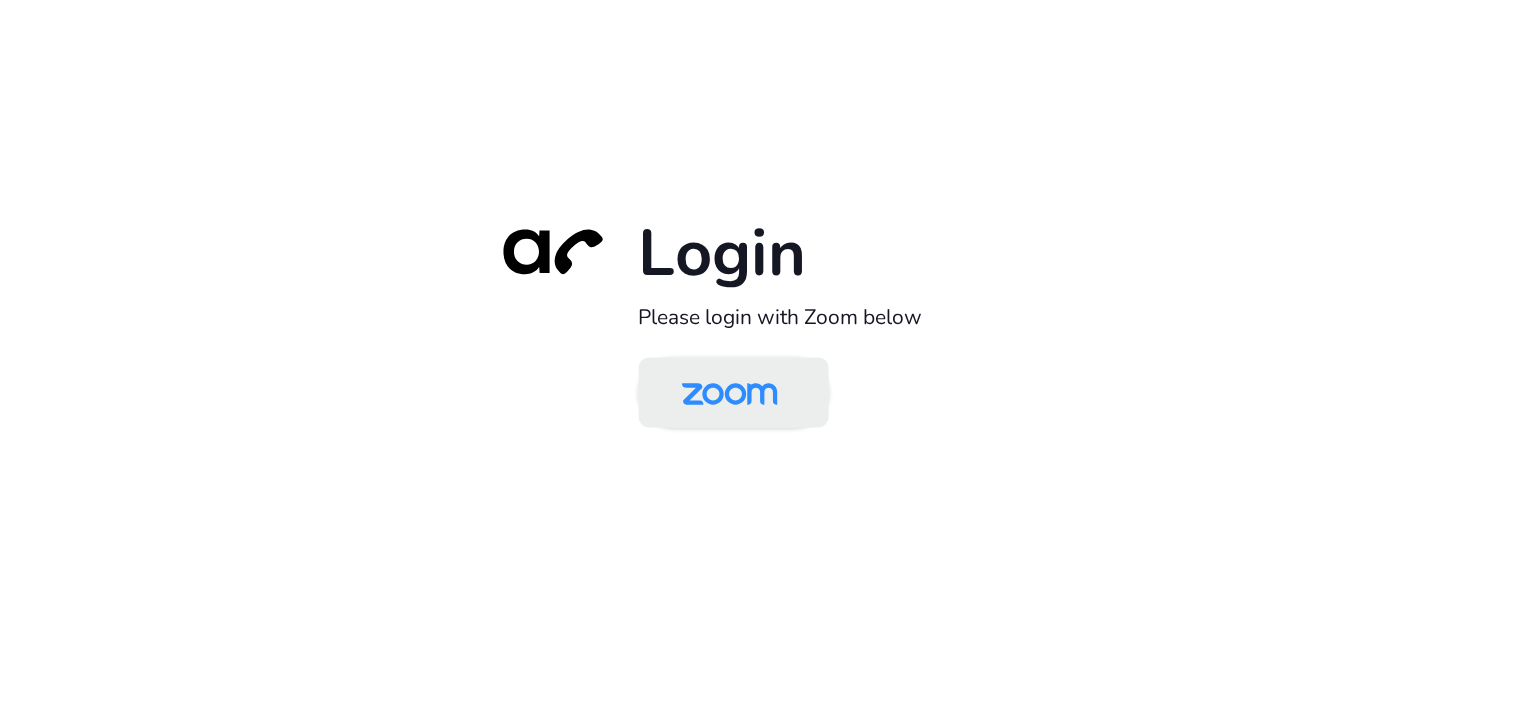 click at bounding box center (730, 394) 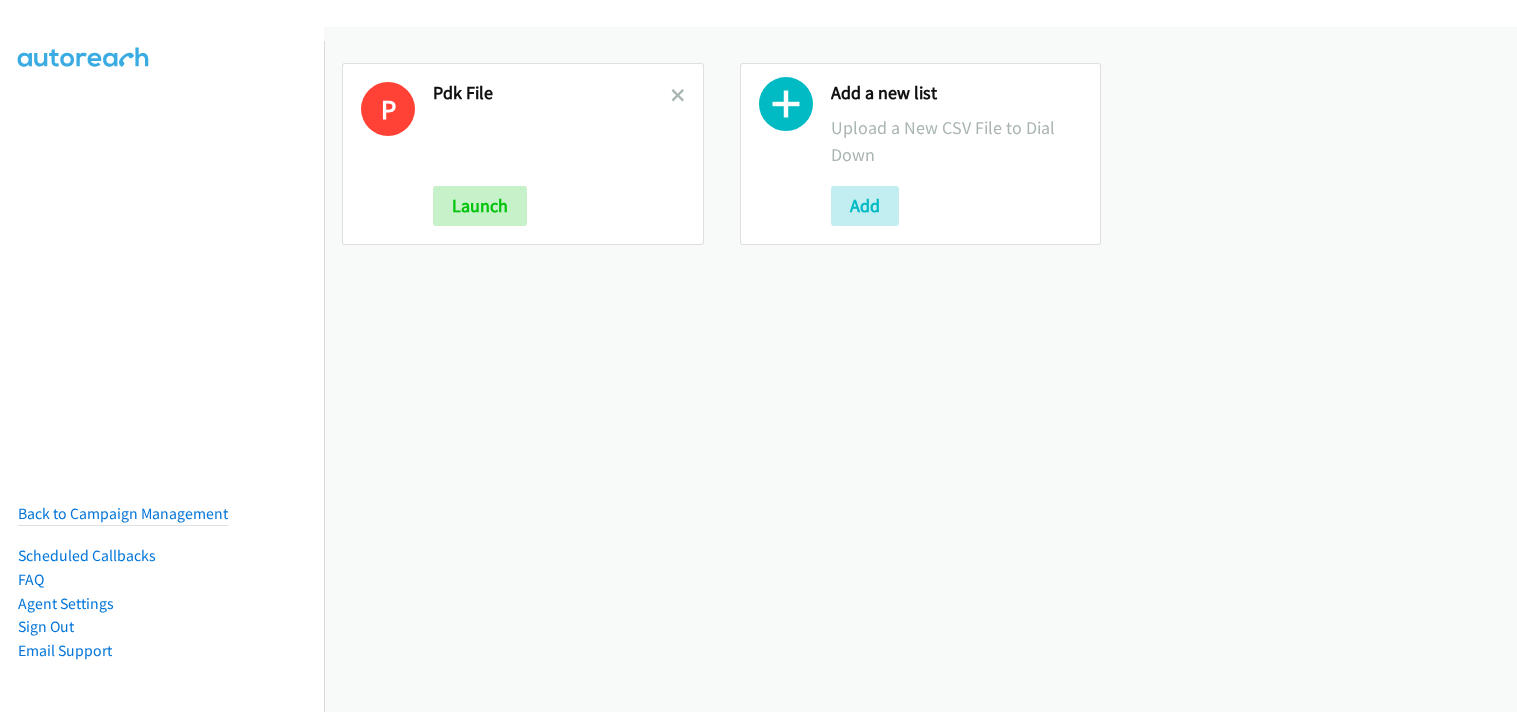 scroll, scrollTop: 0, scrollLeft: 0, axis: both 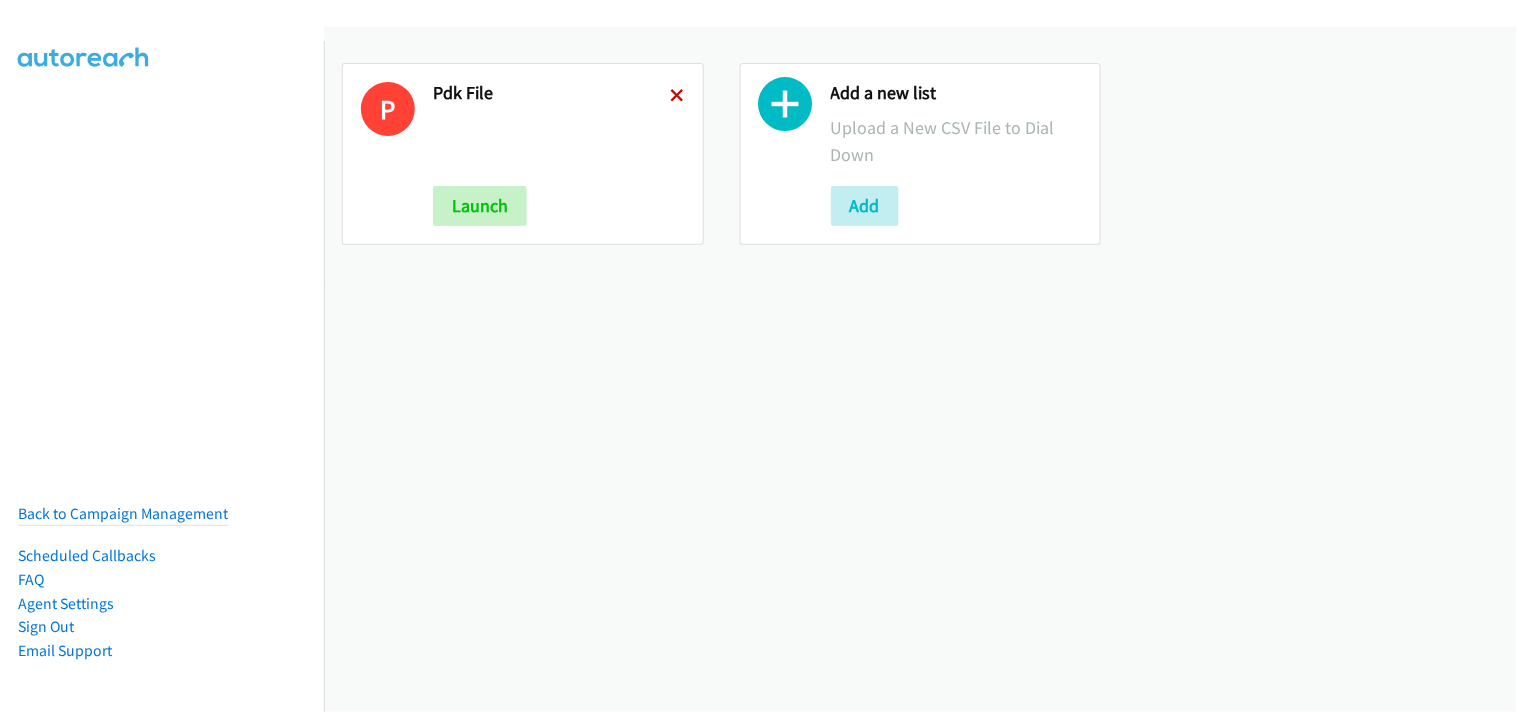 click at bounding box center (678, 97) 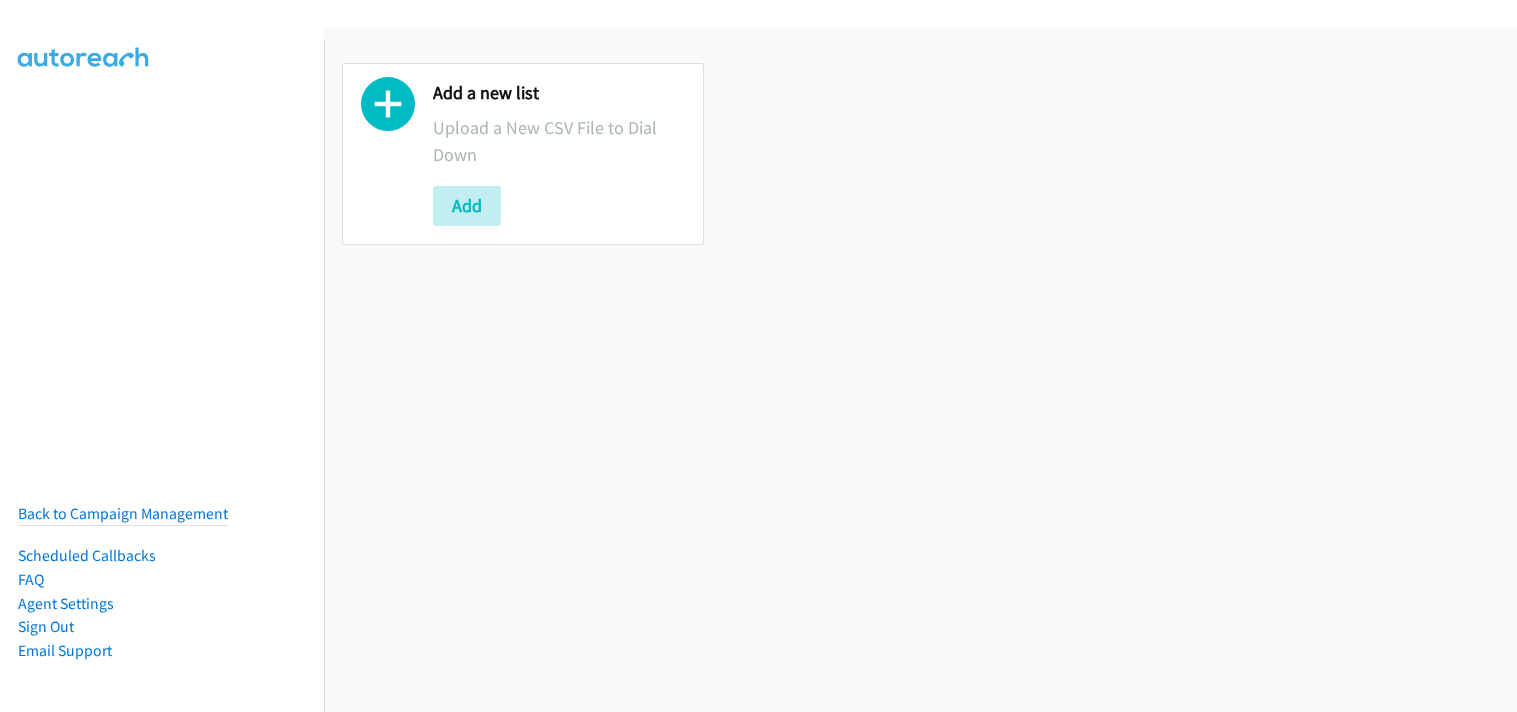 scroll, scrollTop: 0, scrollLeft: 0, axis: both 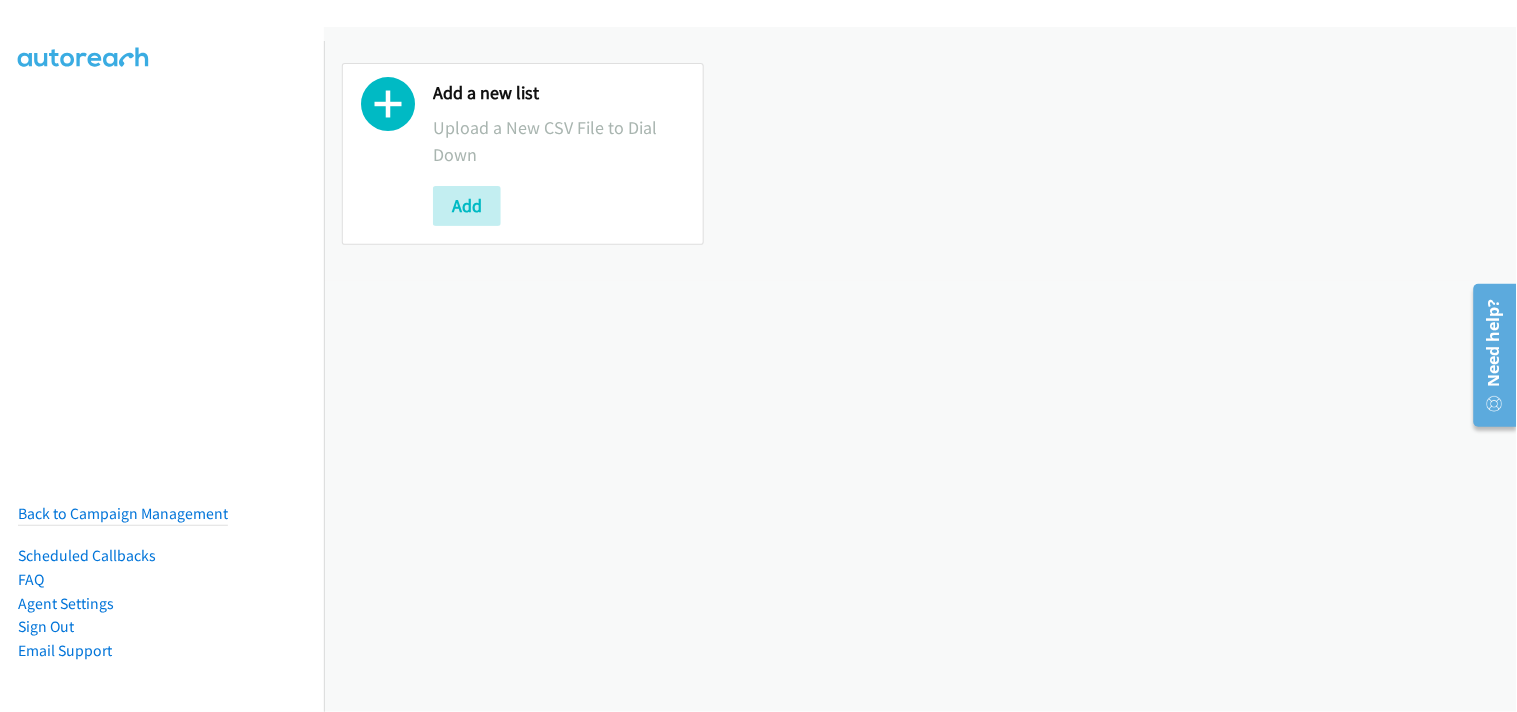 click on "Add a new list
Upload a New CSV File to Dial Down
Add" at bounding box center [920, 154] 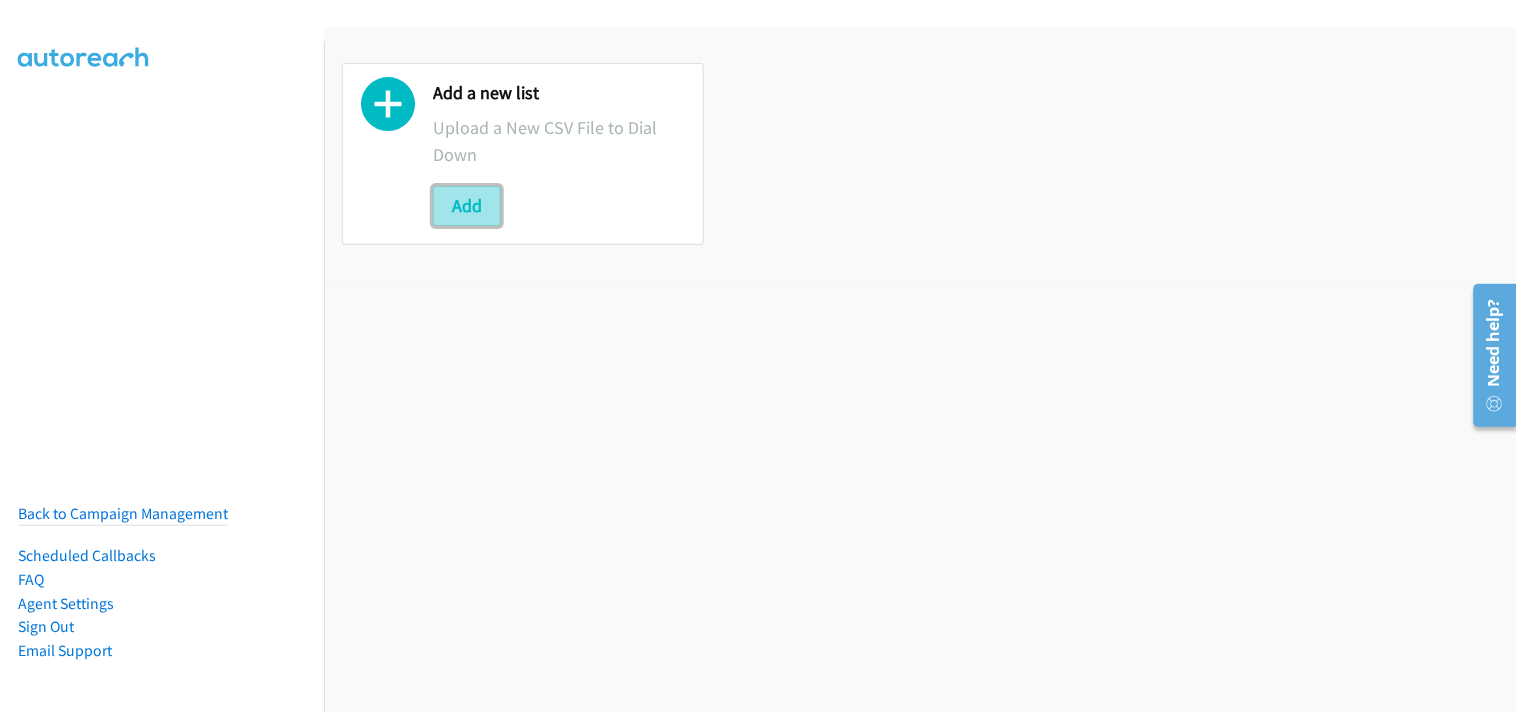 click on "Add" at bounding box center [467, 206] 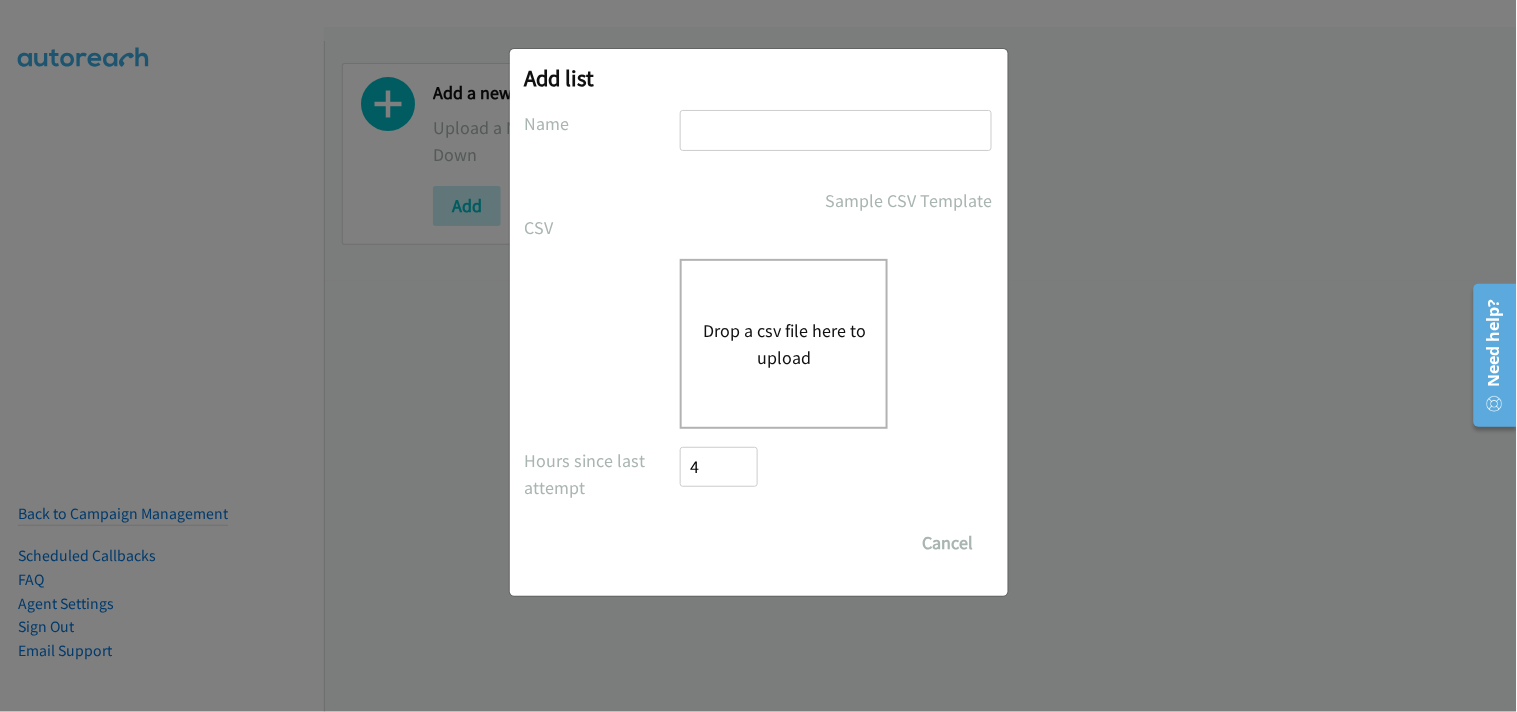click at bounding box center [836, 130] 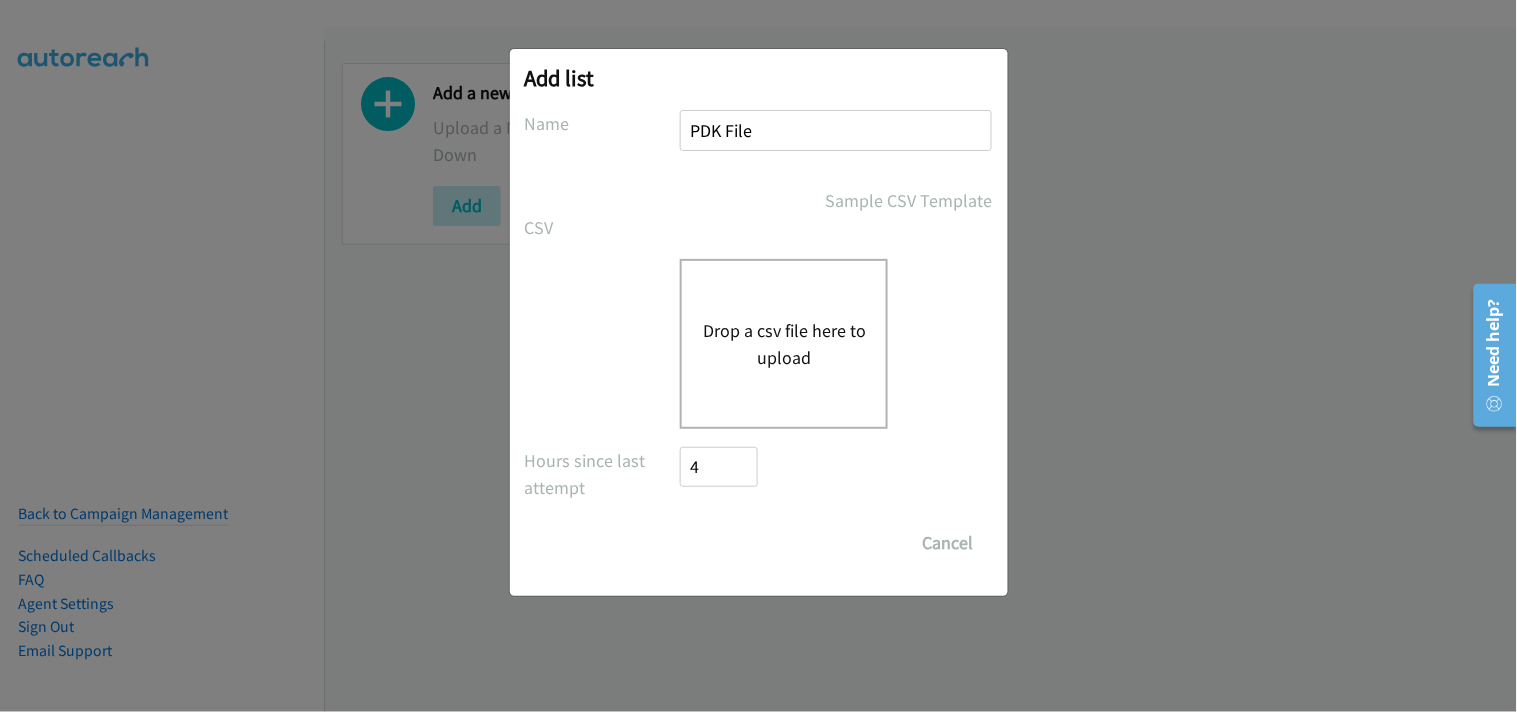click on "Drop a csv file here to upload" at bounding box center [784, 344] 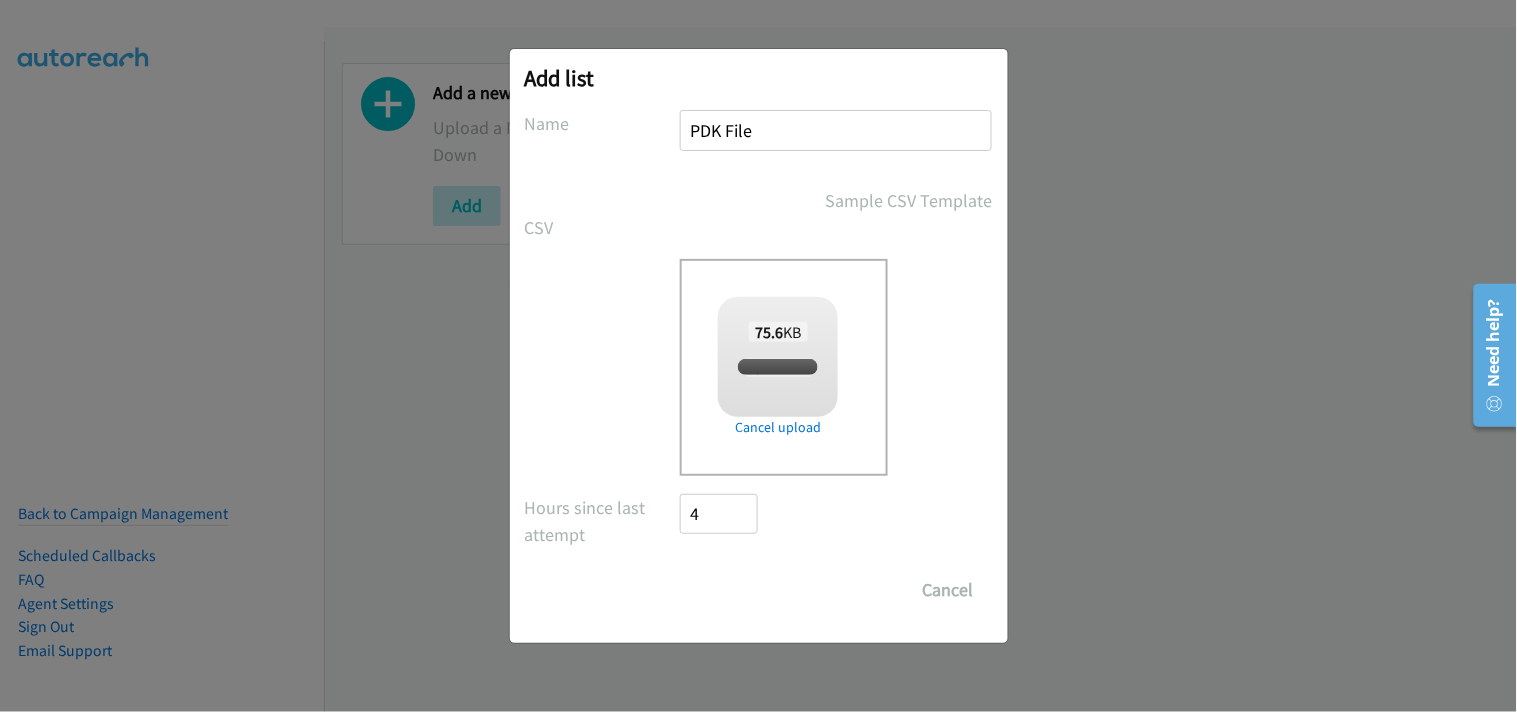 checkbox on "true" 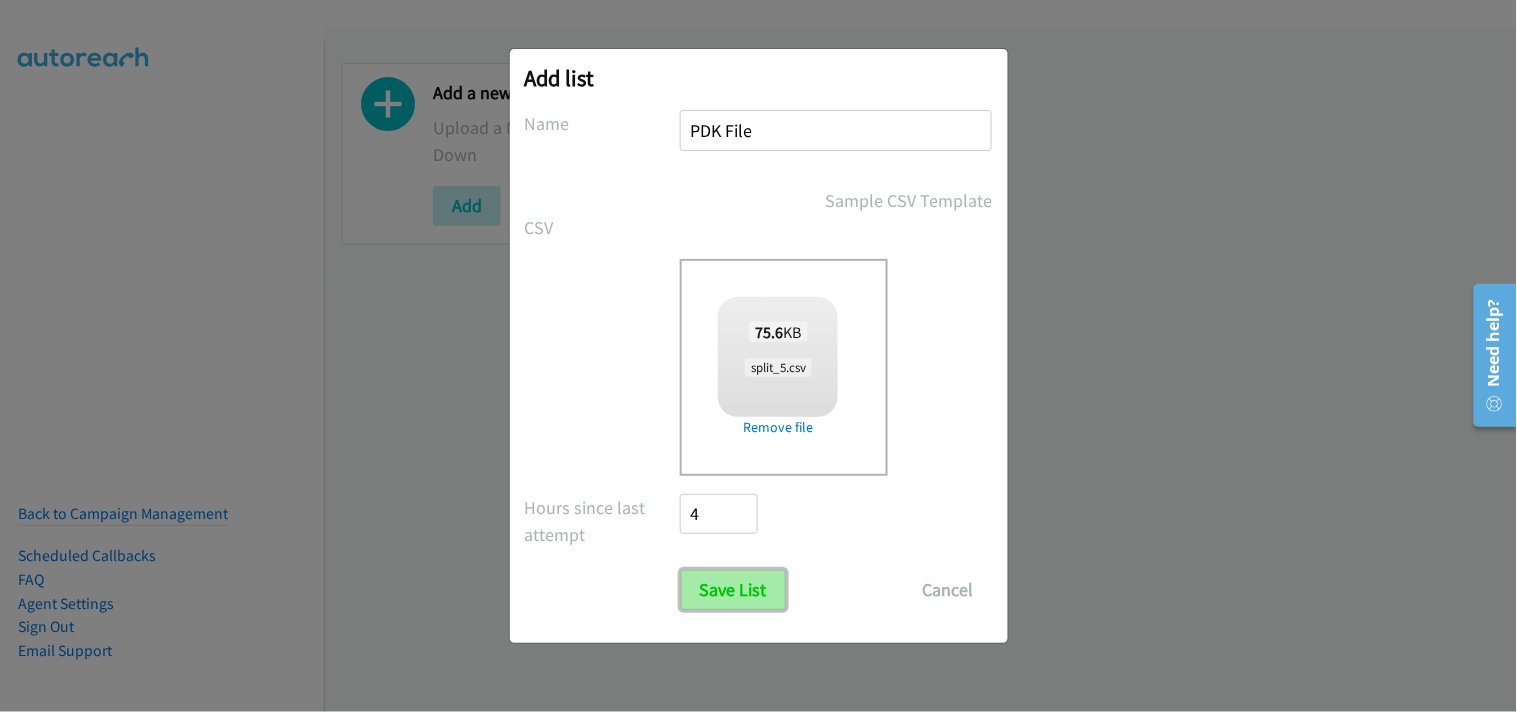 click on "Save List" at bounding box center (733, 590) 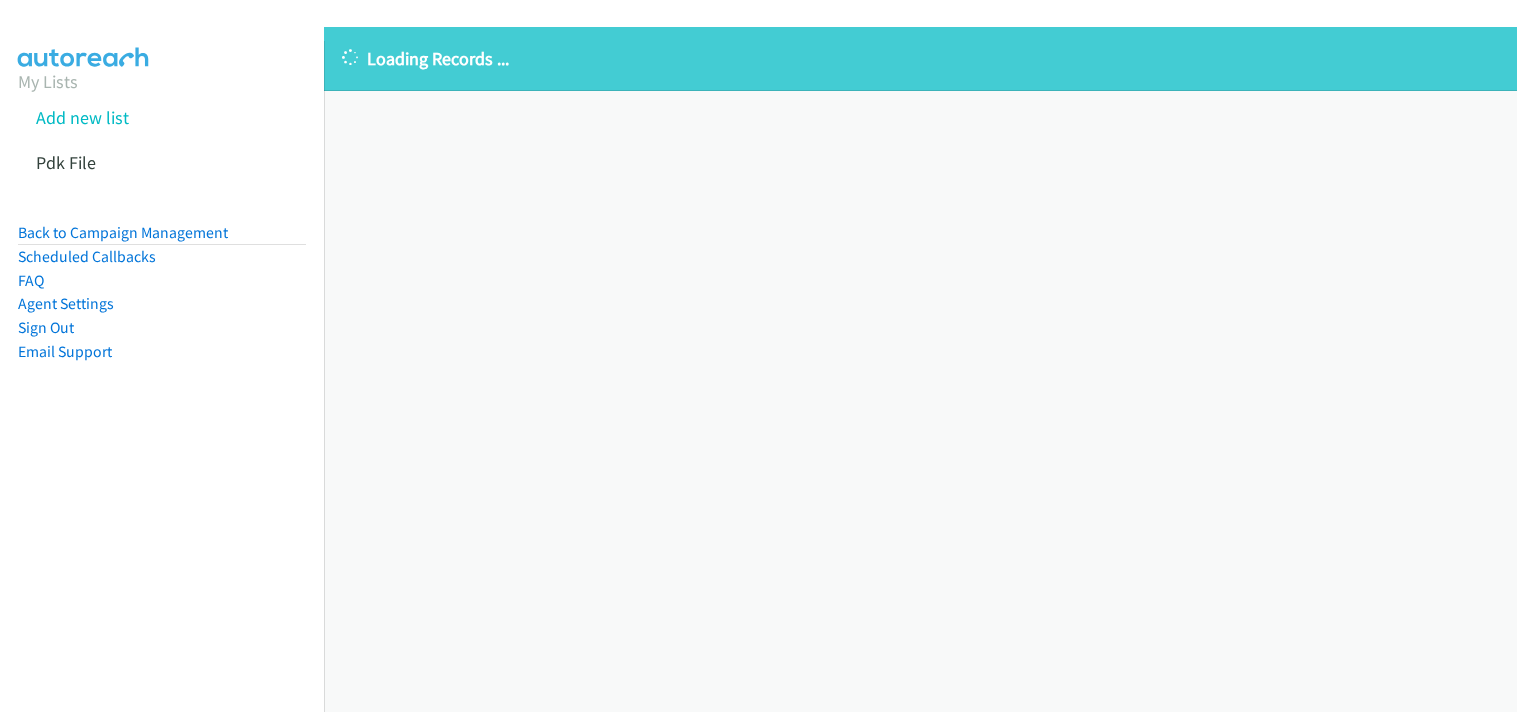 scroll, scrollTop: 0, scrollLeft: 0, axis: both 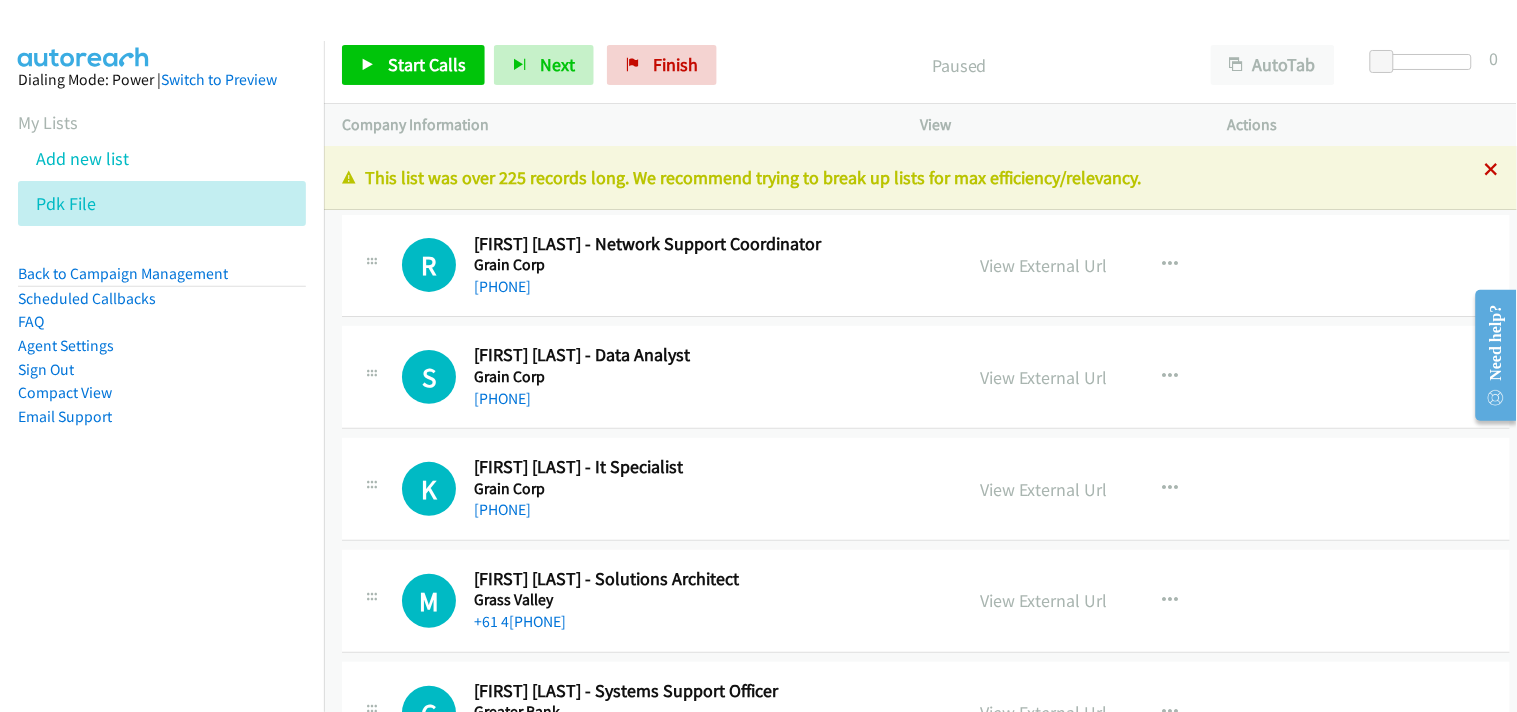 click at bounding box center [1492, 171] 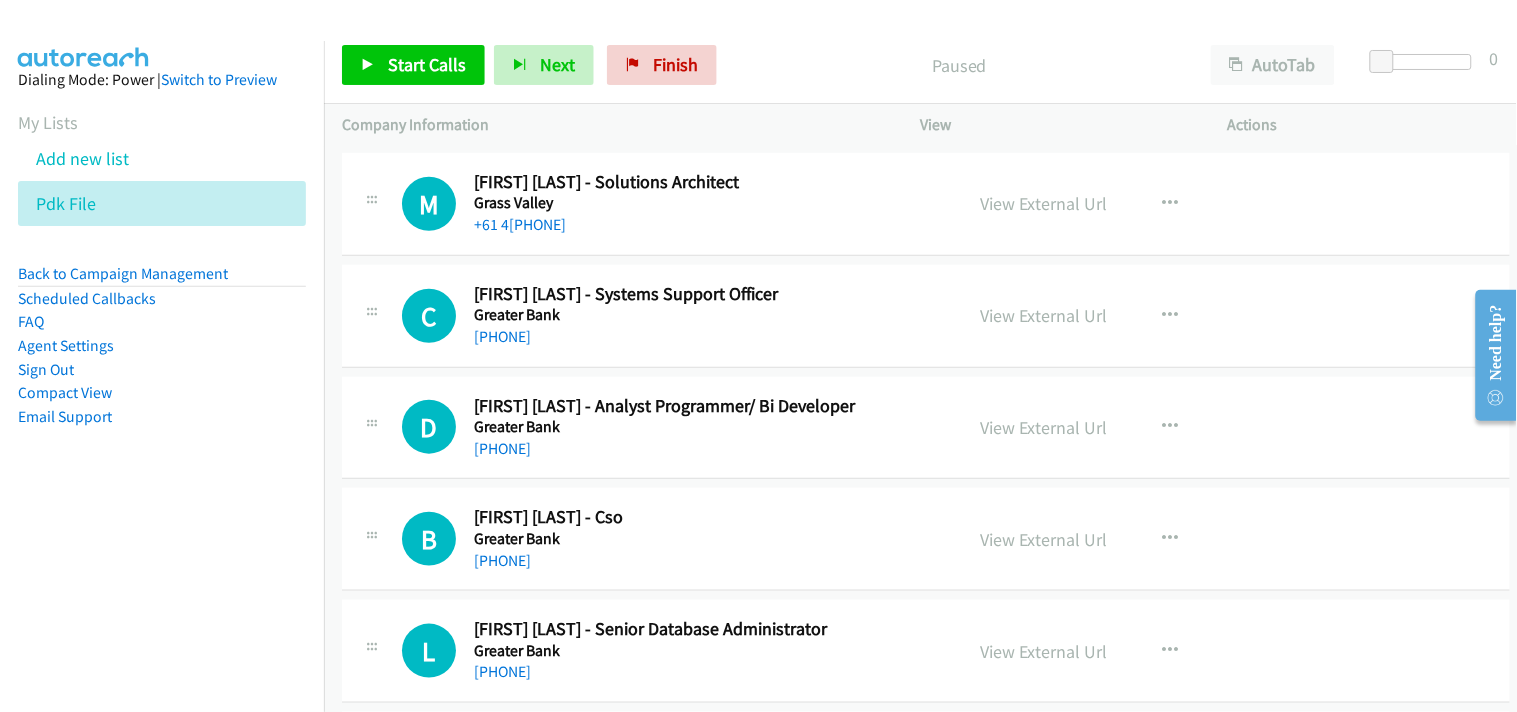scroll, scrollTop: 0, scrollLeft: 0, axis: both 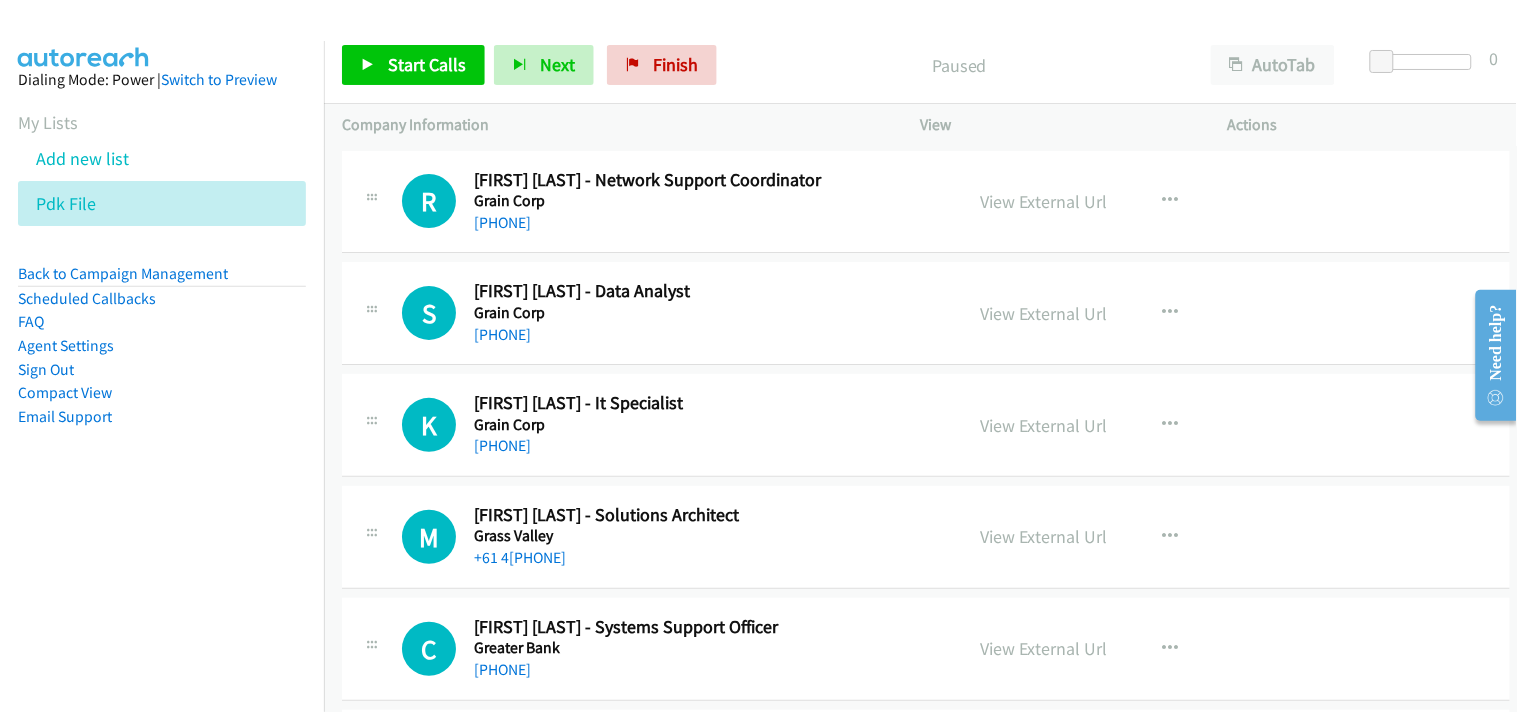 click on "Start Calls
Pause
Next
Finish
Paused
AutoTab
AutoTab
0" at bounding box center (920, 65) 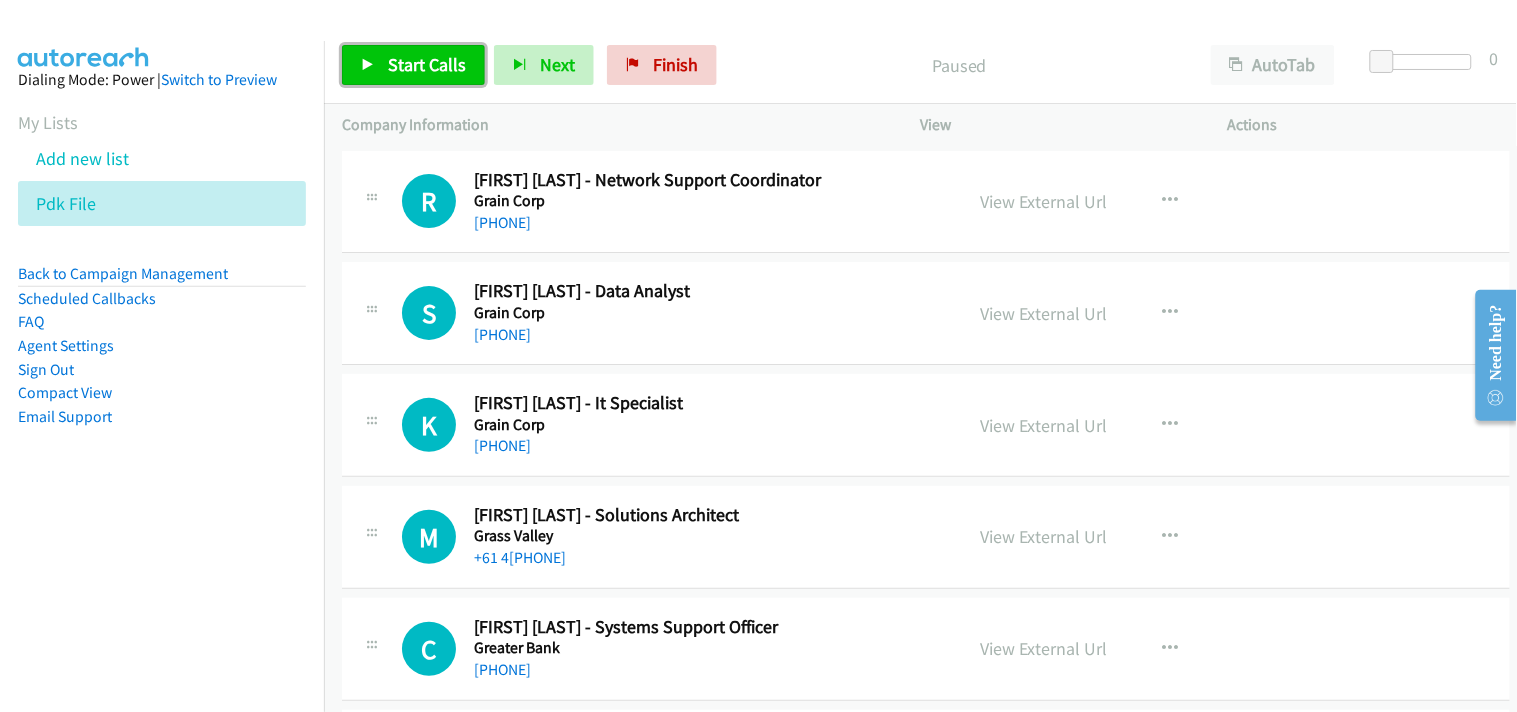 click on "Start Calls" at bounding box center [413, 65] 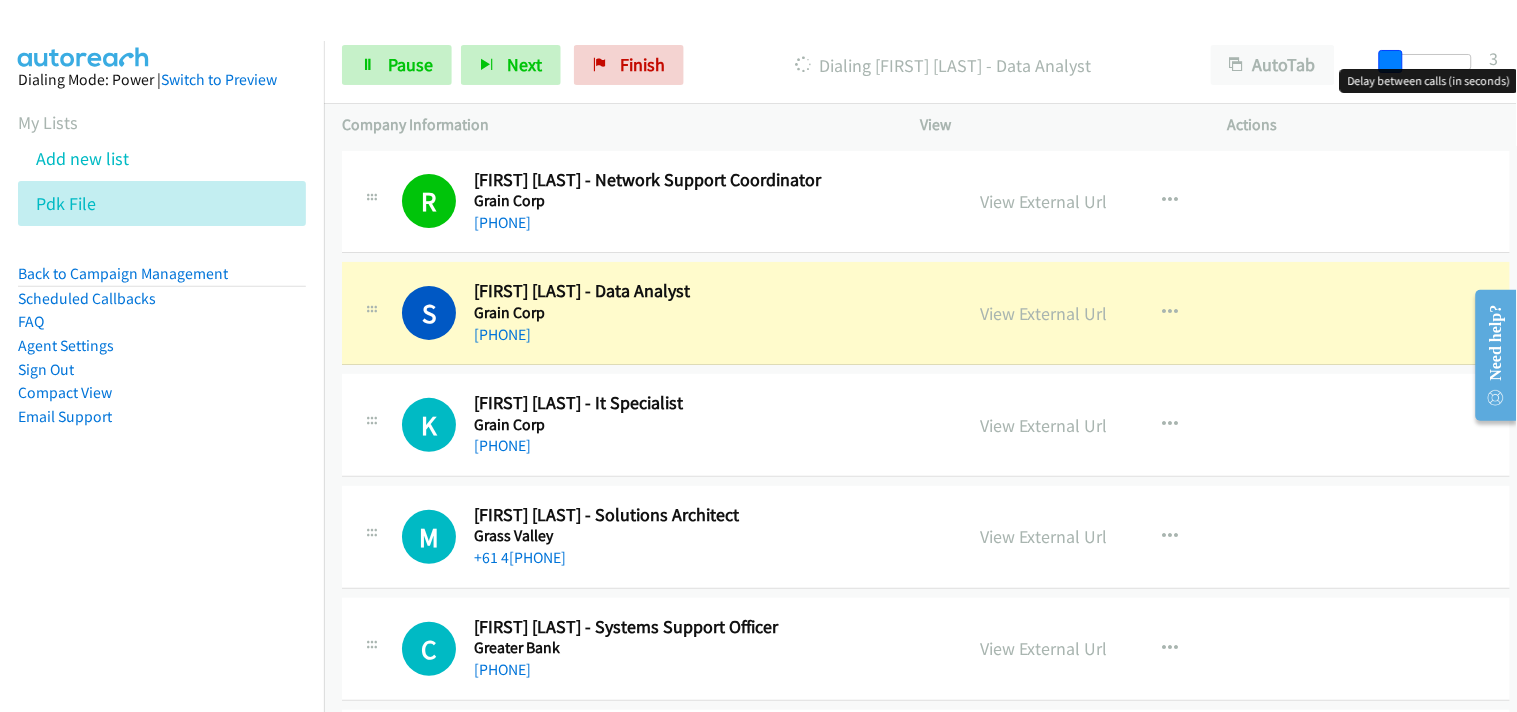 click on "Start Calls
Pause
Next
Finish
Dialing Shane Petzel - Data Analyst
AutoTab
AutoTab
3
Company Information
Info
Status
View
Actions
+1 415-964-1034
Call failed - Please reload the list and try again
This list was over 225 records long. We recommend trying to break up lists for max efficiency/relevancy.
The Callbar Failed to Load Please Open it and Reload the Page
Hmm something isn't quite right.. Please refresh the page
Hmm something isn't quite right.. Please refresh the page
The entire list has been dialed down. We'll auto-refresh when new numbers are added.
Loading New Records ...
R
Callback Scheduled
Rowan Howard - Network Support Coordinator
Grain Corp
Australia/Sydney
+61 2 6926 8423" at bounding box center (758, 47) 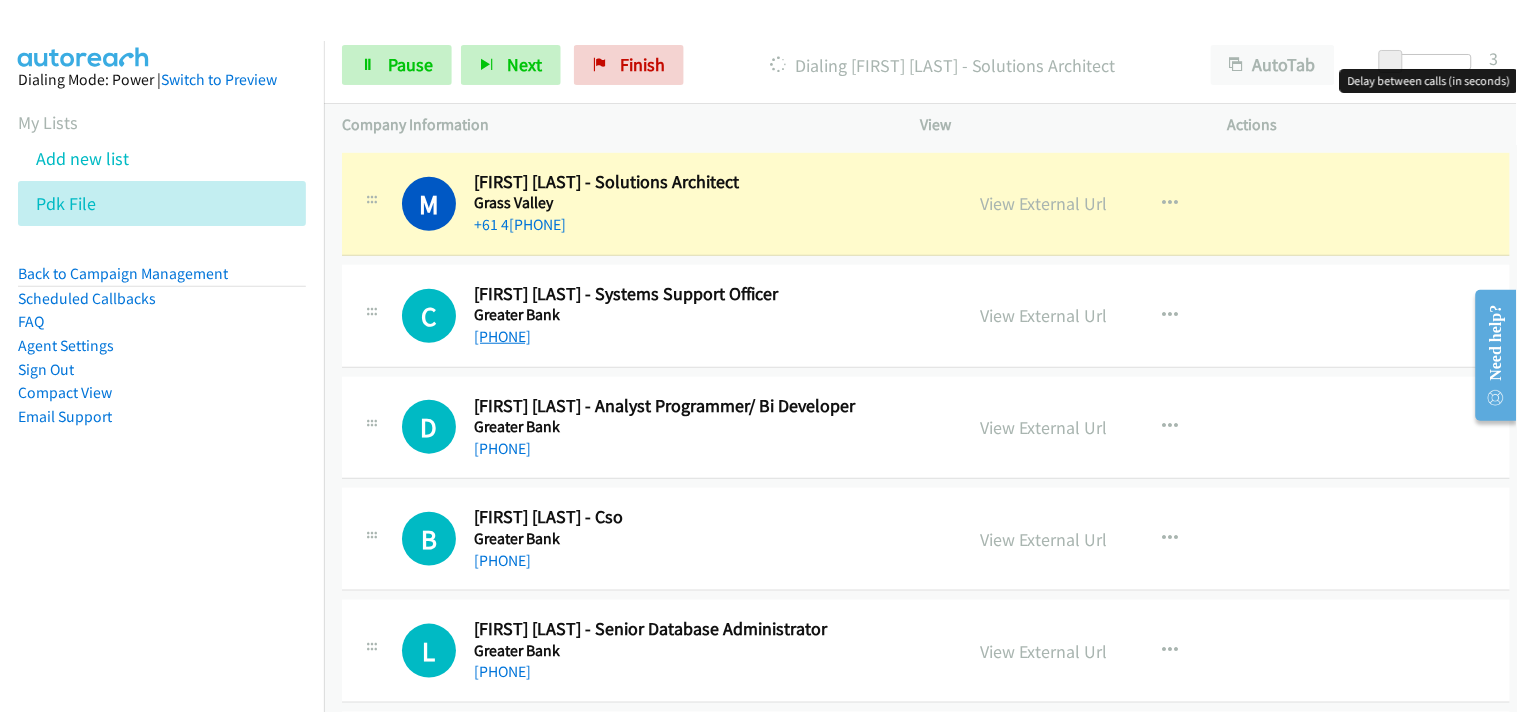 scroll, scrollTop: 222, scrollLeft: 0, axis: vertical 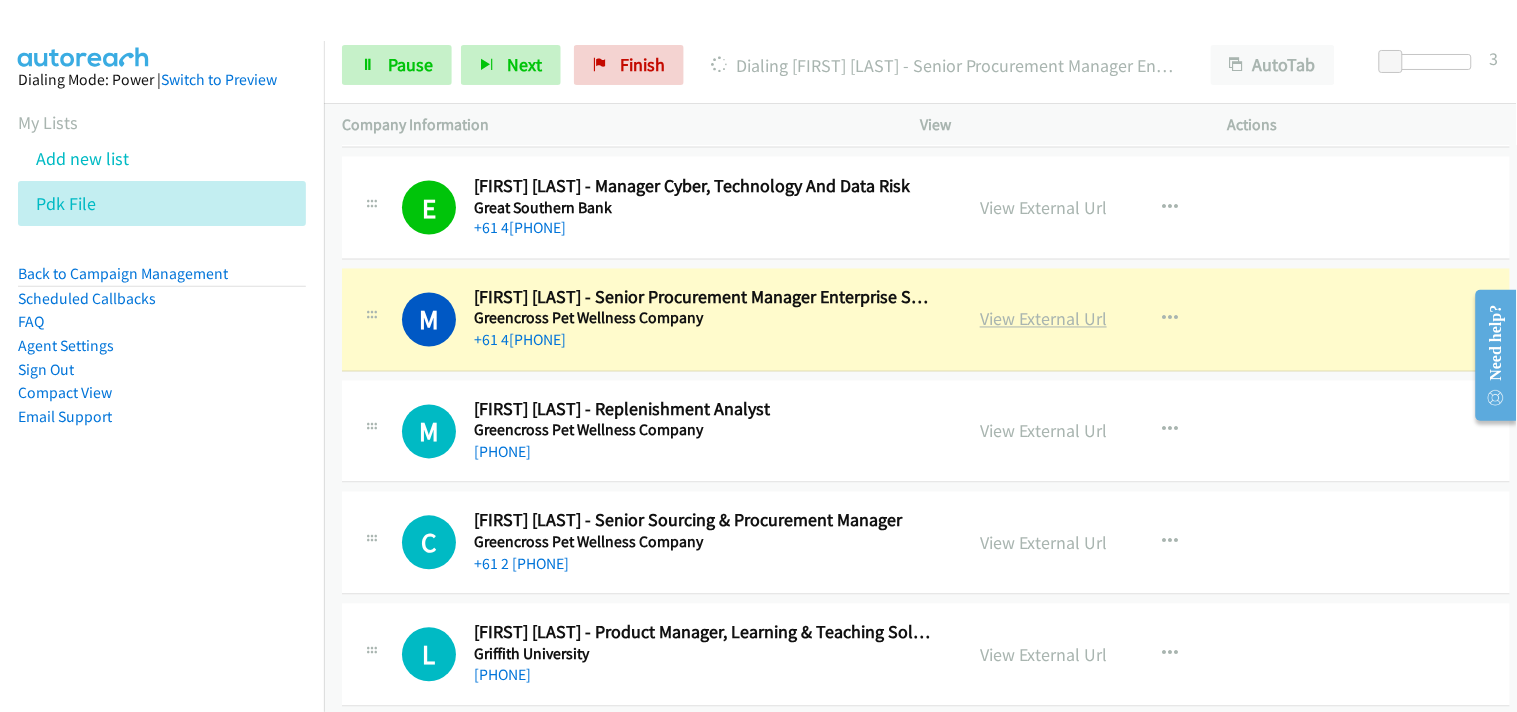 click on "View External Url" at bounding box center [1043, 319] 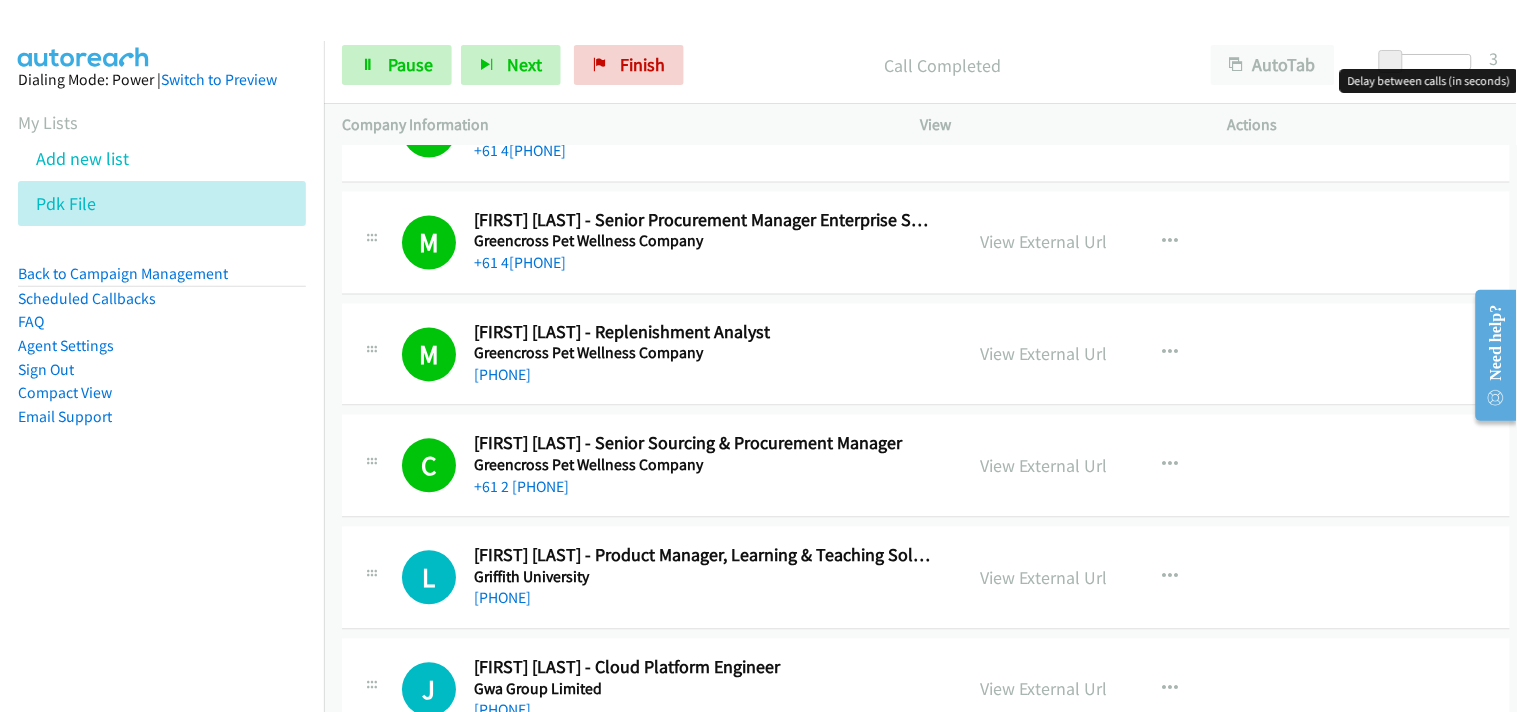 scroll, scrollTop: 1000, scrollLeft: 0, axis: vertical 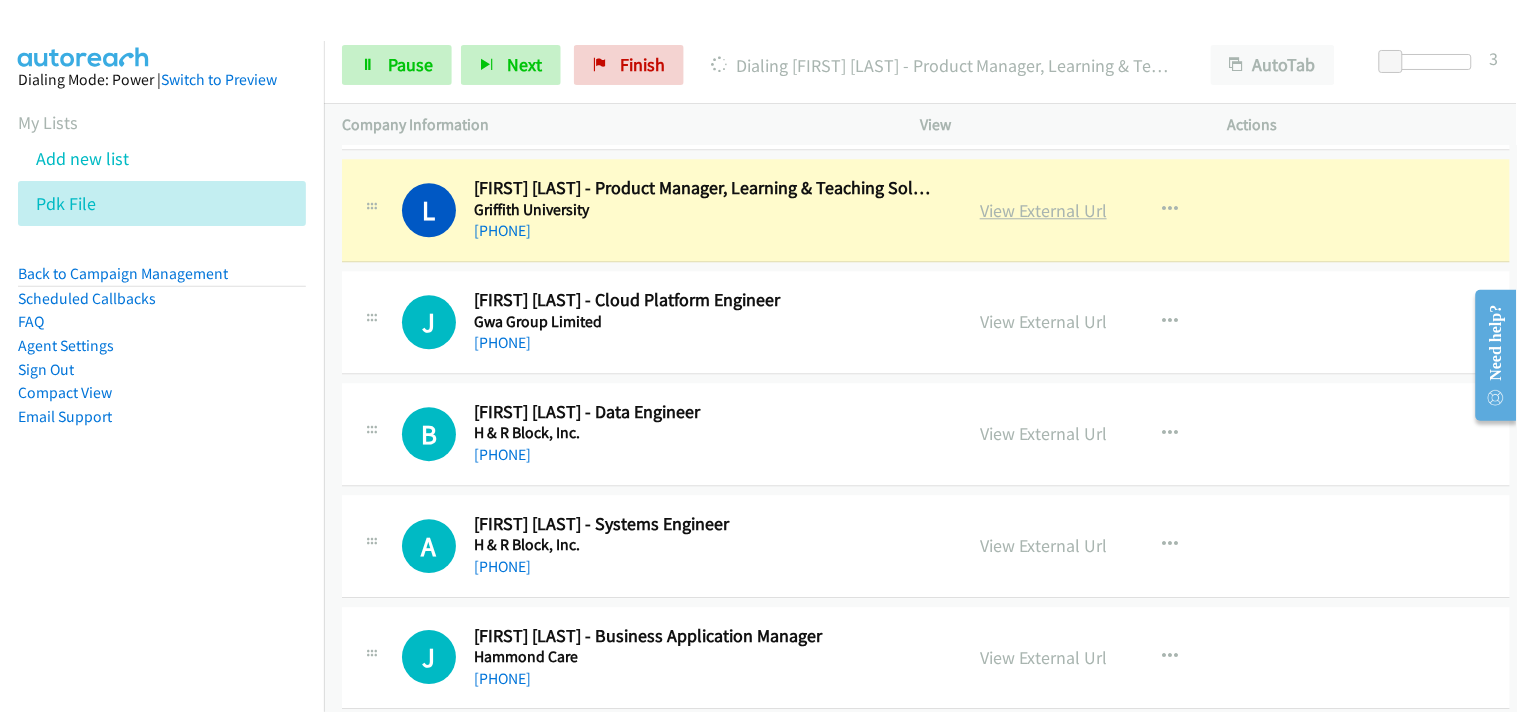 click on "View External Url" at bounding box center (1043, 210) 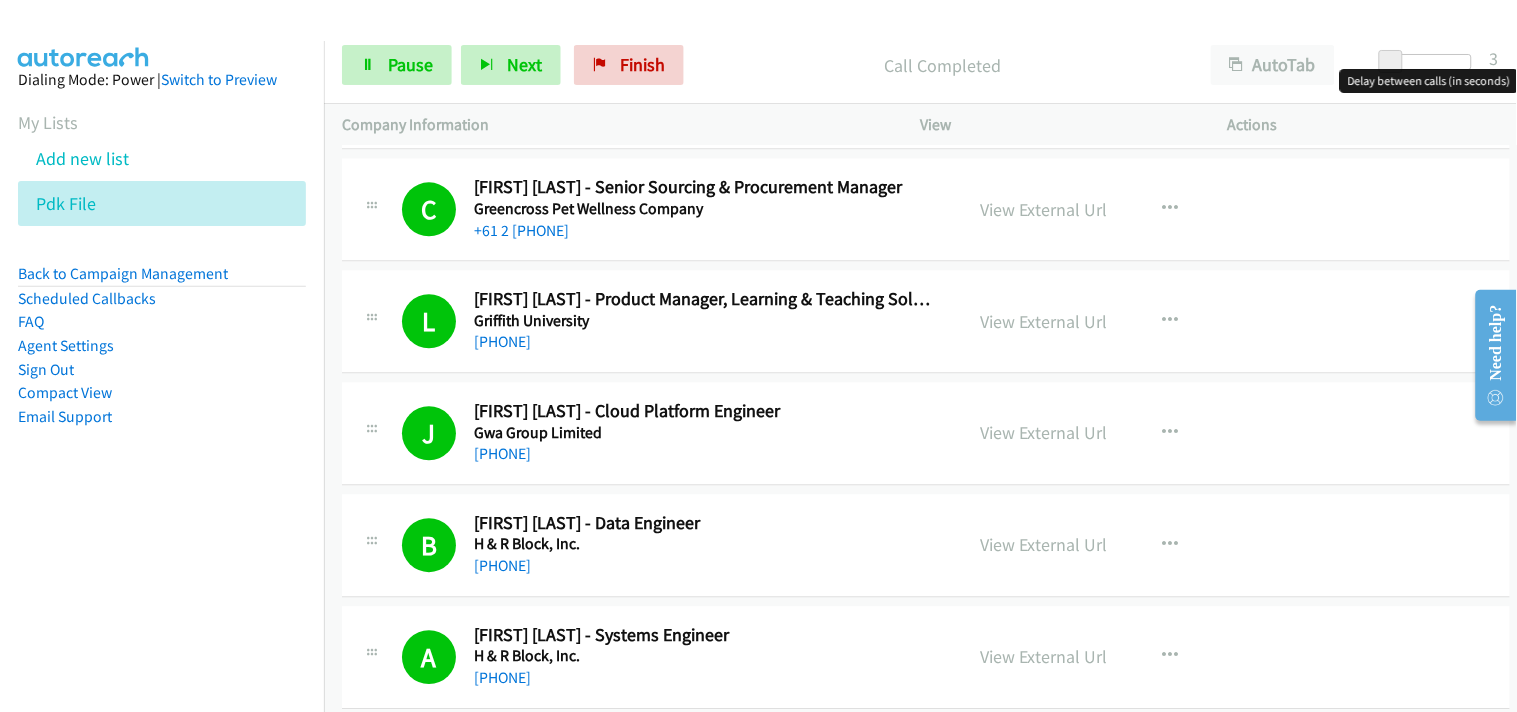 scroll, scrollTop: 1333, scrollLeft: 0, axis: vertical 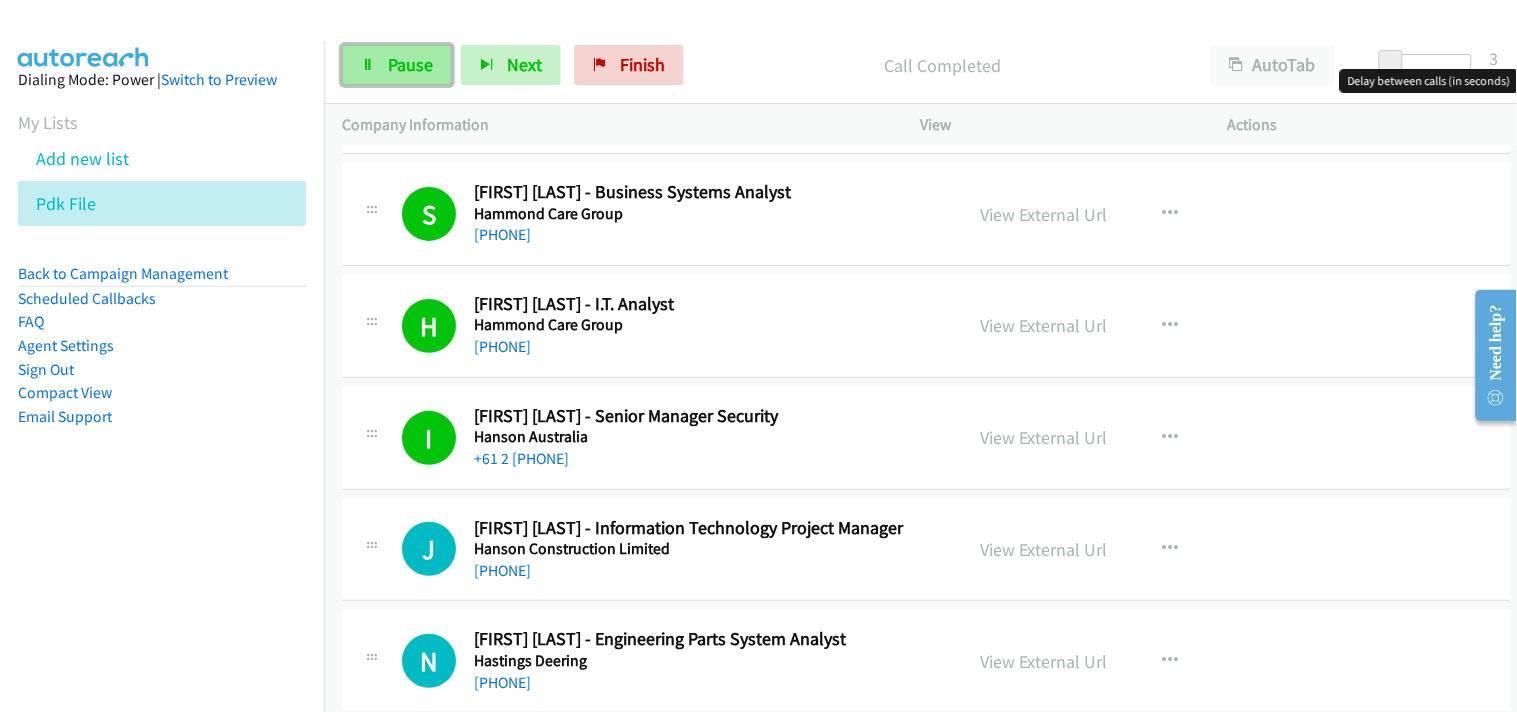 click on "Pause" at bounding box center [410, 64] 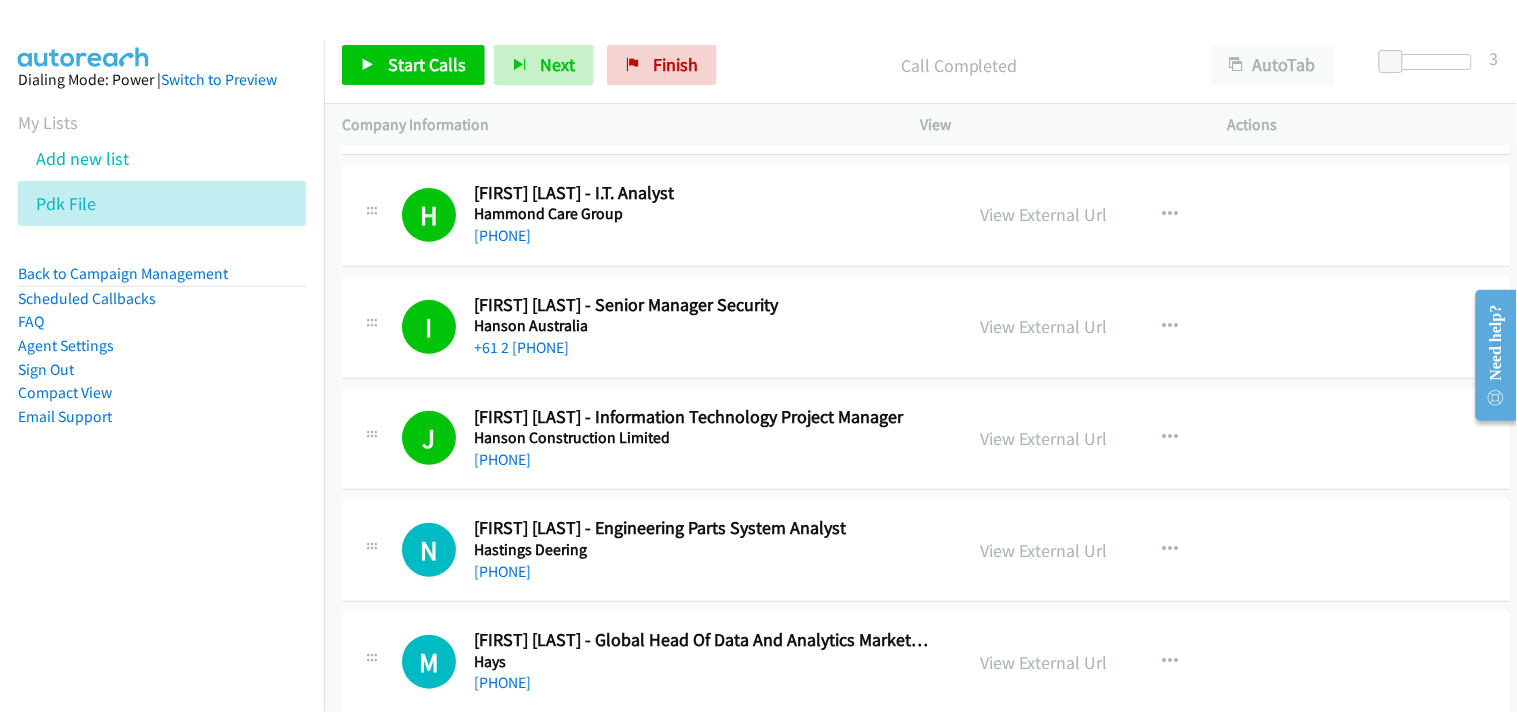 scroll, scrollTop: 2222, scrollLeft: 0, axis: vertical 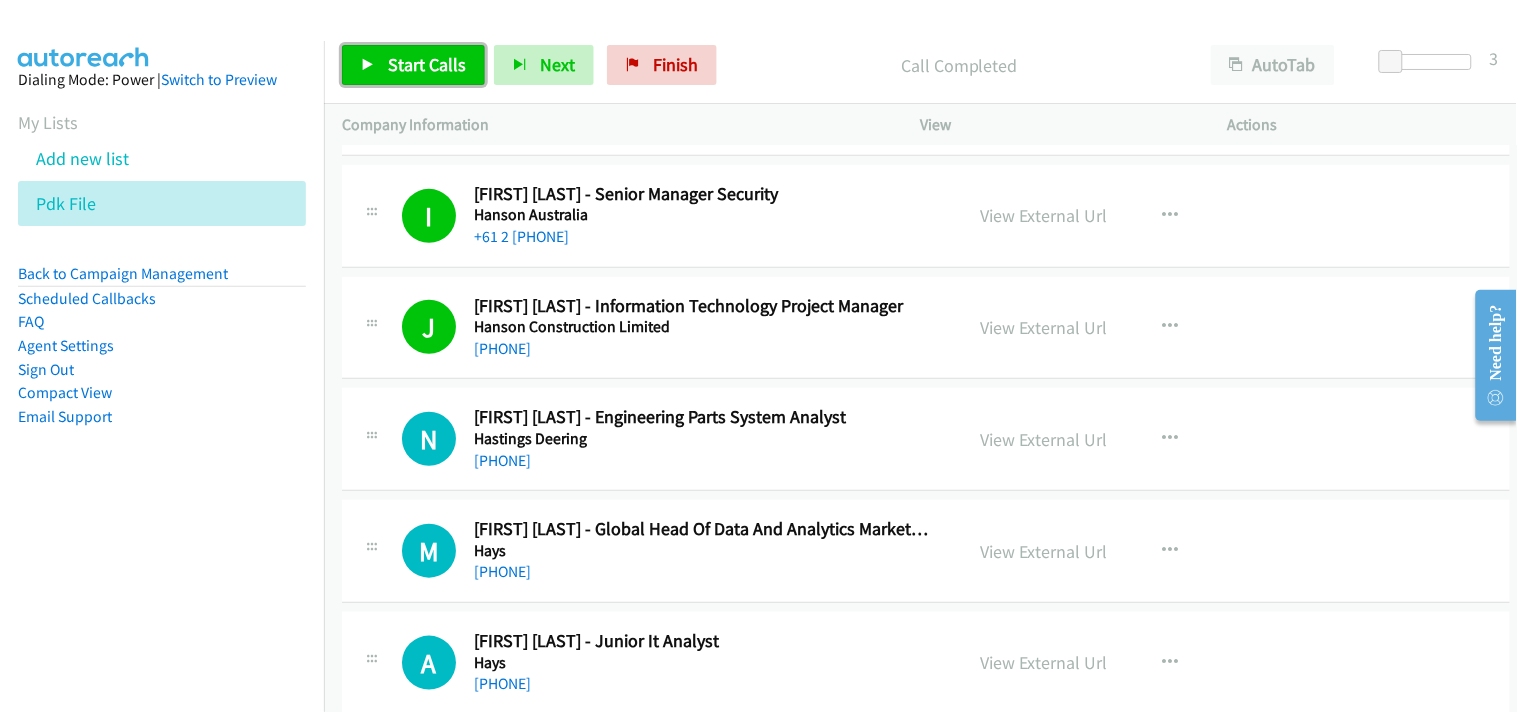 click on "Start Calls" at bounding box center (427, 64) 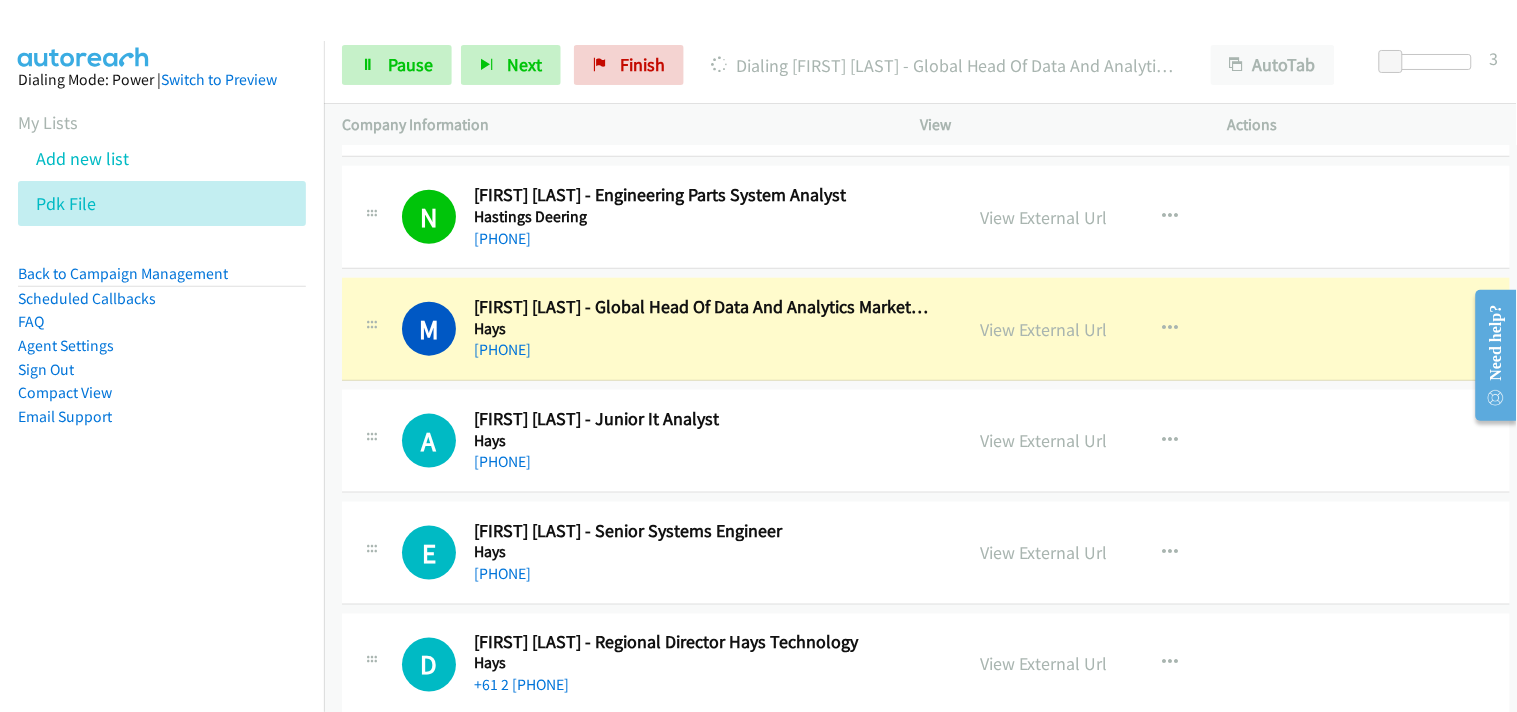 scroll, scrollTop: 2555, scrollLeft: 0, axis: vertical 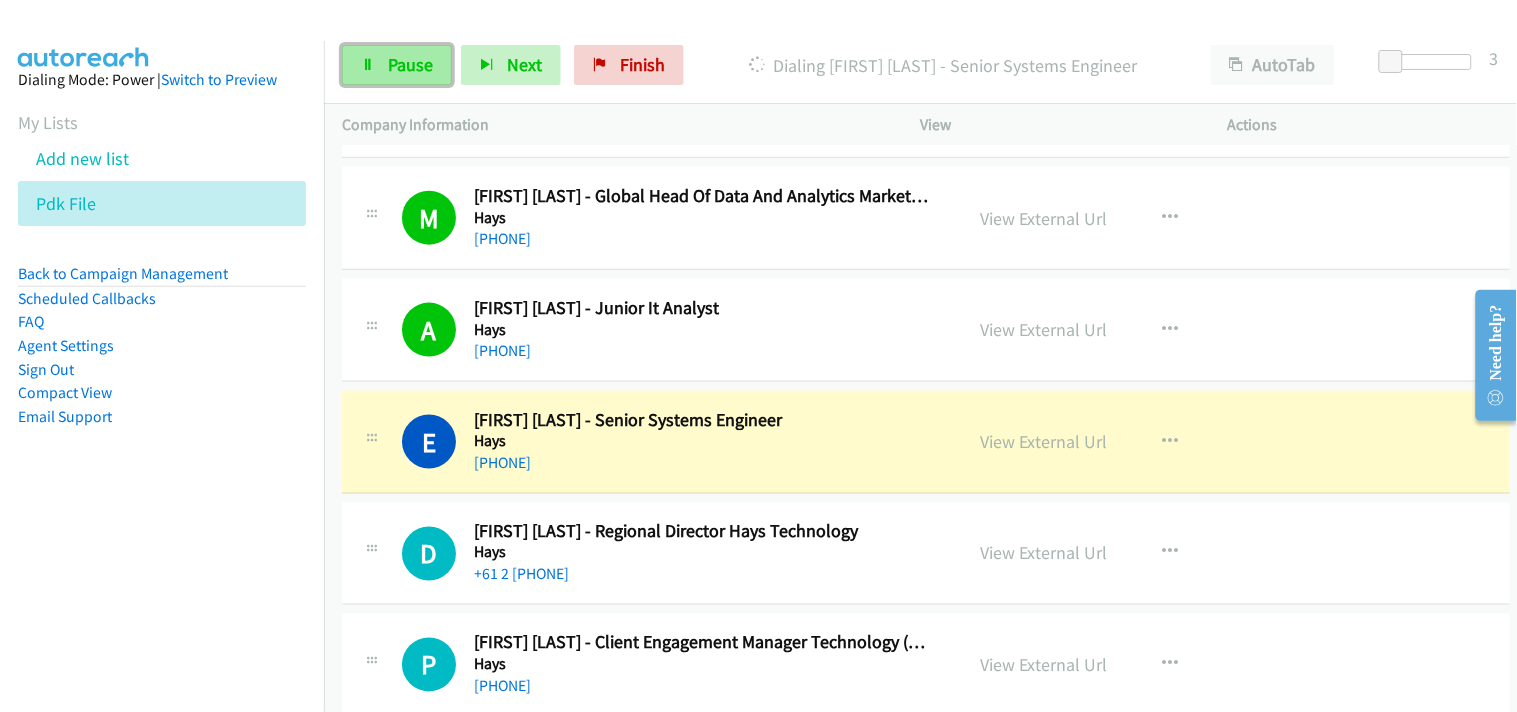 click on "Pause" at bounding box center [410, 64] 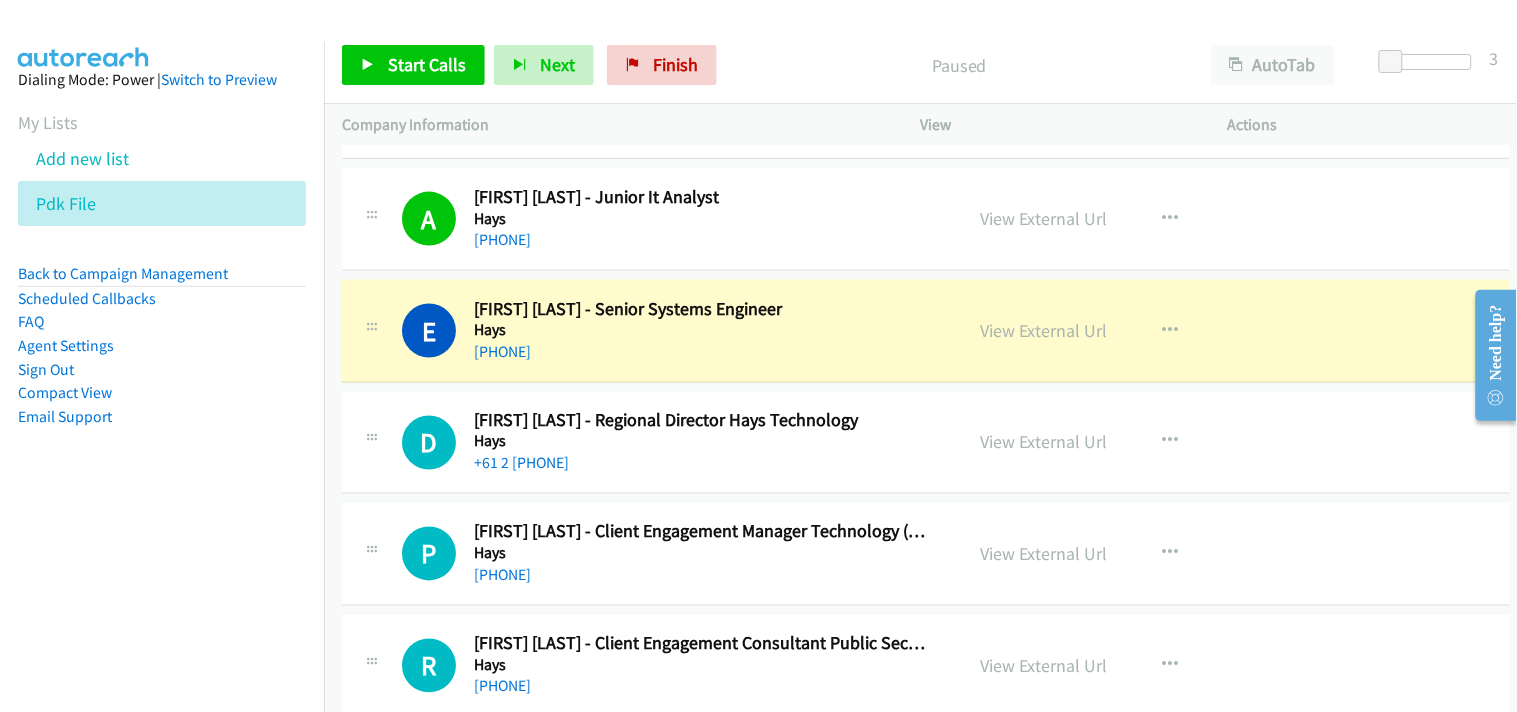 scroll, scrollTop: 2777, scrollLeft: 0, axis: vertical 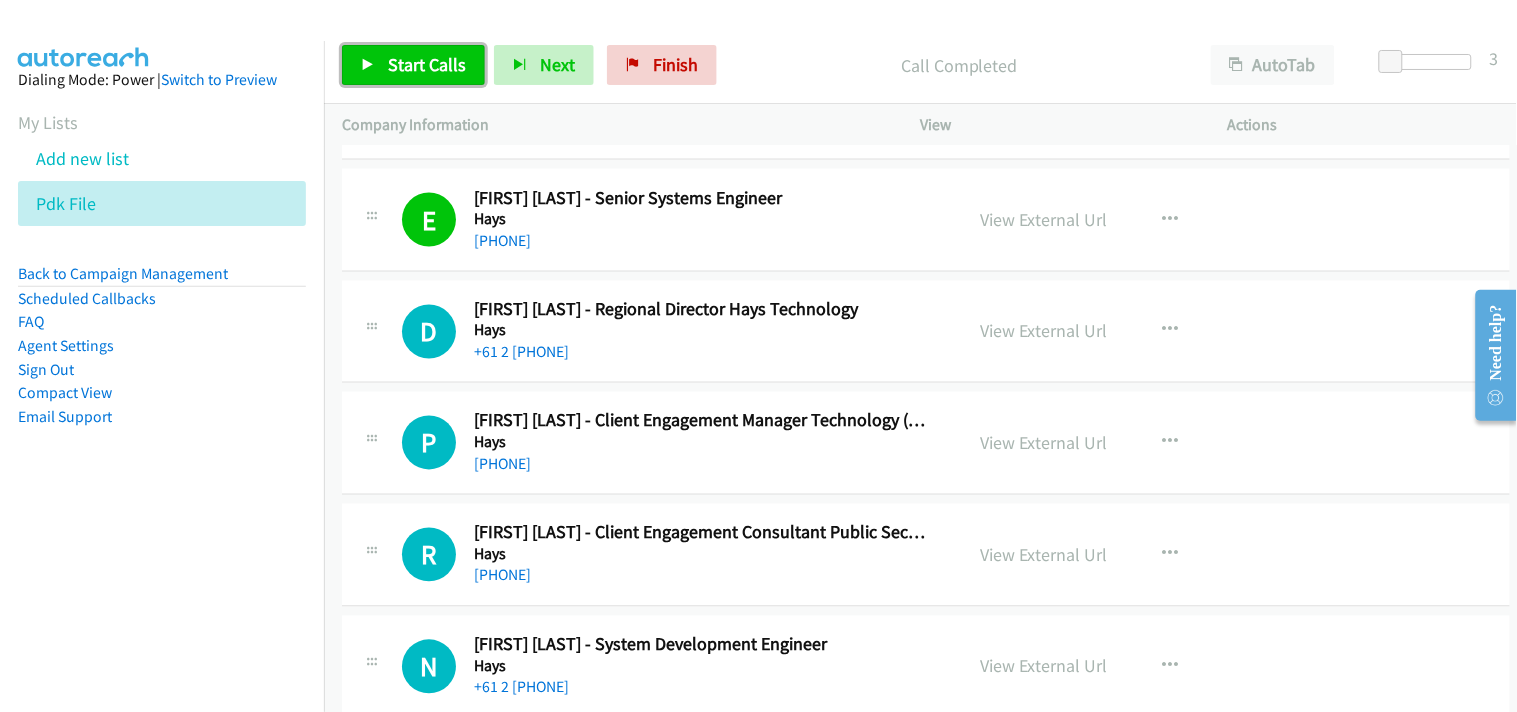 click on "Start Calls" at bounding box center [427, 64] 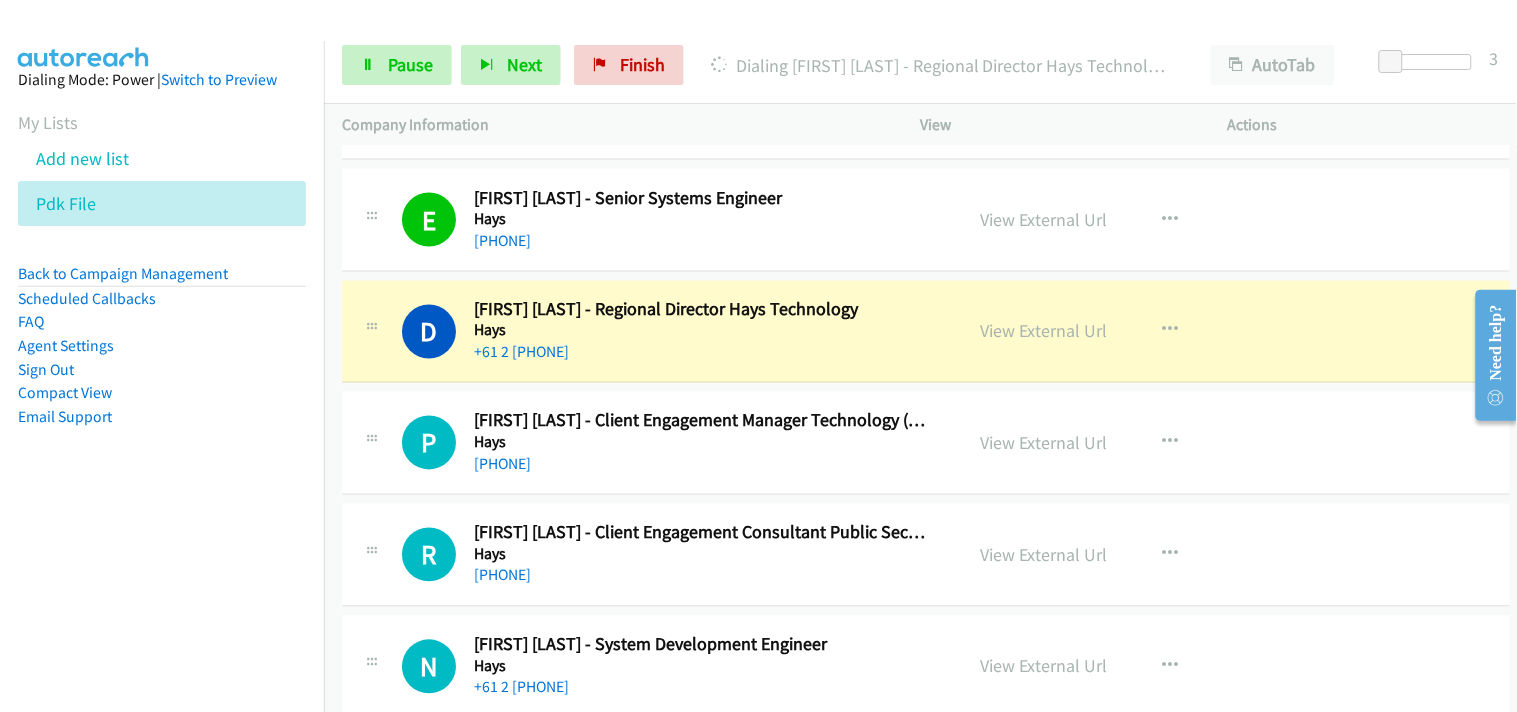 scroll, scrollTop: 2888, scrollLeft: 0, axis: vertical 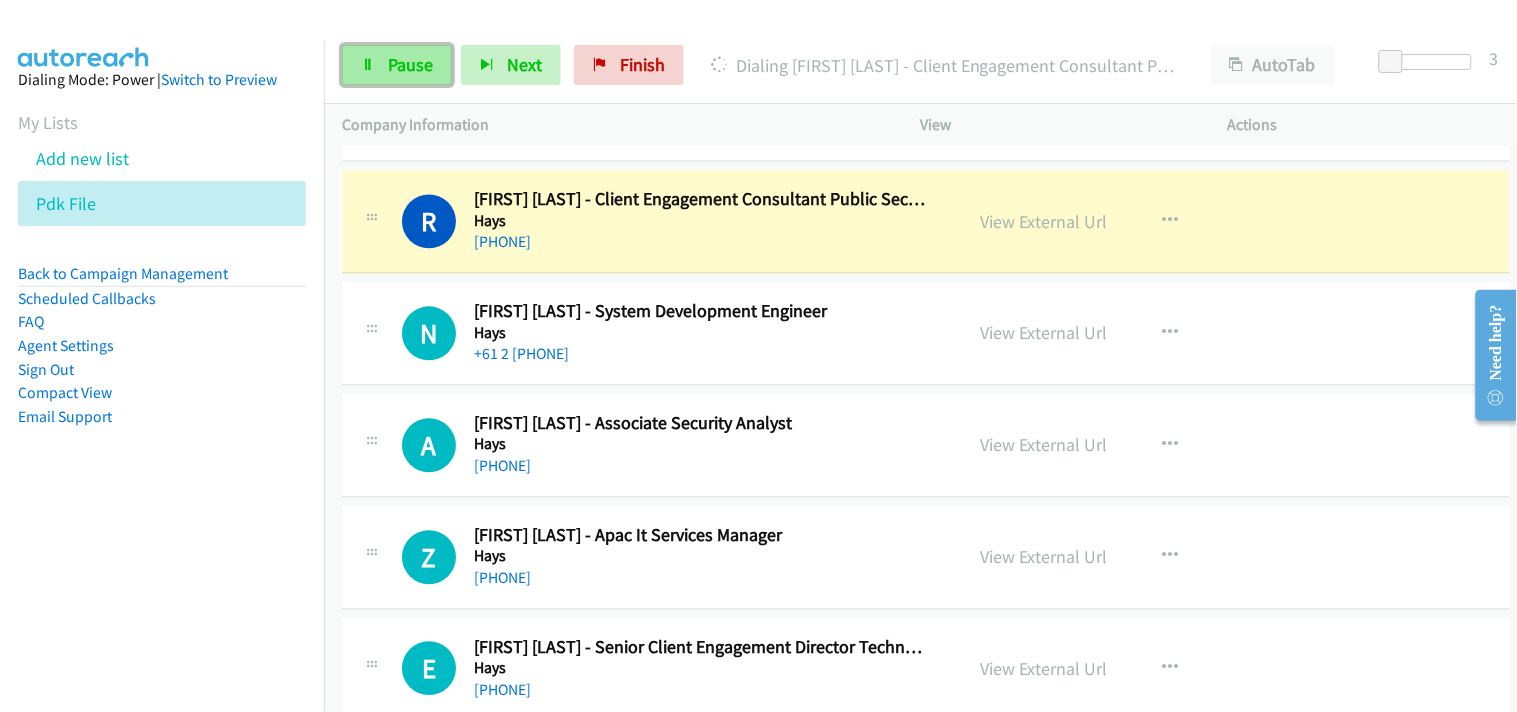 click on "Pause" at bounding box center [397, 65] 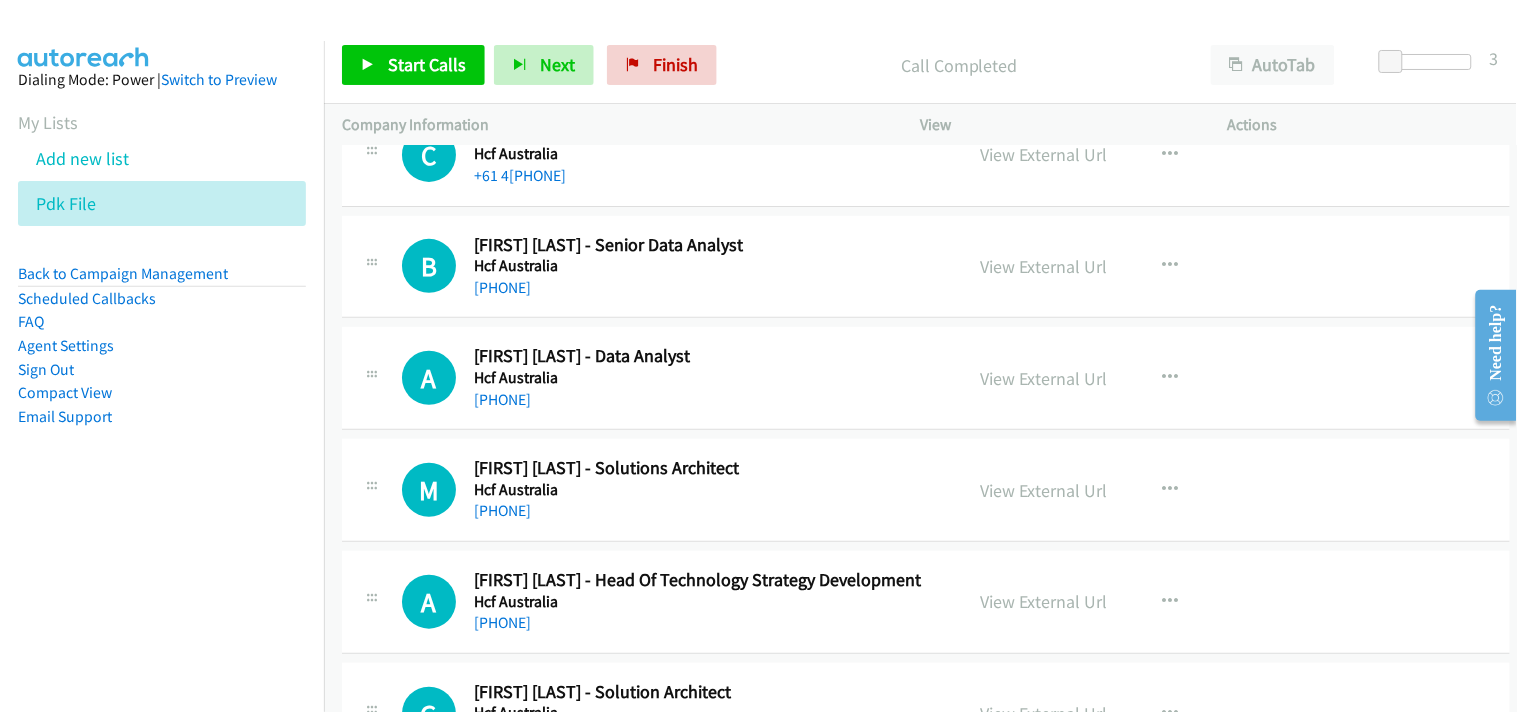 scroll, scrollTop: 4111, scrollLeft: 0, axis: vertical 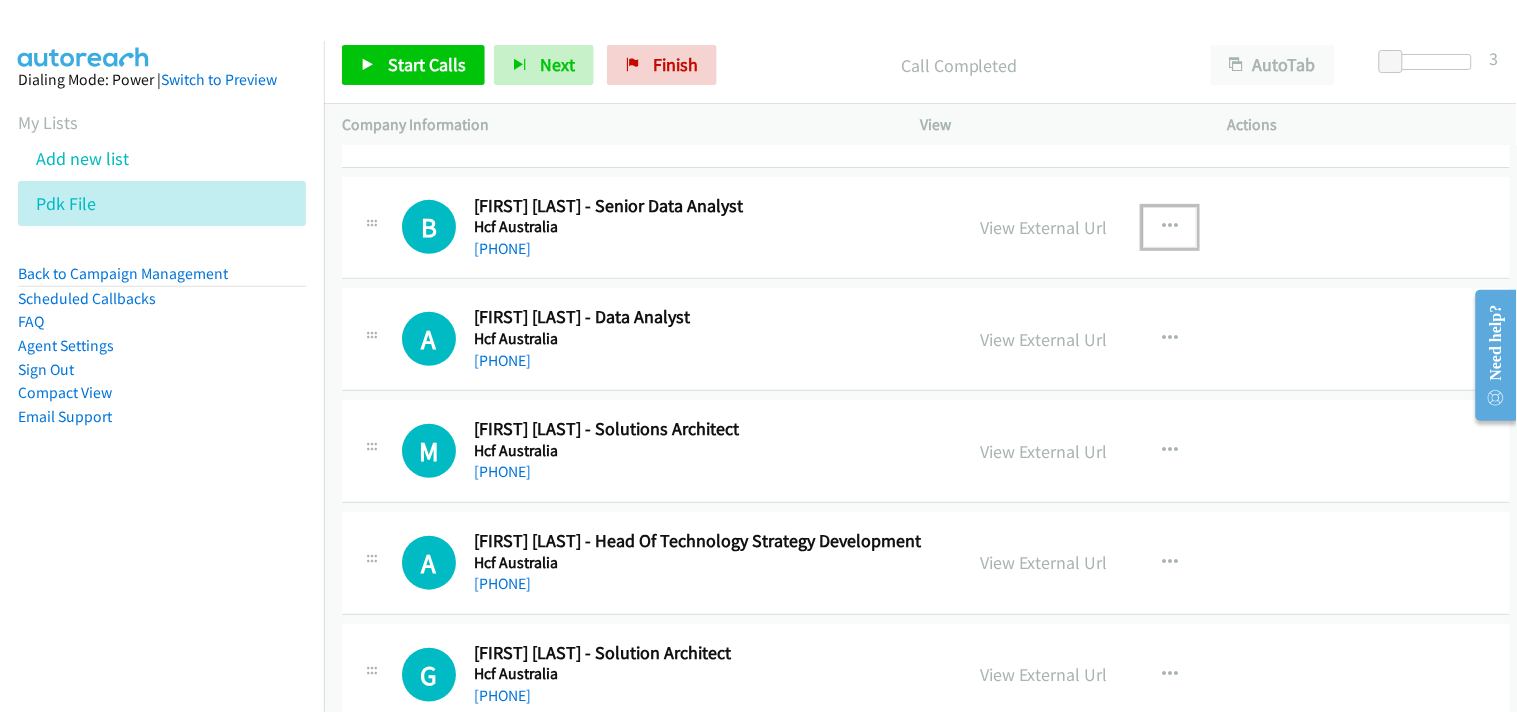 click at bounding box center [1170, 227] 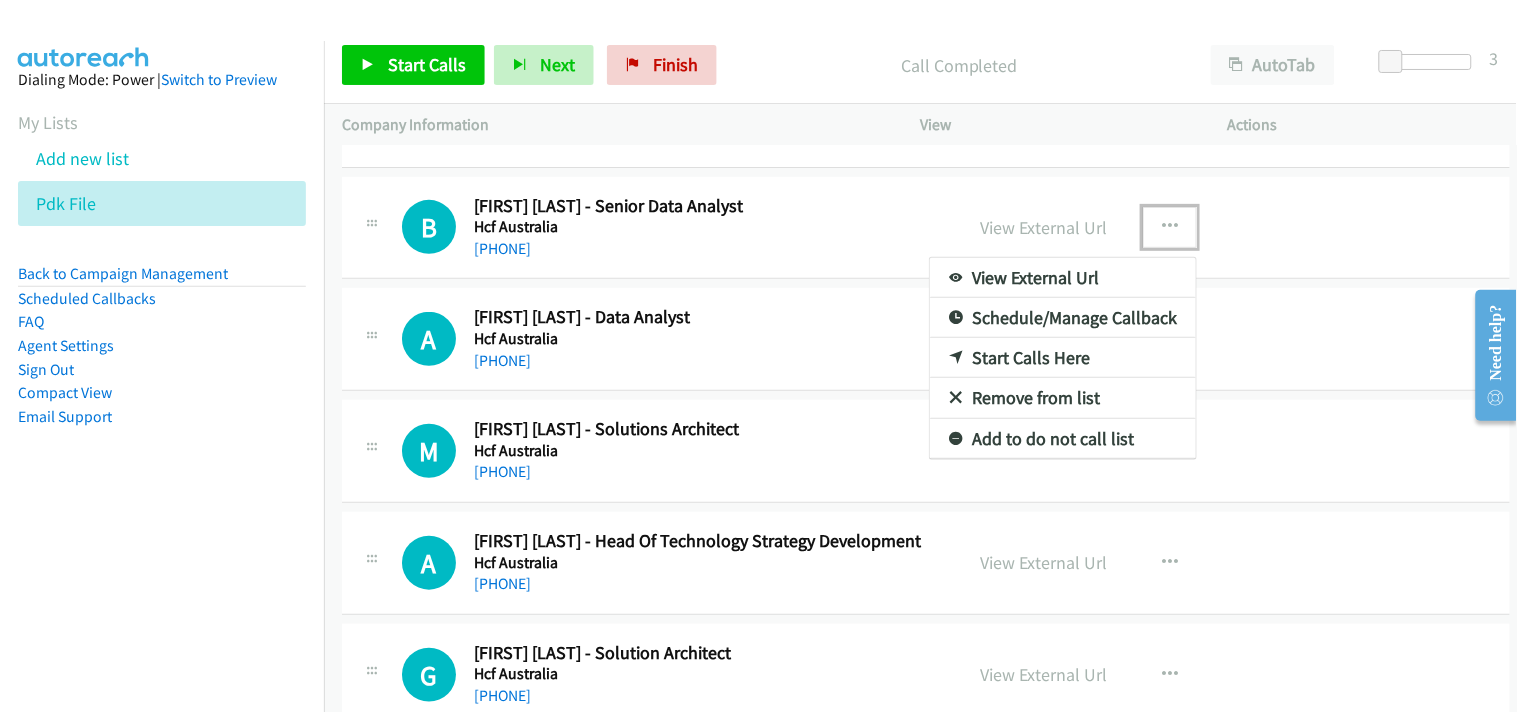 click on "Start Calls Here" at bounding box center (1063, 358) 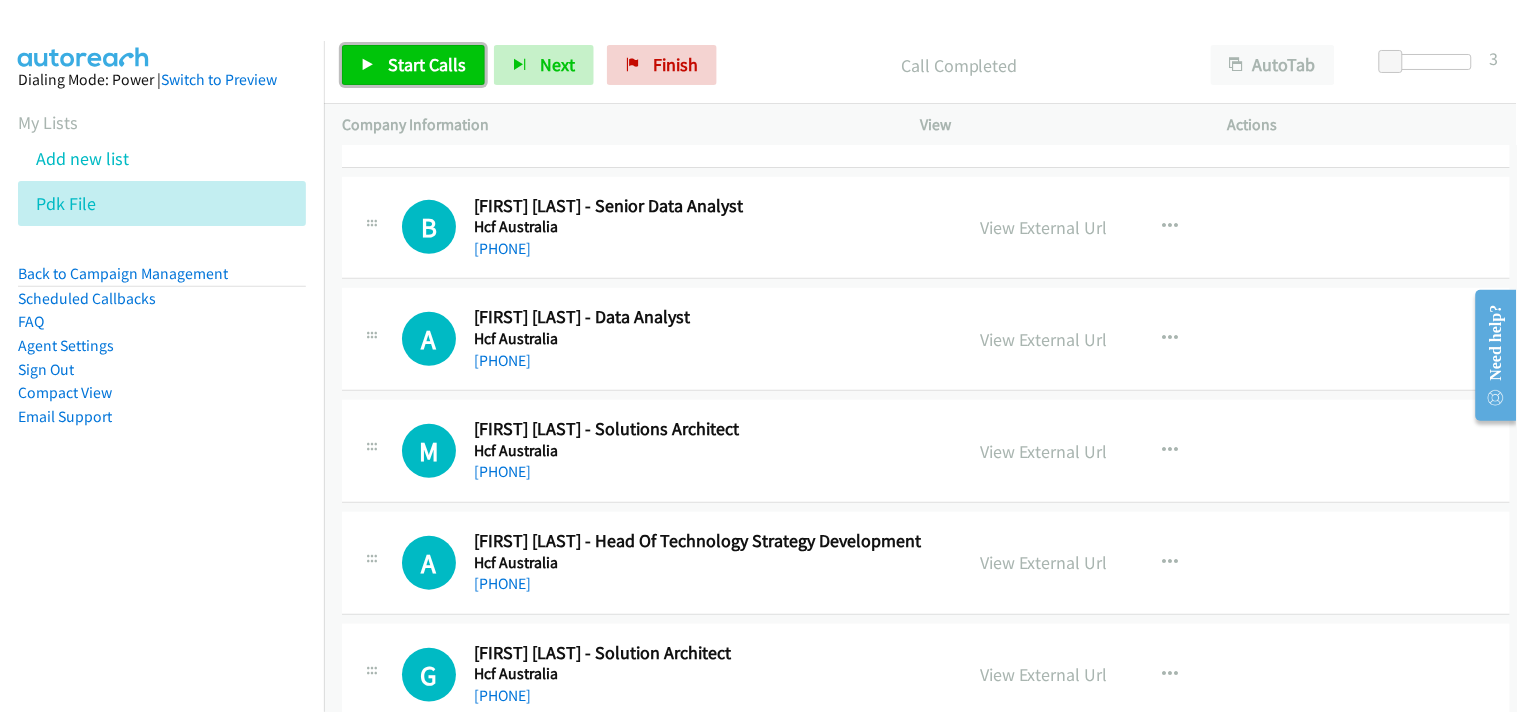 click on "Start Calls" at bounding box center (427, 64) 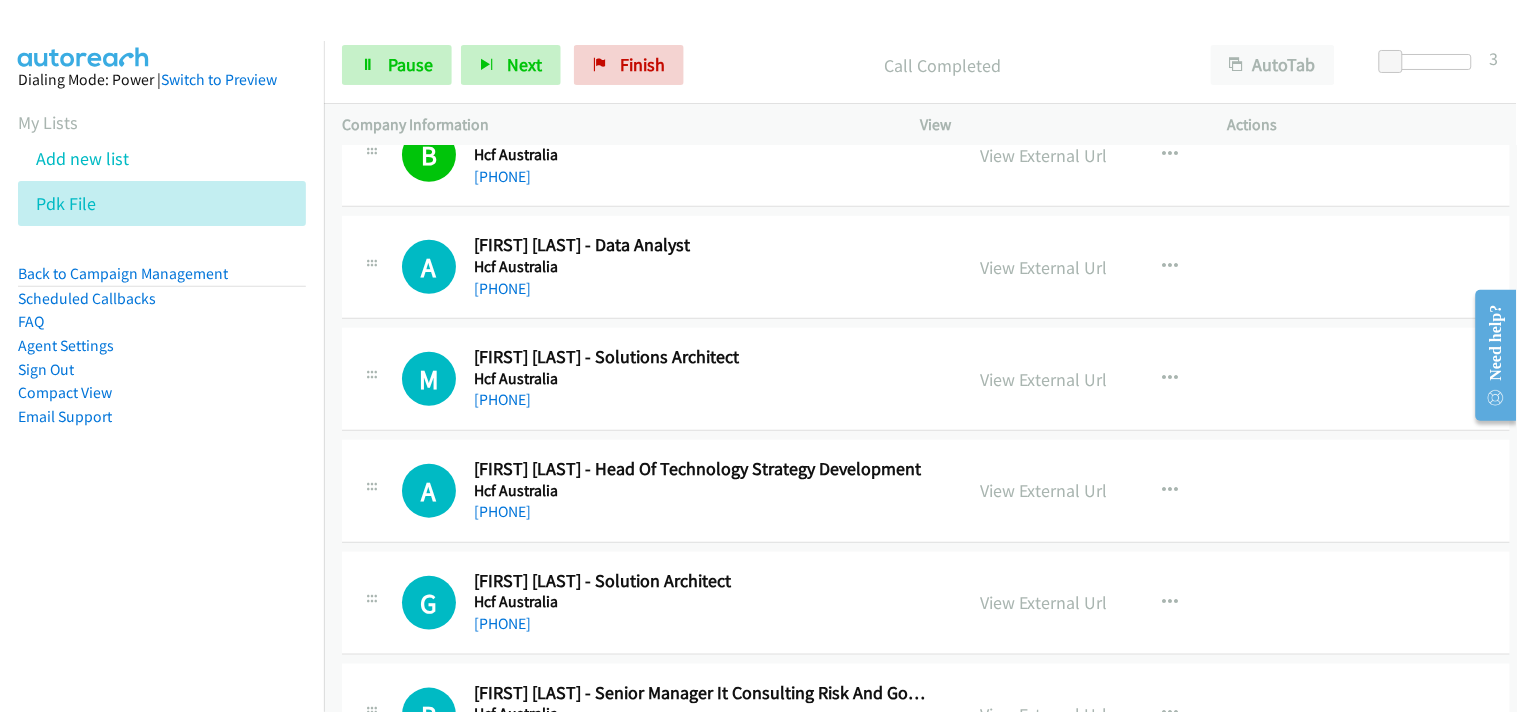 scroll, scrollTop: 4222, scrollLeft: 0, axis: vertical 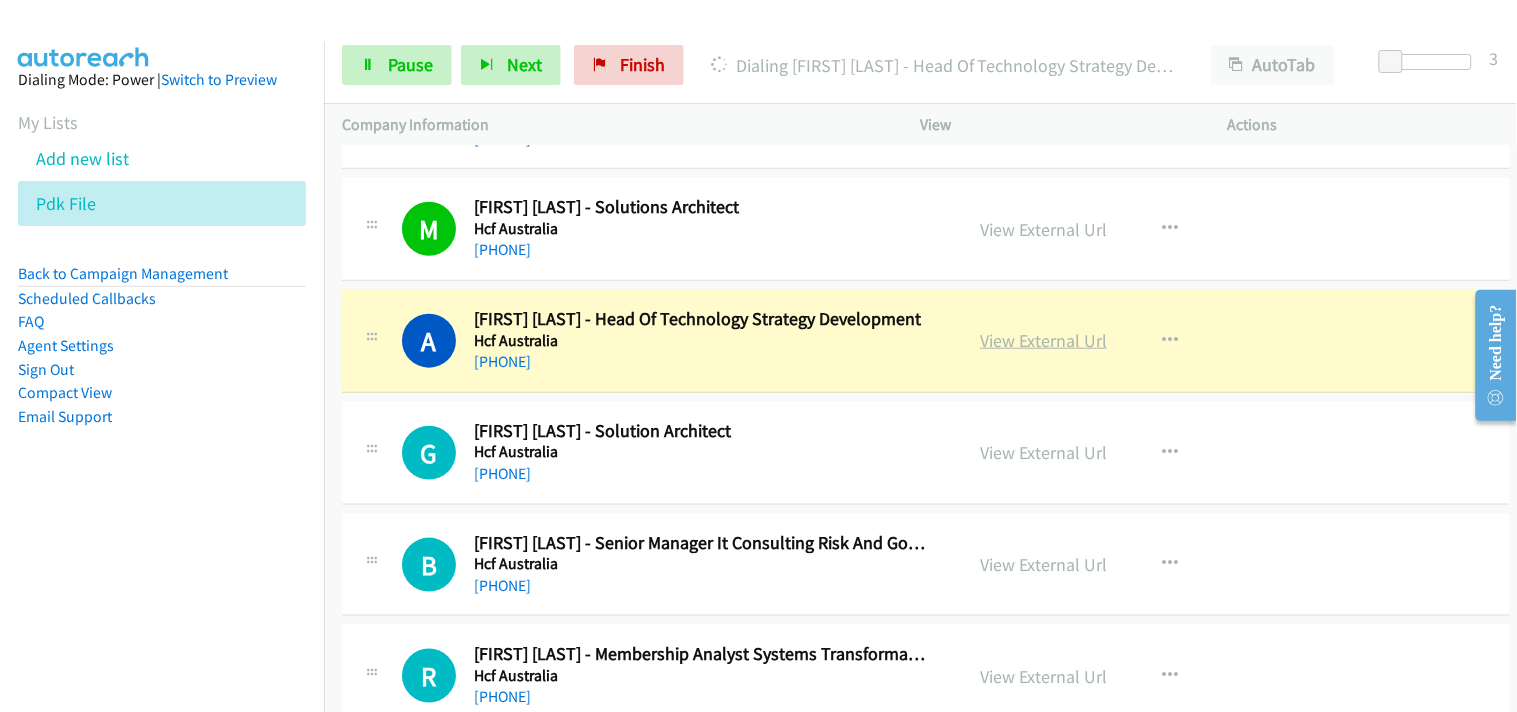 click on "View External Url" at bounding box center (1043, 340) 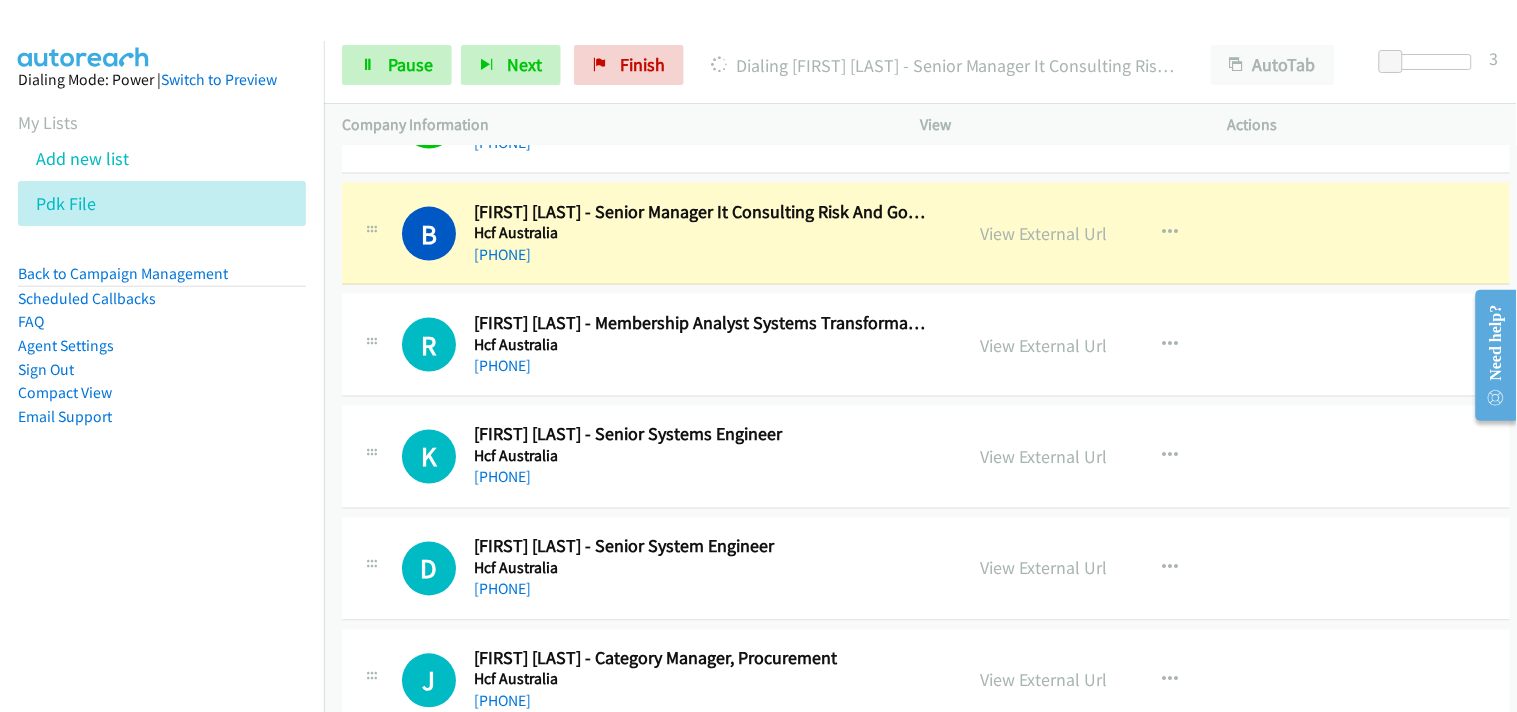 scroll, scrollTop: 4666, scrollLeft: 0, axis: vertical 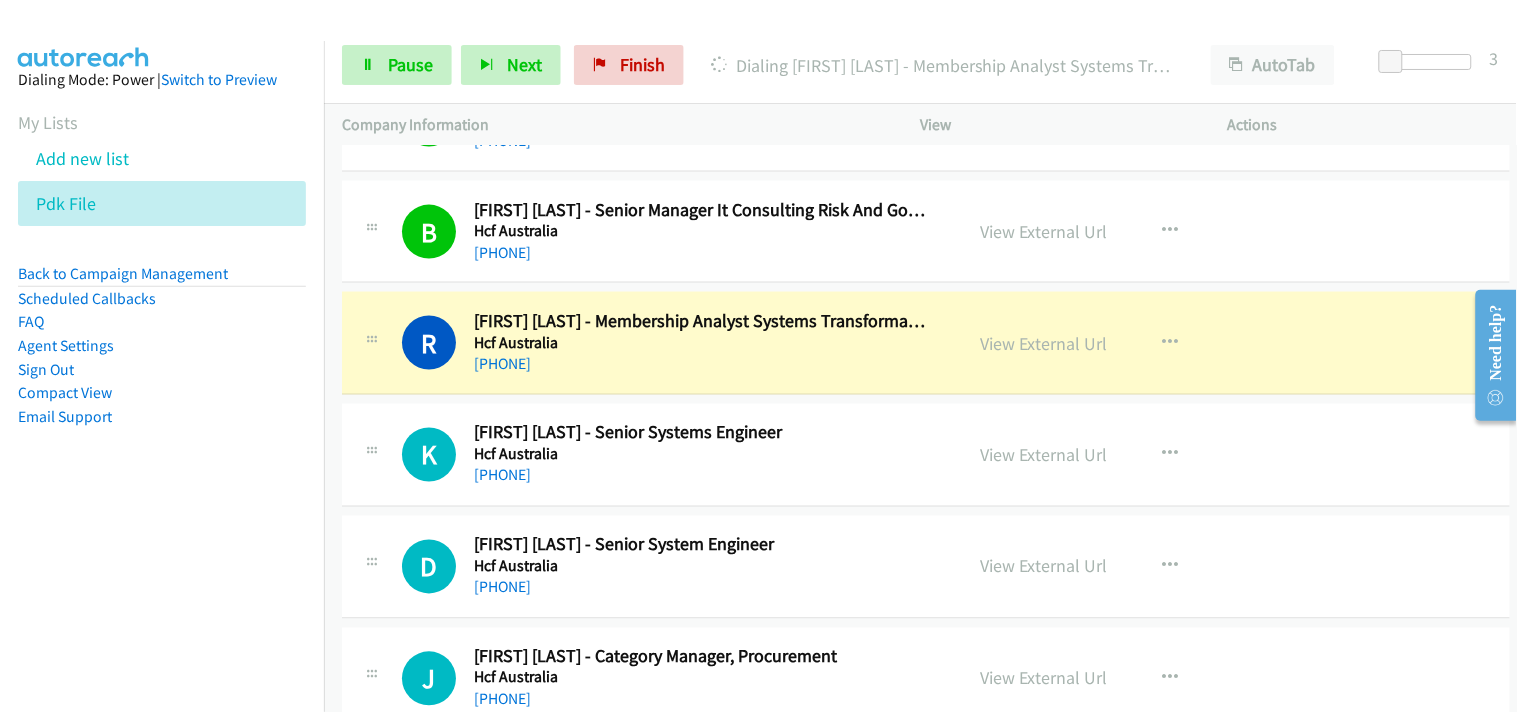 click at bounding box center (749, 38) 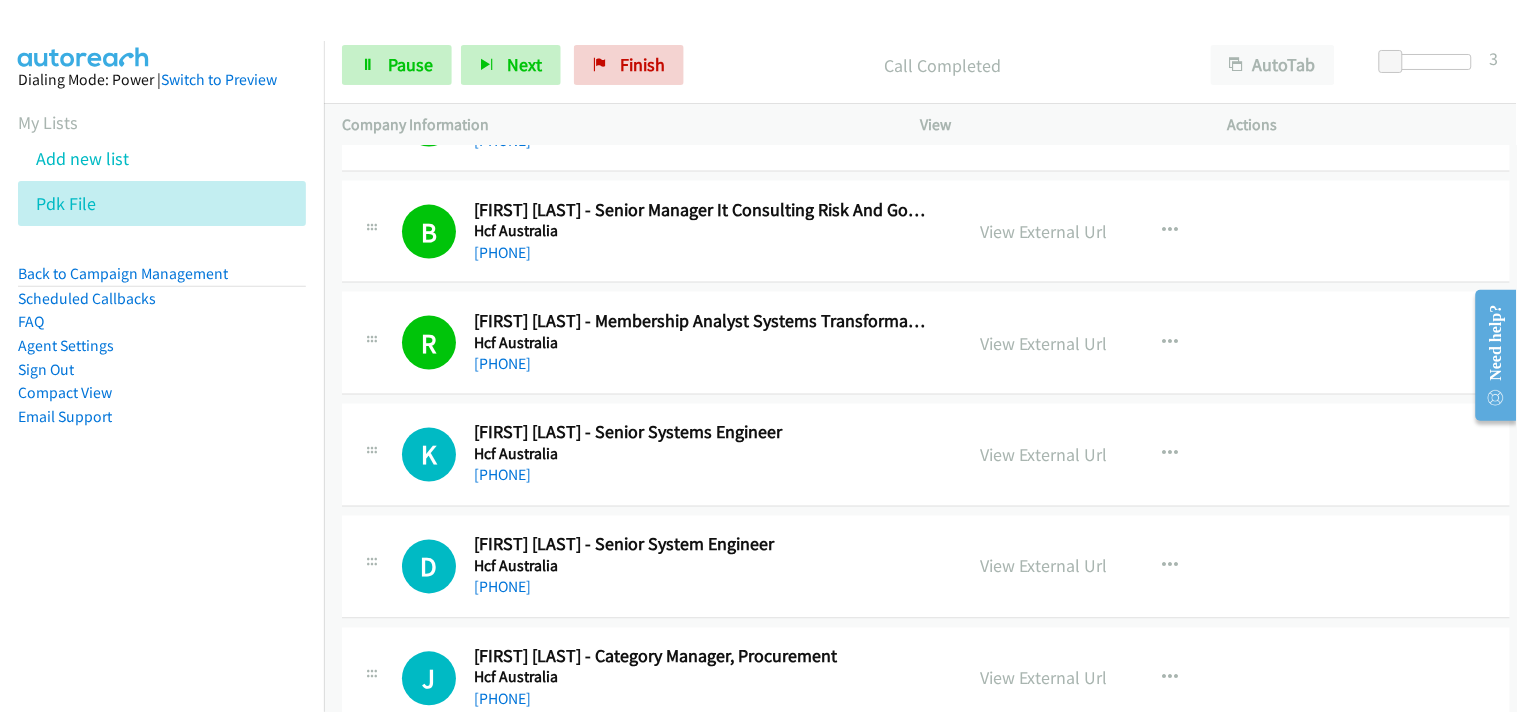 scroll, scrollTop: 4777, scrollLeft: 0, axis: vertical 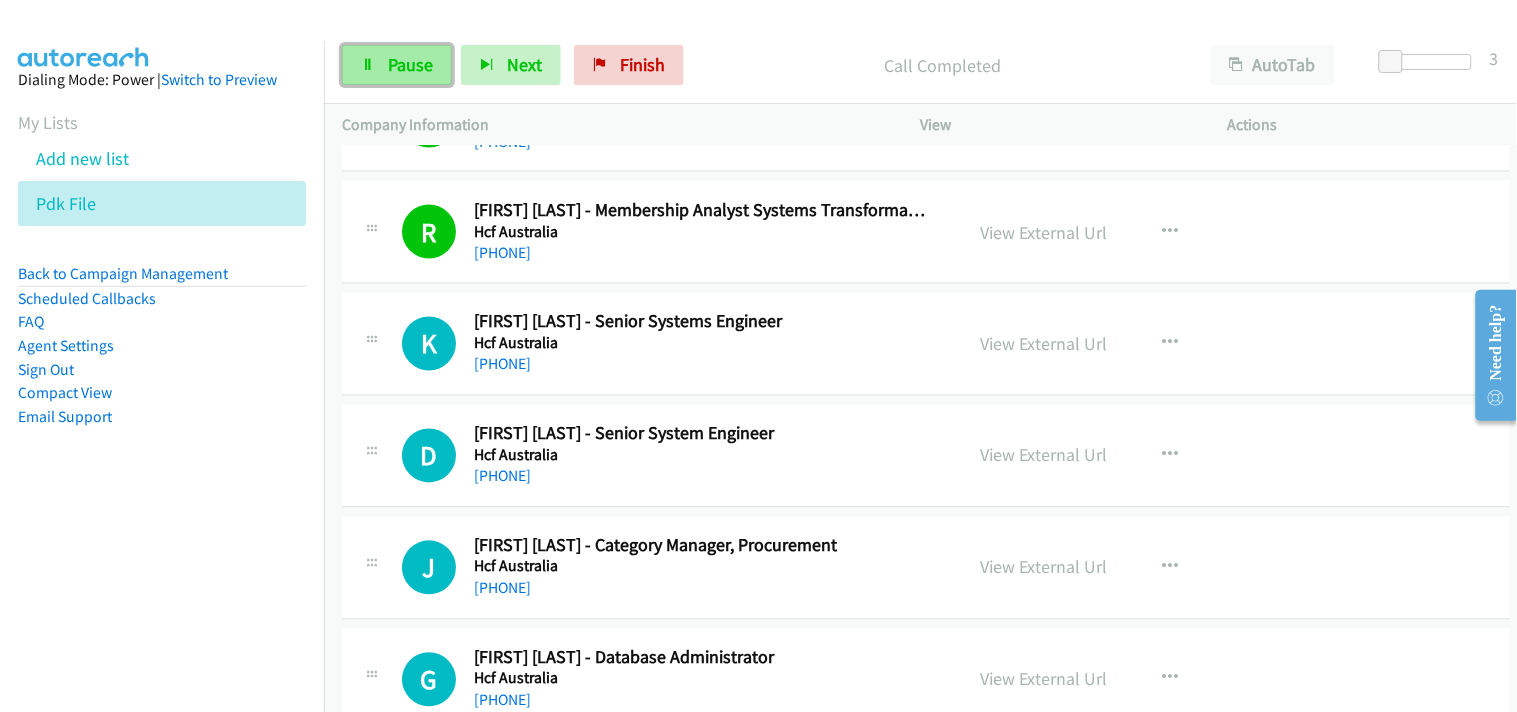 click on "Pause" at bounding box center [397, 65] 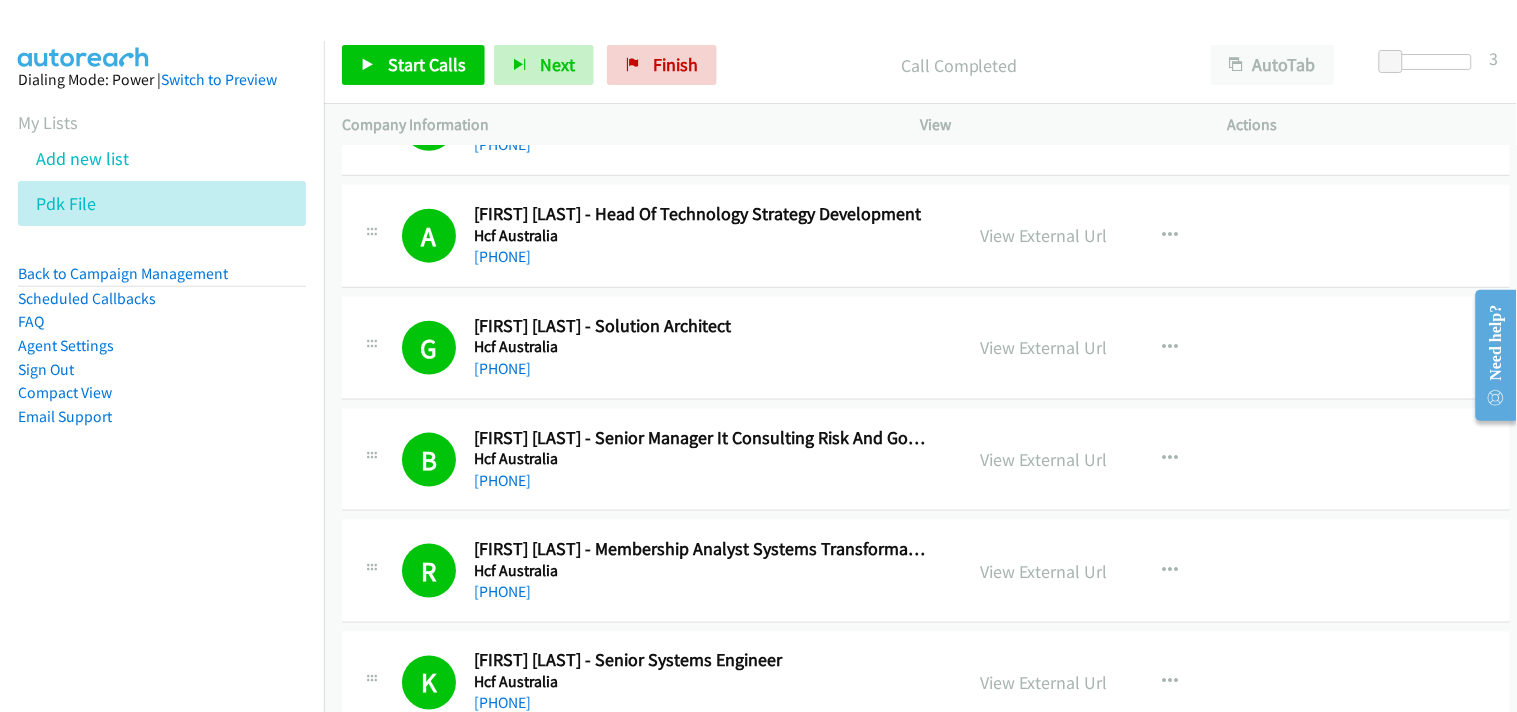 scroll, scrollTop: 4444, scrollLeft: 0, axis: vertical 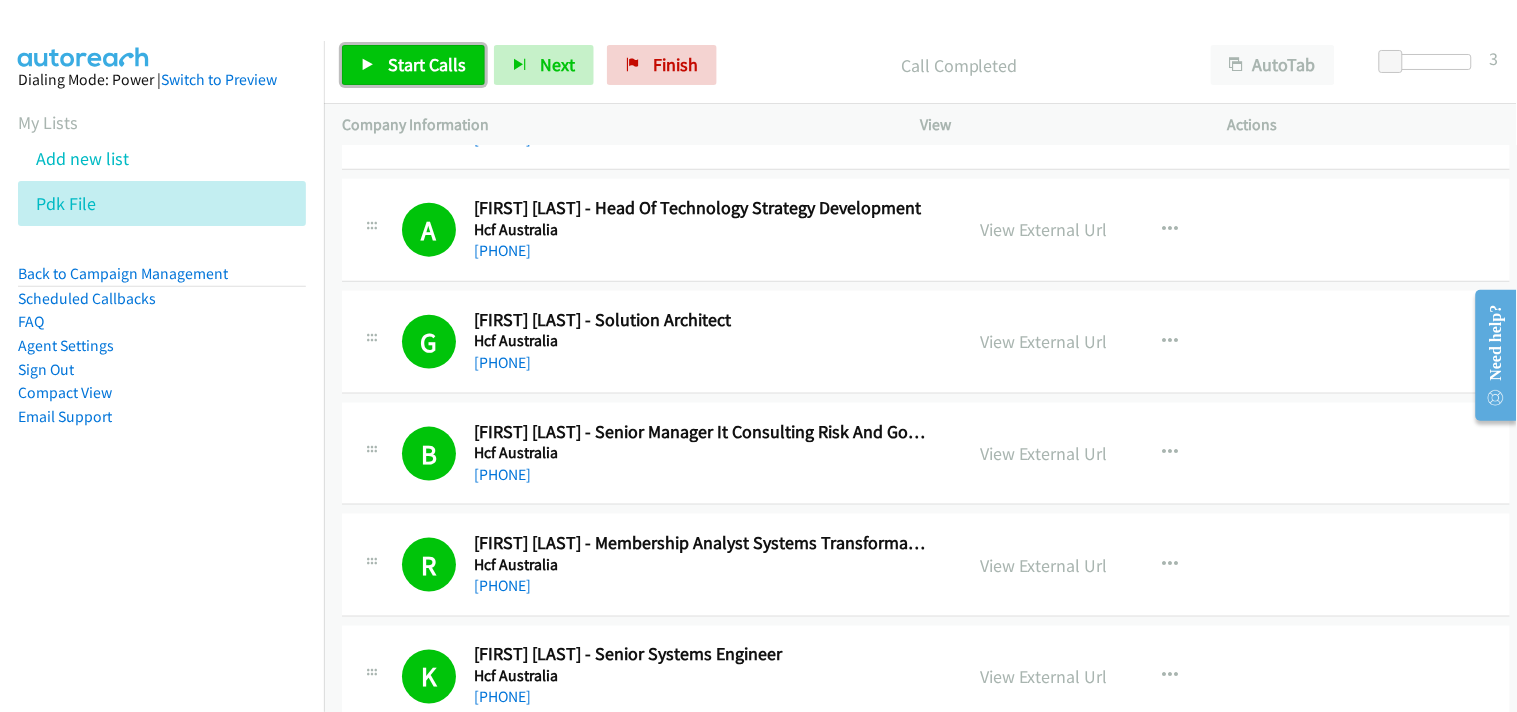 click on "Start Calls" at bounding box center [413, 65] 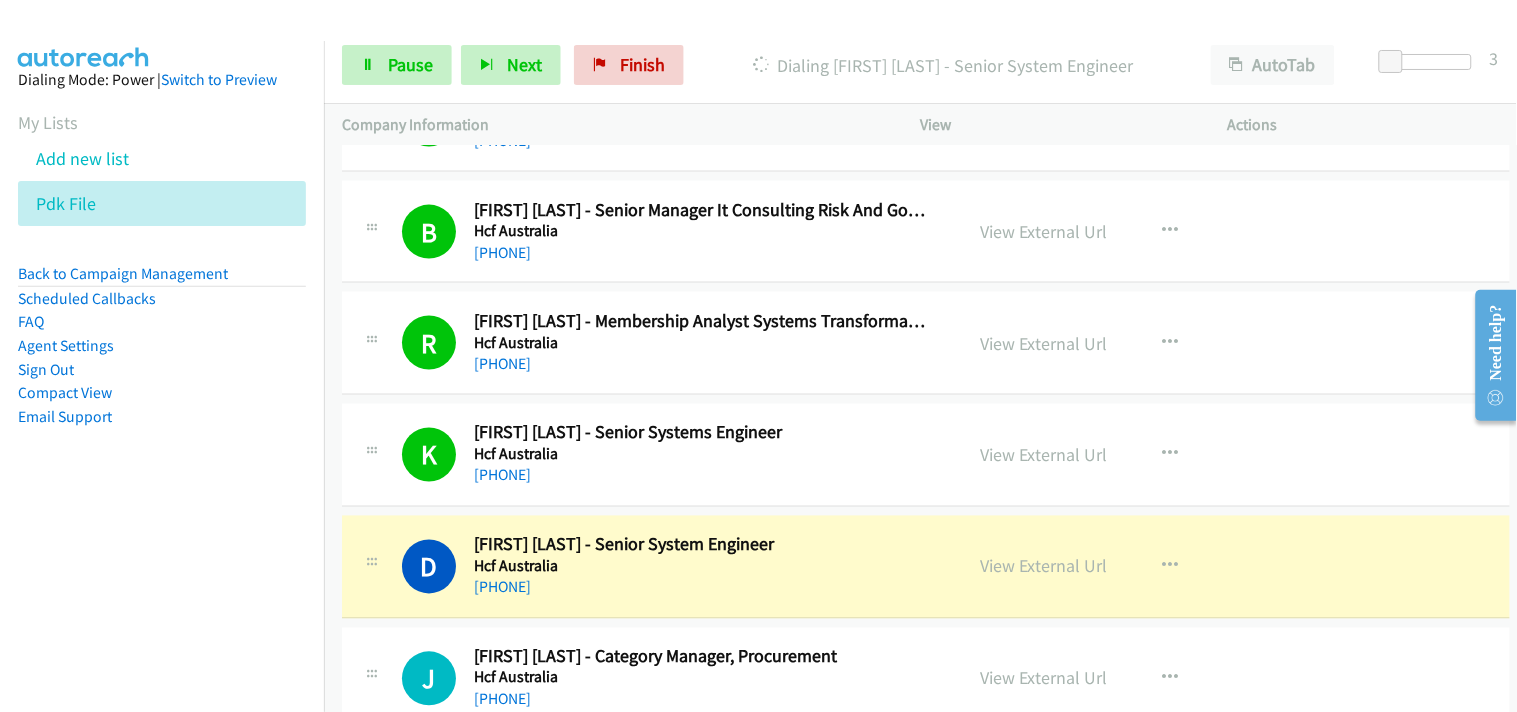 scroll, scrollTop: 4888, scrollLeft: 0, axis: vertical 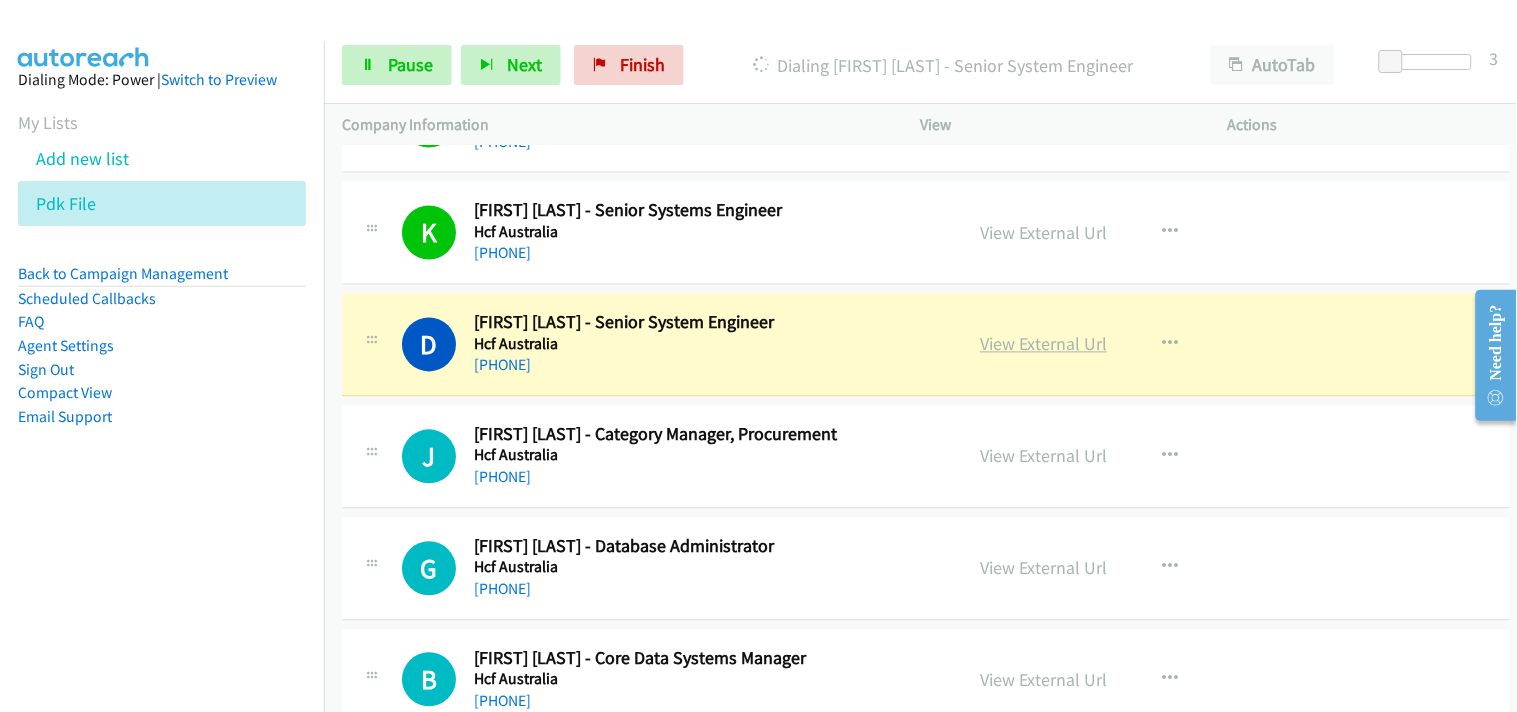 click on "View External Url" at bounding box center (1043, 344) 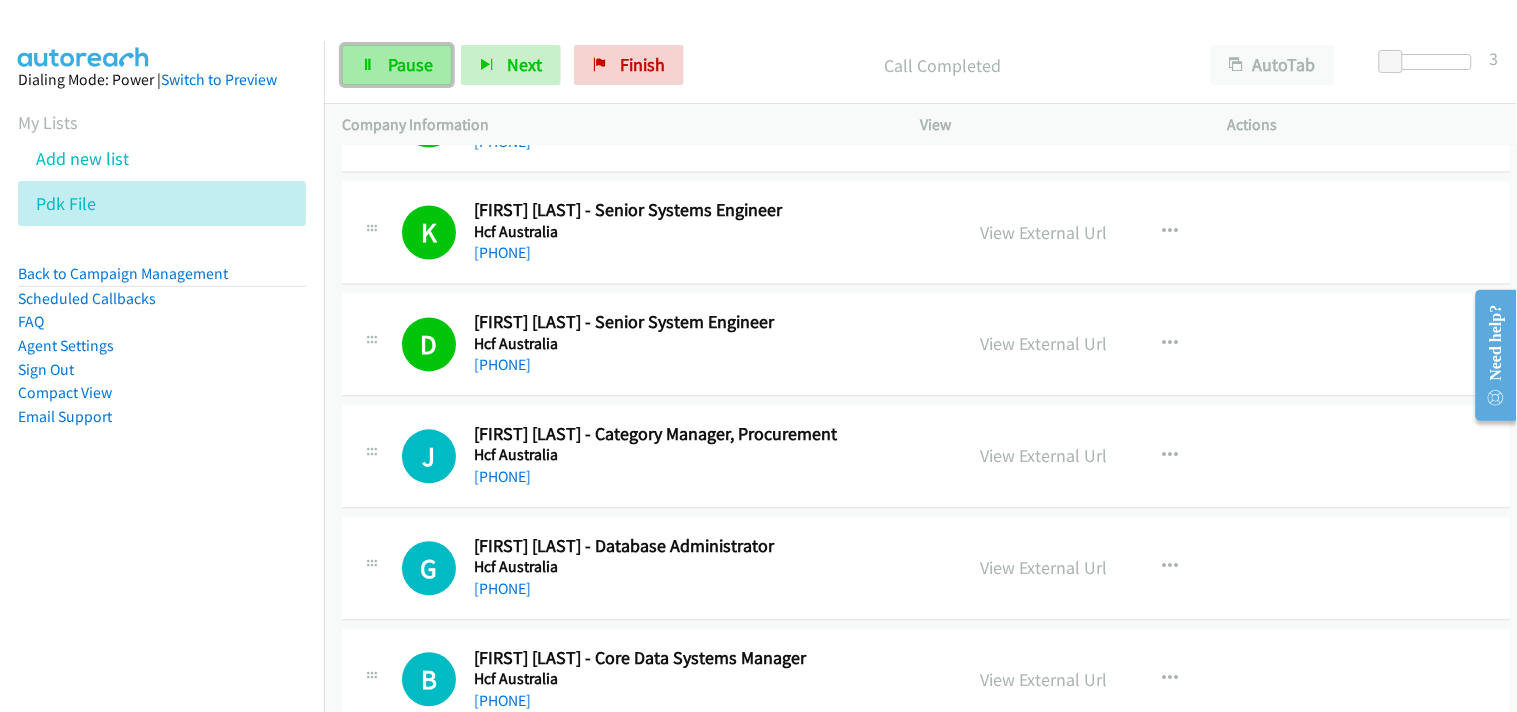 click on "Pause" at bounding box center (410, 64) 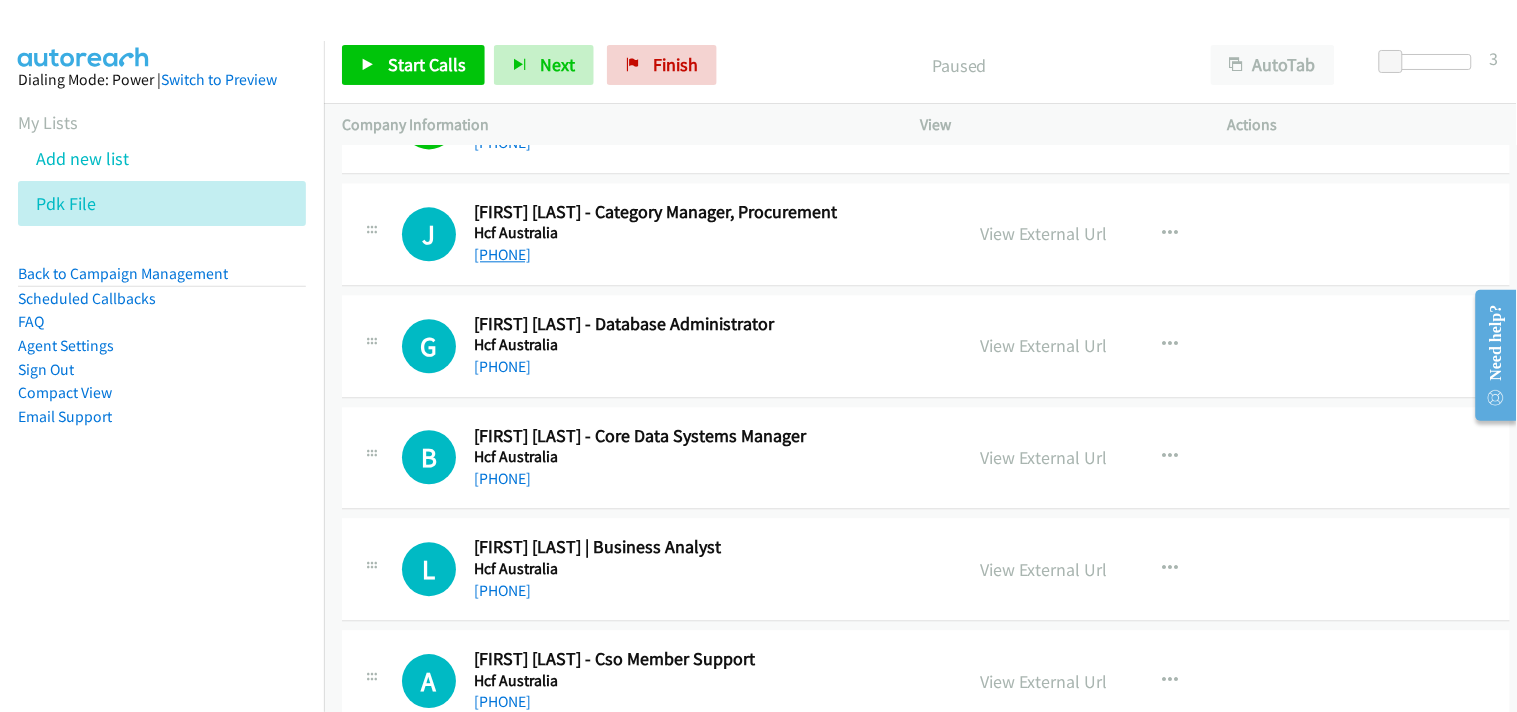 scroll, scrollTop: 5000, scrollLeft: 0, axis: vertical 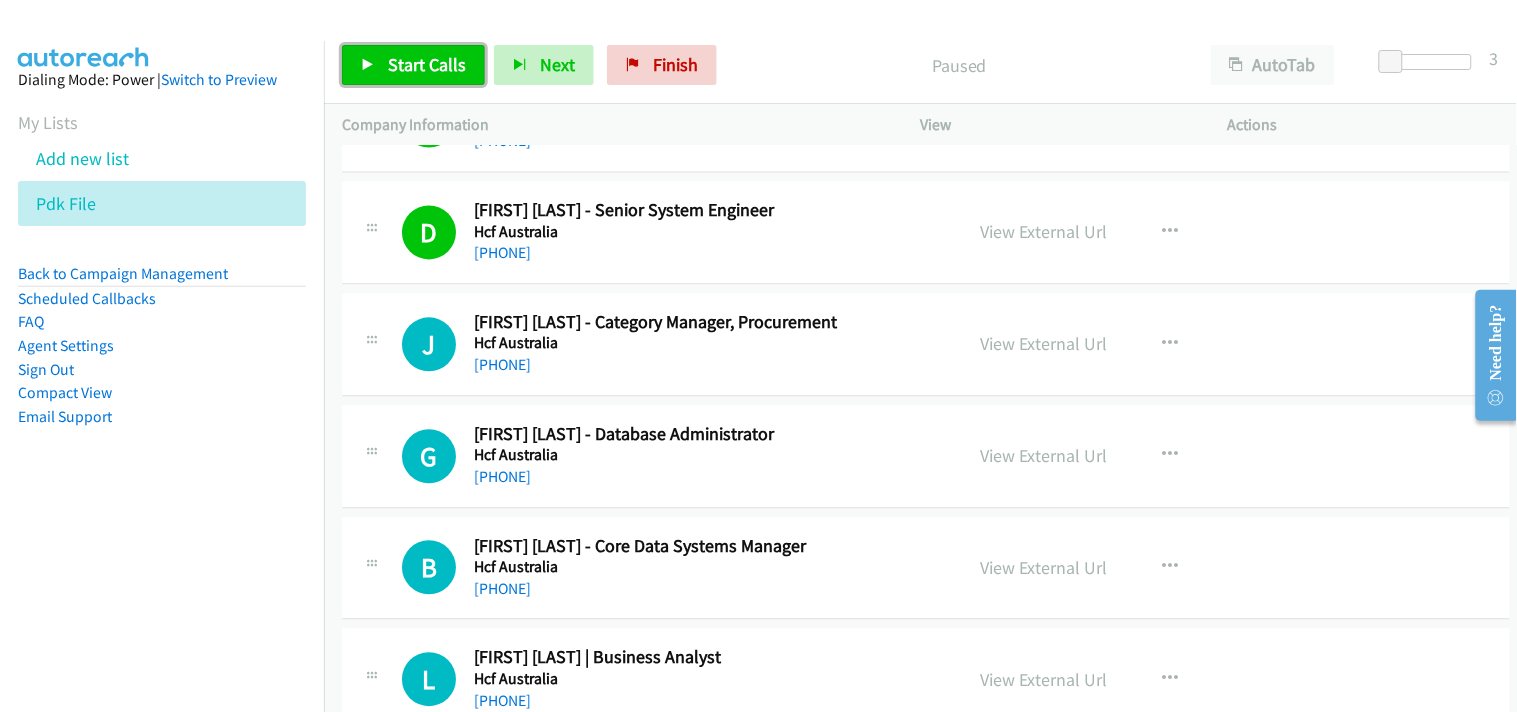 click on "Start Calls" at bounding box center (427, 64) 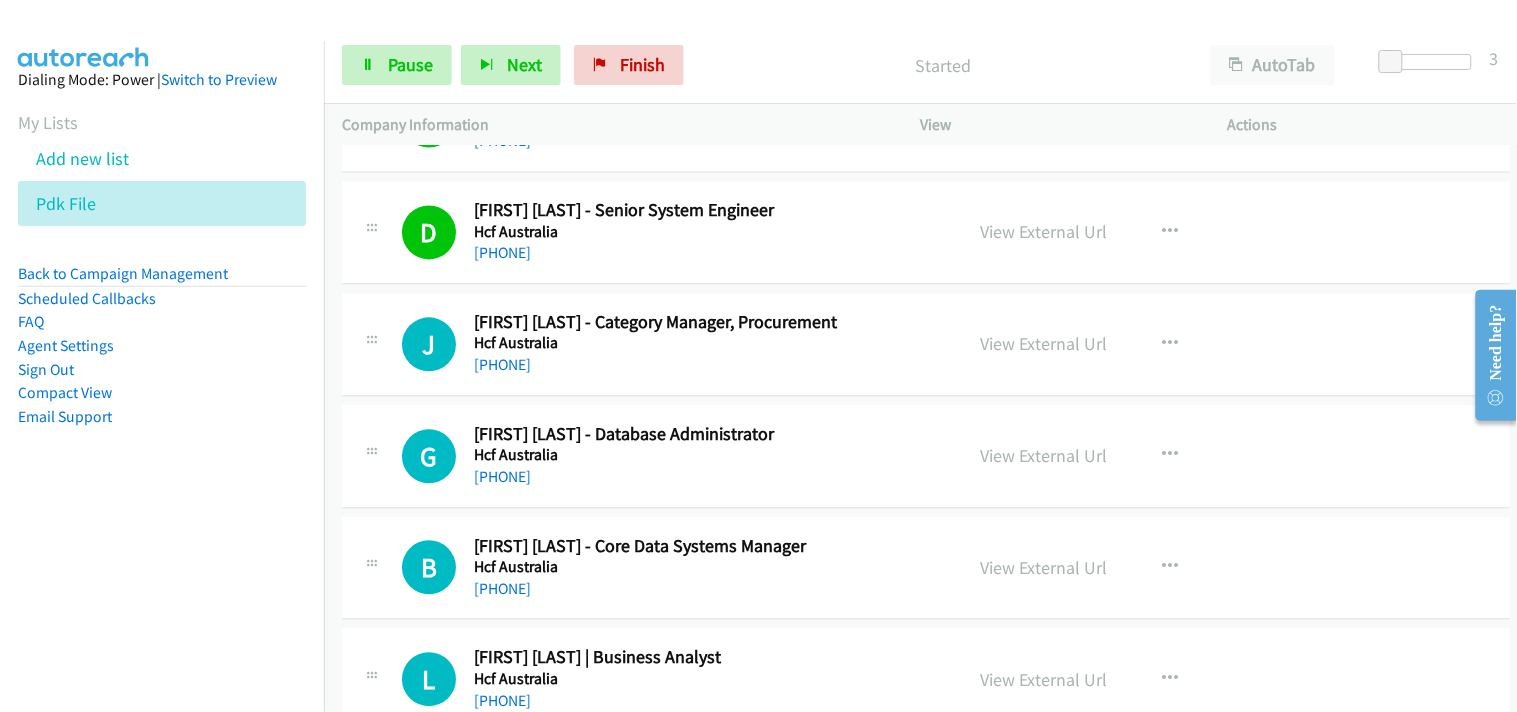 scroll, scrollTop: 5111, scrollLeft: 0, axis: vertical 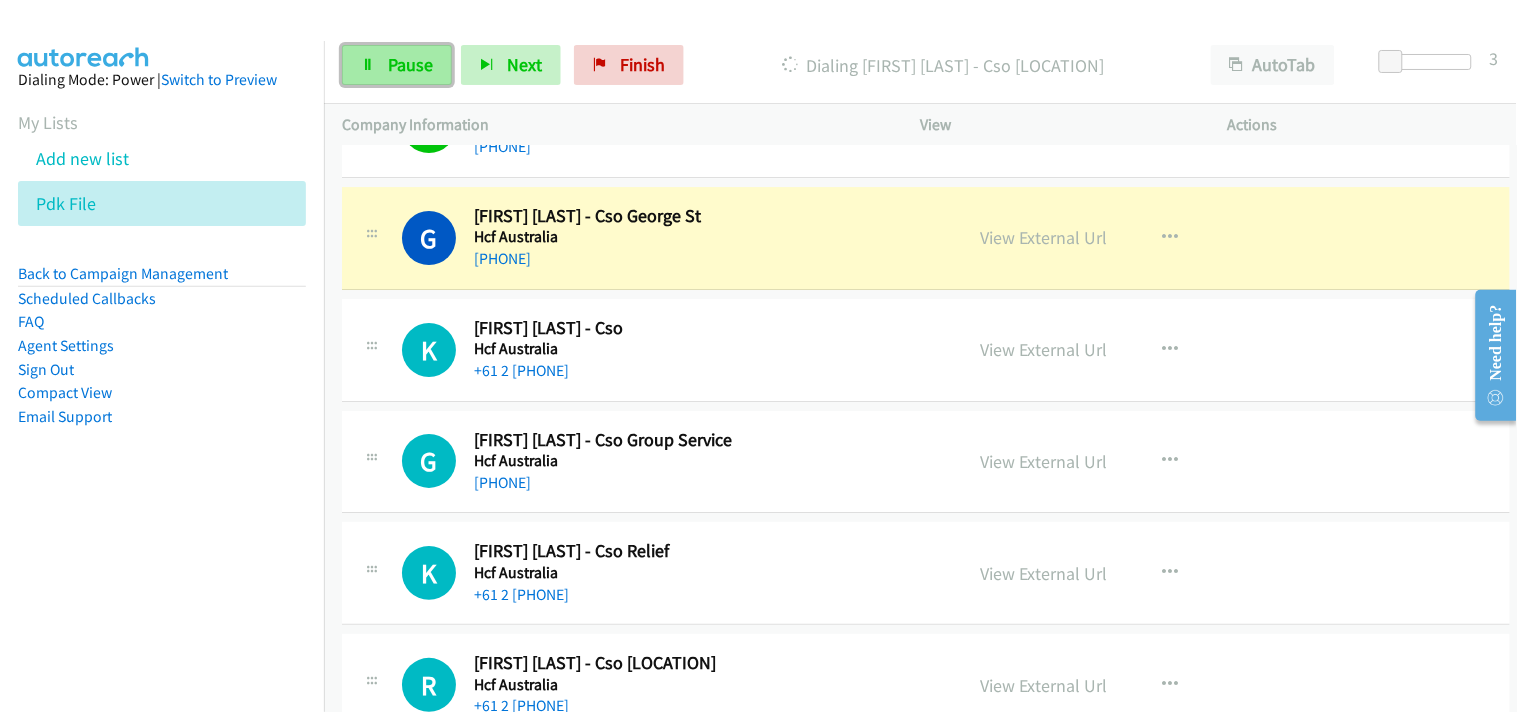 click on "Pause" at bounding box center (410, 64) 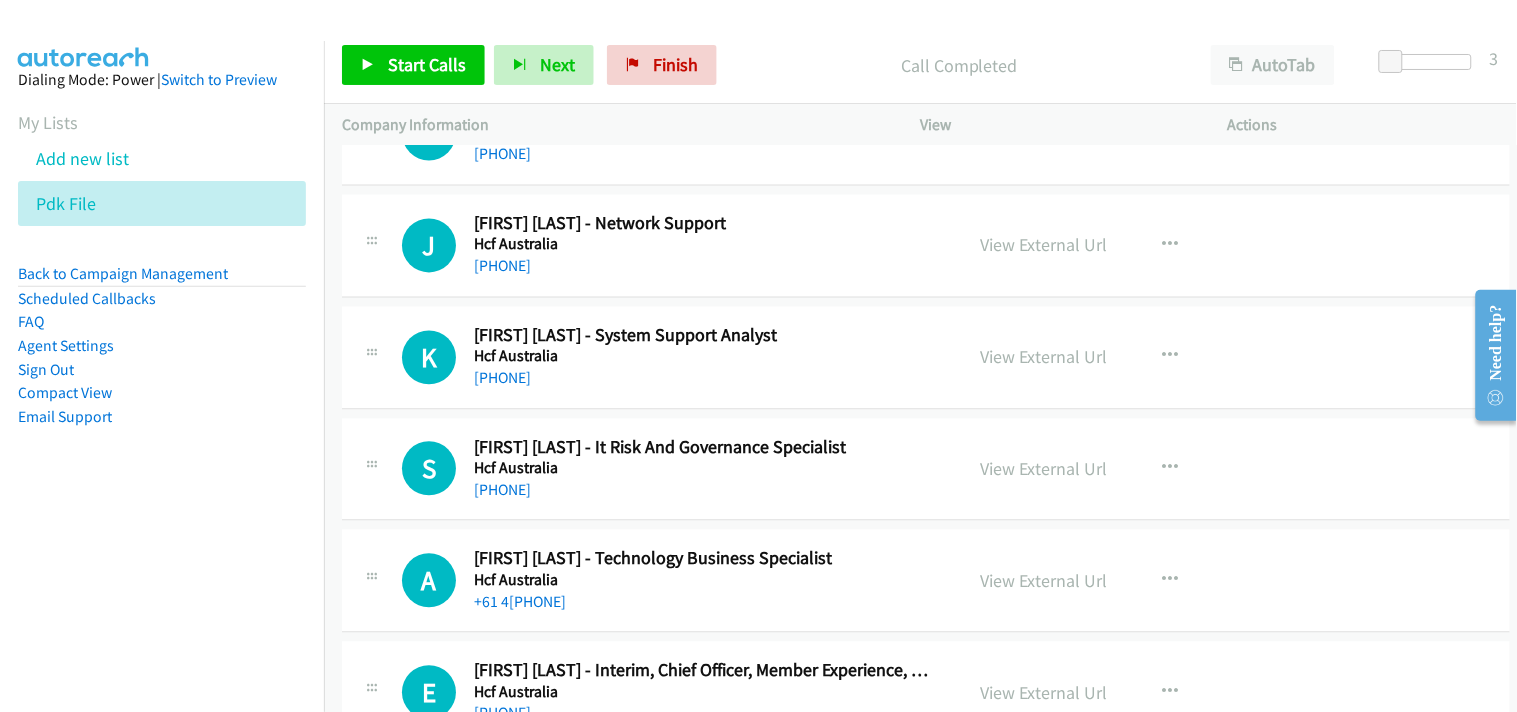scroll, scrollTop: 6777, scrollLeft: 0, axis: vertical 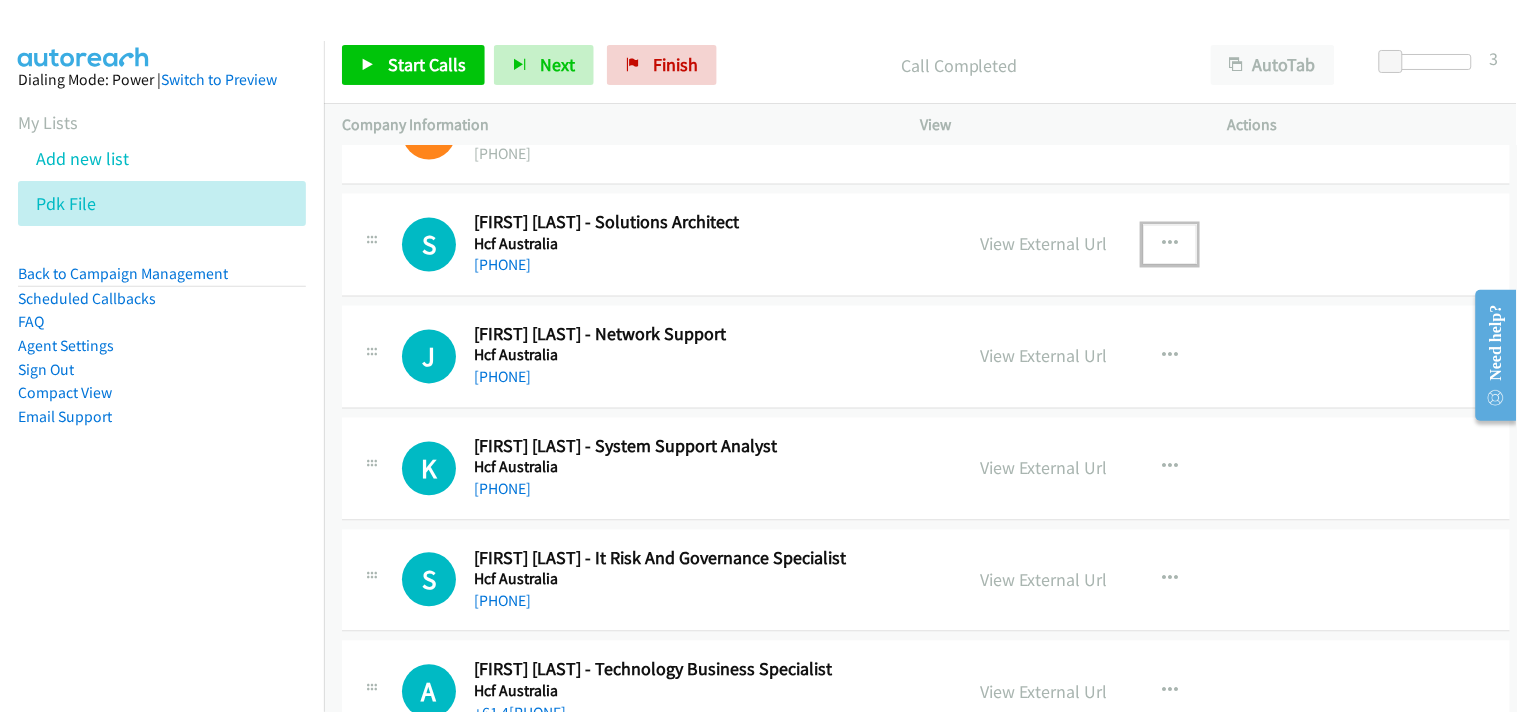 click at bounding box center [1170, 245] 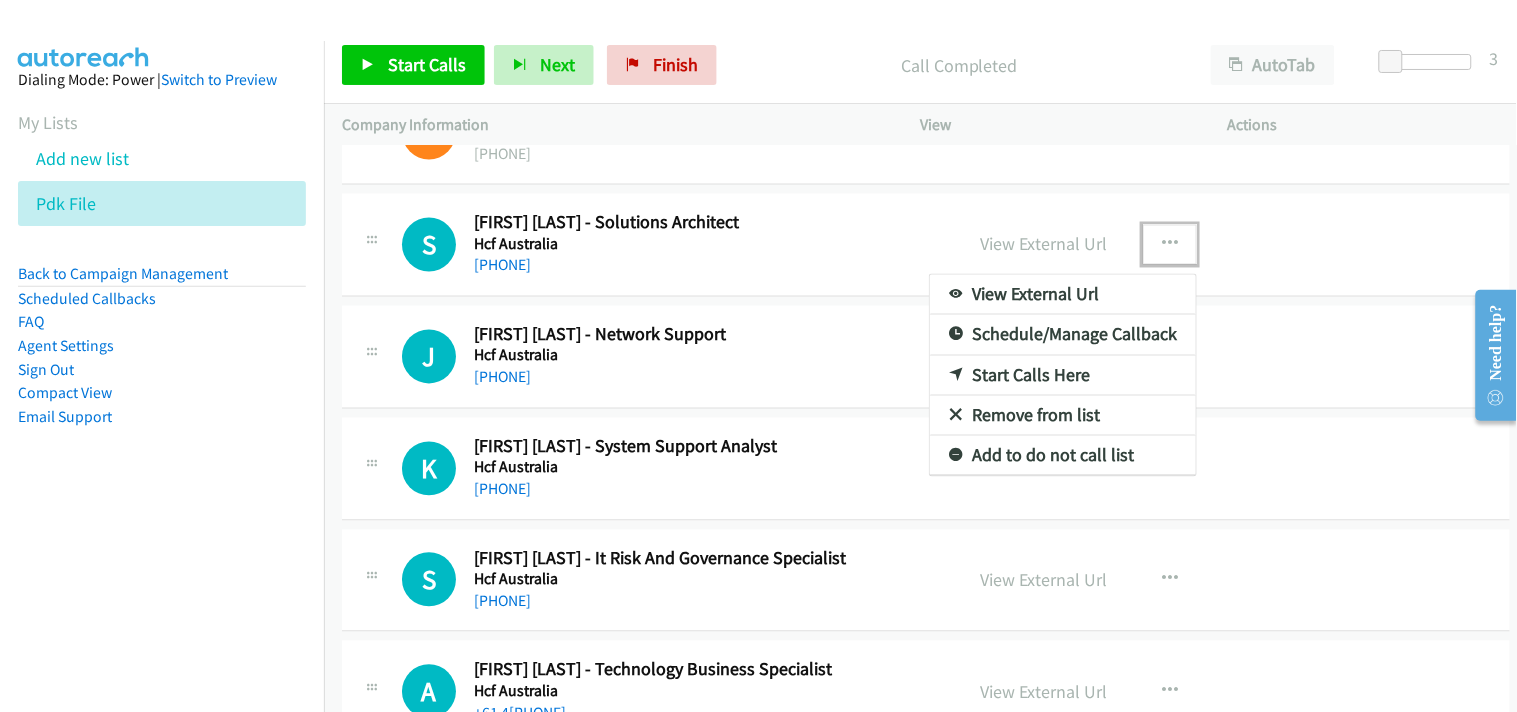 click on "Start Calls Here" at bounding box center [1063, 376] 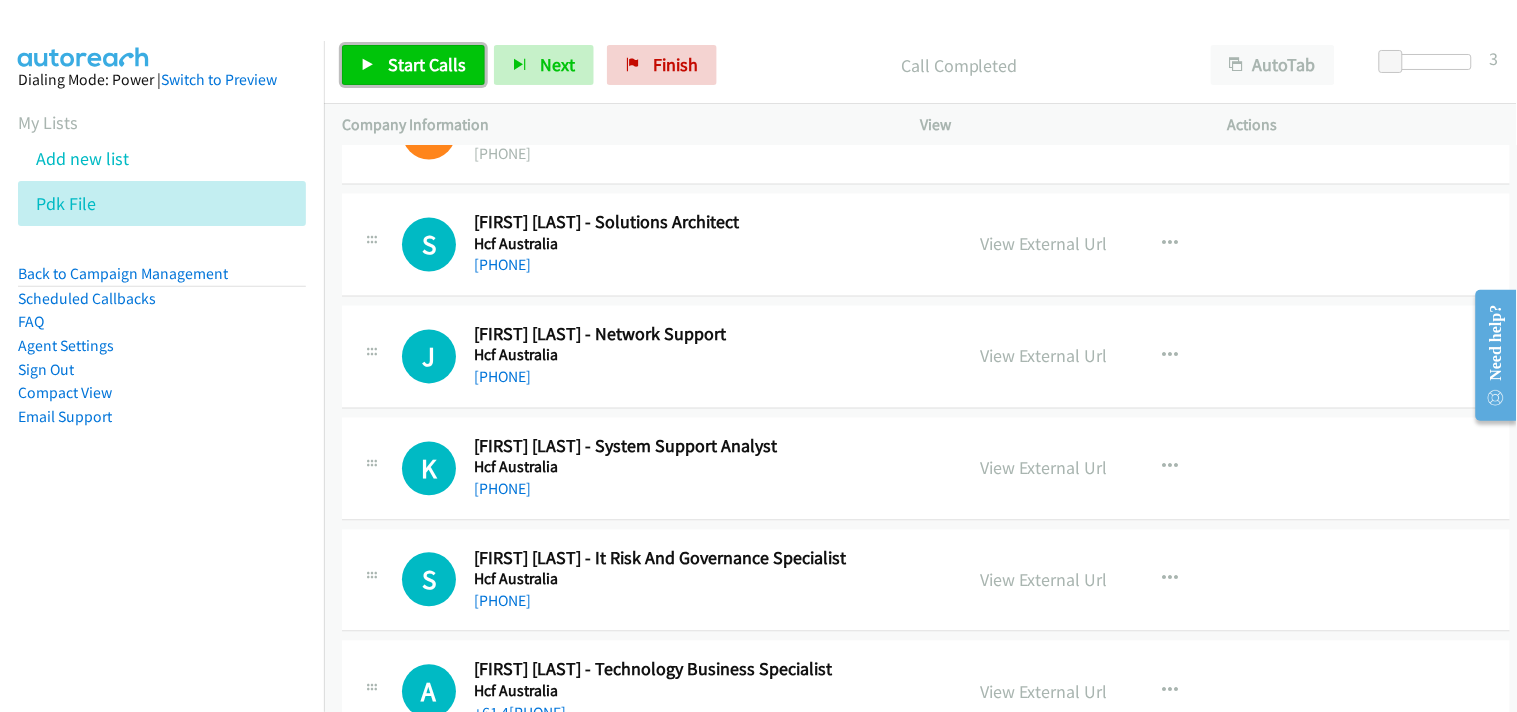 click on "Start Calls" at bounding box center [427, 64] 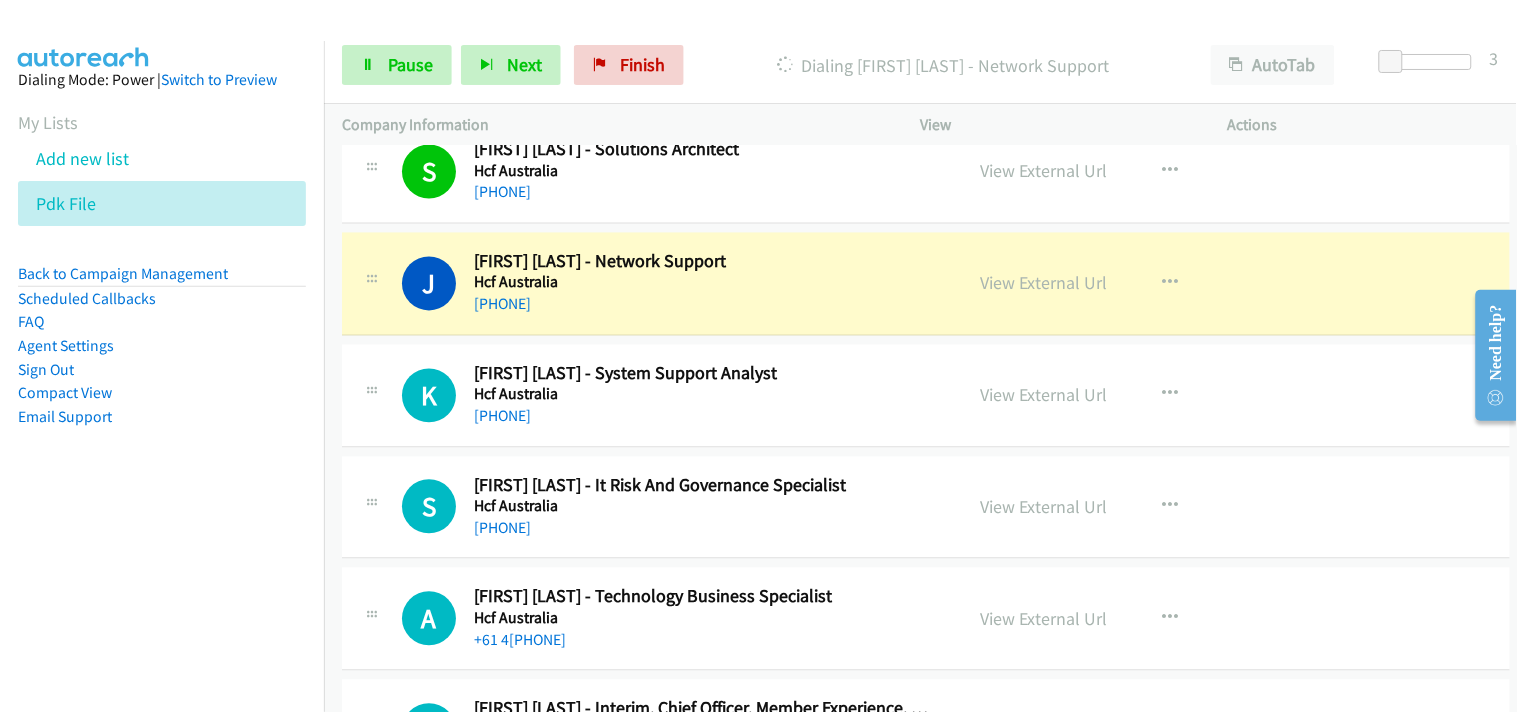 scroll, scrollTop: 6888, scrollLeft: 0, axis: vertical 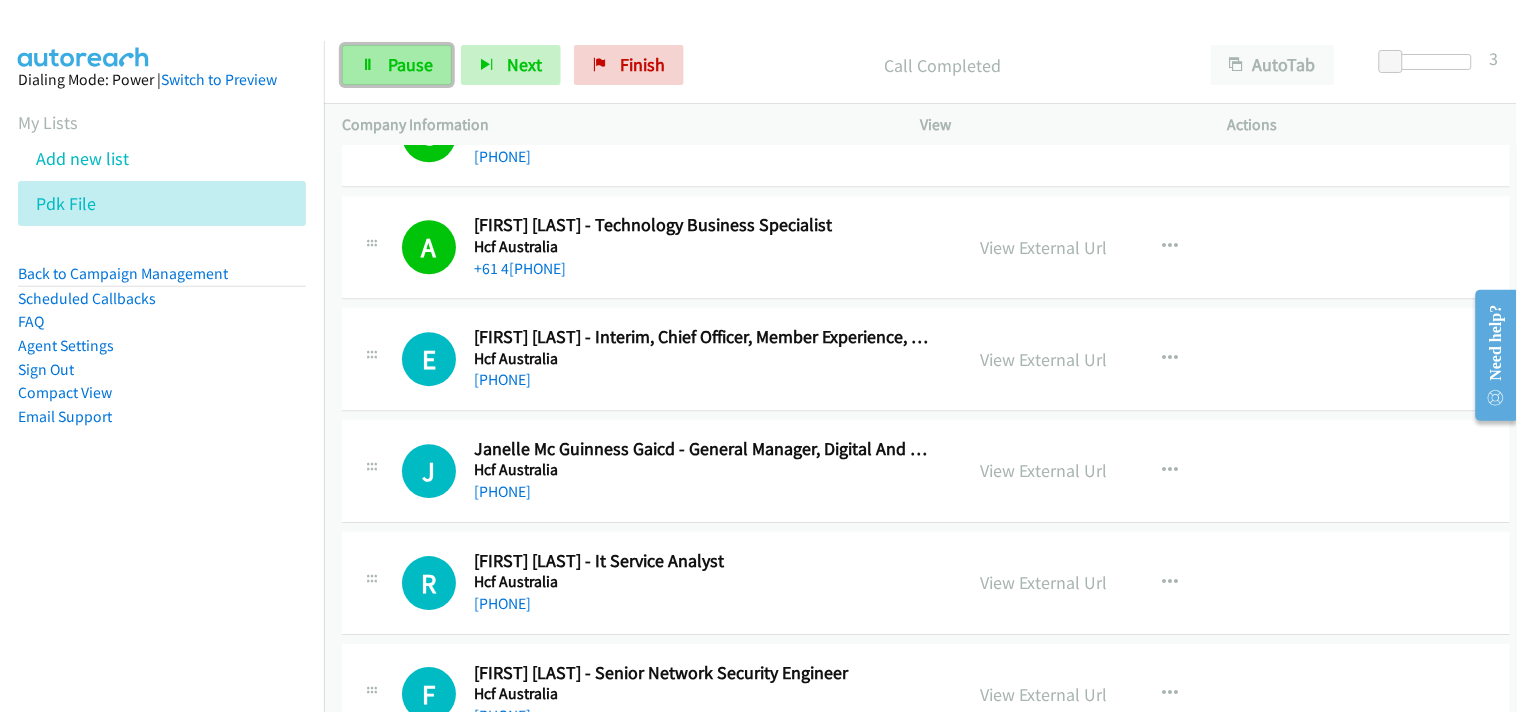 click at bounding box center [368, 66] 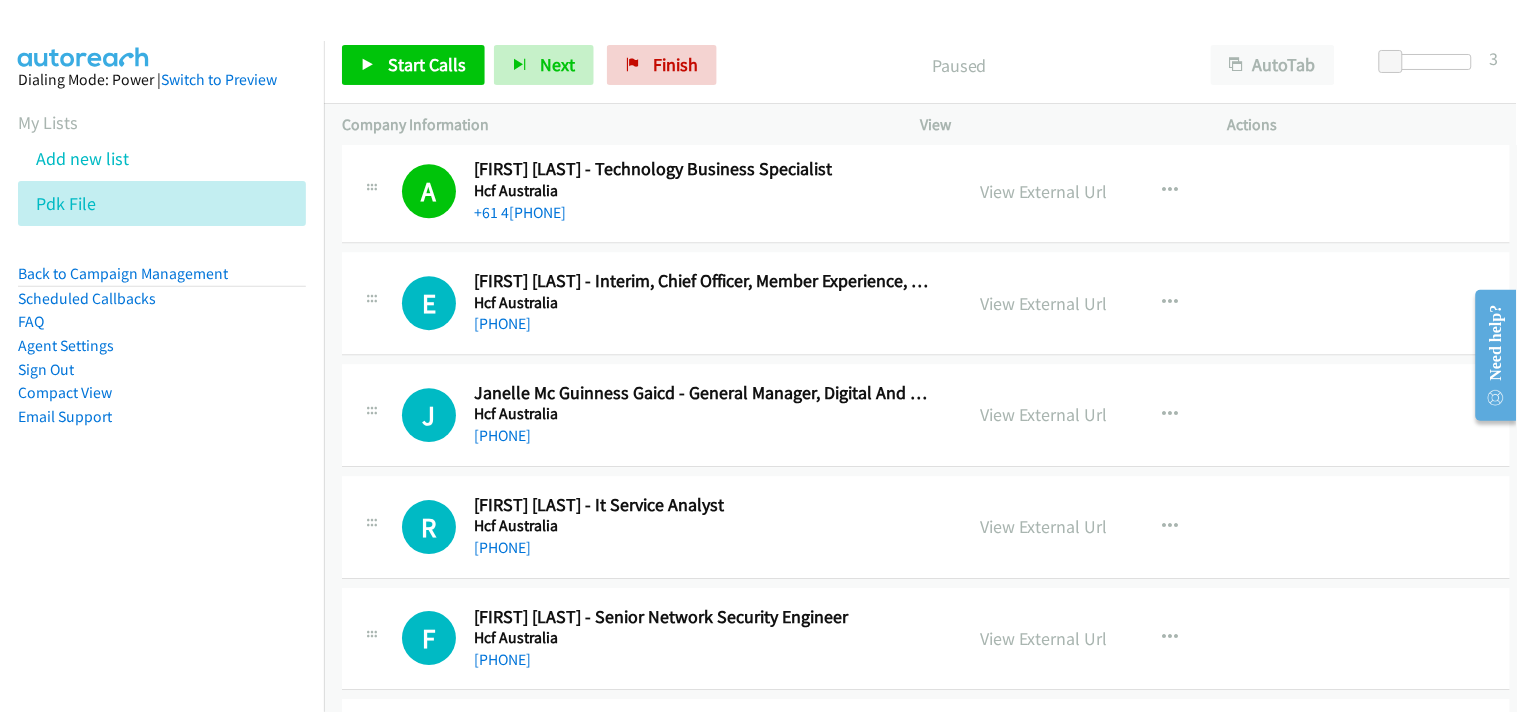 scroll, scrollTop: 7333, scrollLeft: 0, axis: vertical 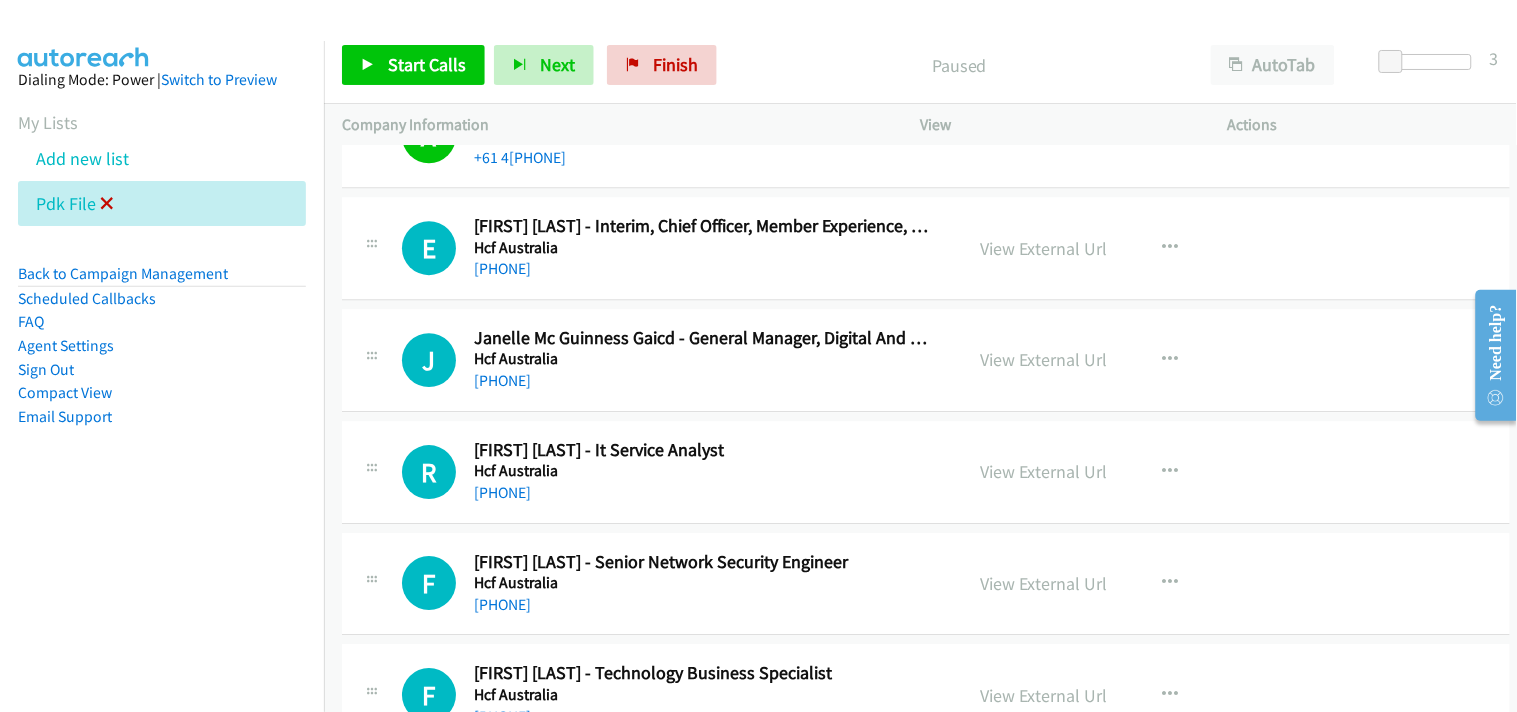click at bounding box center [107, 205] 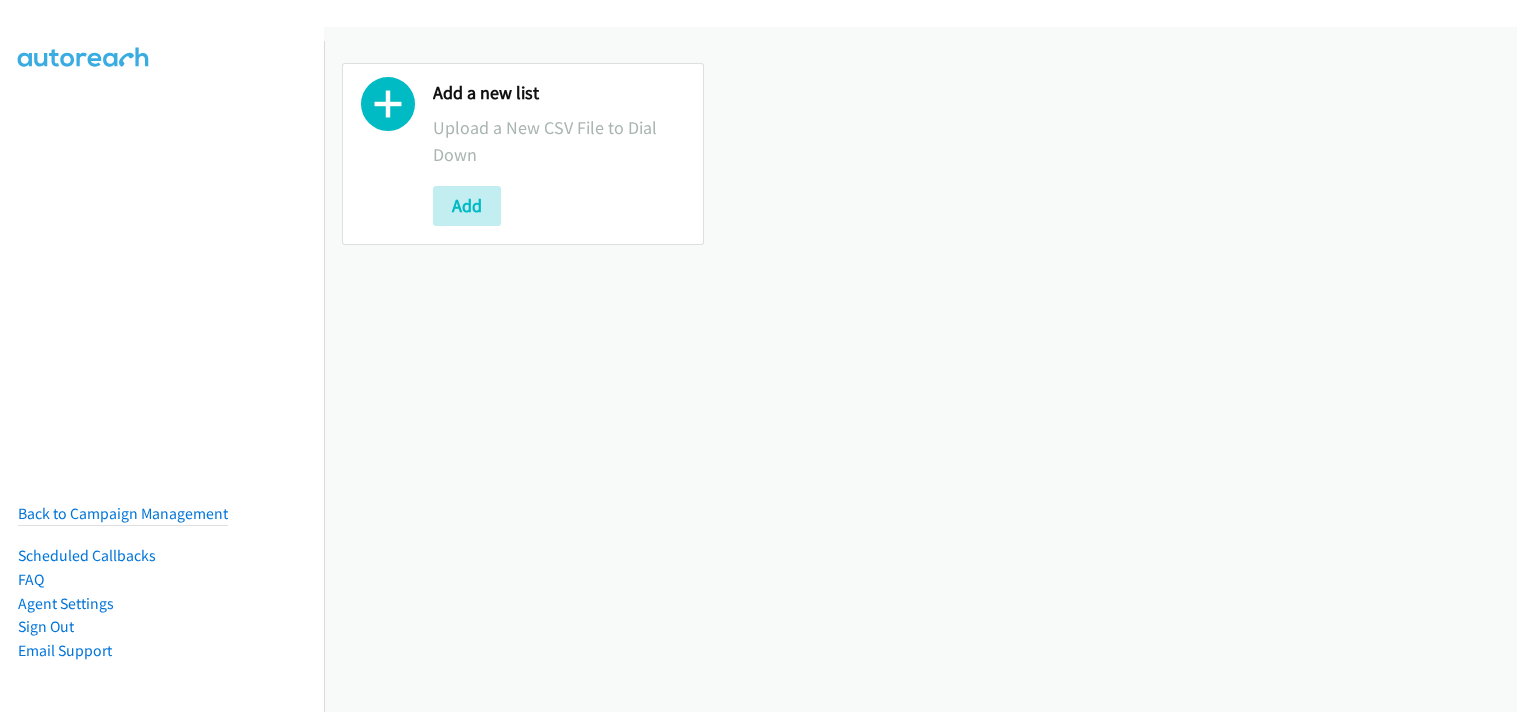 scroll, scrollTop: 0, scrollLeft: 0, axis: both 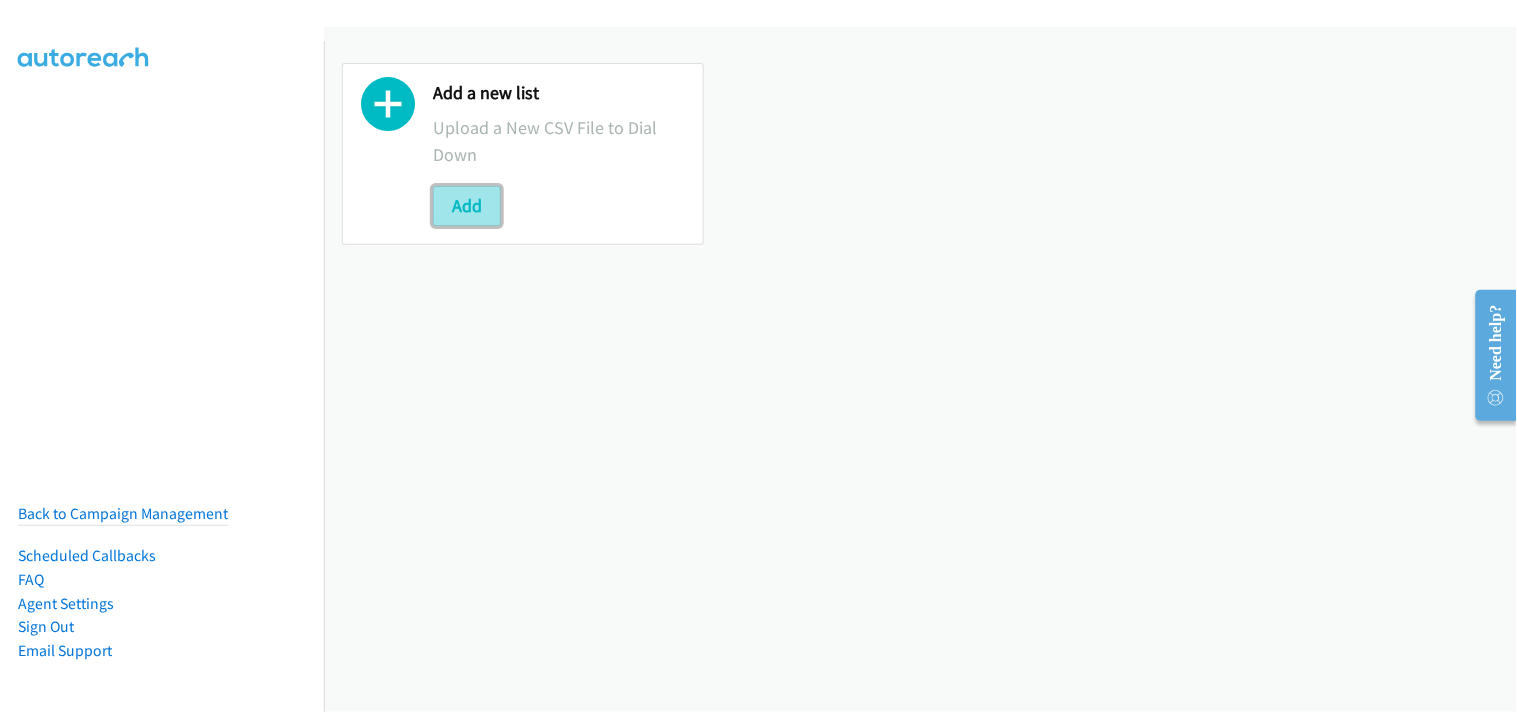 click on "Add" at bounding box center [467, 206] 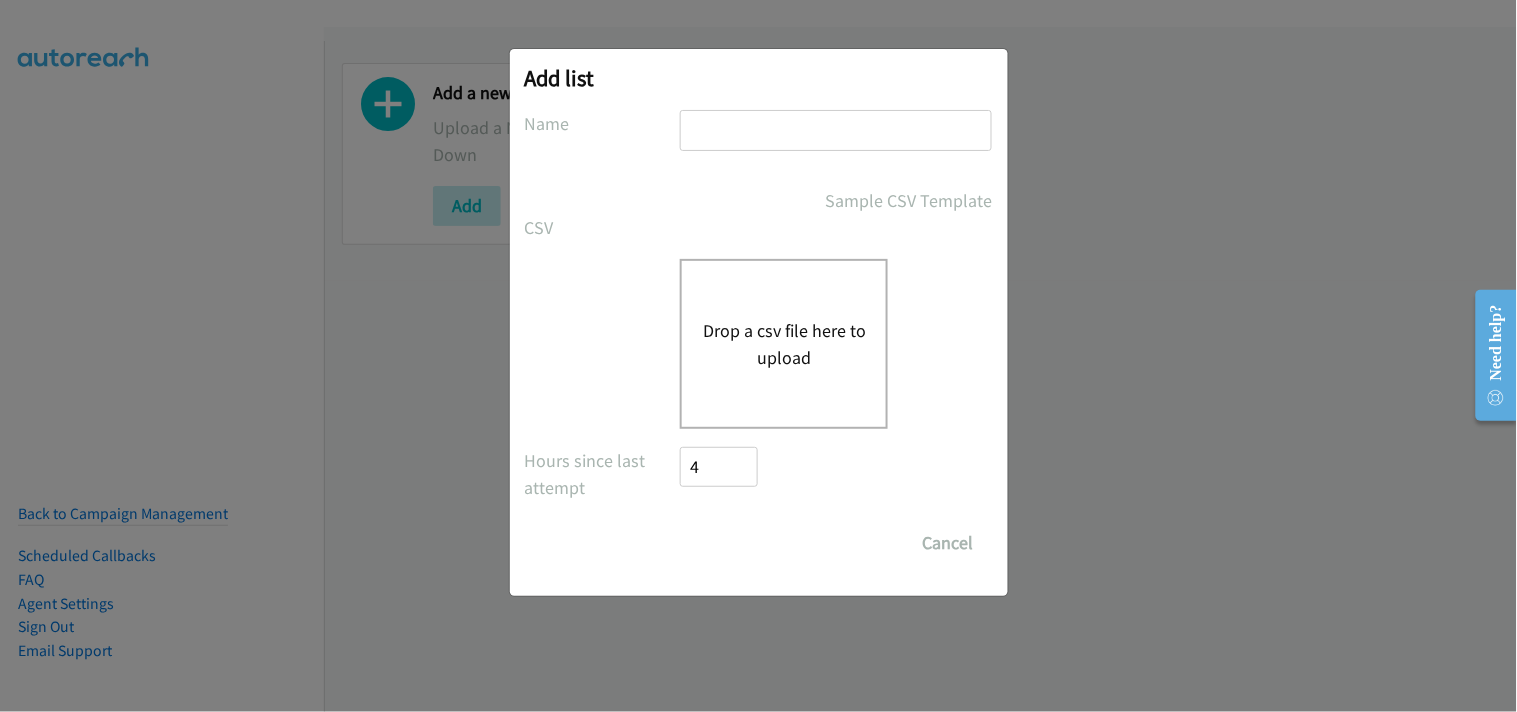 click at bounding box center (836, 130) 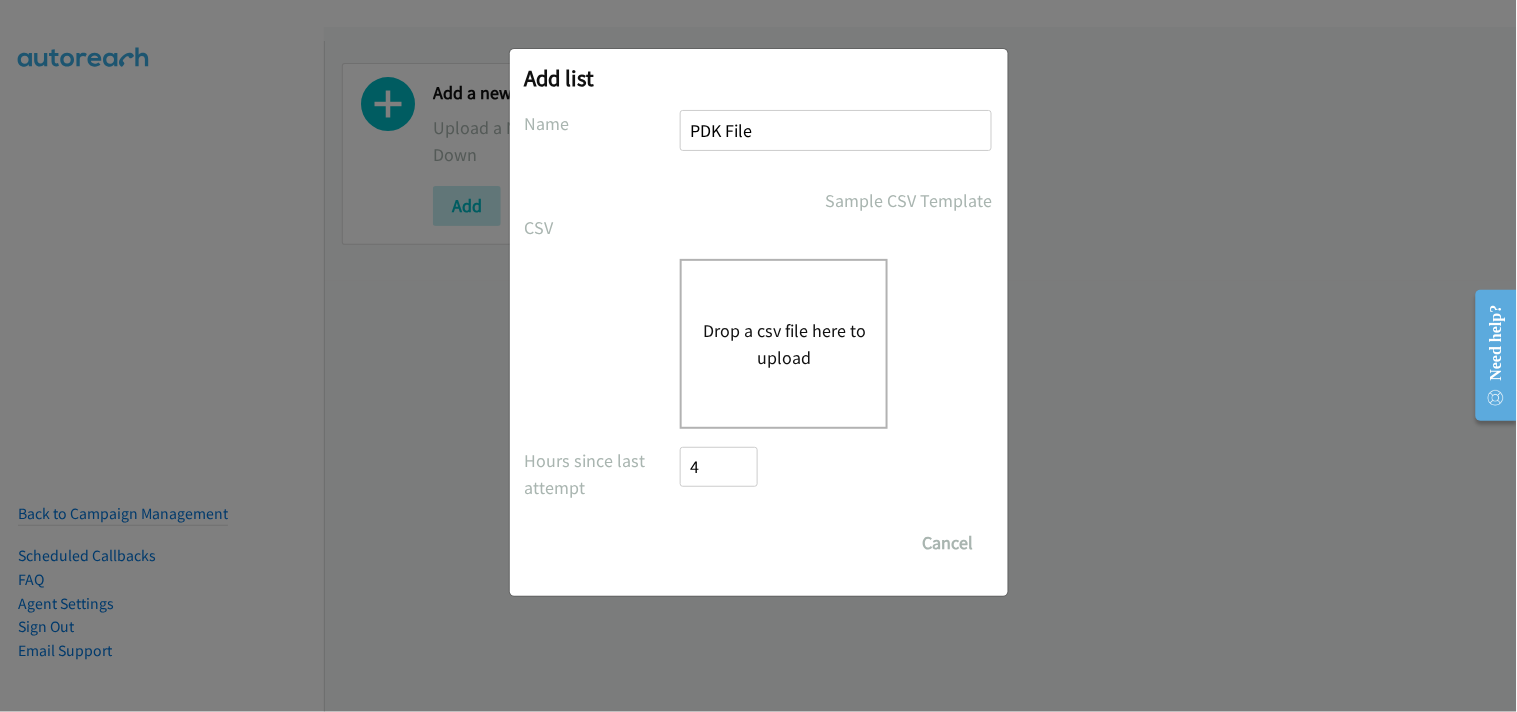 click on "Drop a csv file here to upload" at bounding box center (784, 344) 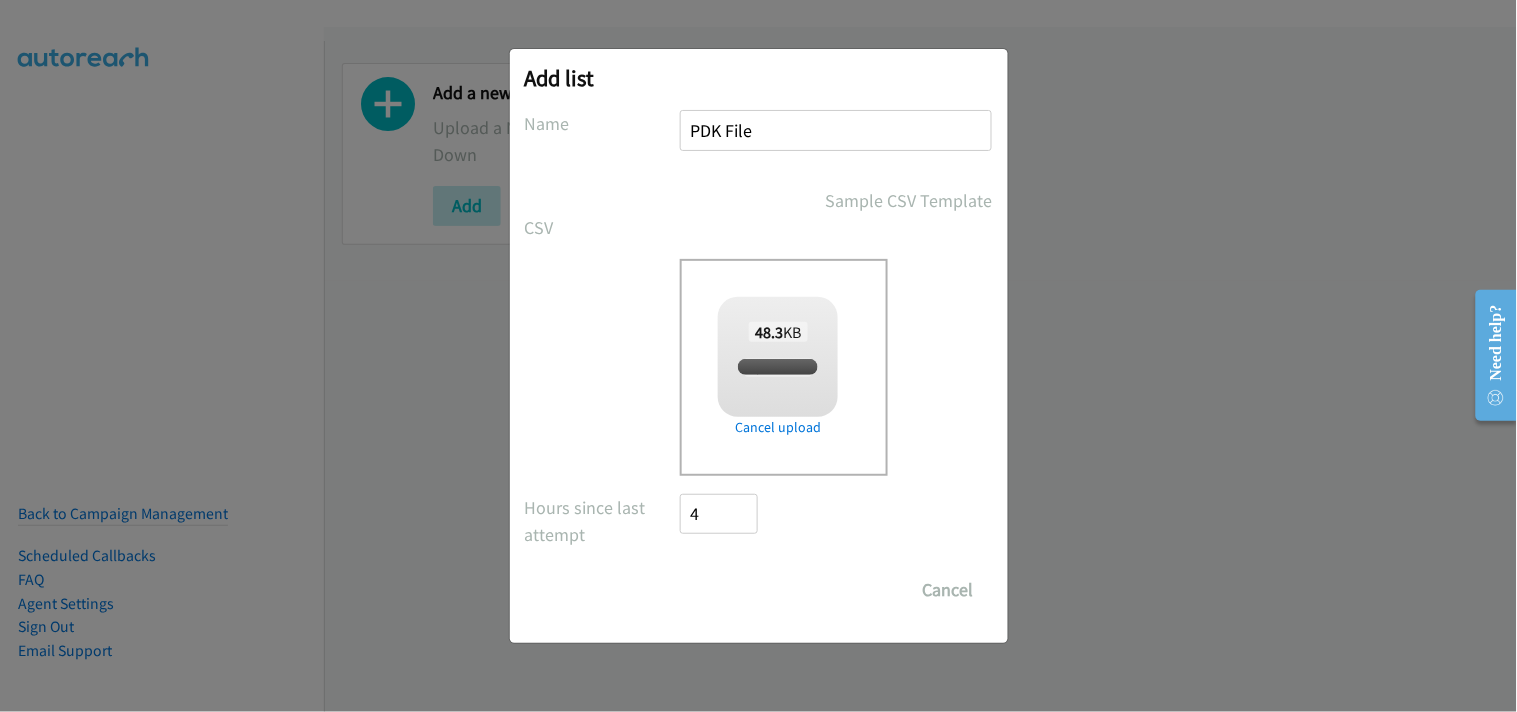 checkbox on "true" 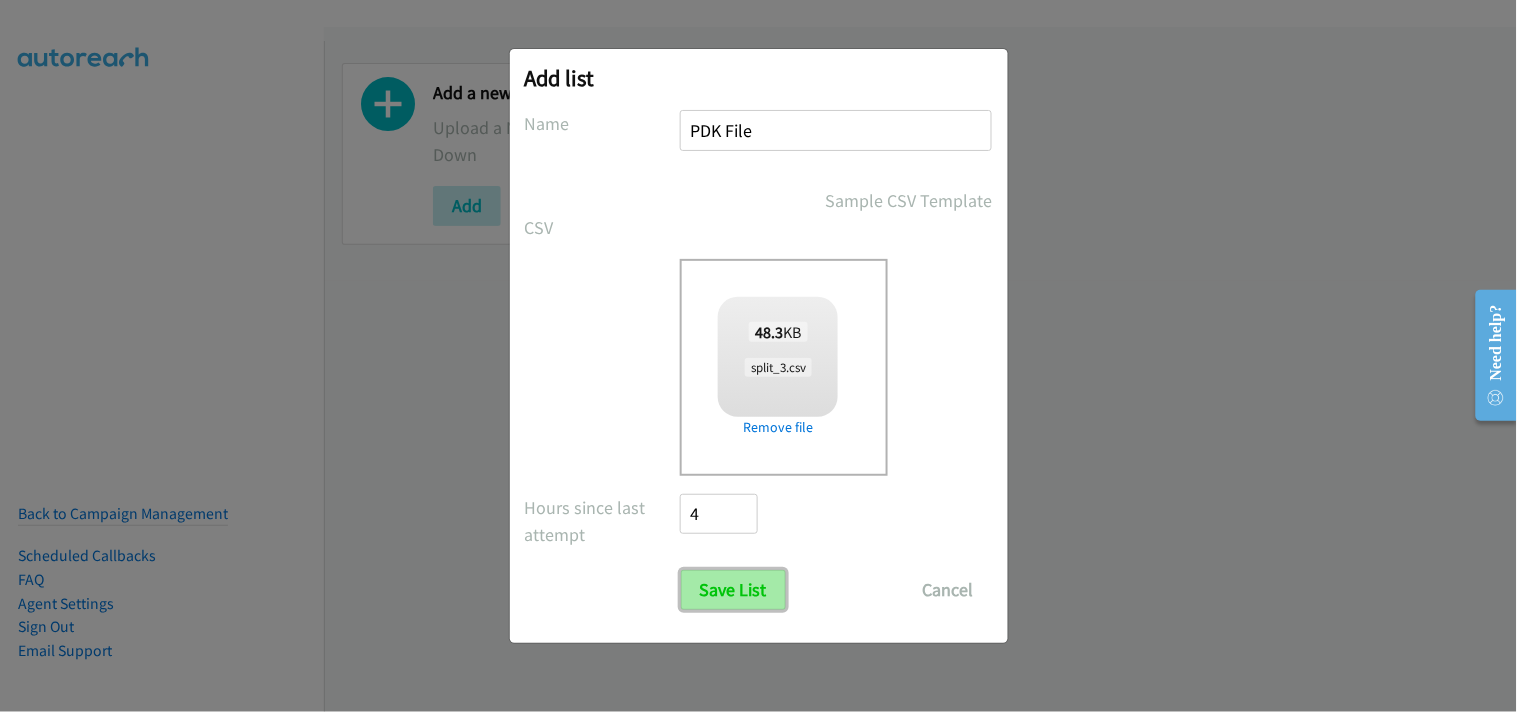 click on "Save List" at bounding box center [733, 590] 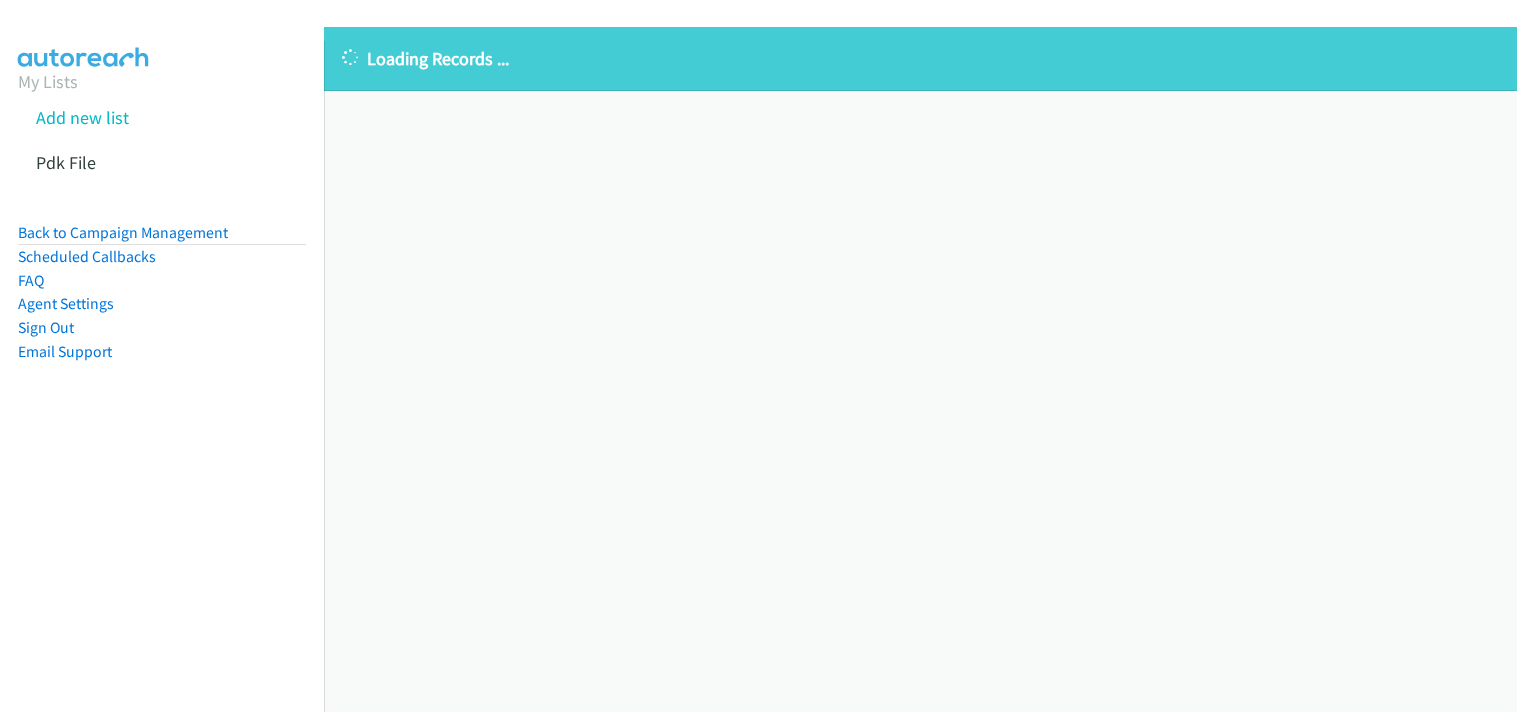 scroll, scrollTop: 0, scrollLeft: 0, axis: both 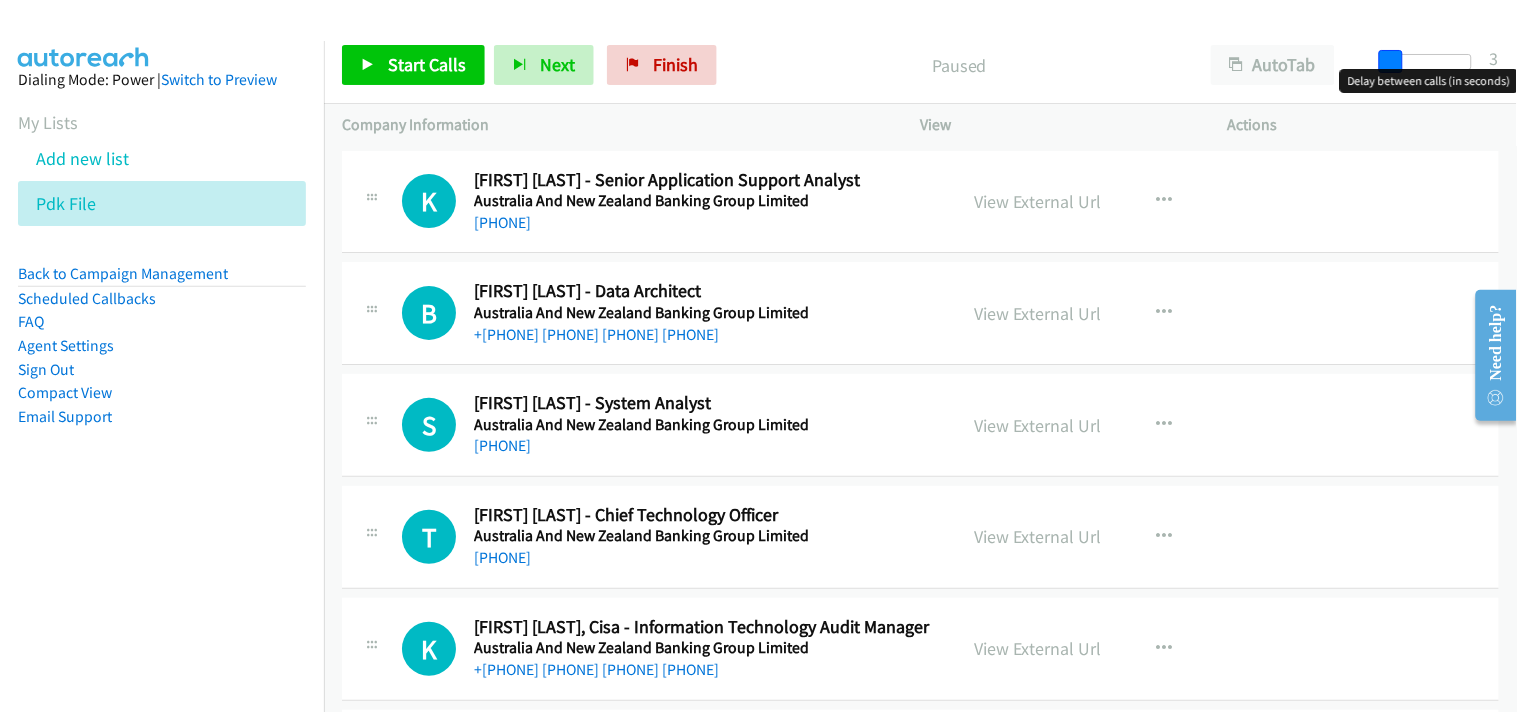 click at bounding box center [1391, 62] 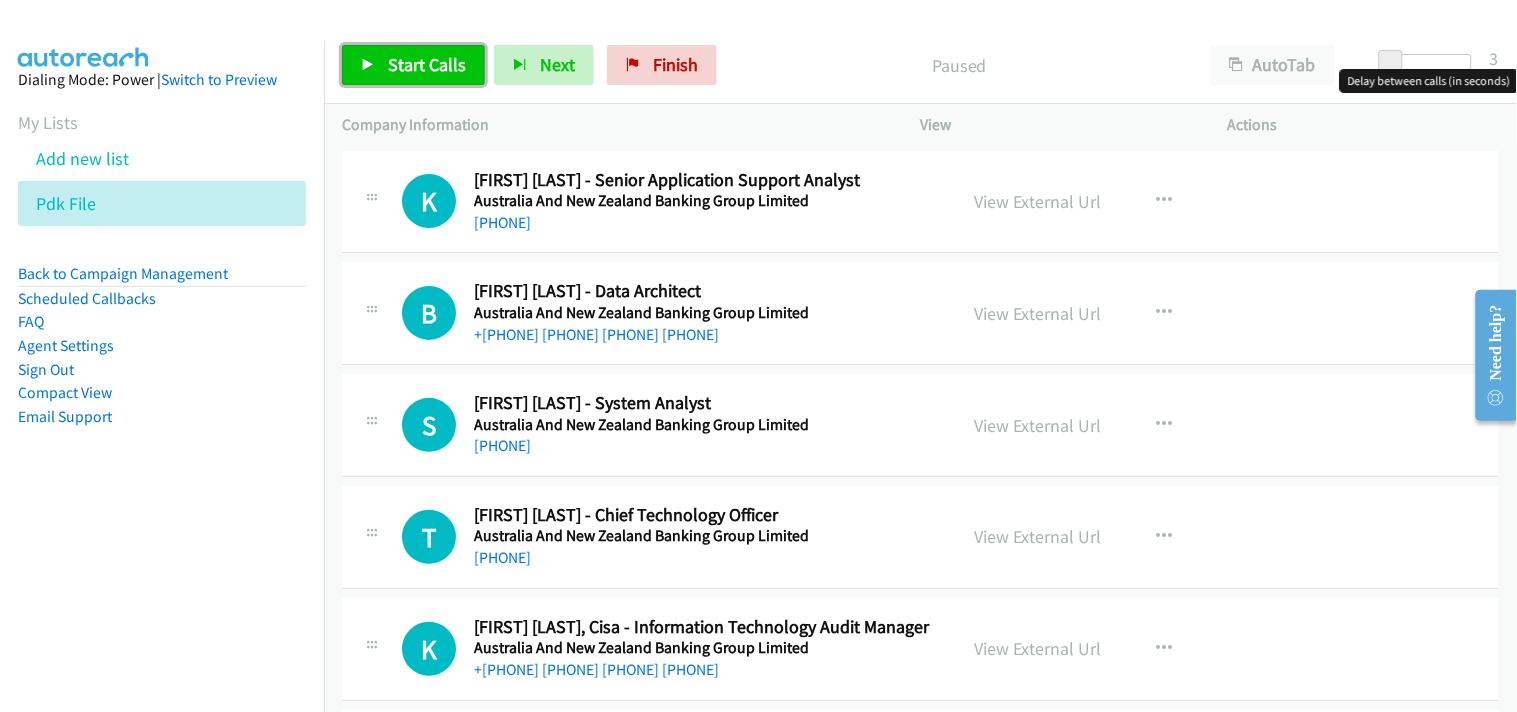 click on "Start Calls" at bounding box center [427, 64] 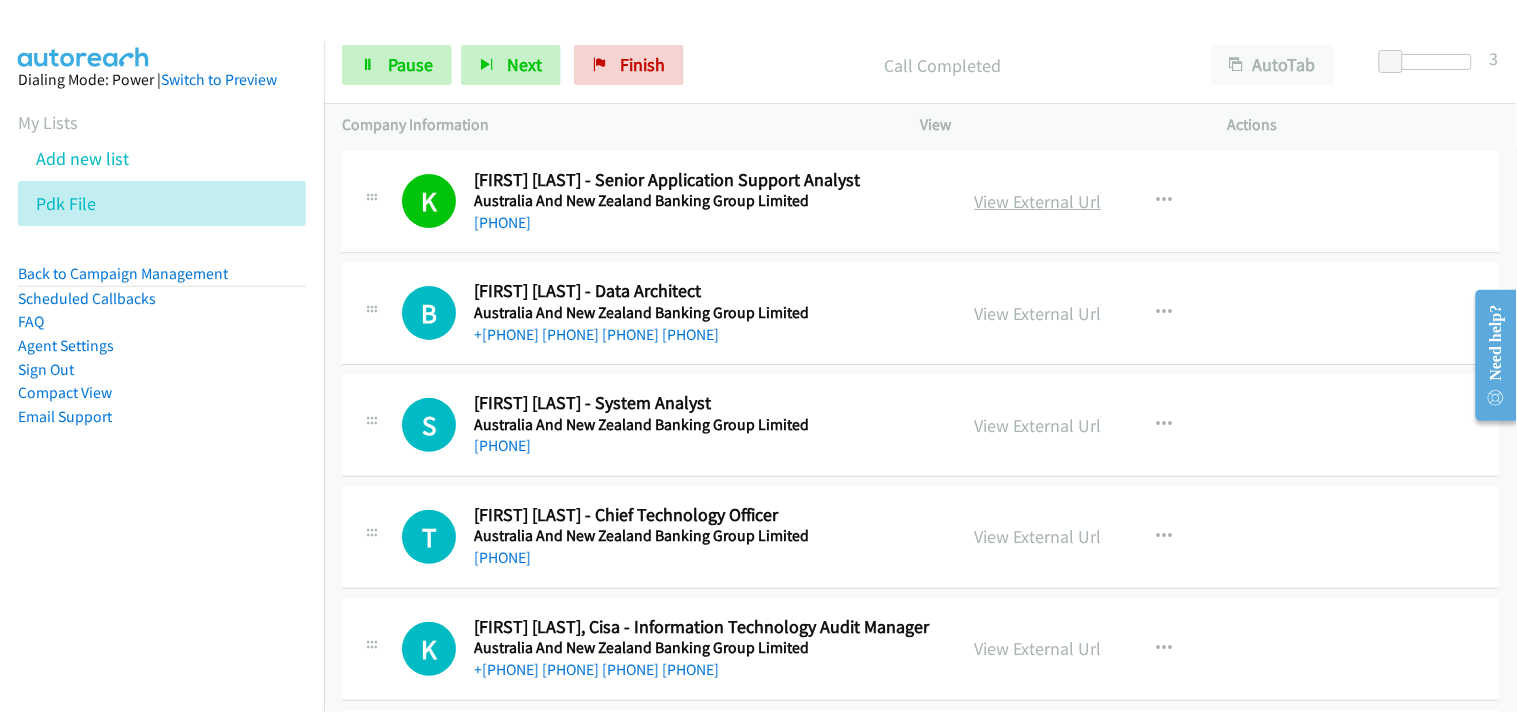 click on "View External Url" at bounding box center [1038, 201] 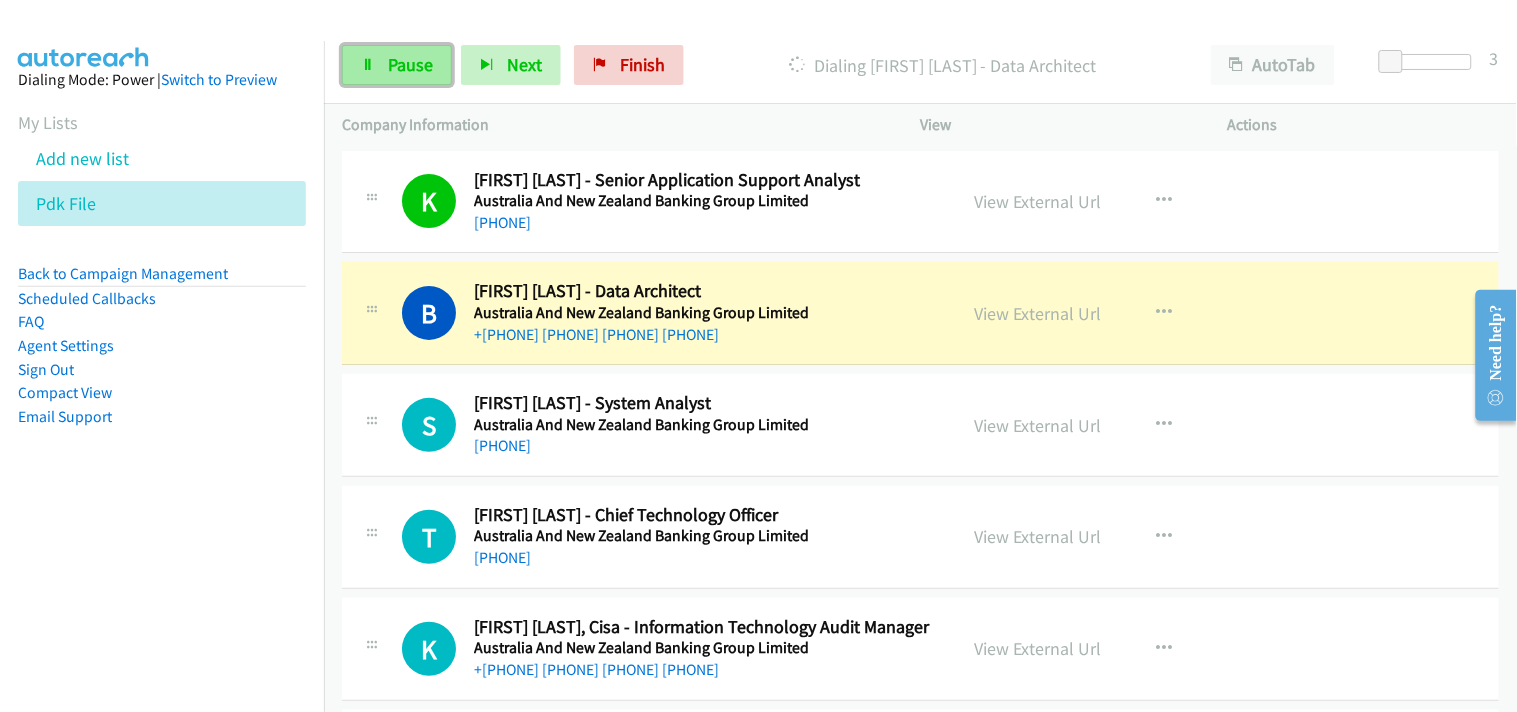 click on "Pause" at bounding box center [397, 65] 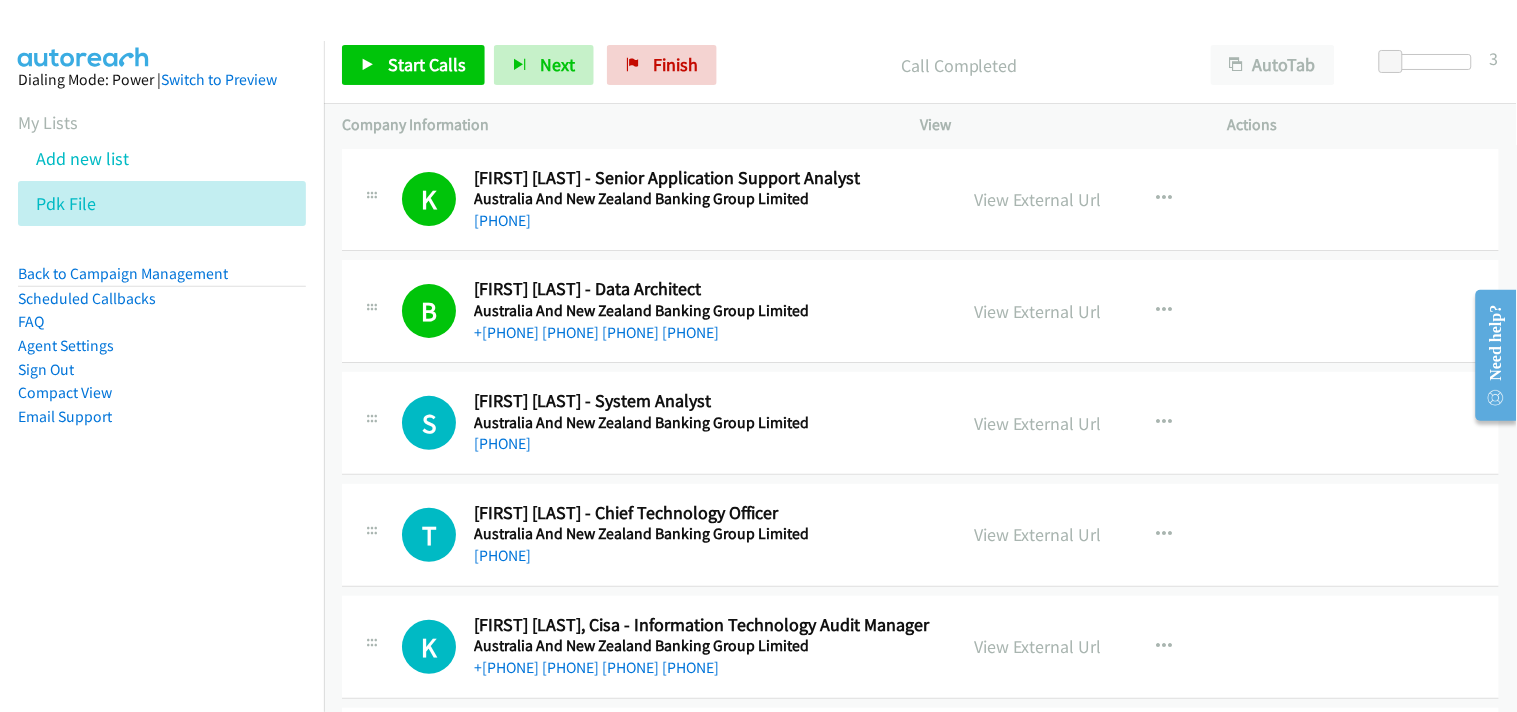 scroll, scrollTop: 0, scrollLeft: 0, axis: both 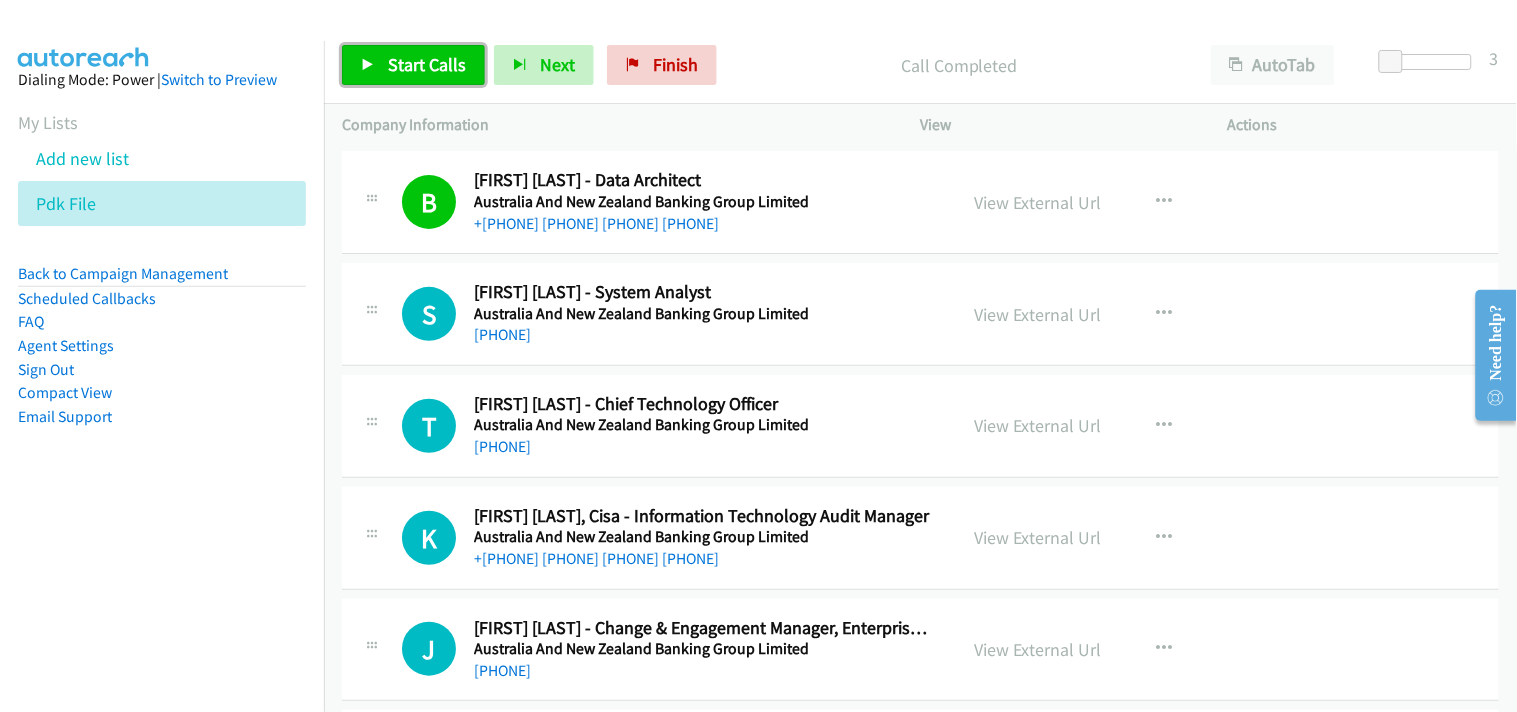 click on "Start Calls" at bounding box center (413, 65) 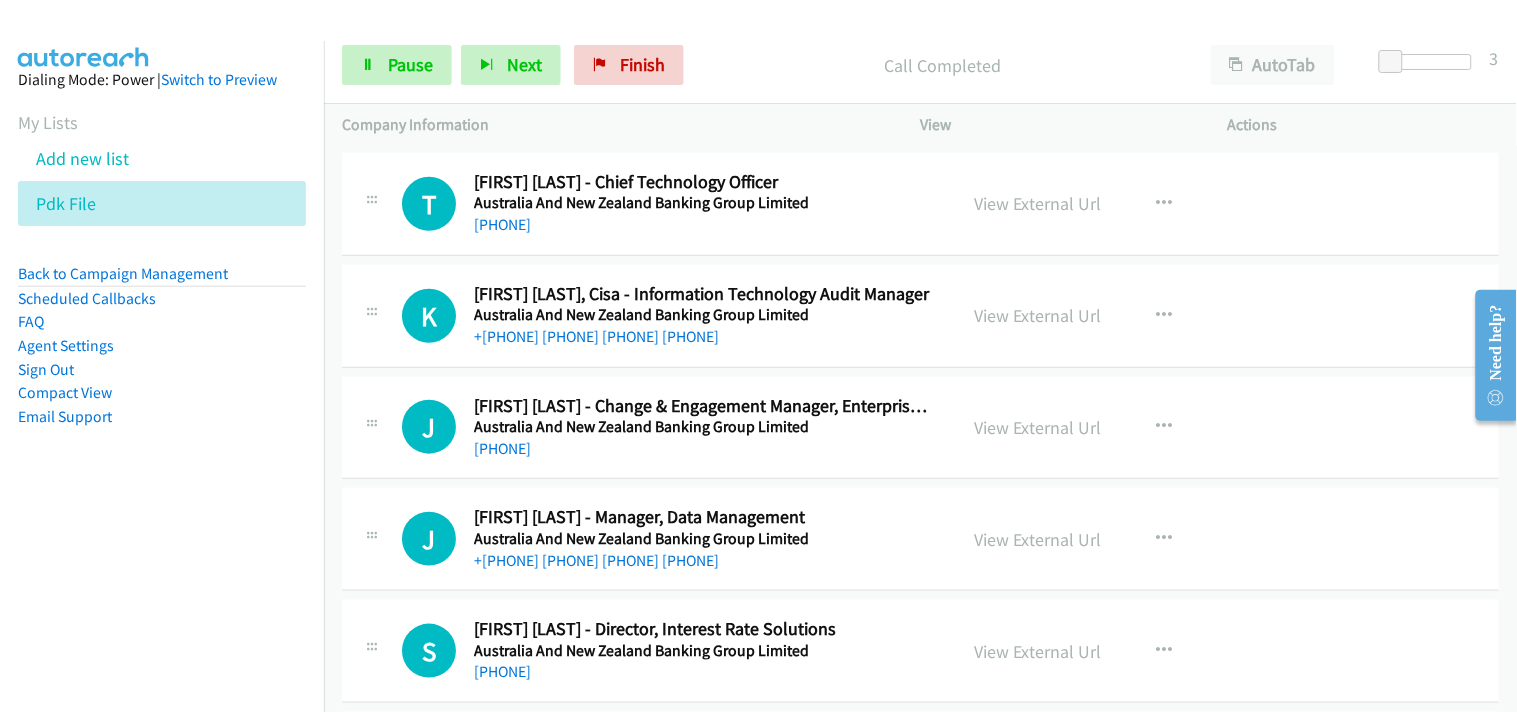 scroll, scrollTop: 444, scrollLeft: 0, axis: vertical 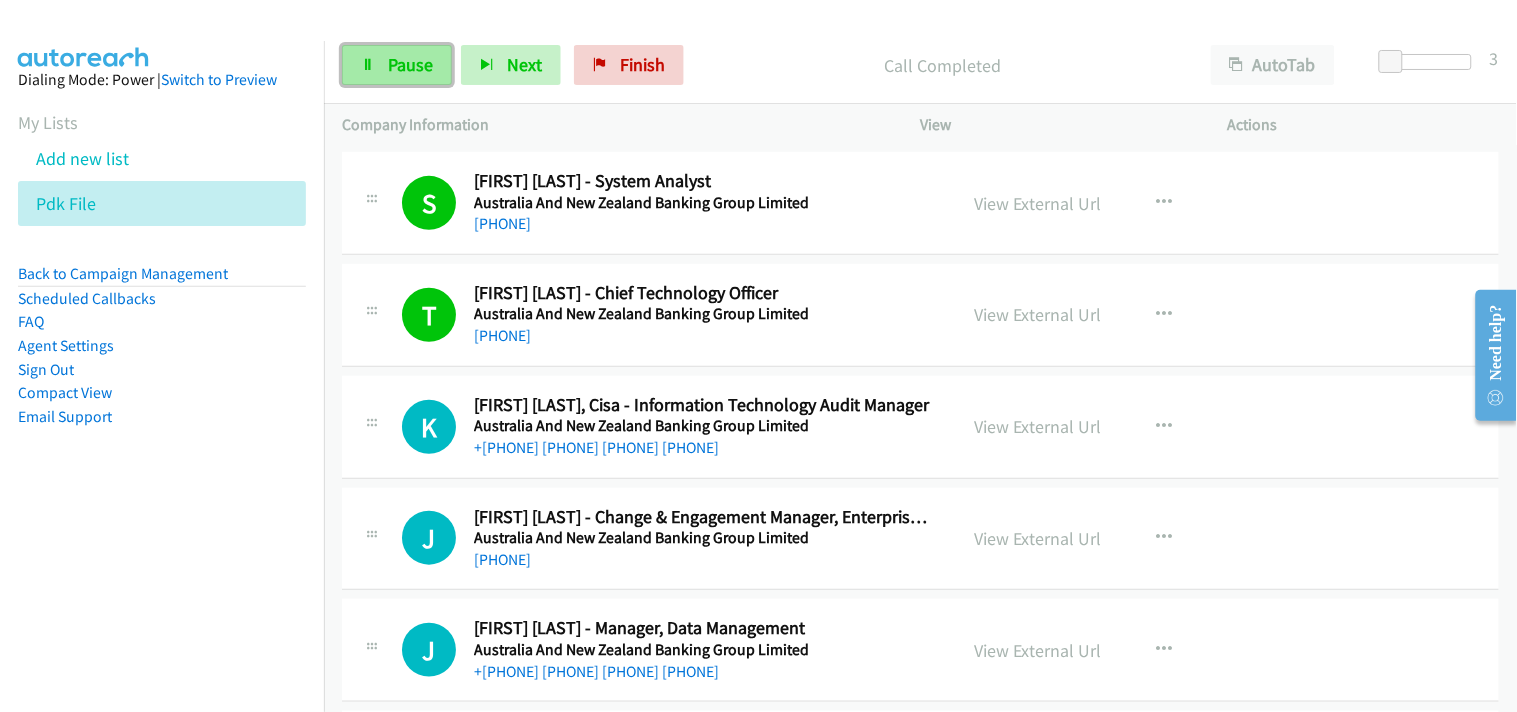 click on "Pause" at bounding box center (410, 64) 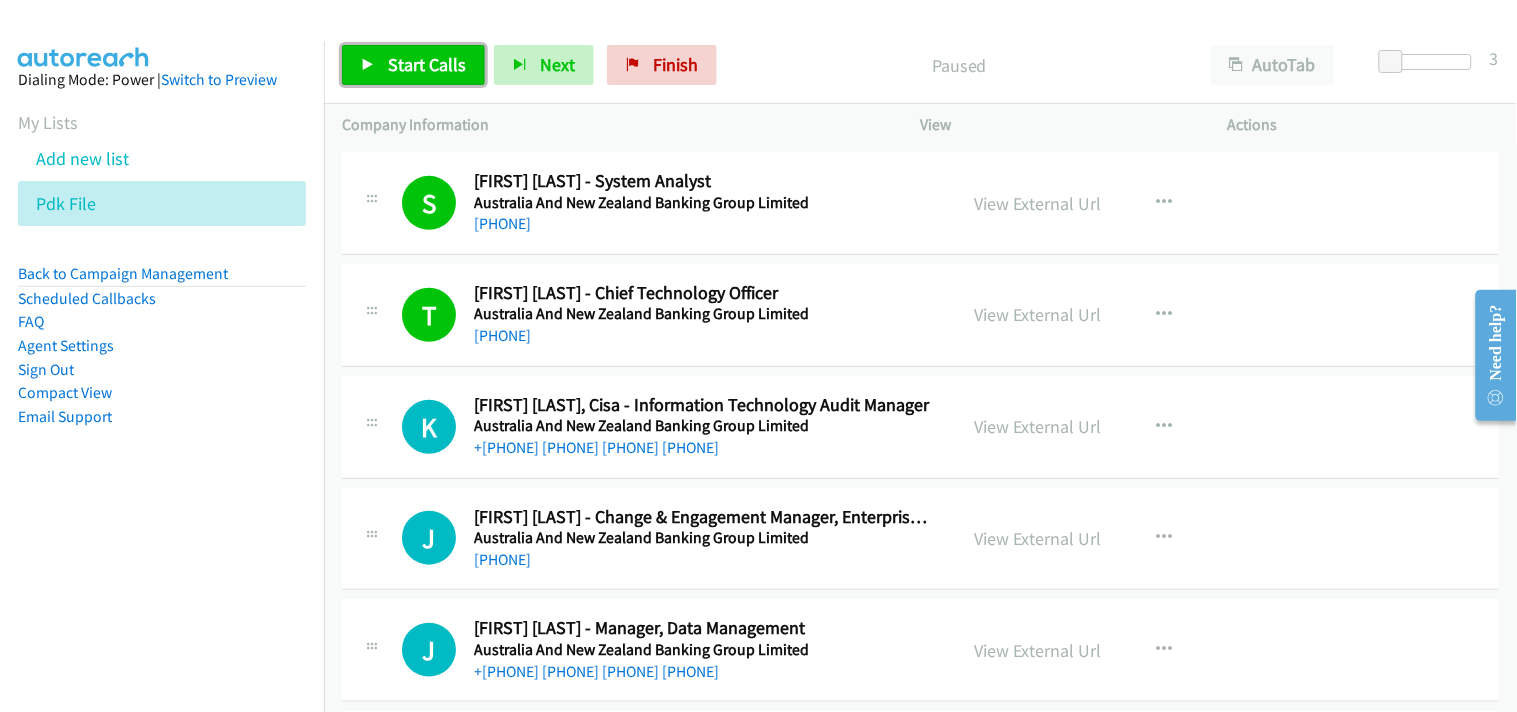 click on "Start Calls" at bounding box center [413, 65] 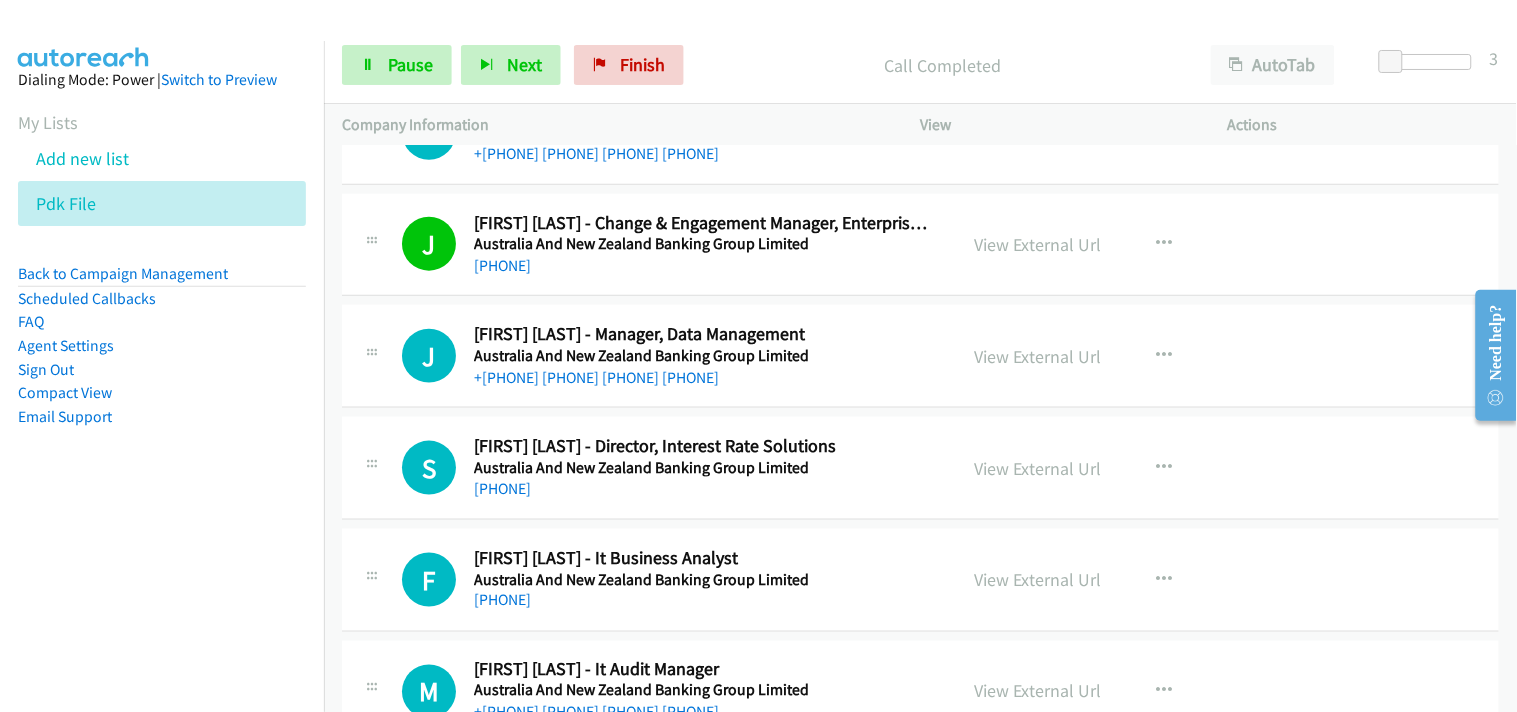 scroll, scrollTop: 555, scrollLeft: 0, axis: vertical 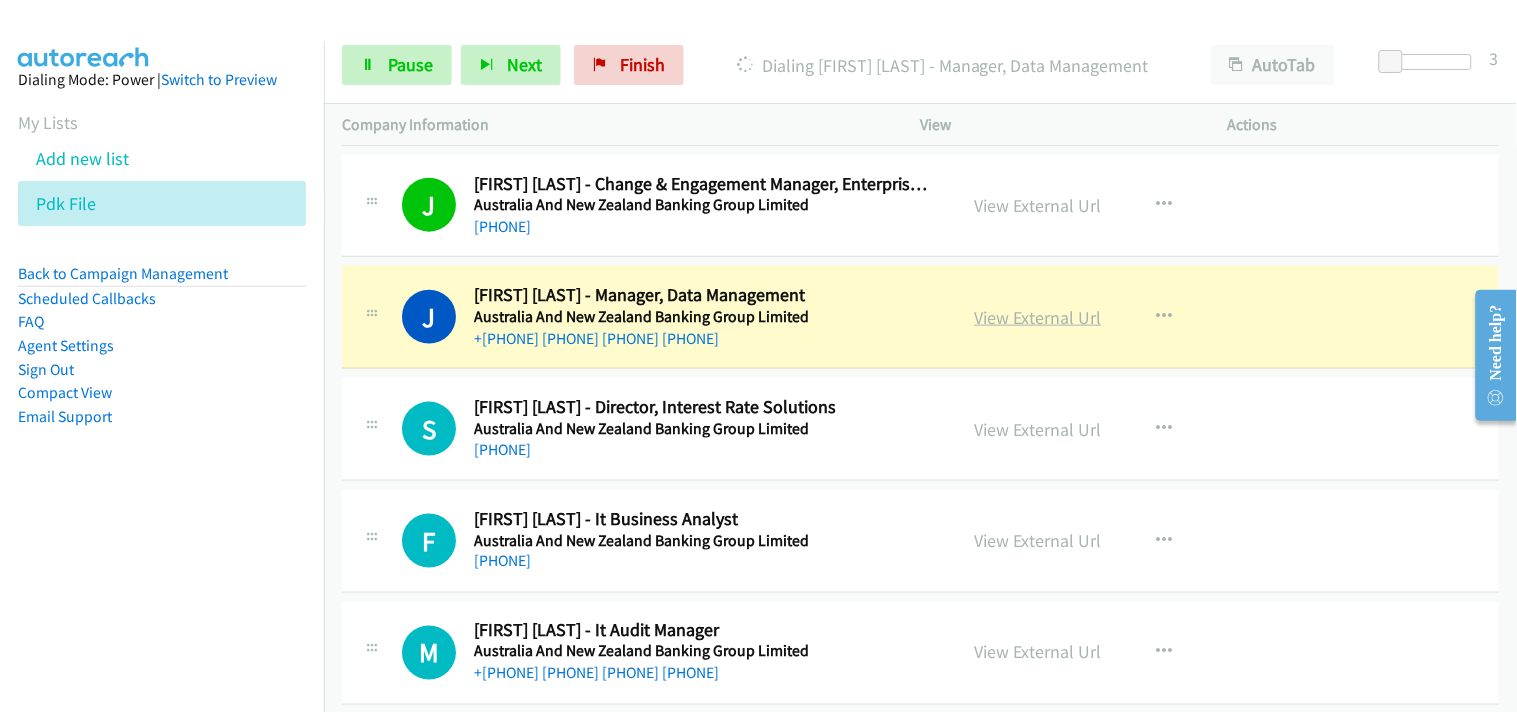 click on "View External Url" at bounding box center [1038, 317] 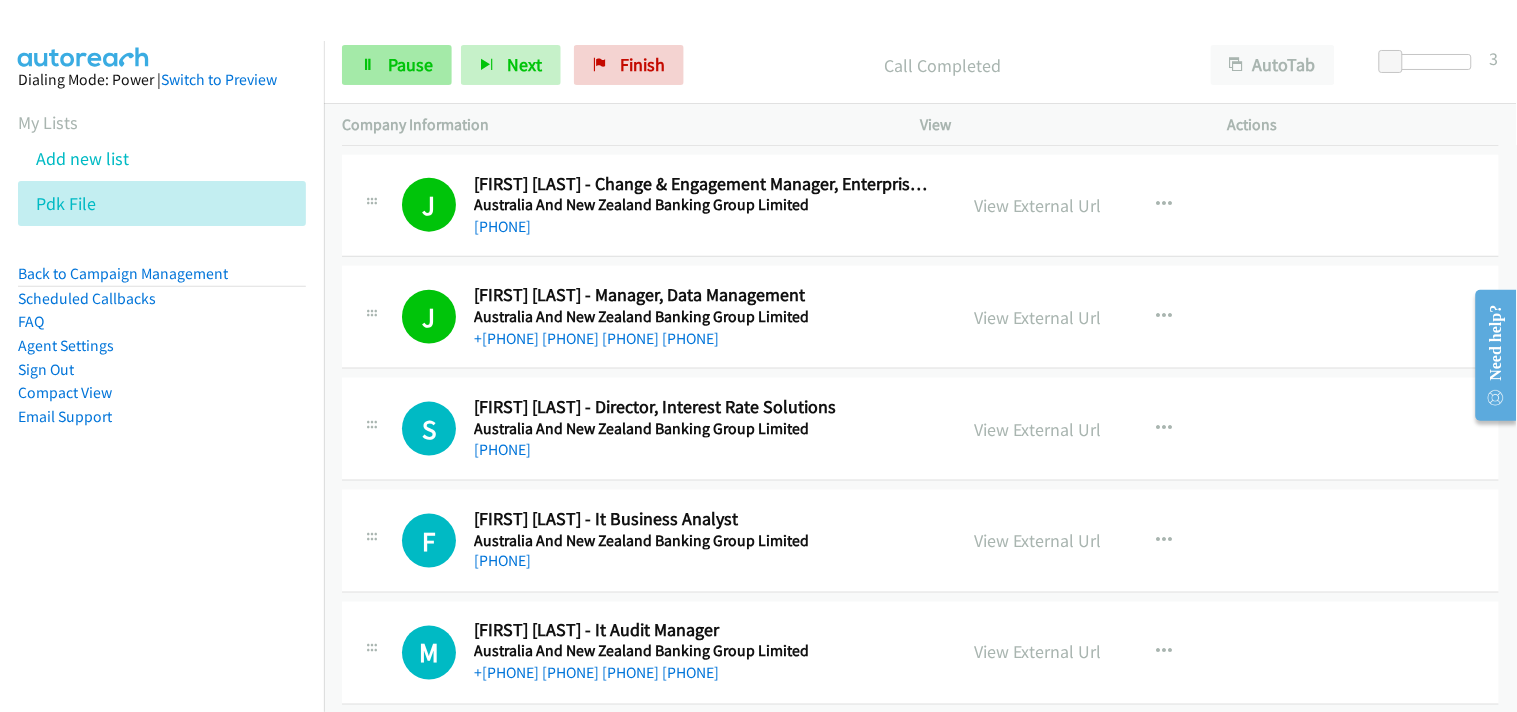 drag, startPoint x: 416, startPoint y: 41, endPoint x: 408, endPoint y: 53, distance: 14.422205 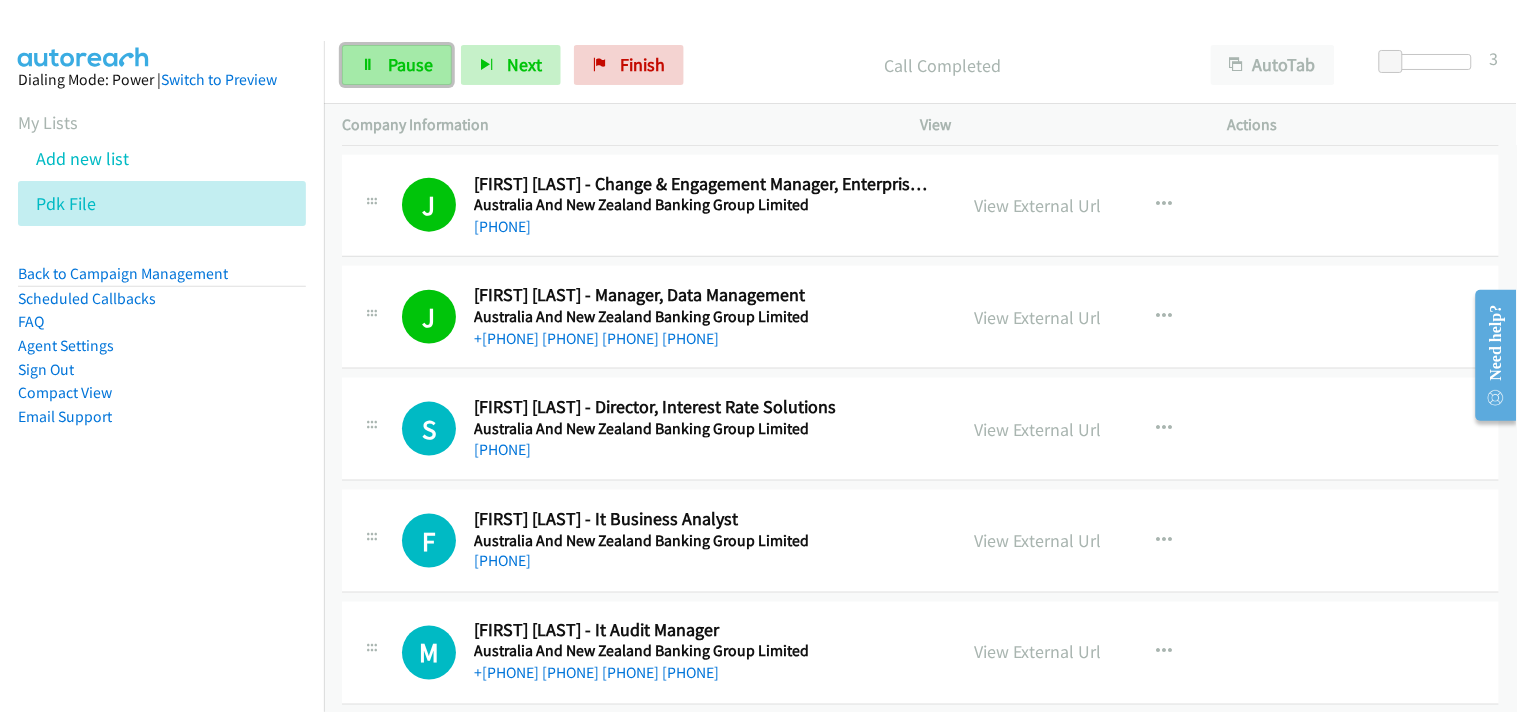 click on "Pause" at bounding box center (410, 64) 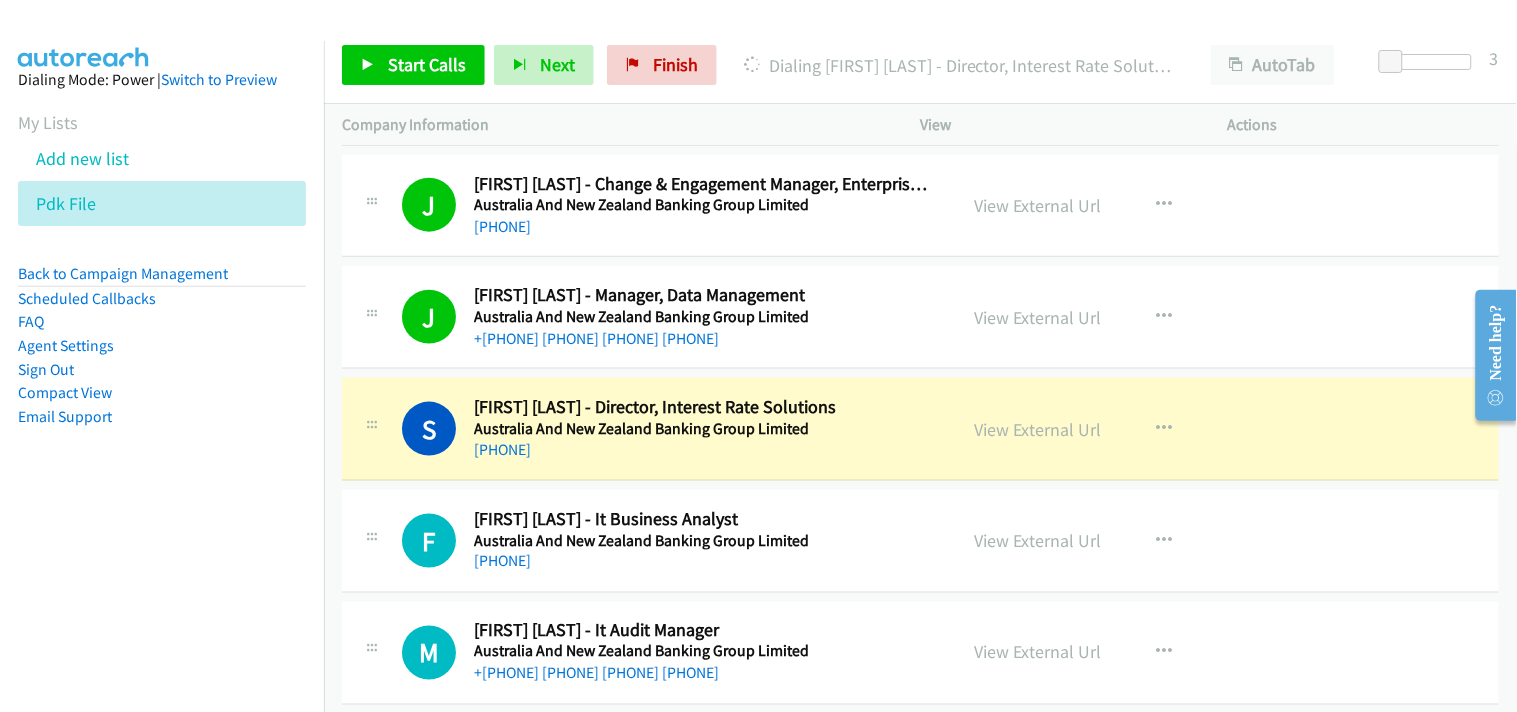 scroll, scrollTop: 666, scrollLeft: 0, axis: vertical 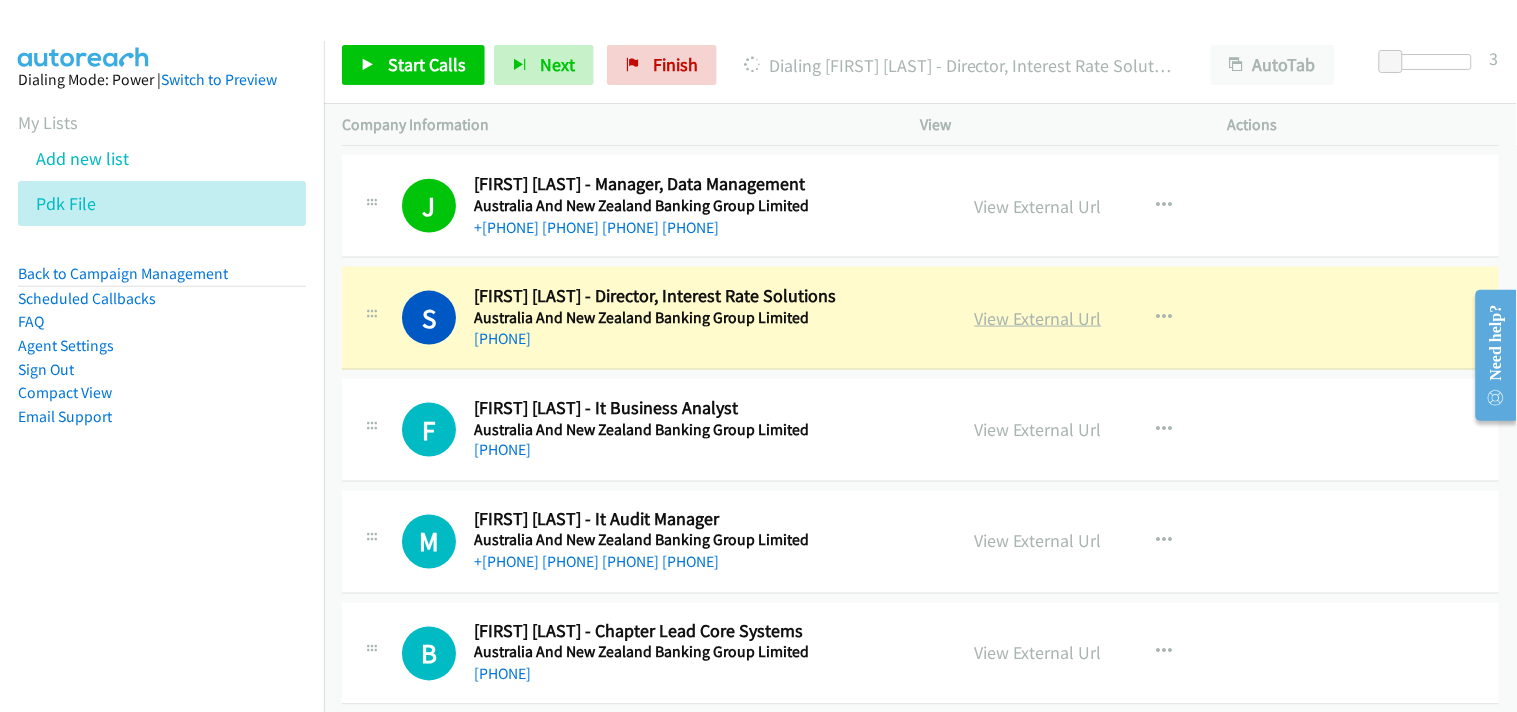 click on "View External Url" at bounding box center (1038, 318) 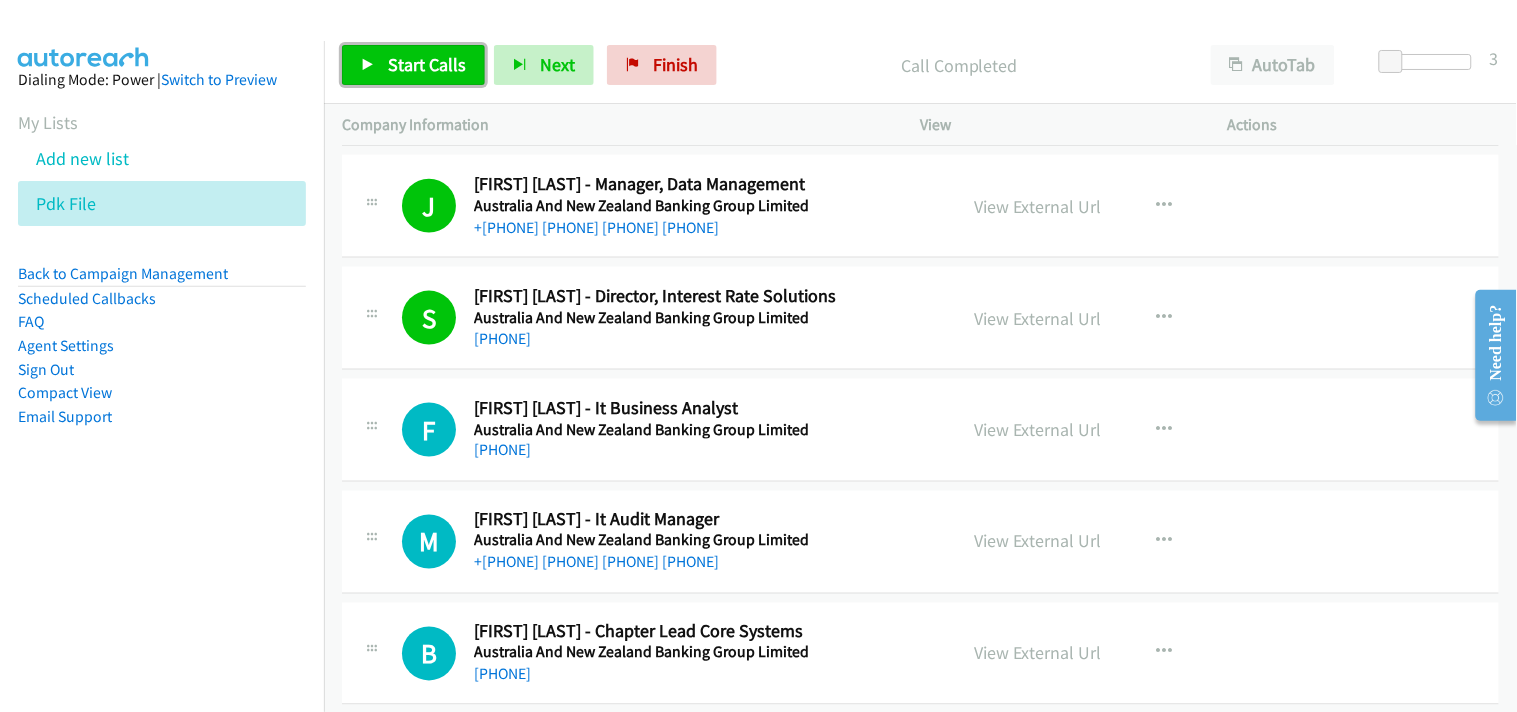 click on "Start Calls" at bounding box center [413, 65] 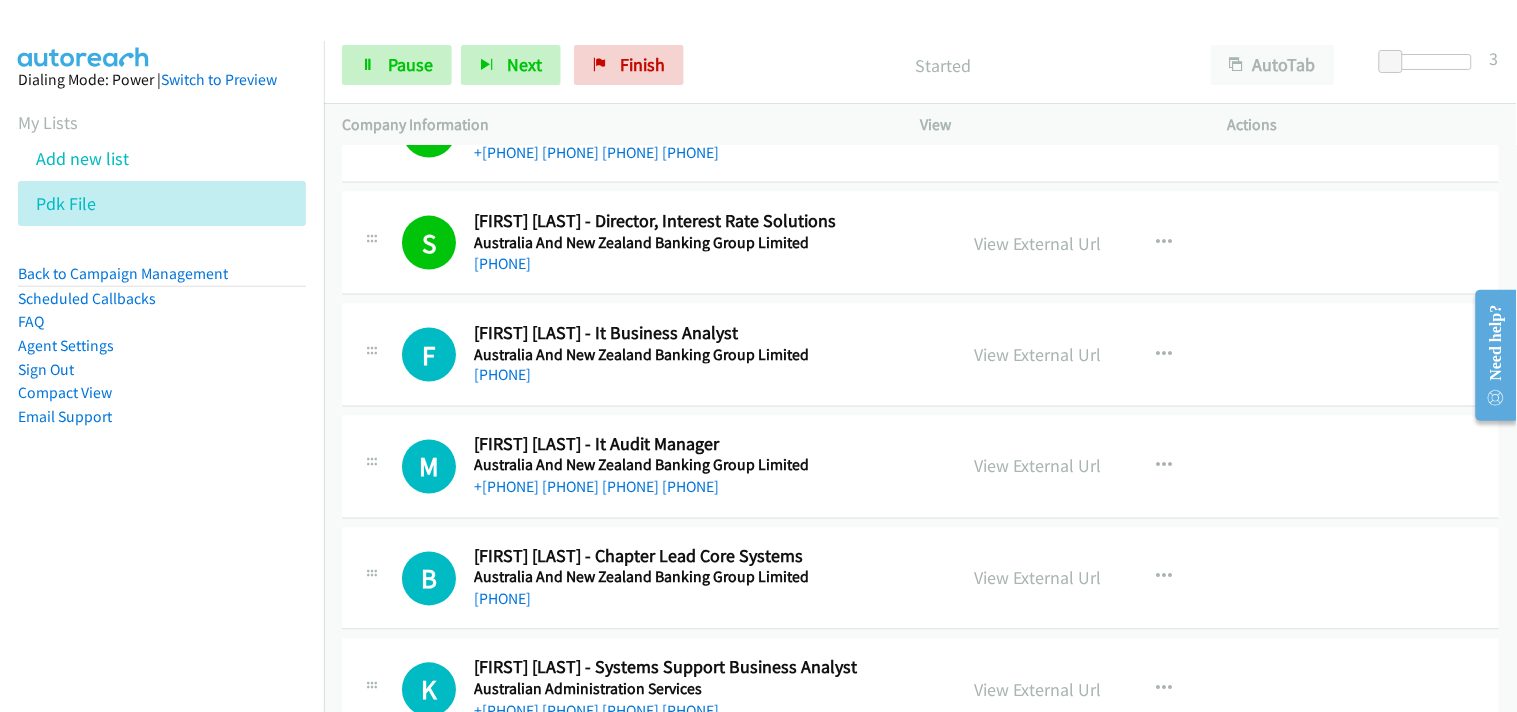 scroll, scrollTop: 777, scrollLeft: 0, axis: vertical 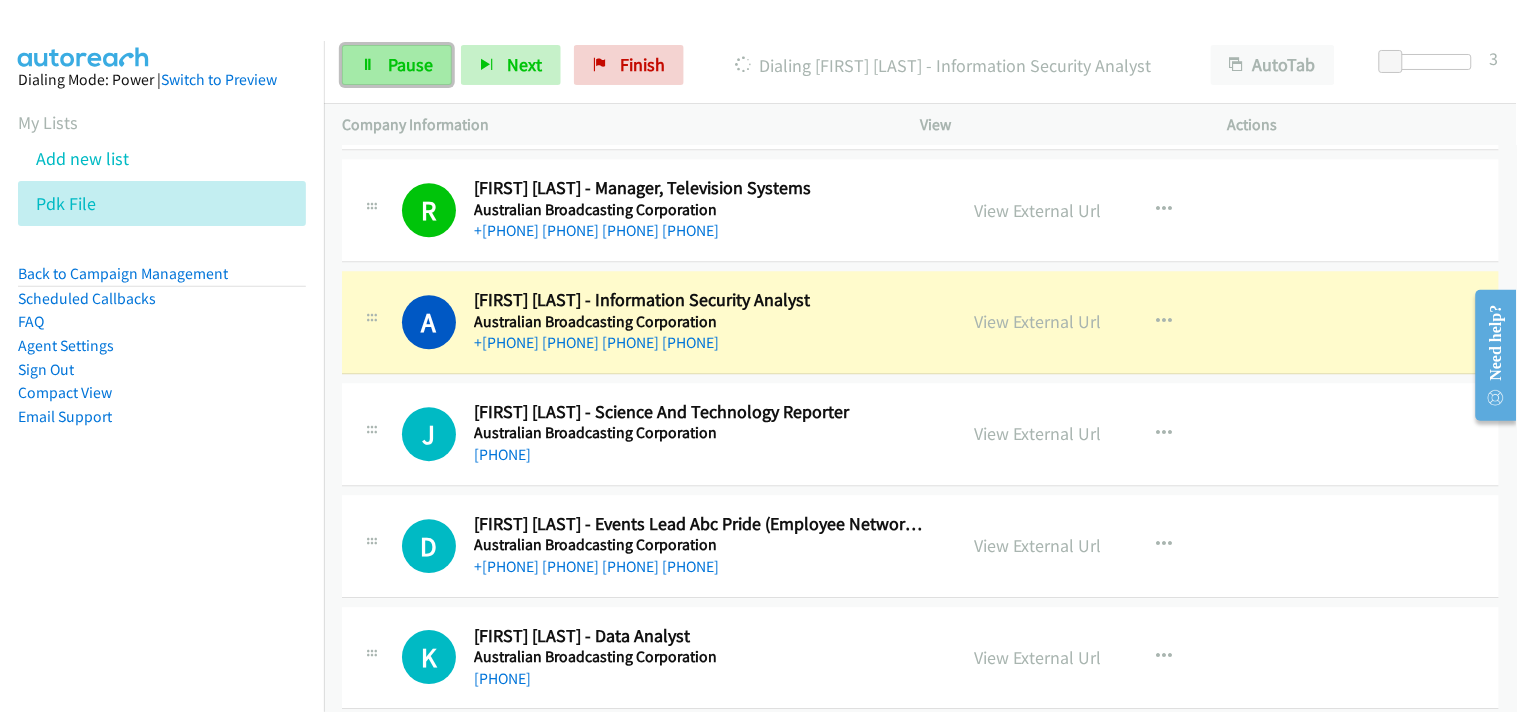 click on "Pause" at bounding box center [410, 64] 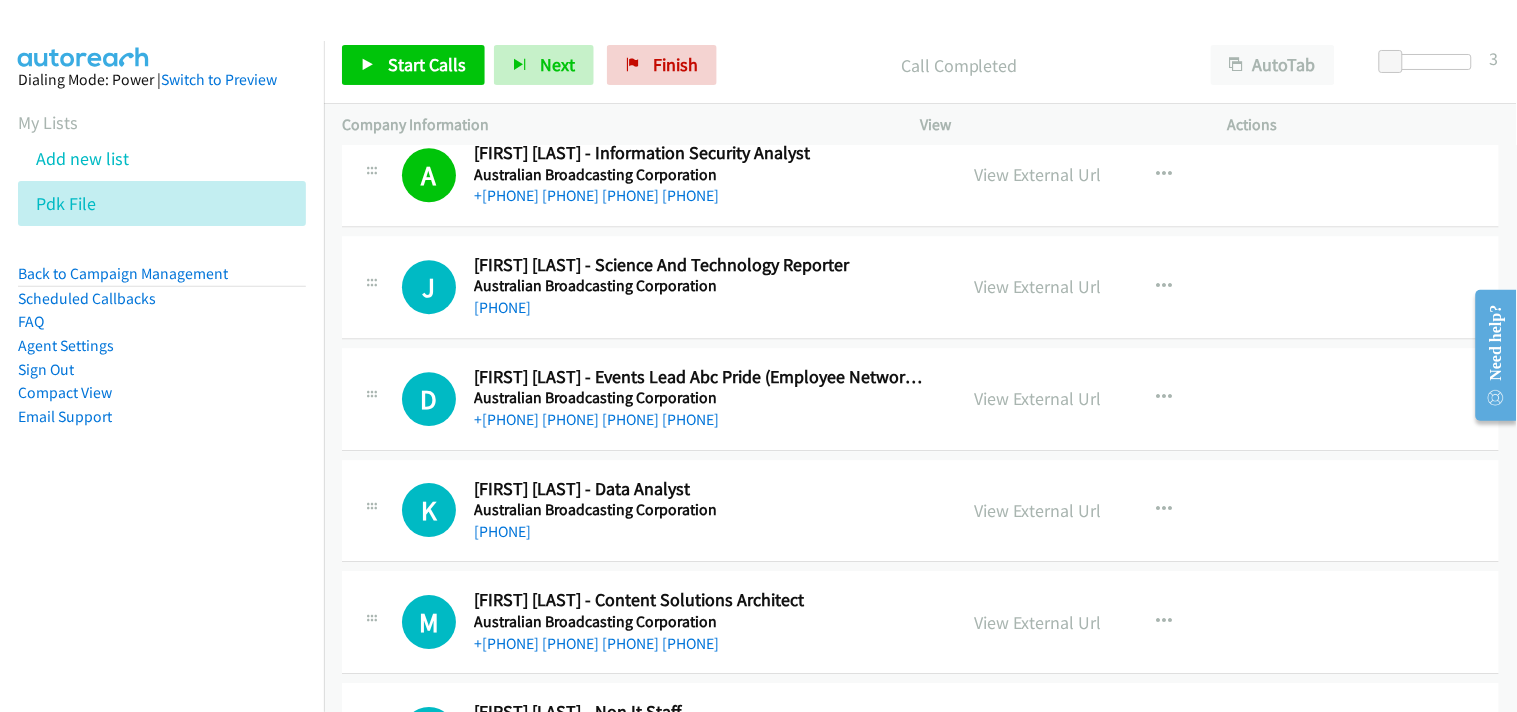 scroll, scrollTop: 1444, scrollLeft: 0, axis: vertical 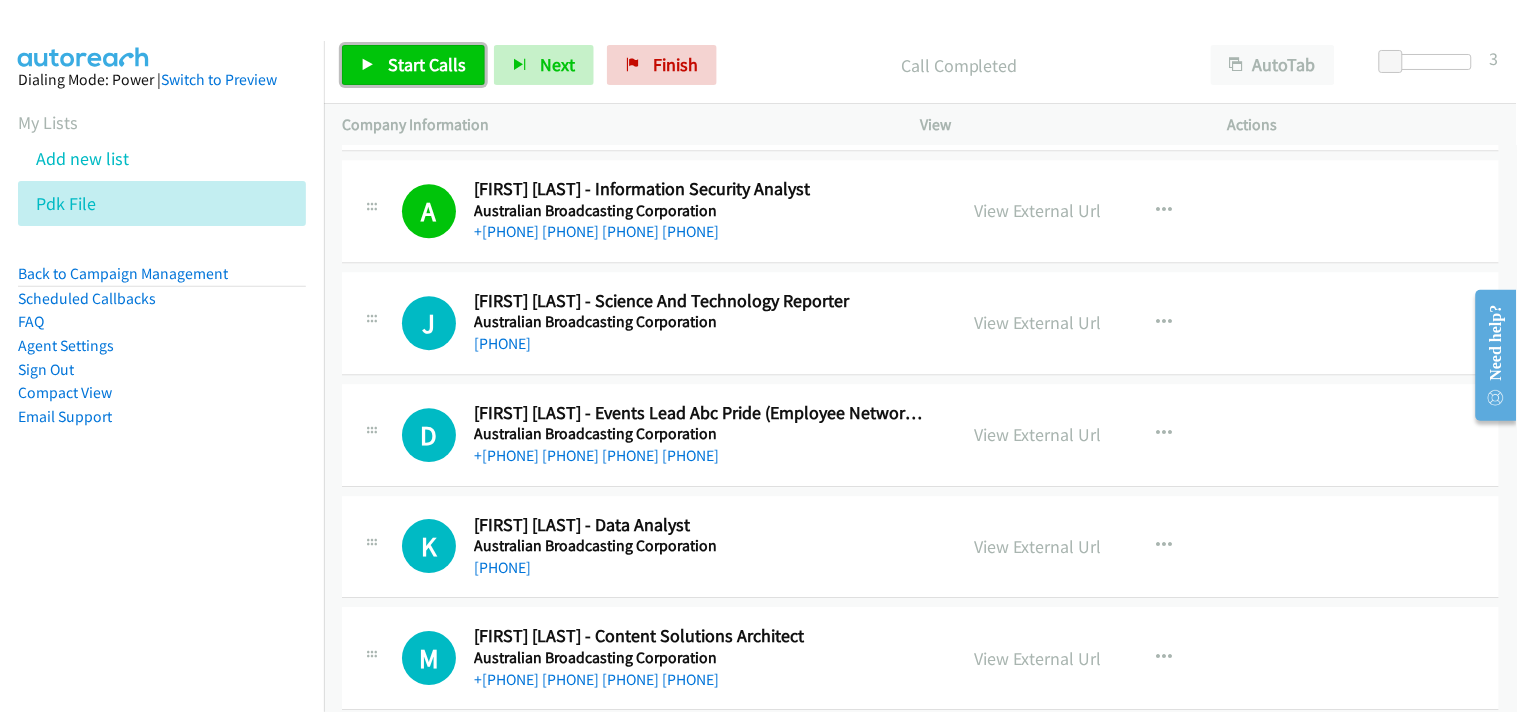 click on "Start Calls" at bounding box center [427, 64] 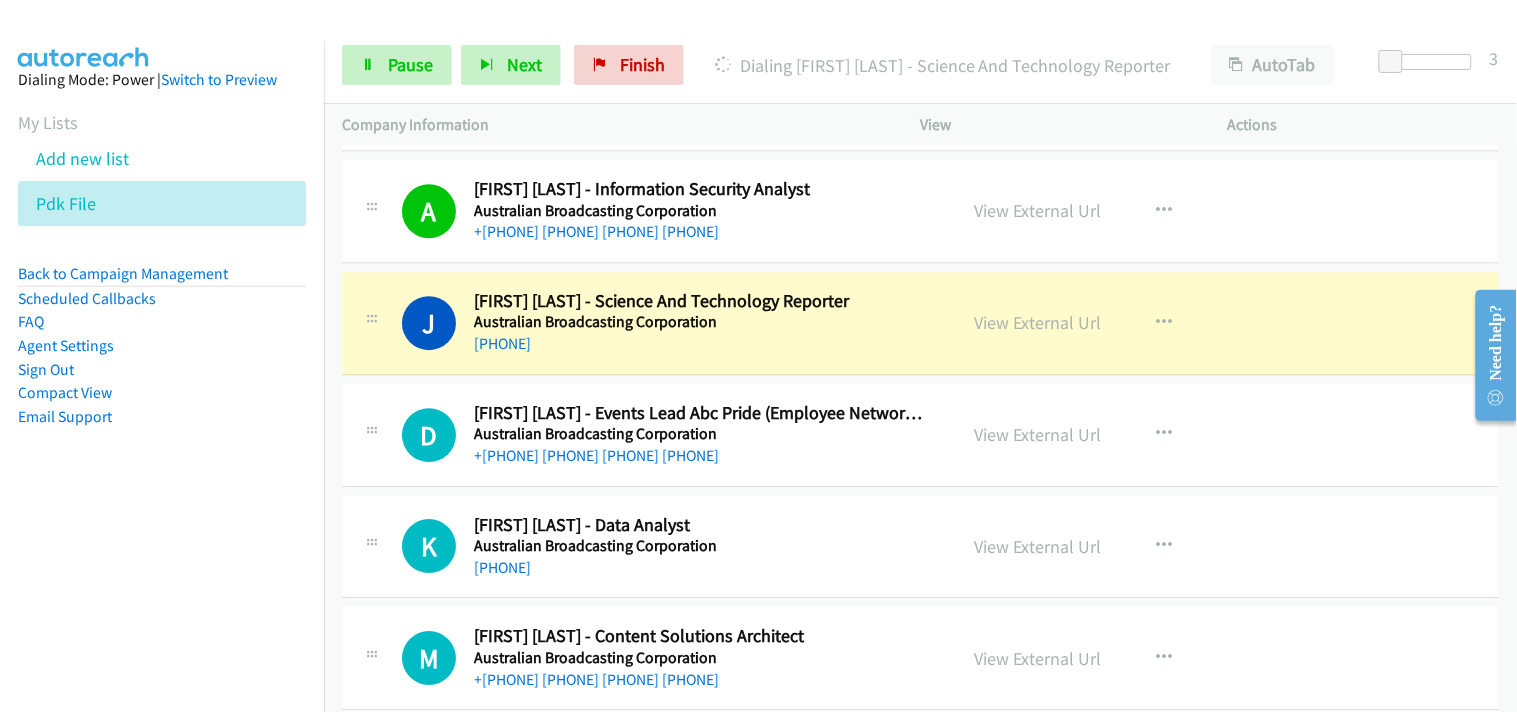 scroll, scrollTop: 1555, scrollLeft: 0, axis: vertical 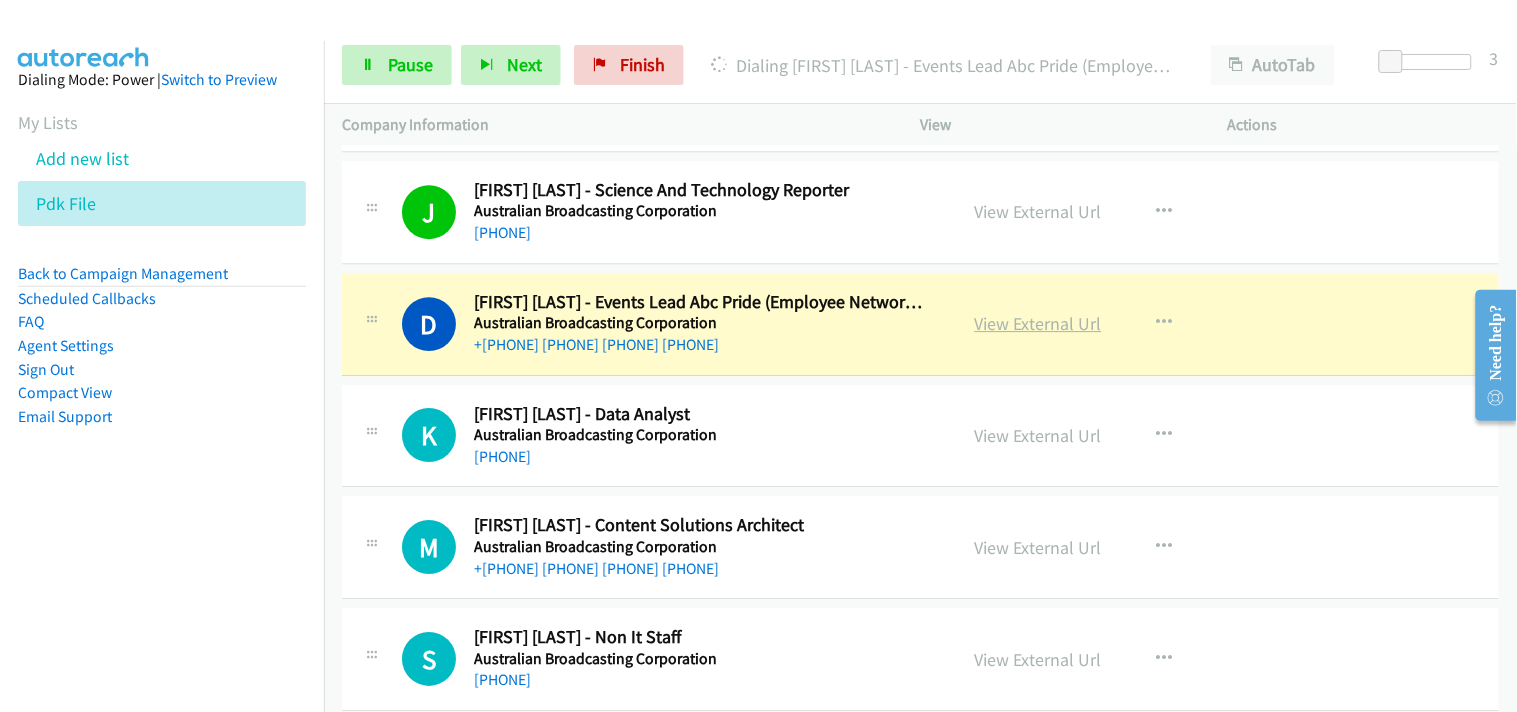 click on "View External Url" at bounding box center [1038, 323] 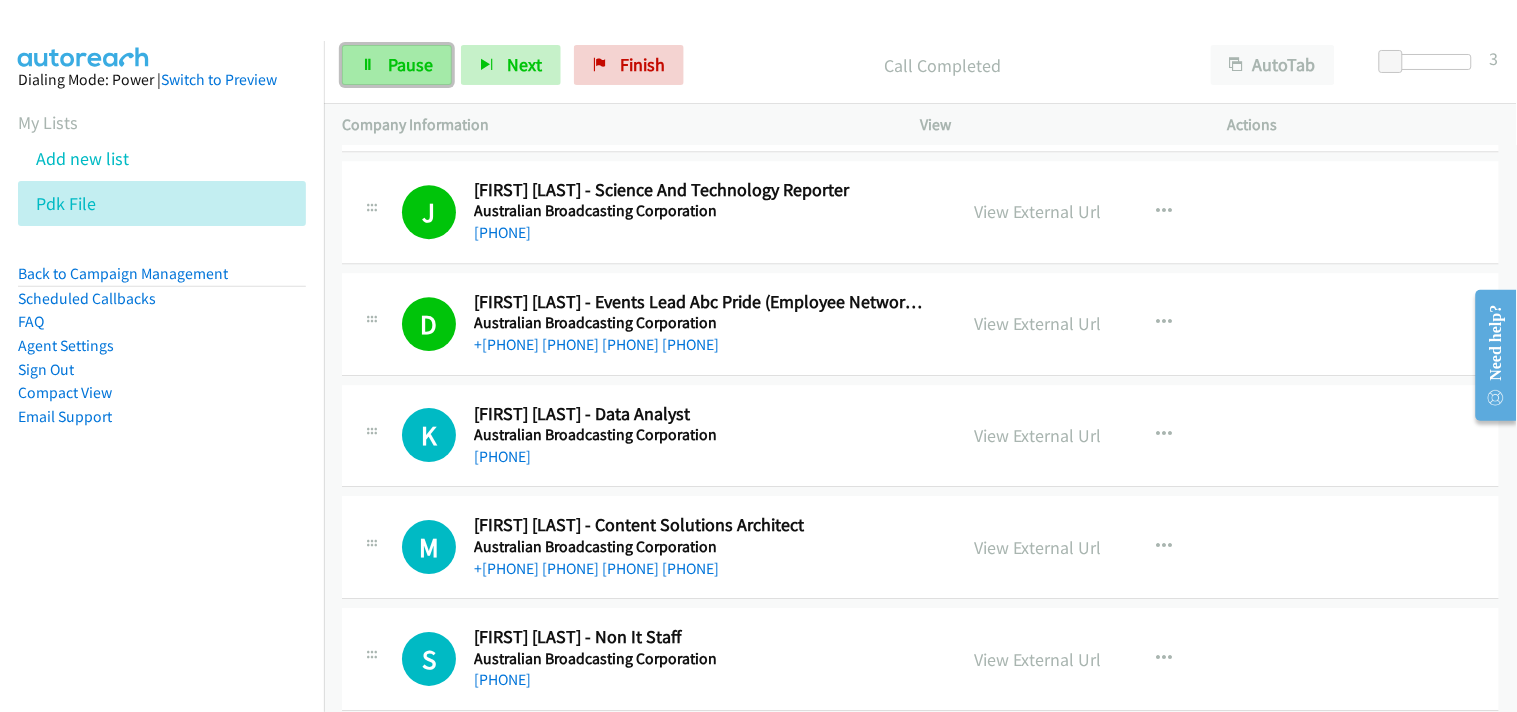click on "Pause" at bounding box center (410, 64) 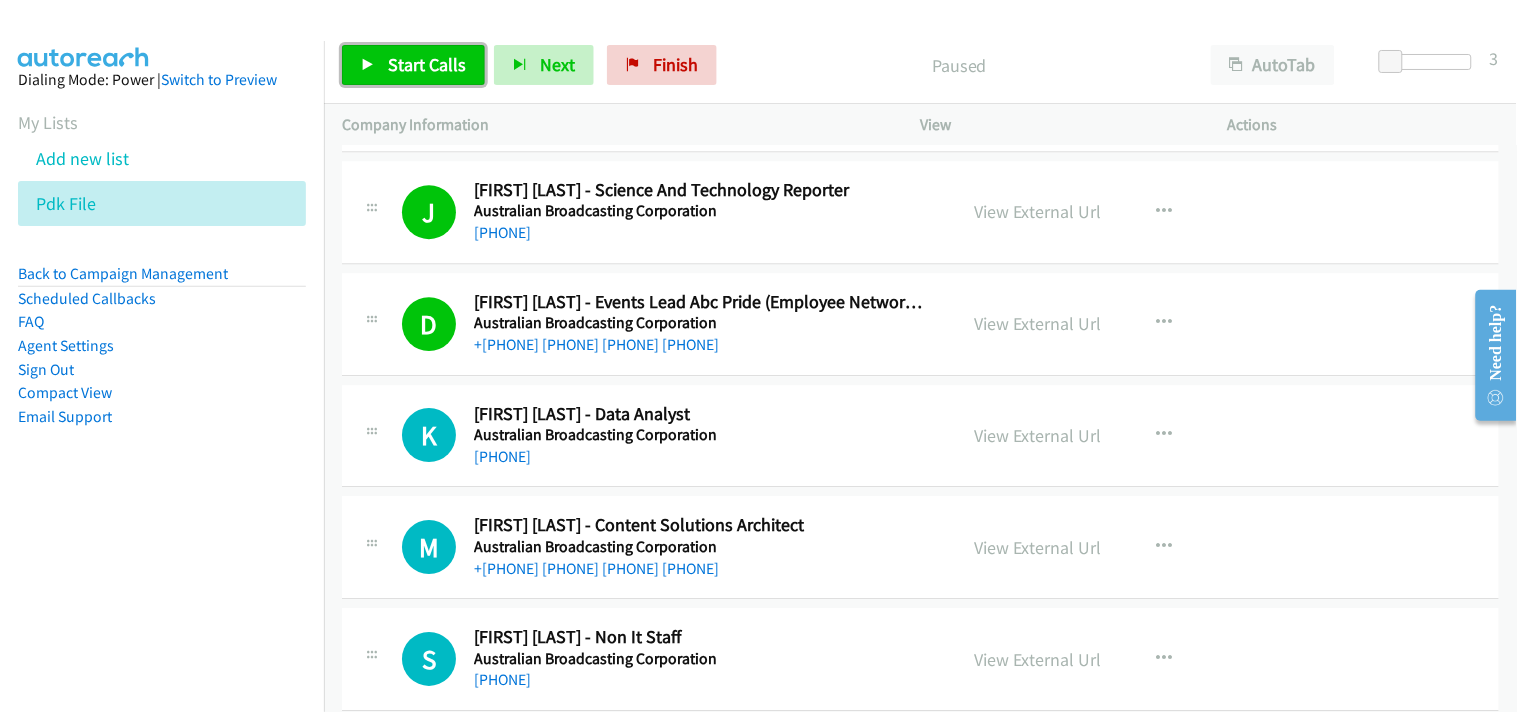 click on "Start Calls" at bounding box center [427, 64] 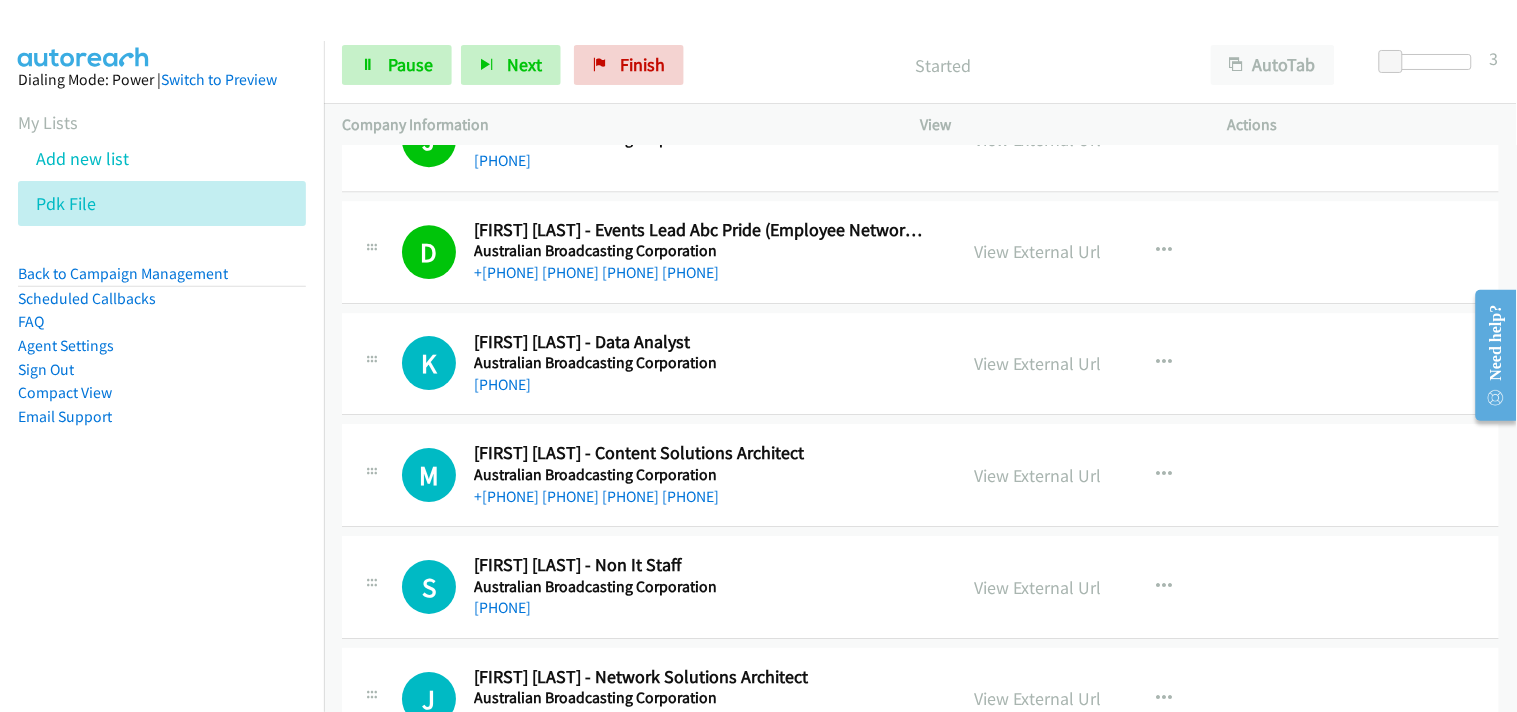 scroll, scrollTop: 1666, scrollLeft: 0, axis: vertical 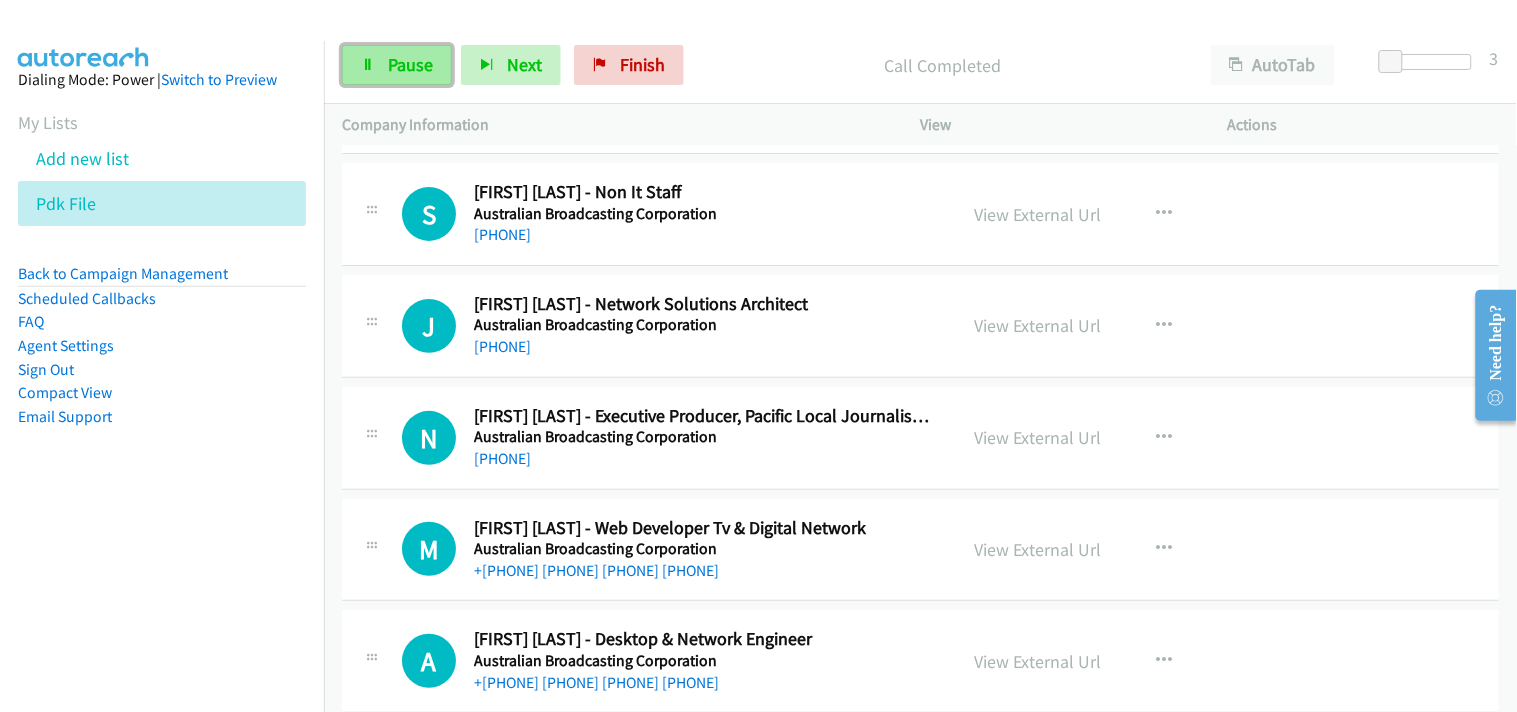 click on "Pause" at bounding box center (410, 64) 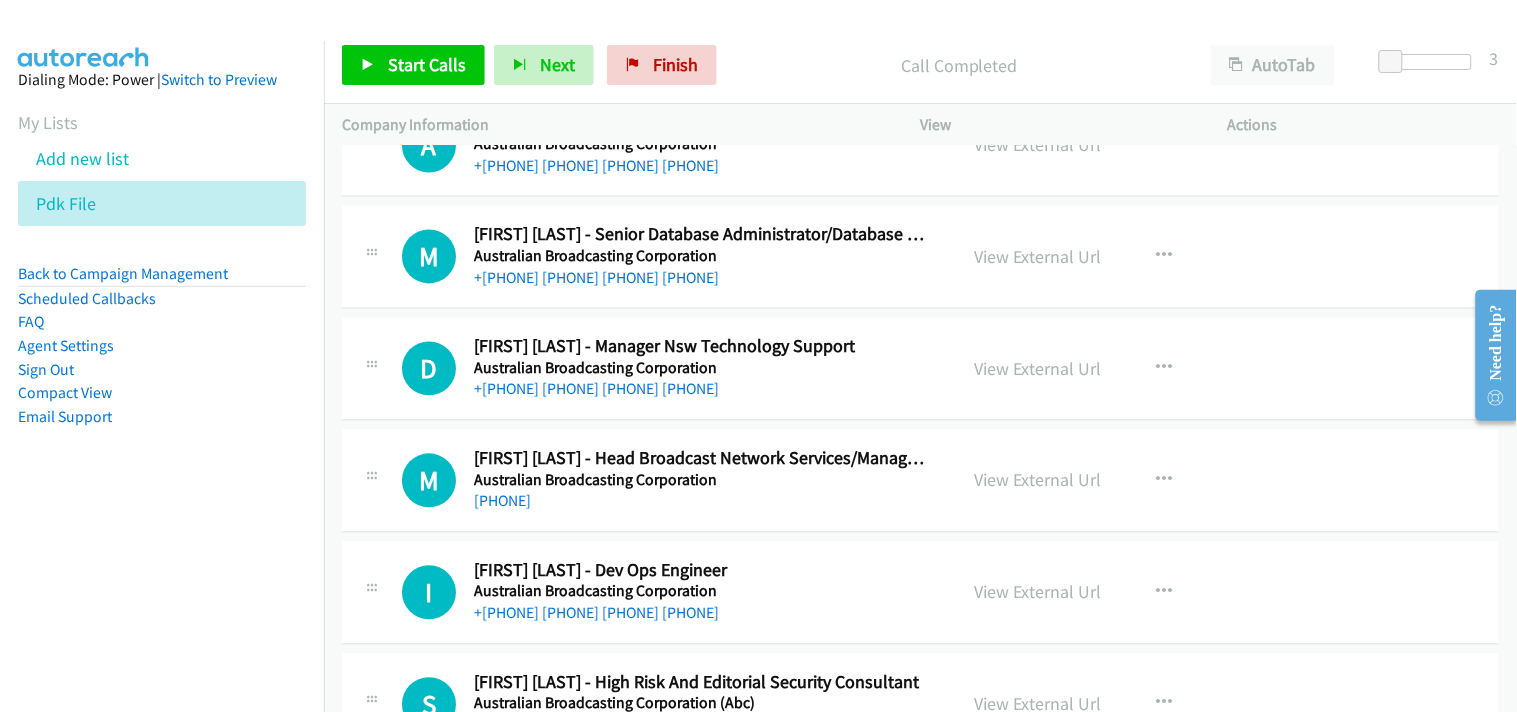 scroll, scrollTop: 3000, scrollLeft: 0, axis: vertical 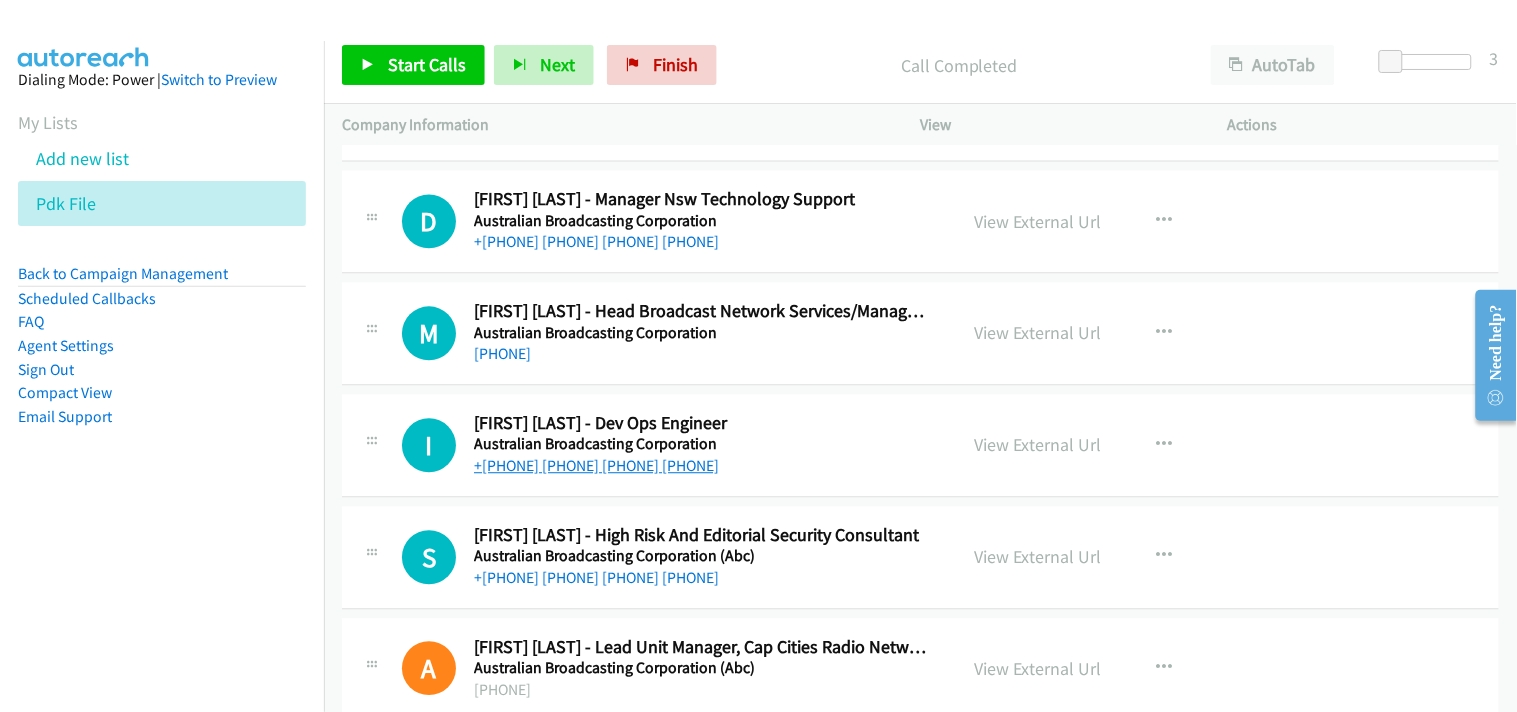 click on "+61 430 837 864" at bounding box center [596, 465] 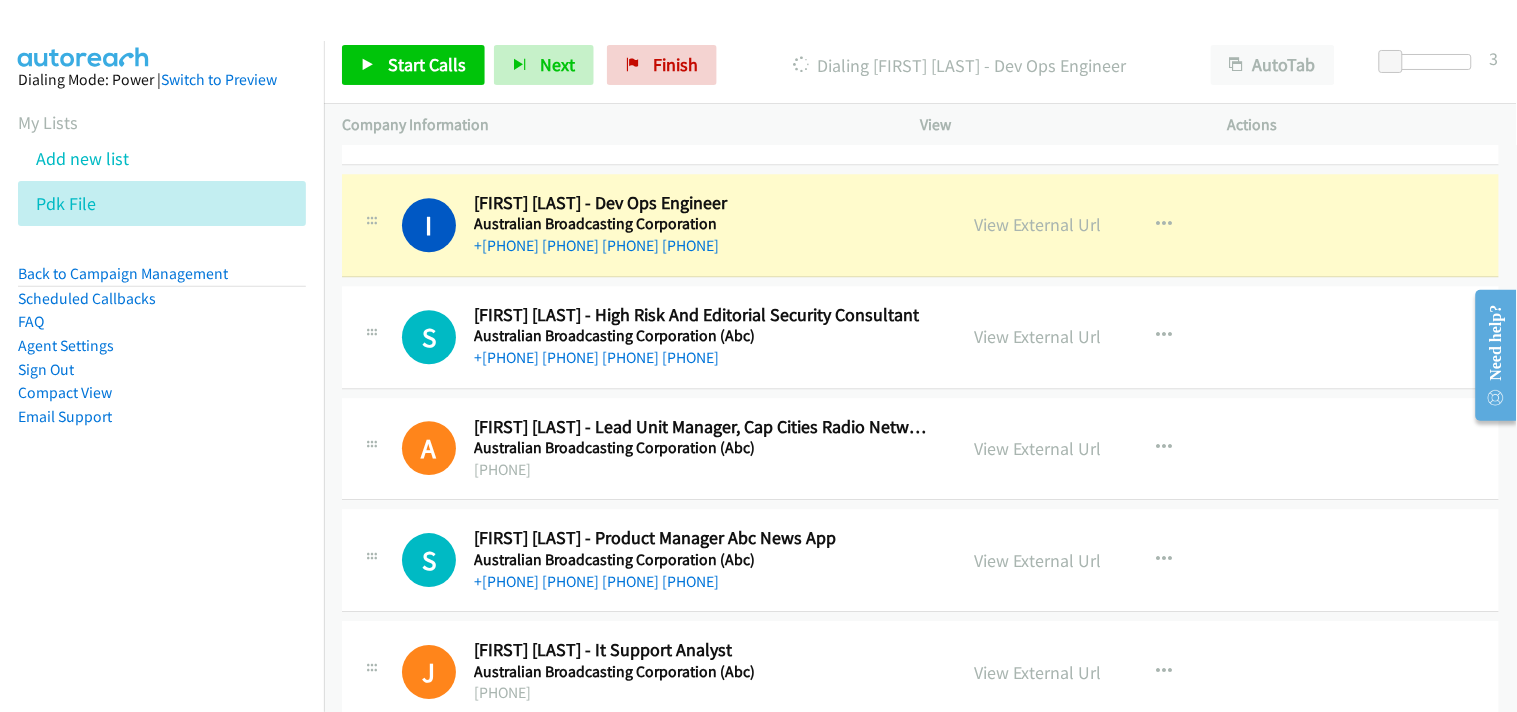 scroll, scrollTop: 3333, scrollLeft: 0, axis: vertical 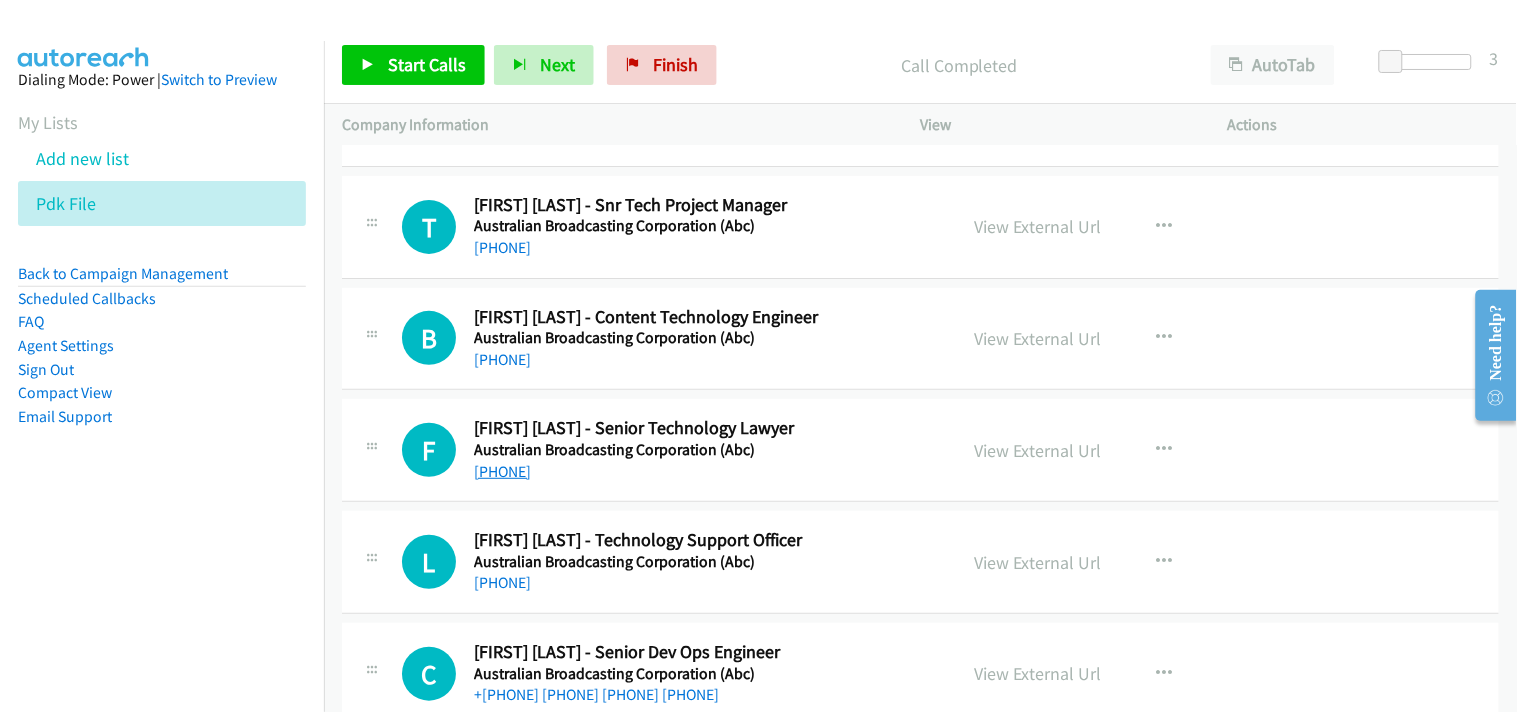 click on "+61 468 904 169" at bounding box center (502, 471) 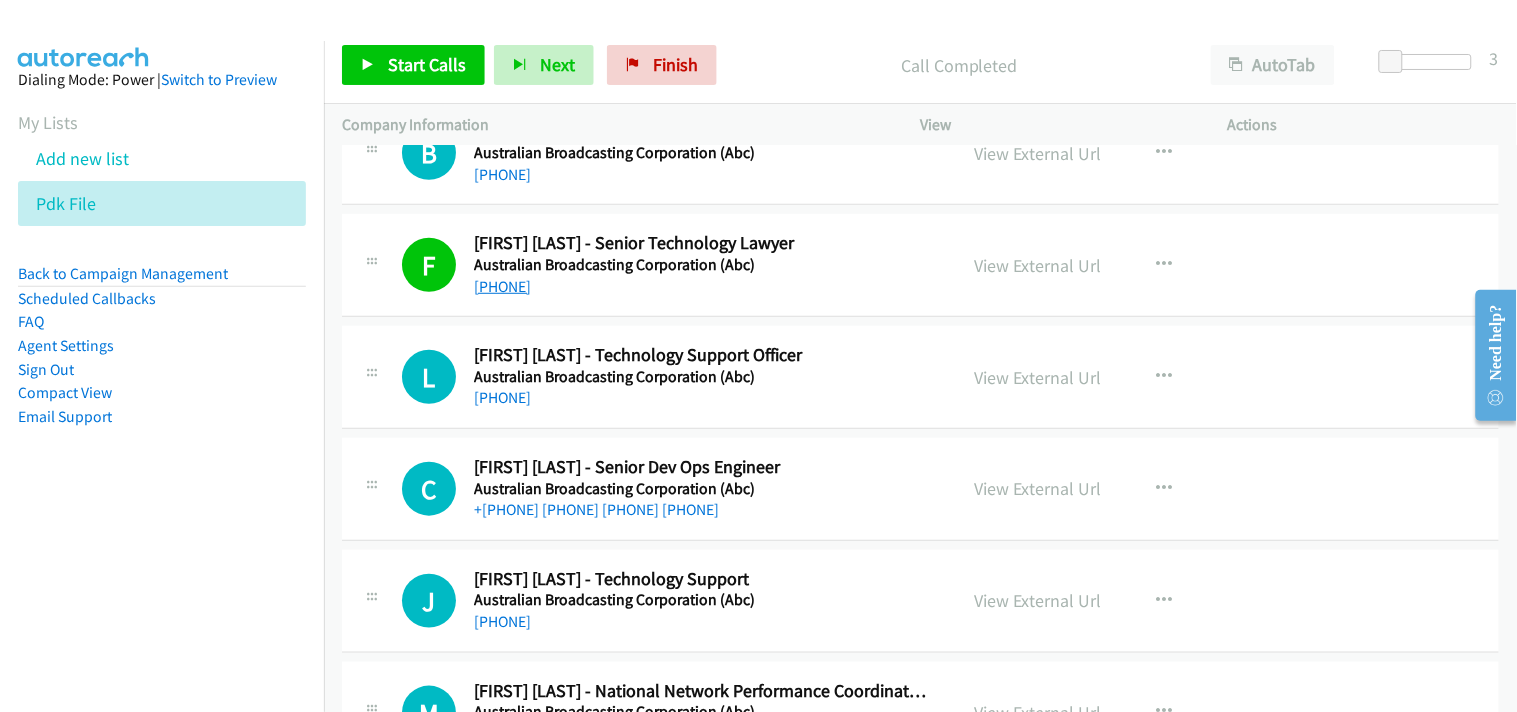 scroll, scrollTop: 4222, scrollLeft: 0, axis: vertical 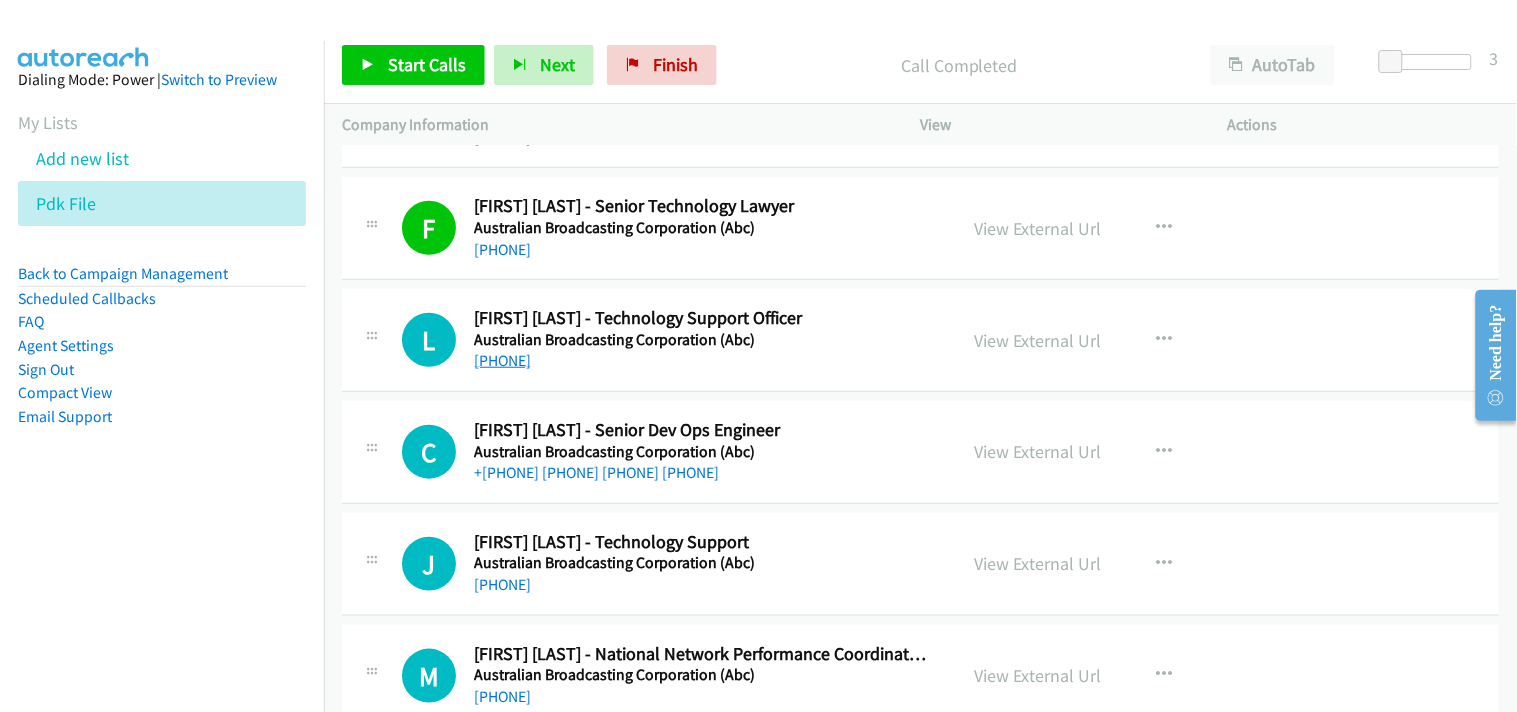 click on "+61 404 859 549" at bounding box center (502, 360) 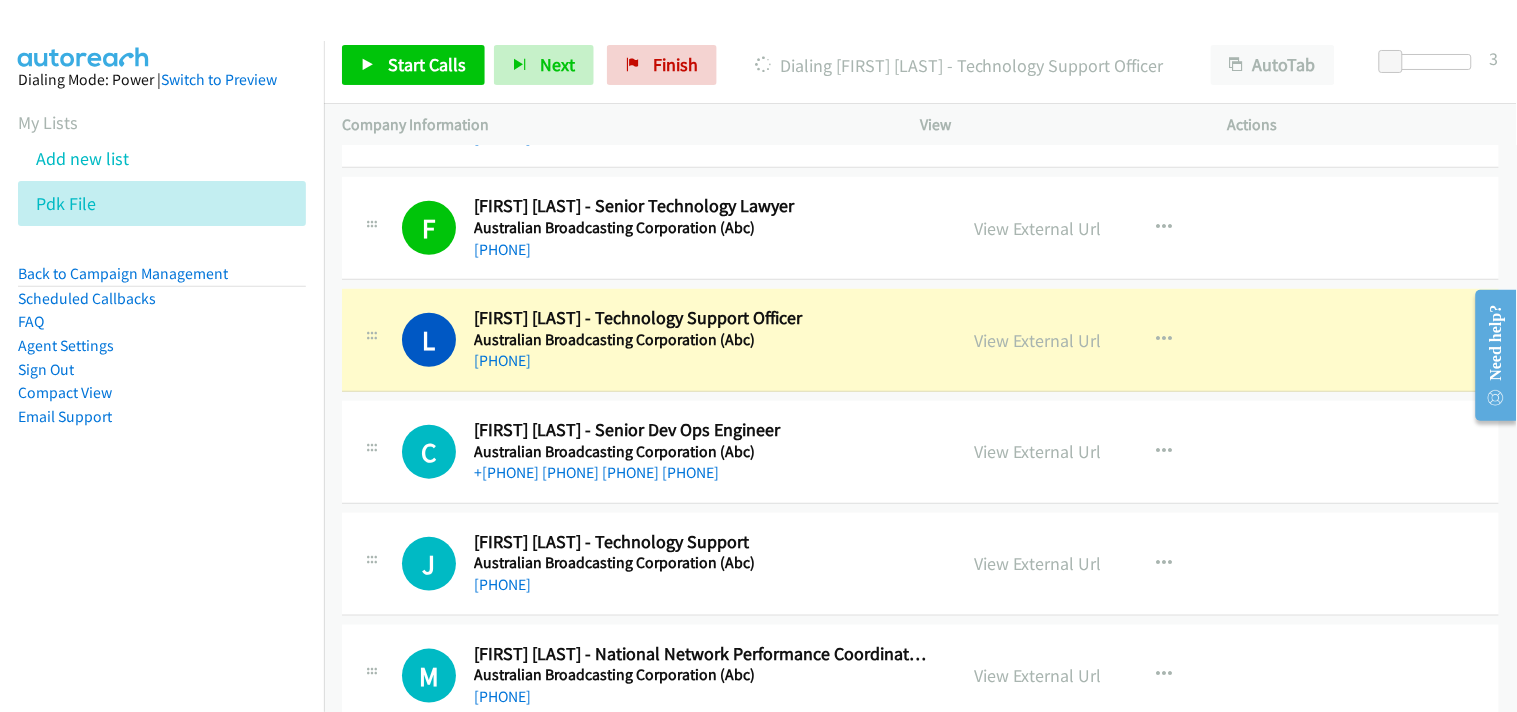 scroll, scrollTop: 4333, scrollLeft: 0, axis: vertical 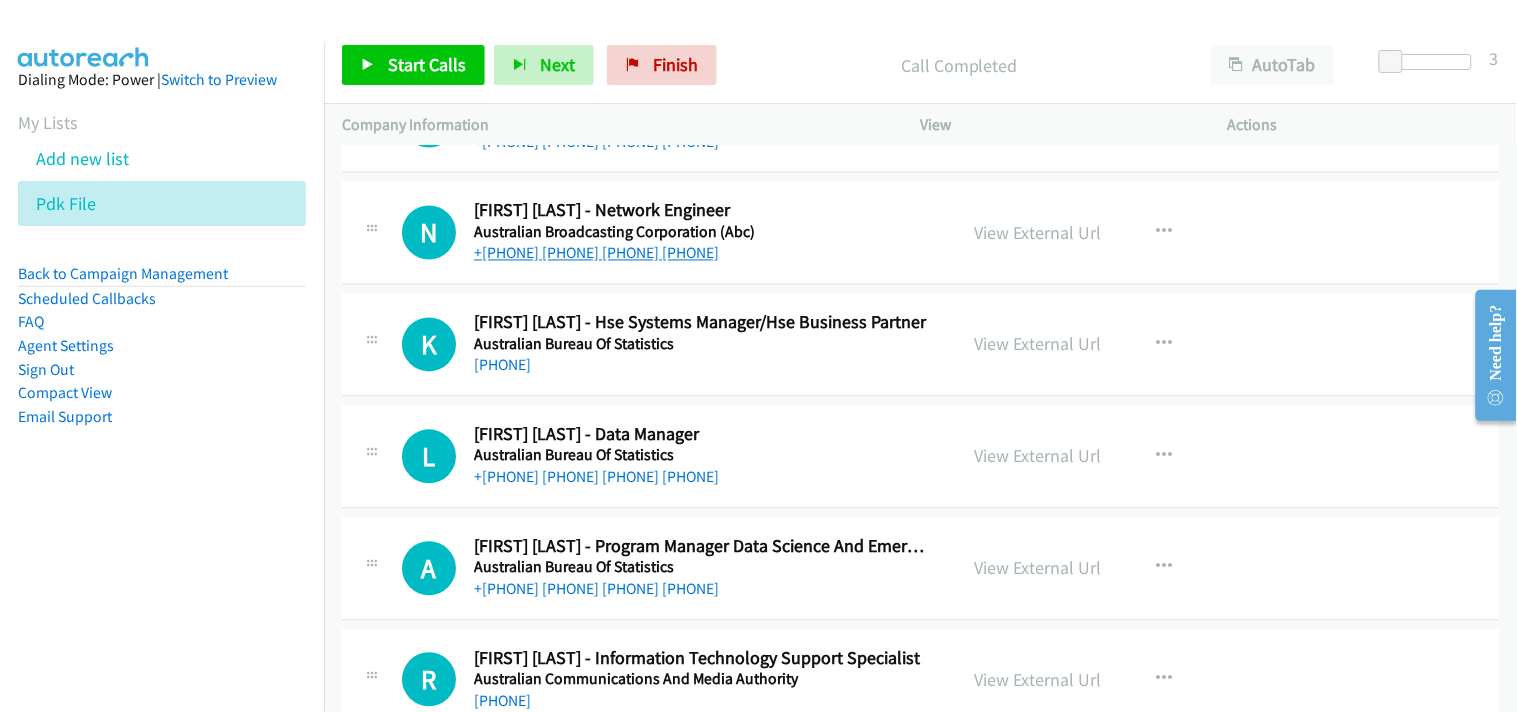 click on "+61 421 711 290" at bounding box center [596, 253] 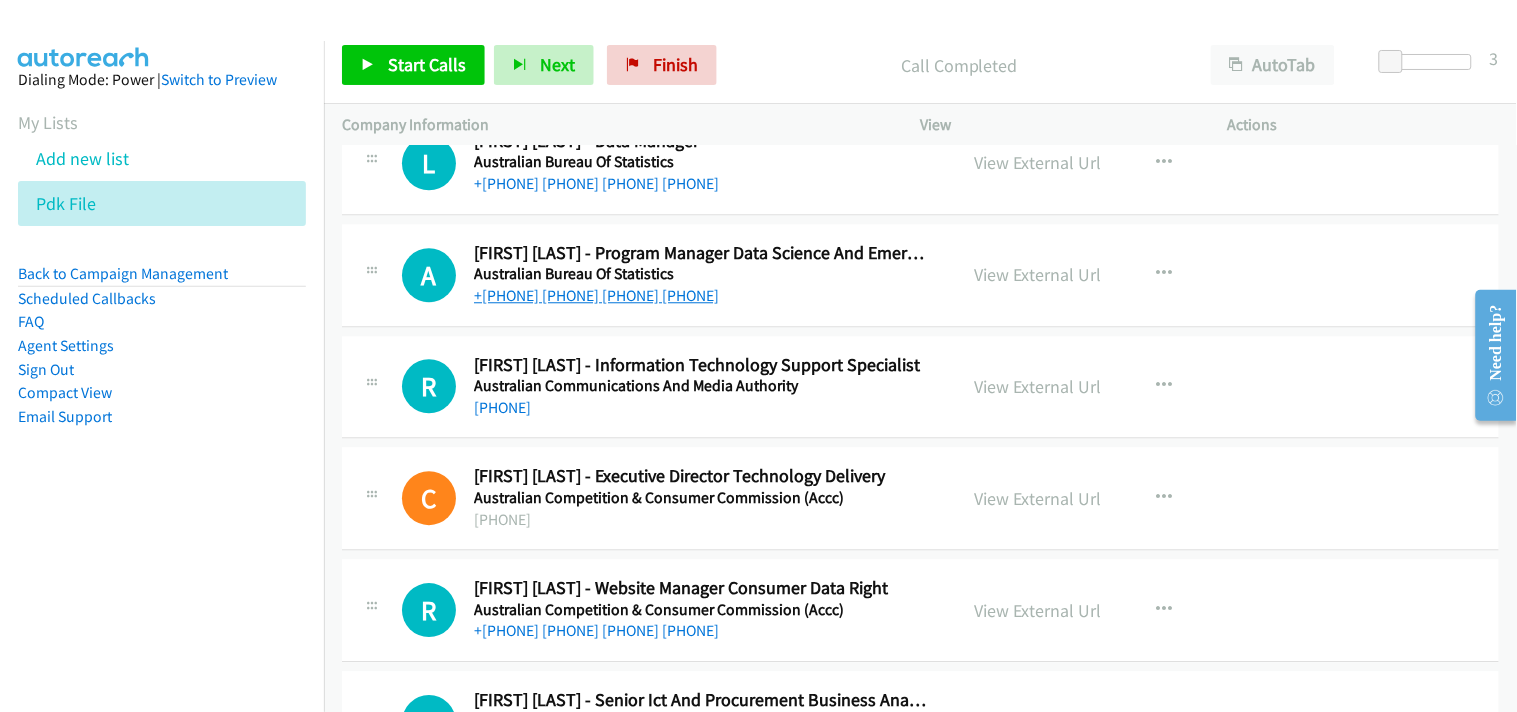 scroll, scrollTop: 5222, scrollLeft: 0, axis: vertical 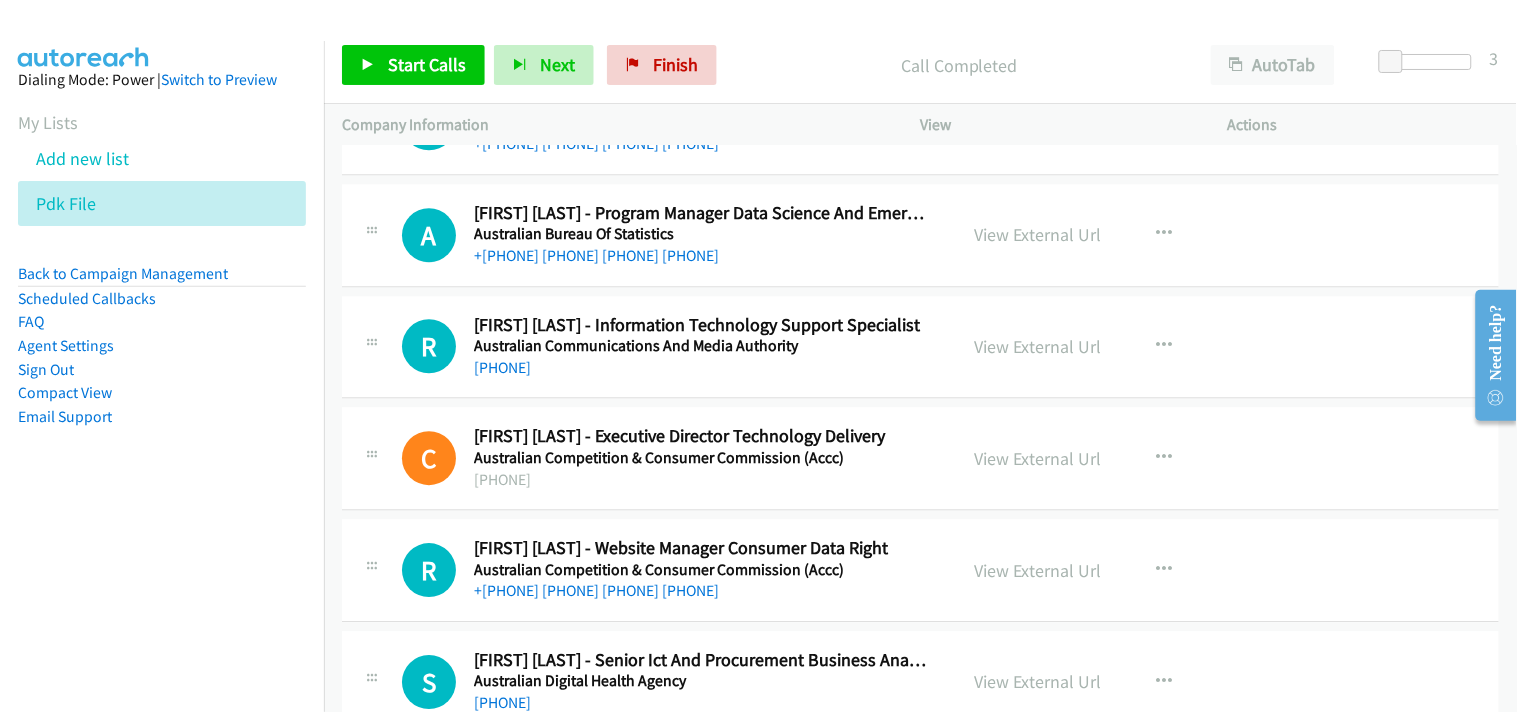 click on "+61 400 637 757" at bounding box center [702, 368] 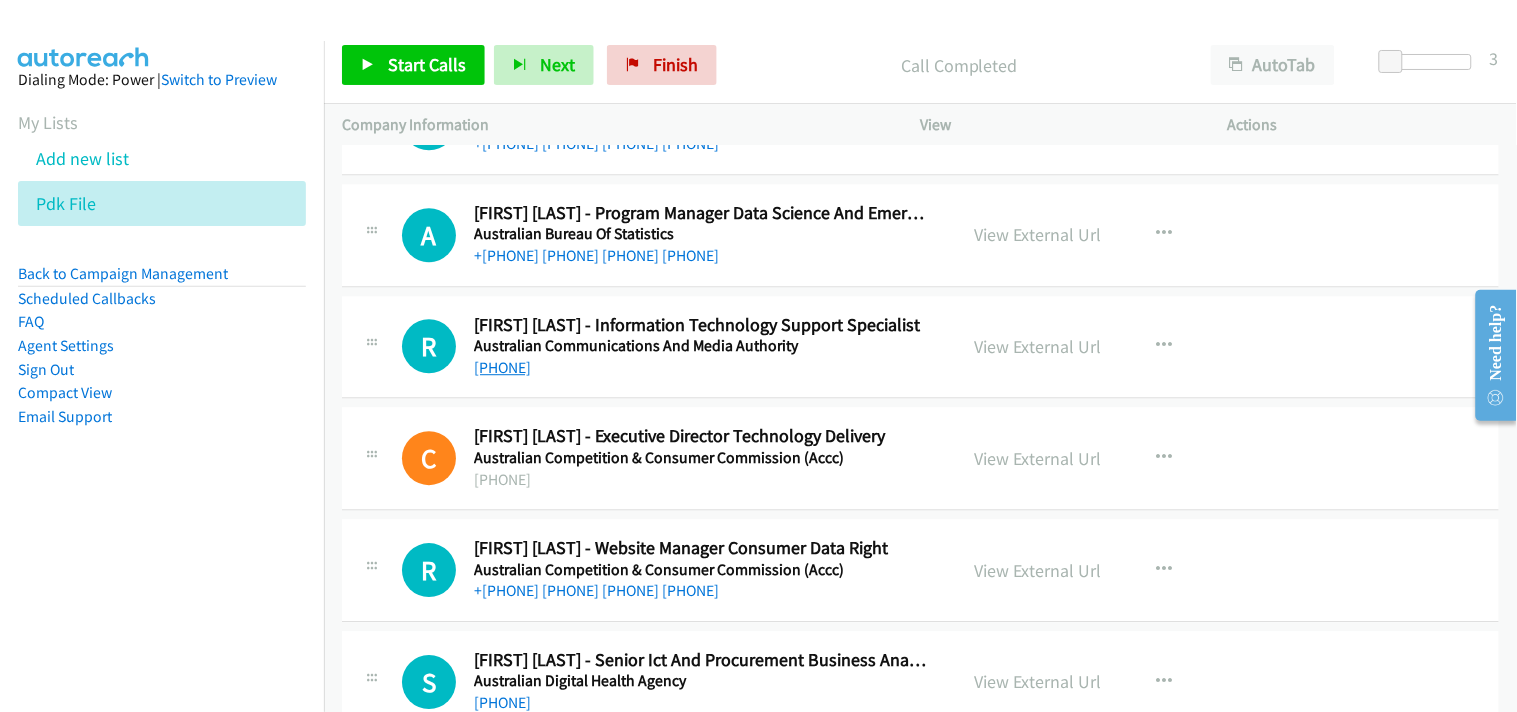 click on "+61 400 637 757" at bounding box center [502, 367] 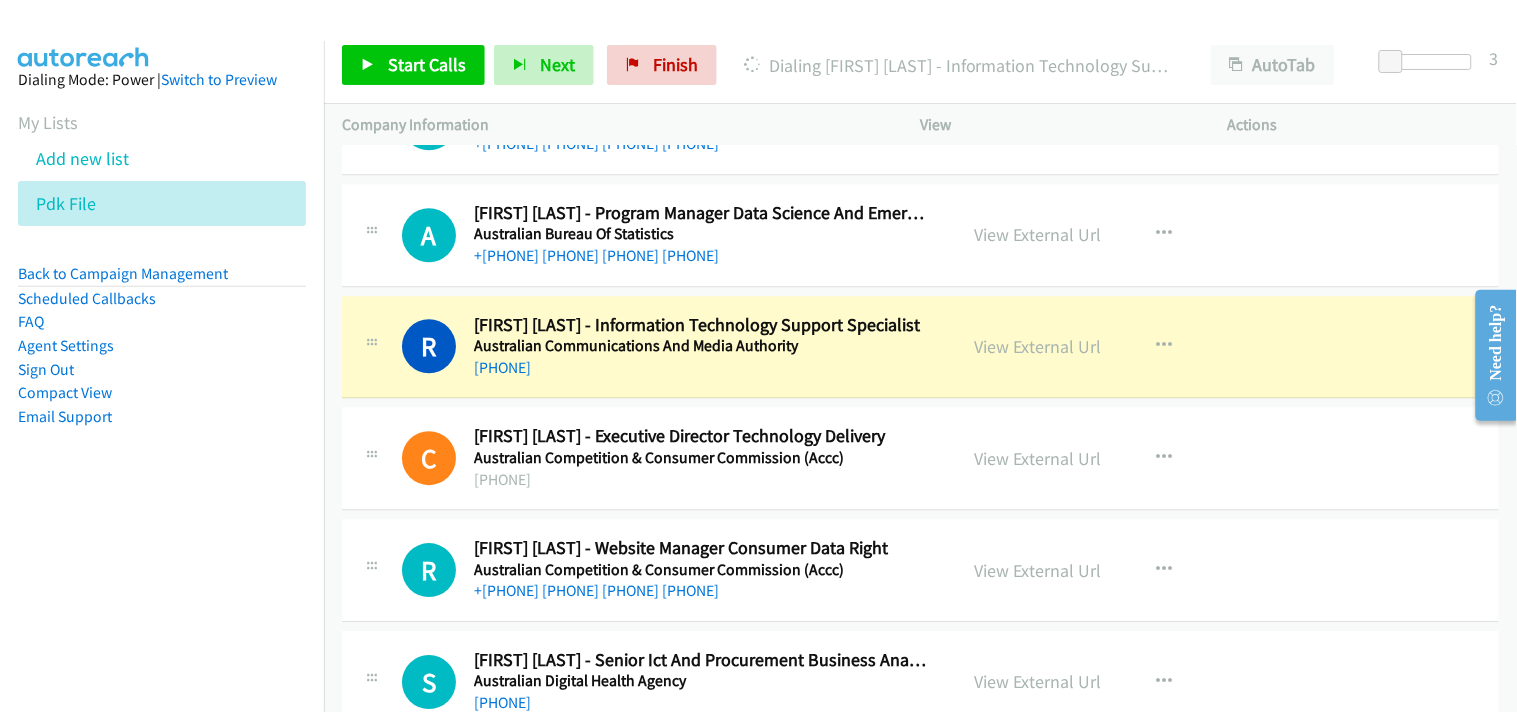 scroll, scrollTop: 5333, scrollLeft: 0, axis: vertical 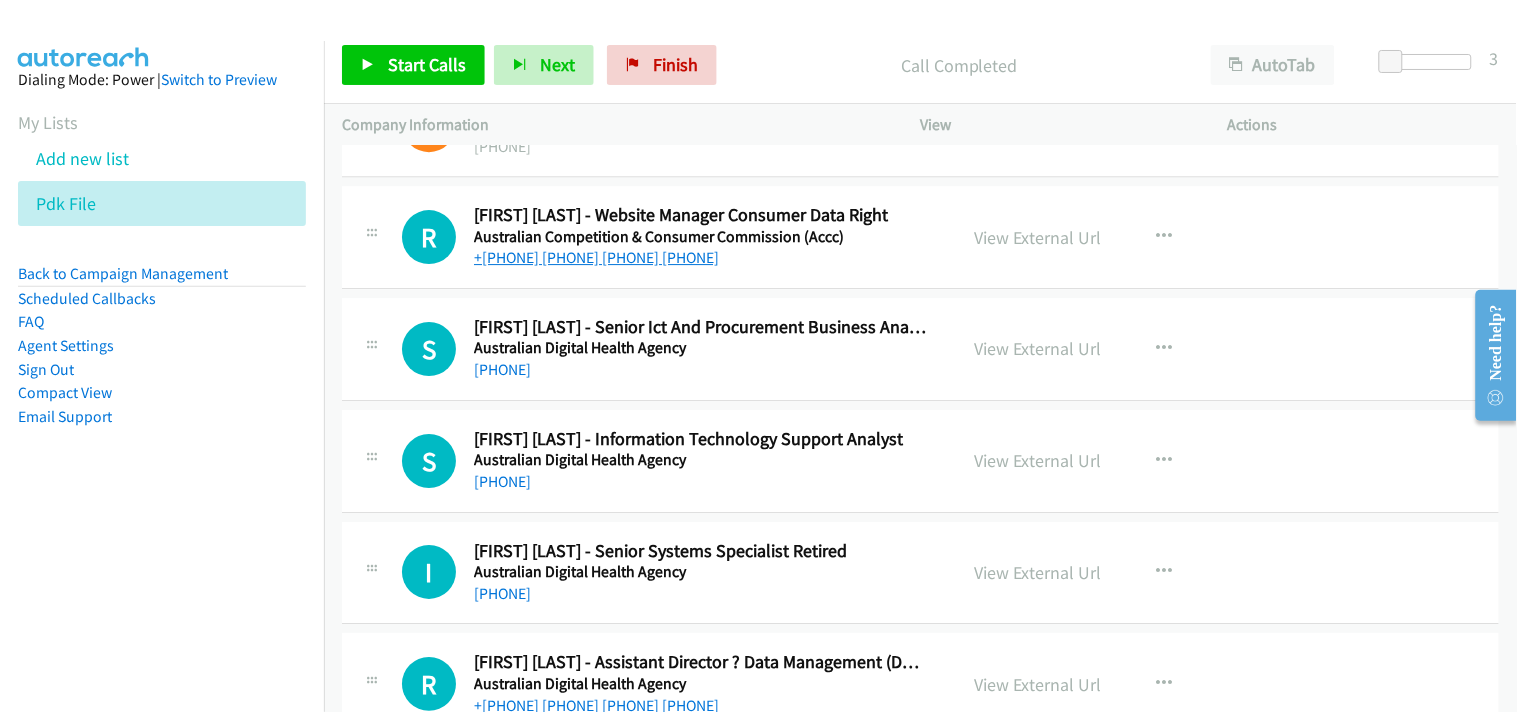 click on "+61 404 710 352" at bounding box center (596, 257) 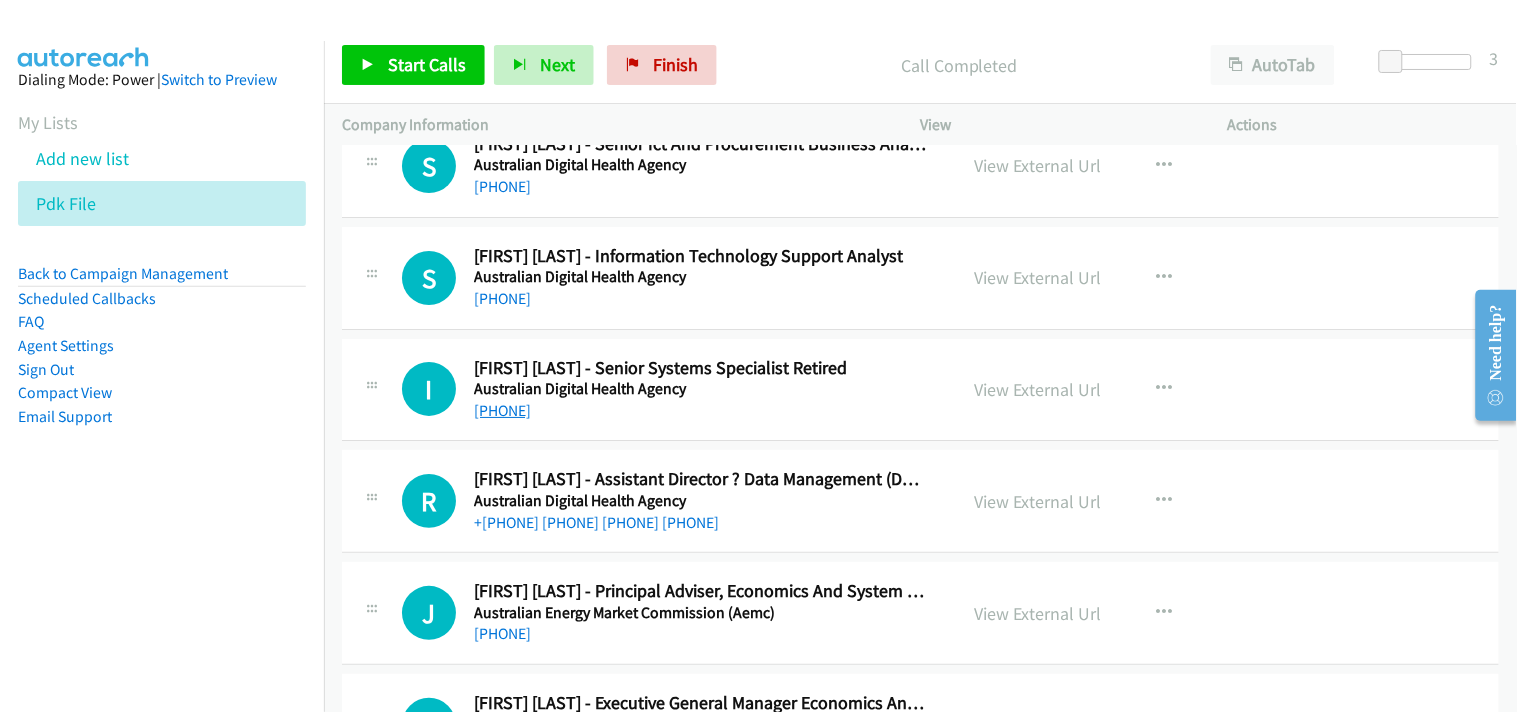 scroll, scrollTop: 5777, scrollLeft: 0, axis: vertical 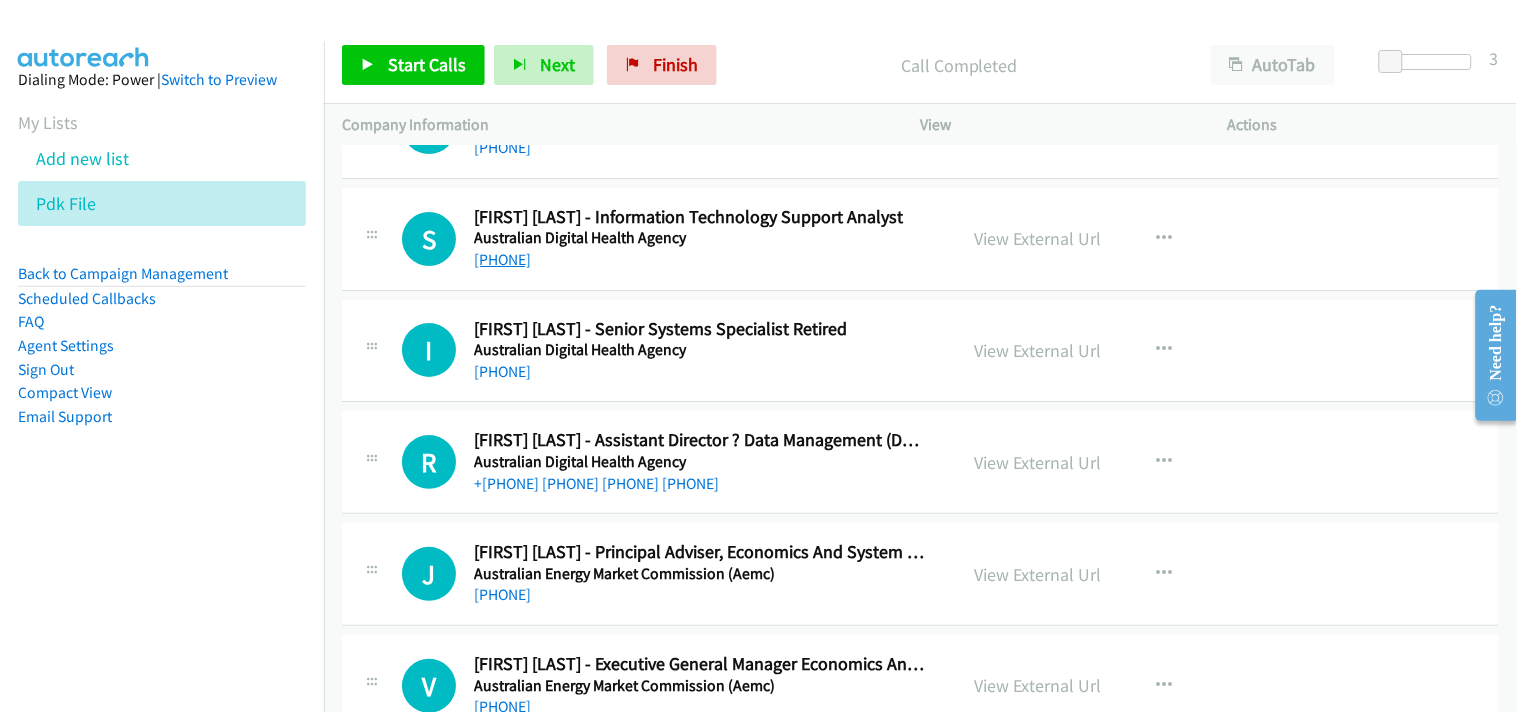 click on "+61 411 118 485" at bounding box center [502, 259] 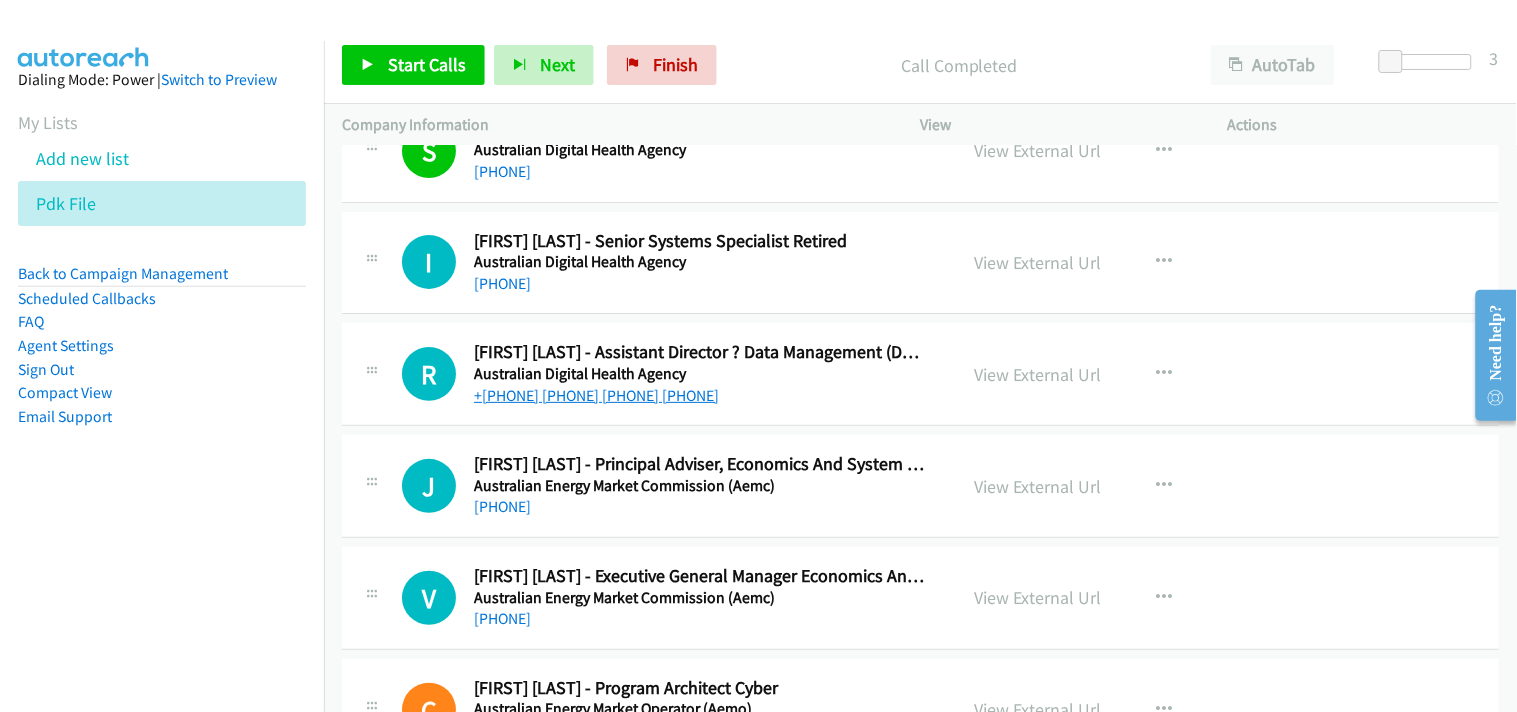 scroll, scrollTop: 5888, scrollLeft: 0, axis: vertical 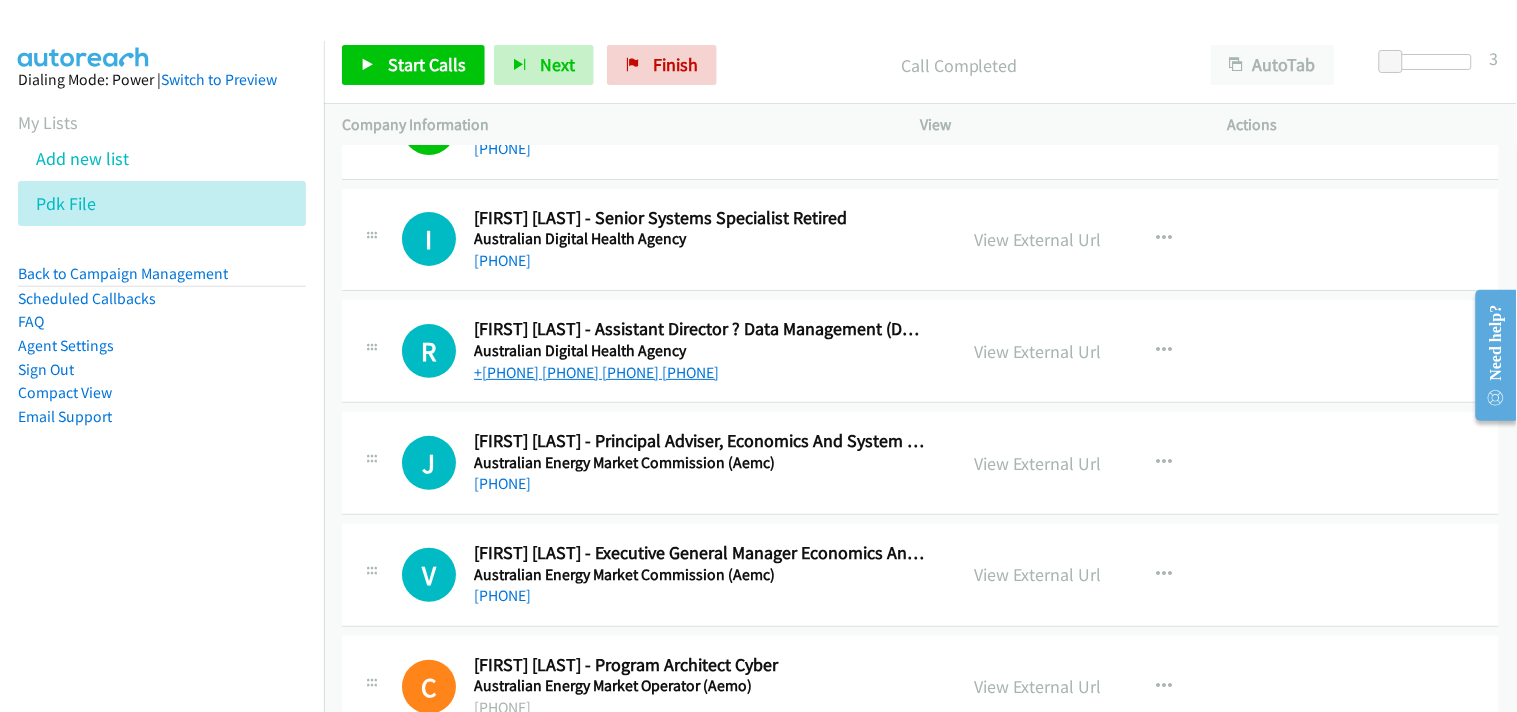 click on "+61 422 284 858" at bounding box center (596, 372) 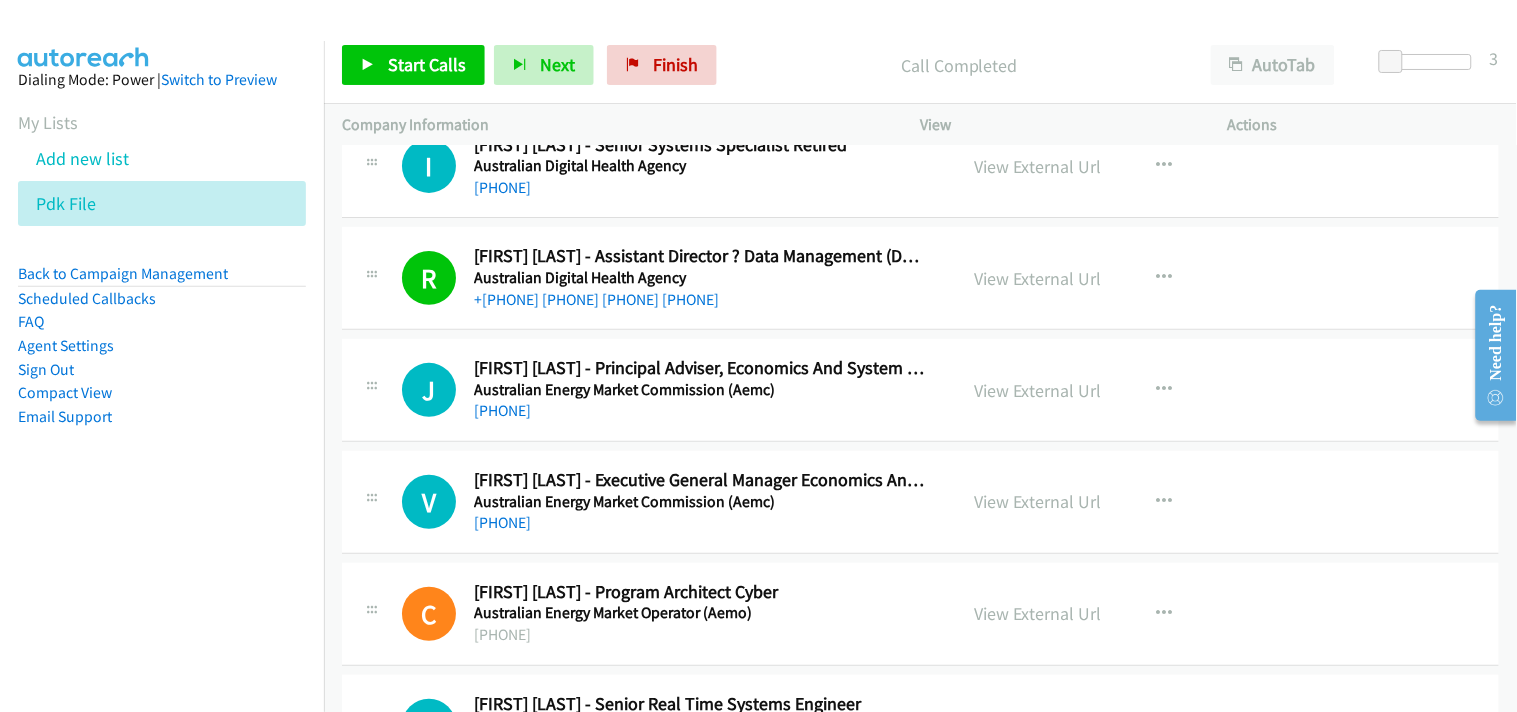 scroll, scrollTop: 6000, scrollLeft: 0, axis: vertical 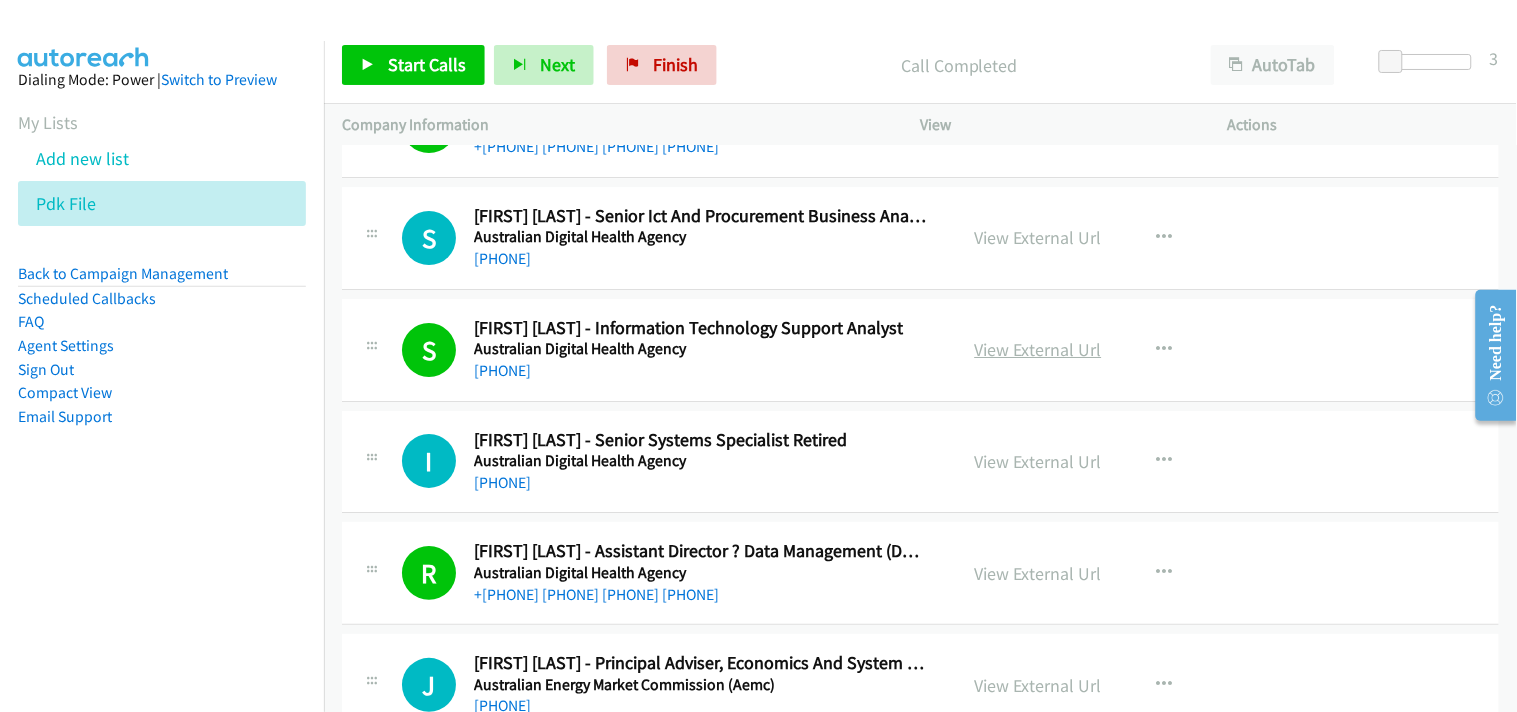 click on "View External Url" at bounding box center [1038, 349] 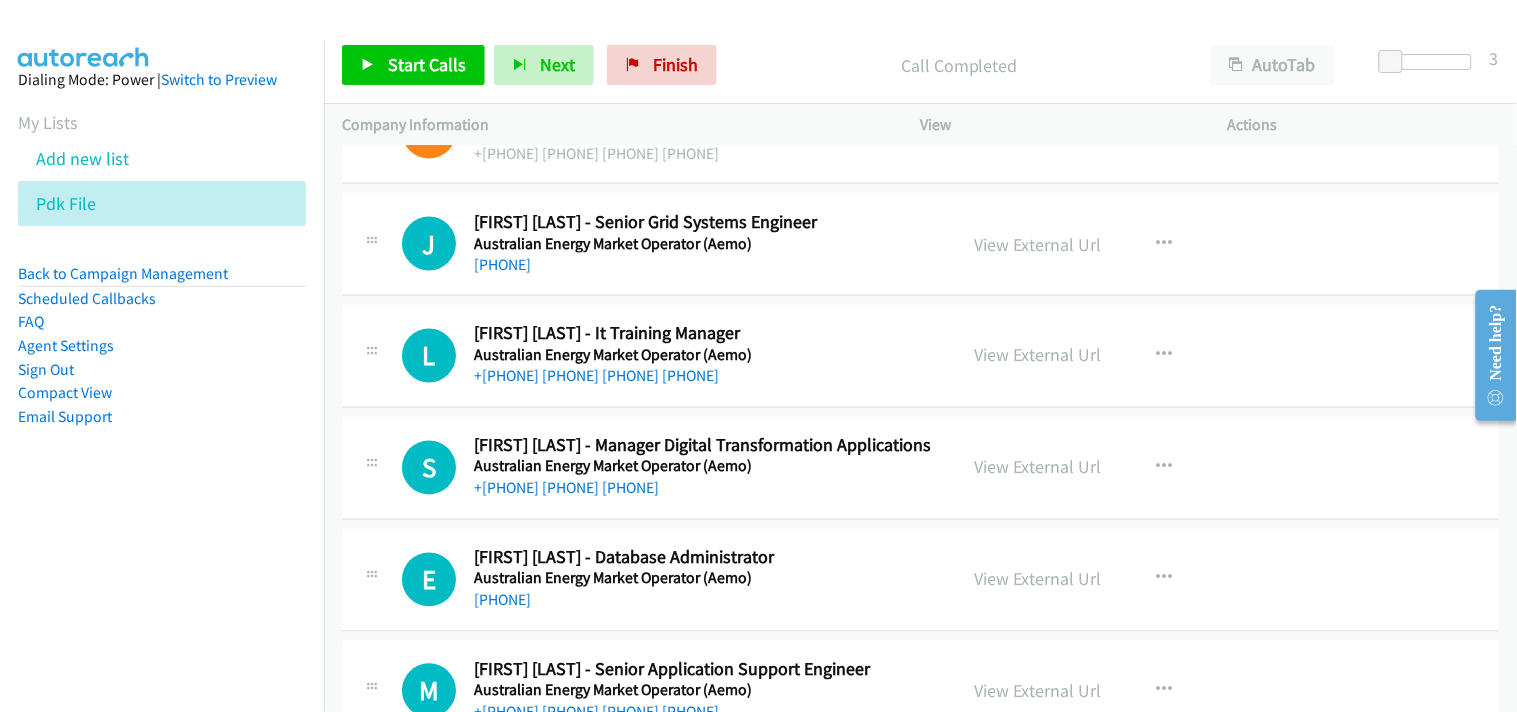 scroll, scrollTop: 6777, scrollLeft: 0, axis: vertical 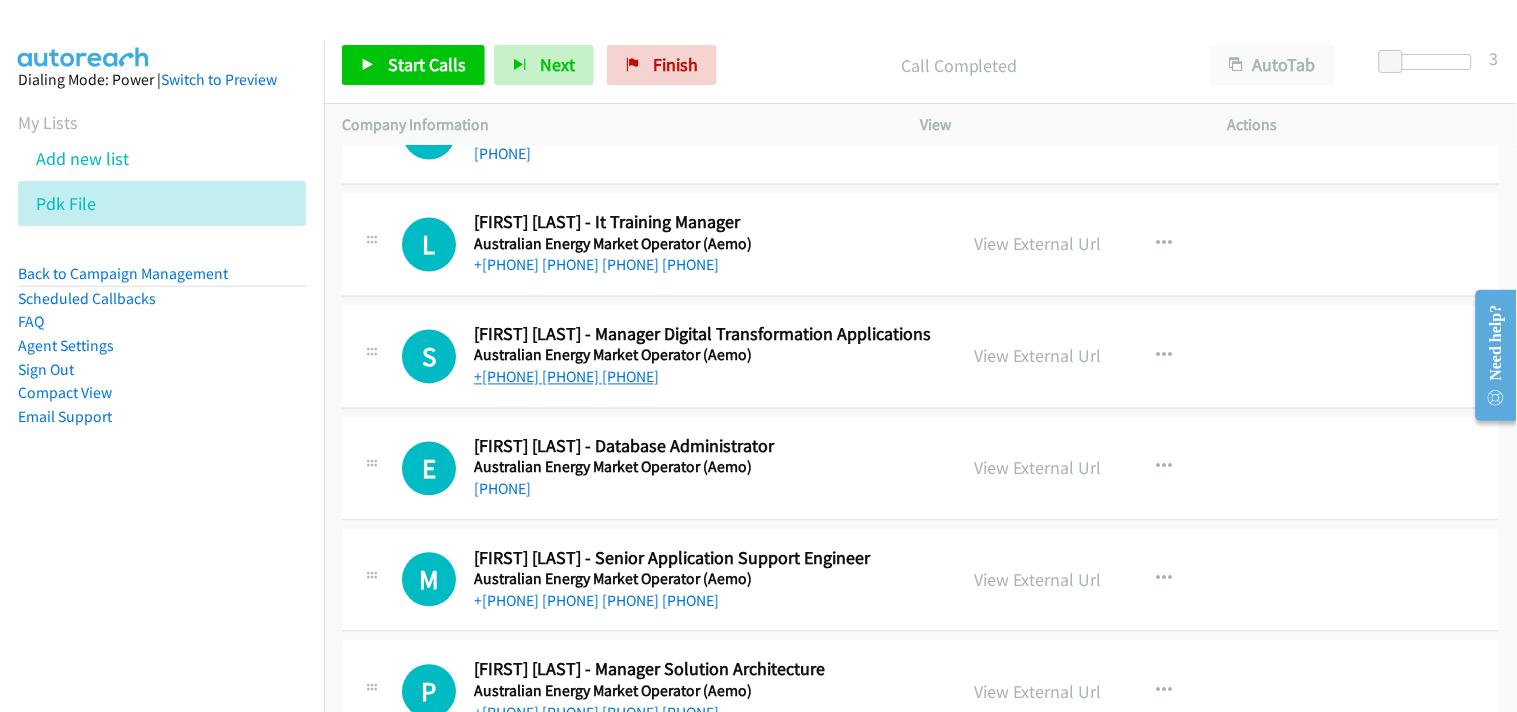 click on "+61 2 8884 5309" at bounding box center [566, 377] 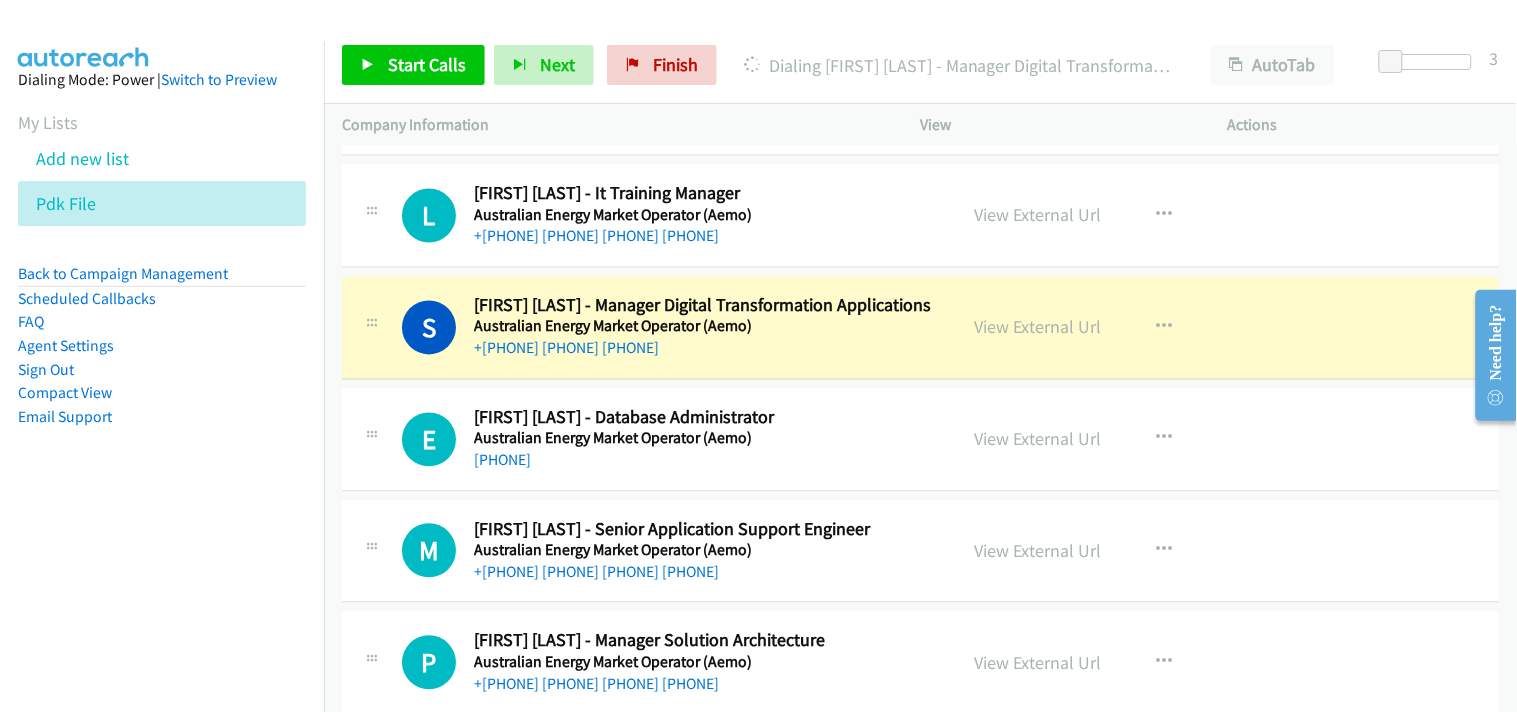scroll, scrollTop: 6888, scrollLeft: 0, axis: vertical 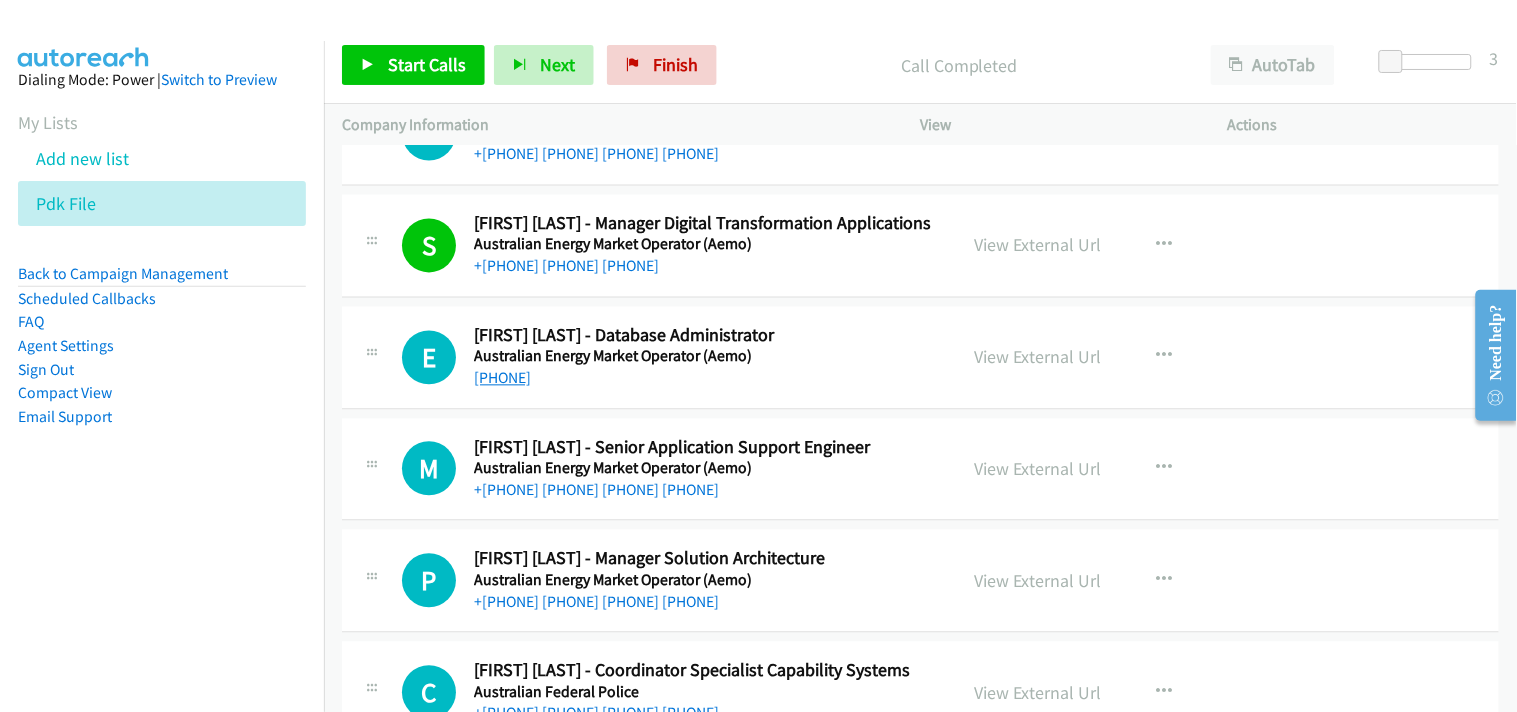 click on "+61 490 661 910" at bounding box center [502, 378] 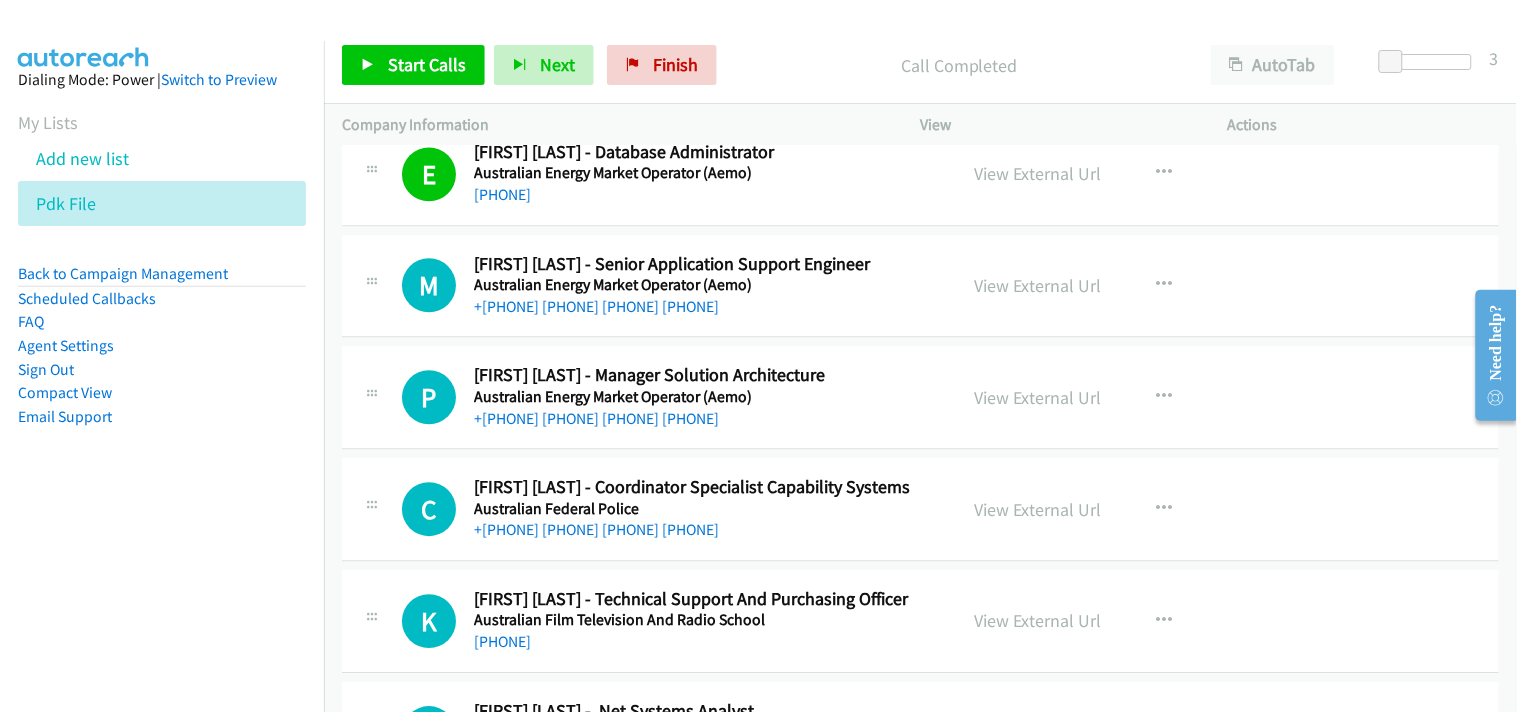 scroll, scrollTop: 7111, scrollLeft: 0, axis: vertical 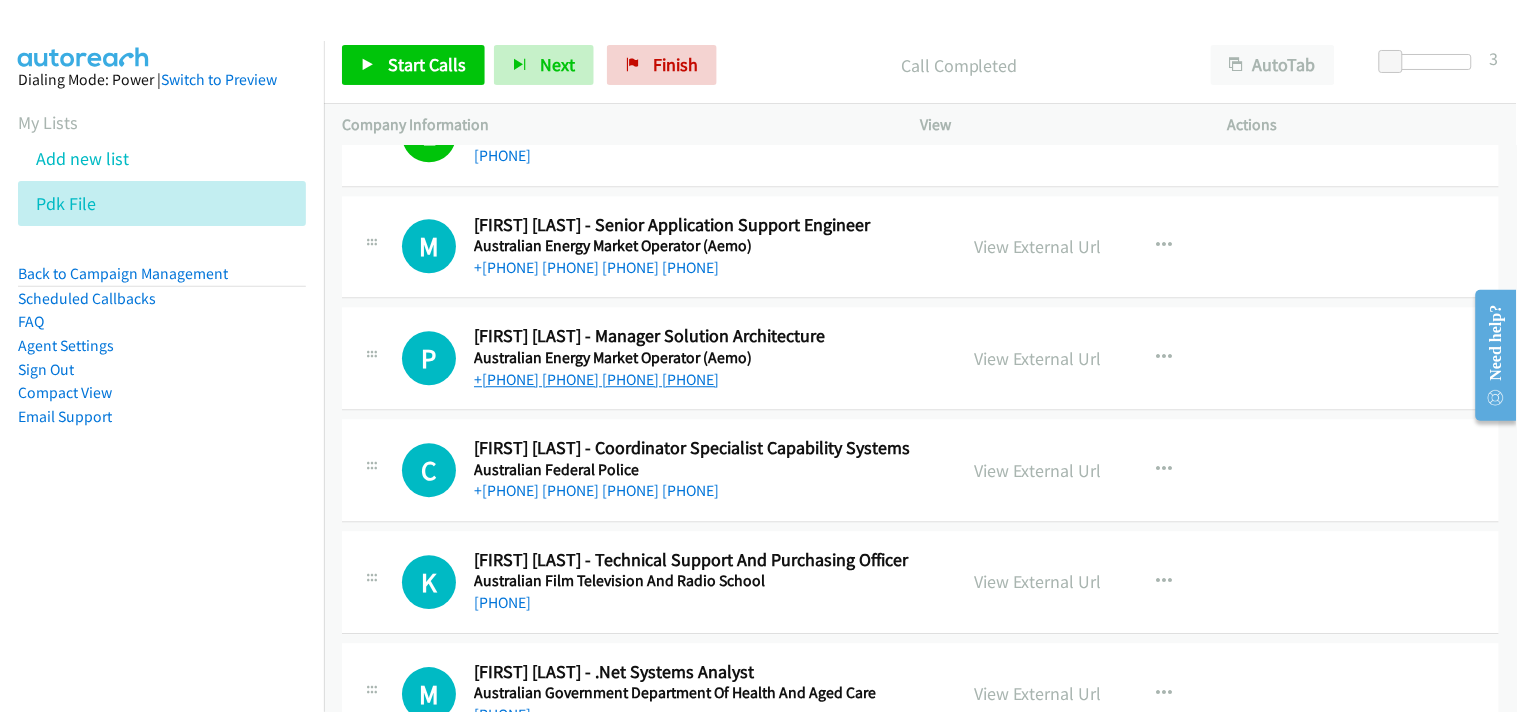 click on "+61 428 386 740" at bounding box center (596, 379) 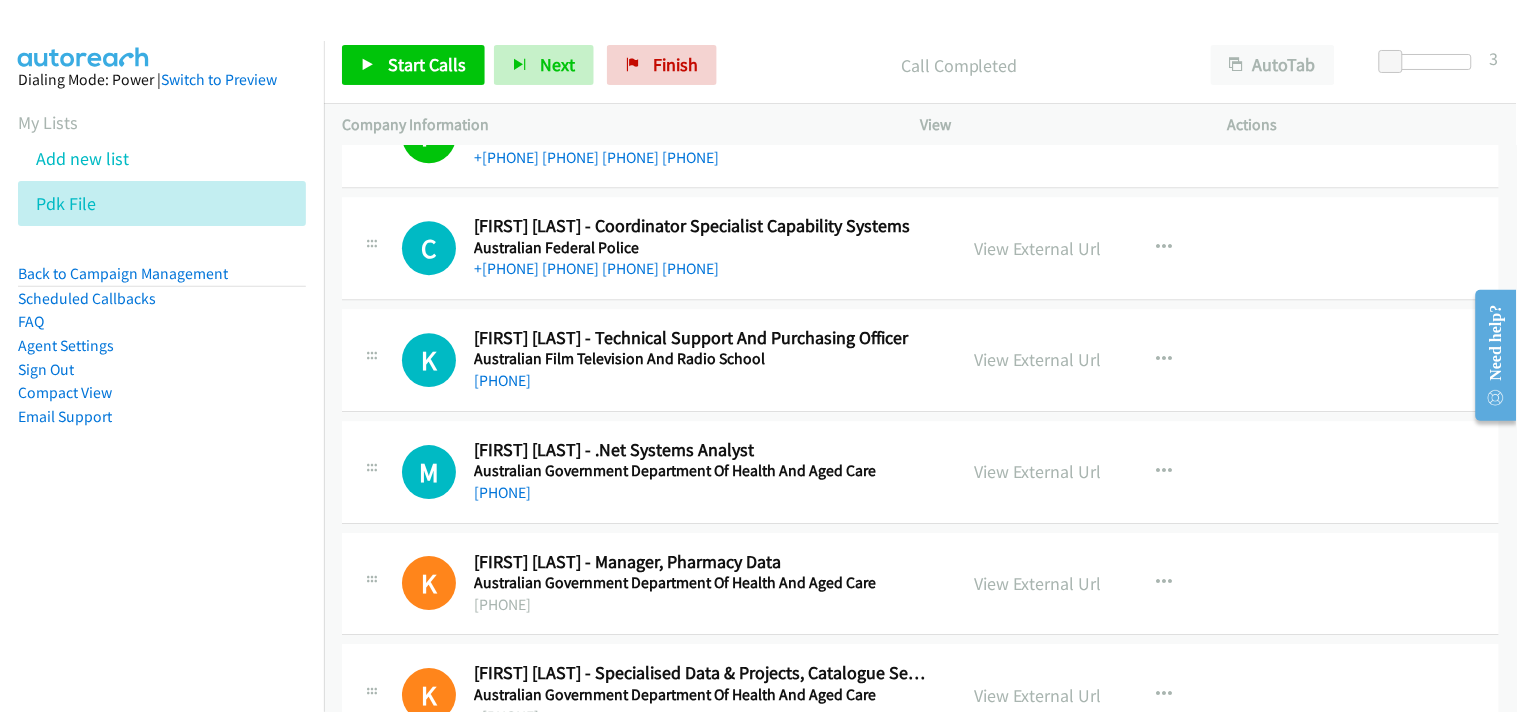 scroll, scrollTop: 7444, scrollLeft: 0, axis: vertical 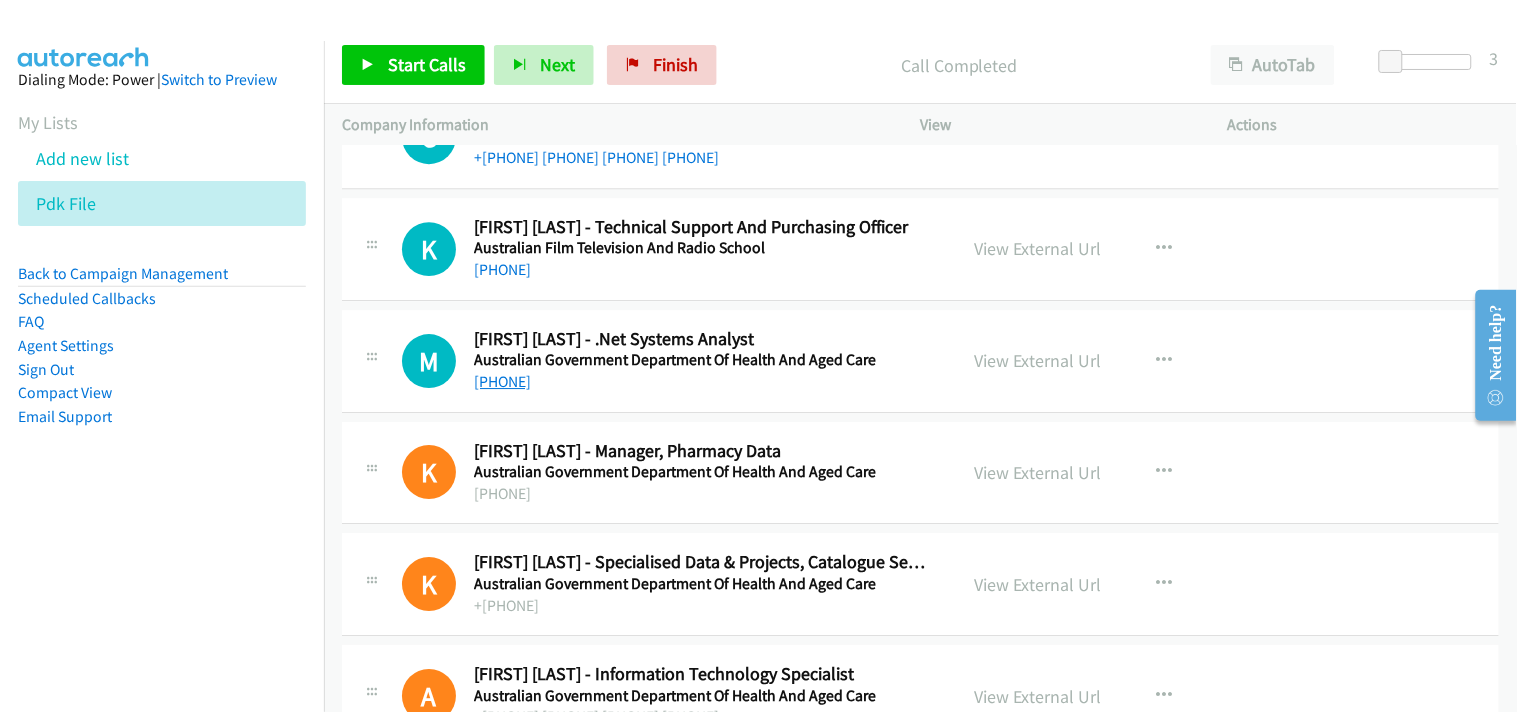 click on "+61 449 665 344" at bounding box center [502, 381] 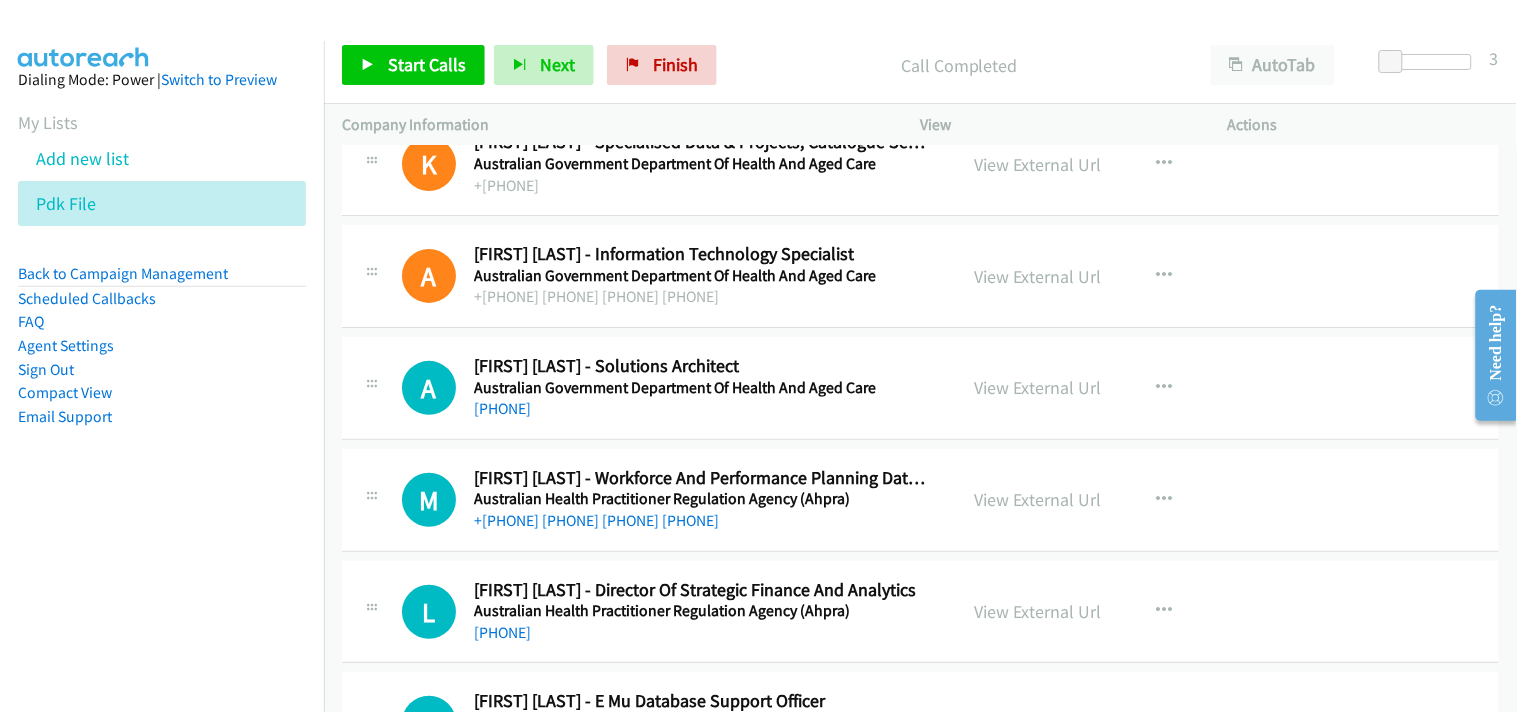 scroll, scrollTop: 7888, scrollLeft: 0, axis: vertical 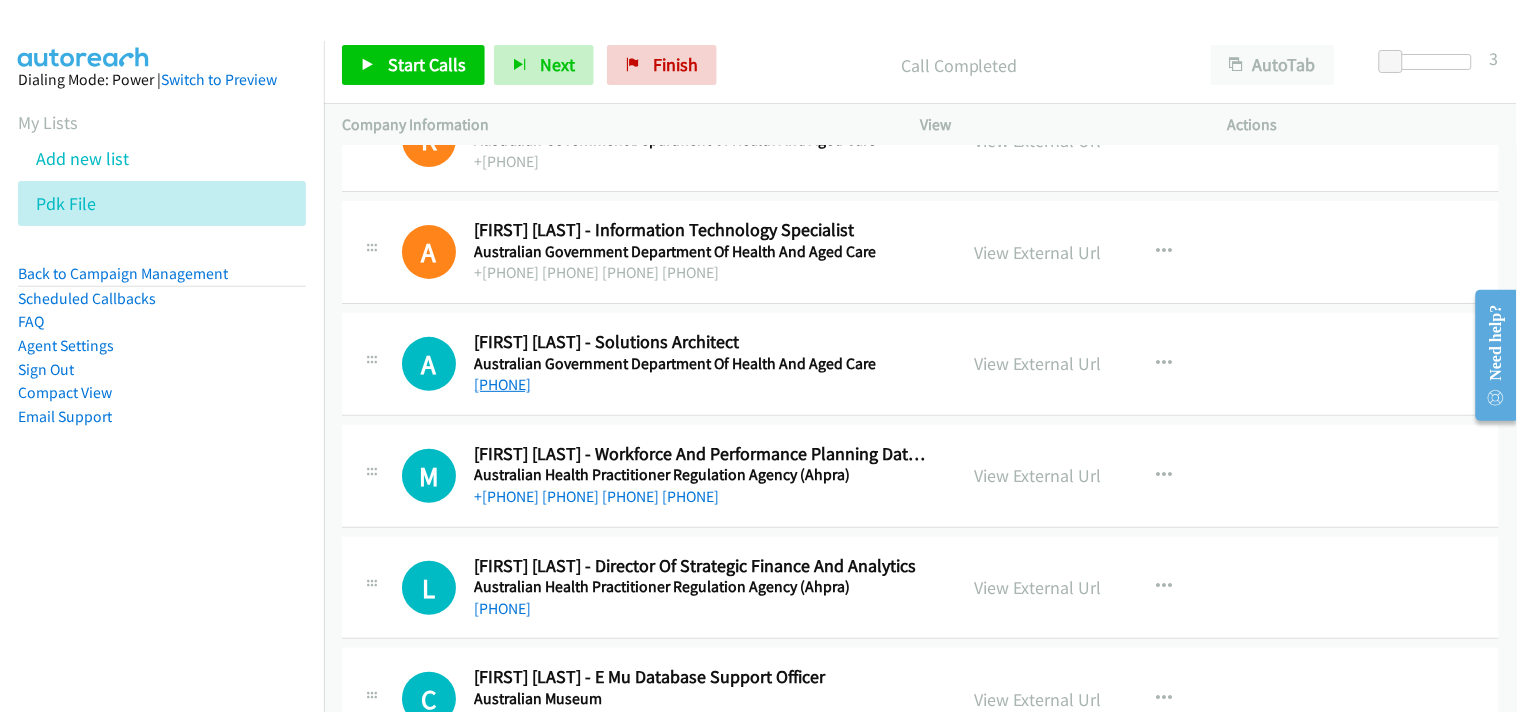click on "+61 412 391 243" at bounding box center [502, 384] 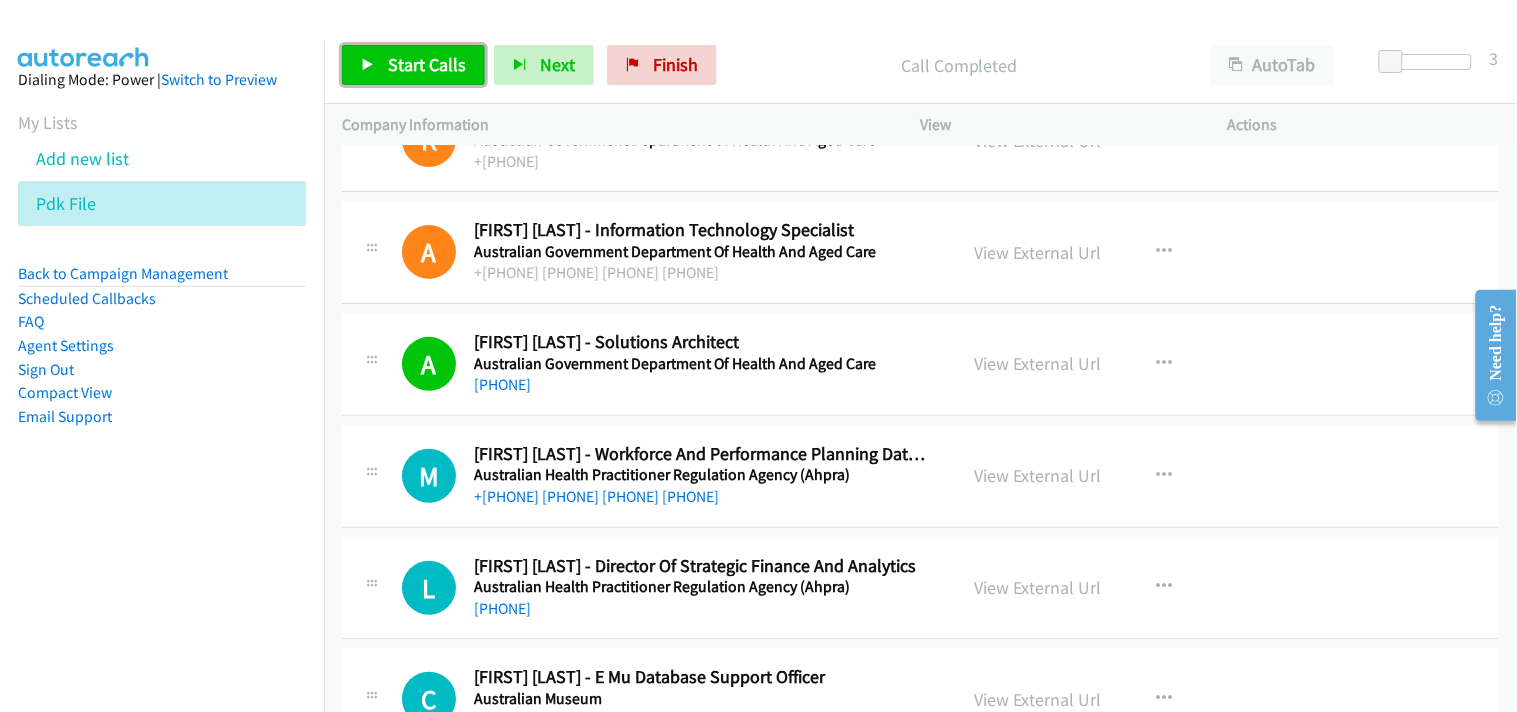 click on "Start Calls" at bounding box center (427, 64) 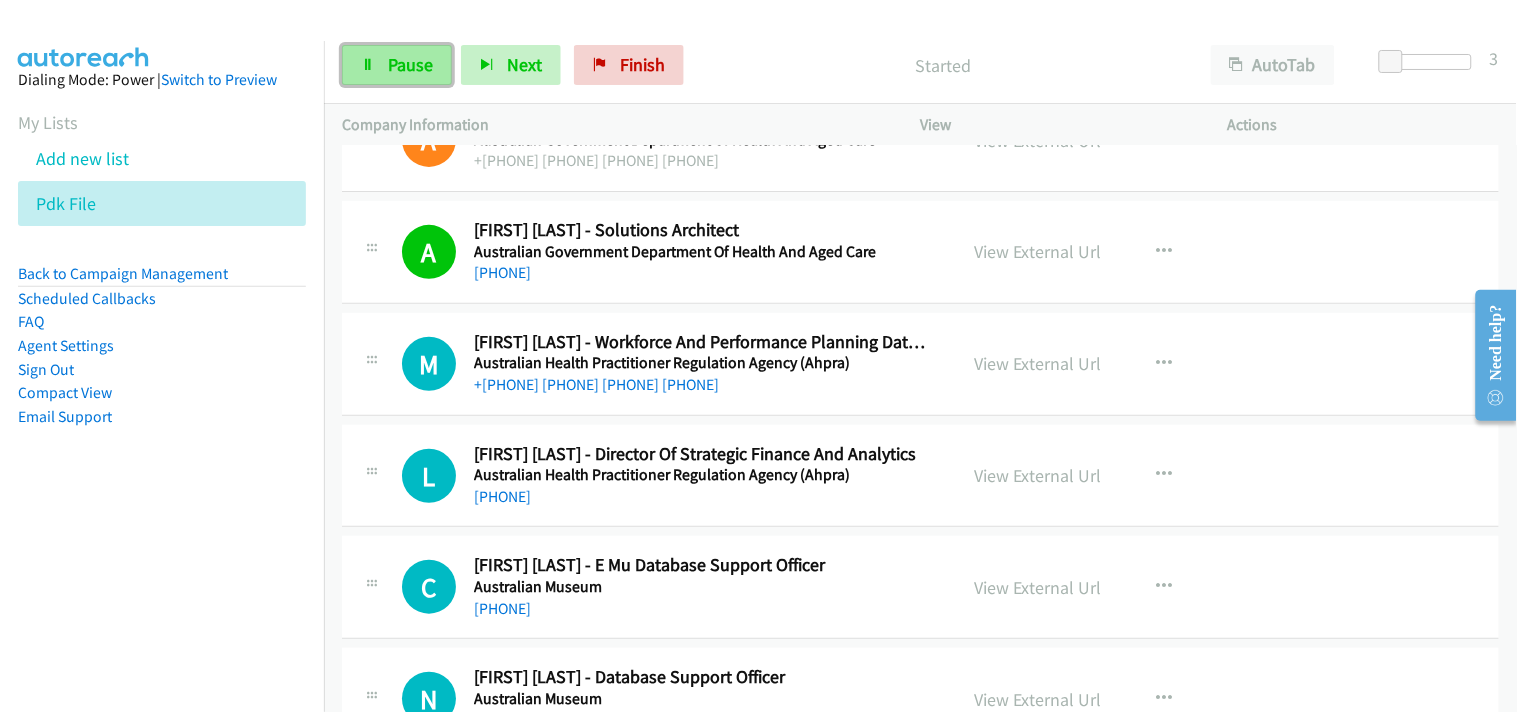 click on "Pause" at bounding box center [410, 64] 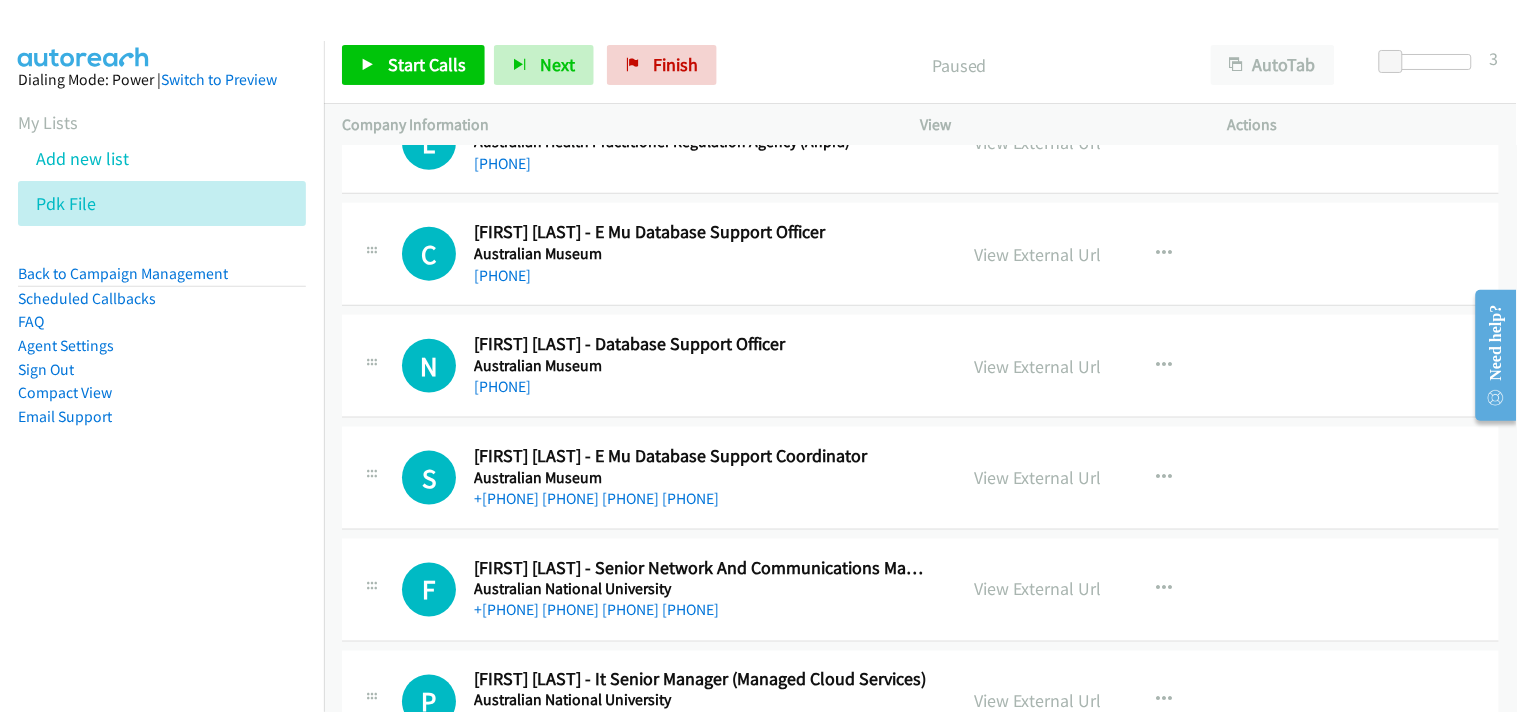 scroll, scrollTop: 8444, scrollLeft: 0, axis: vertical 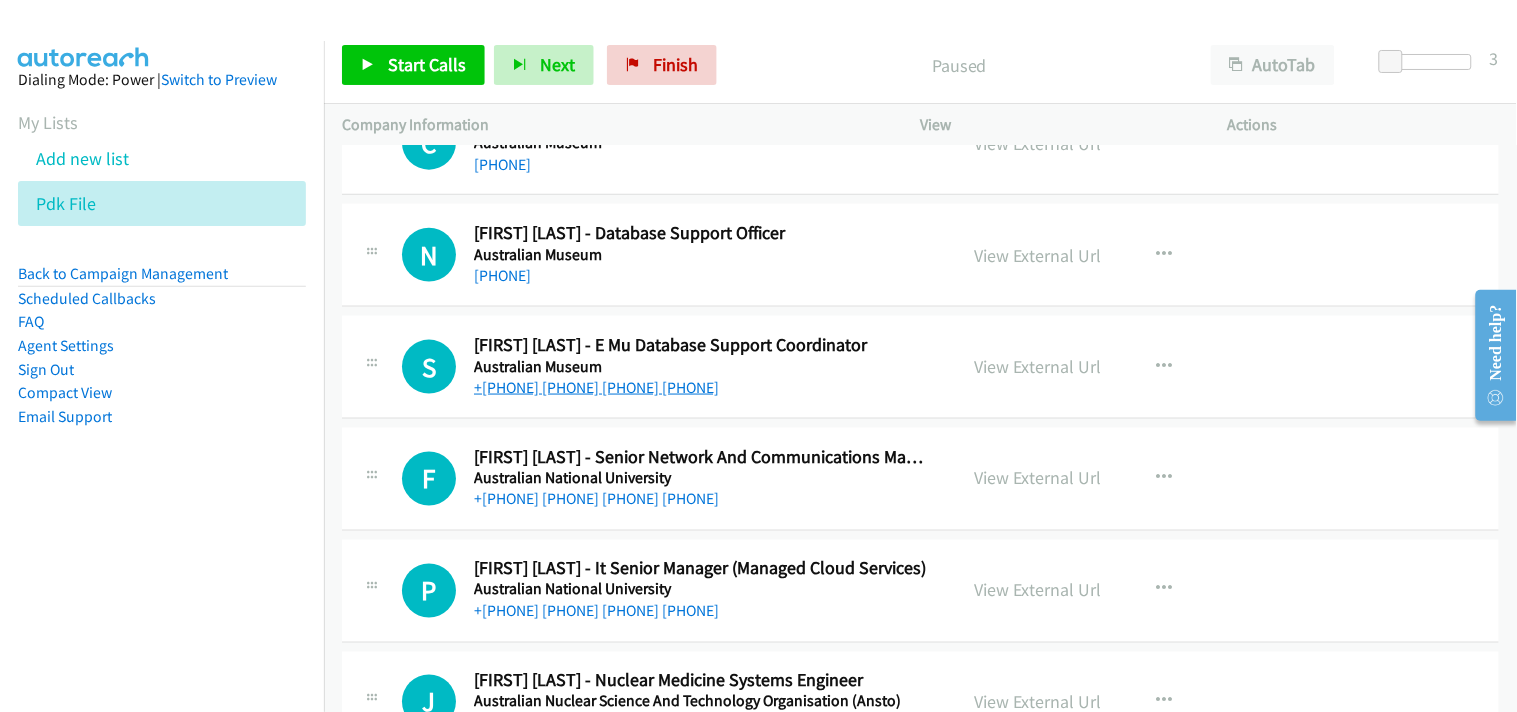 click on "+61 434 134 847" at bounding box center [596, 387] 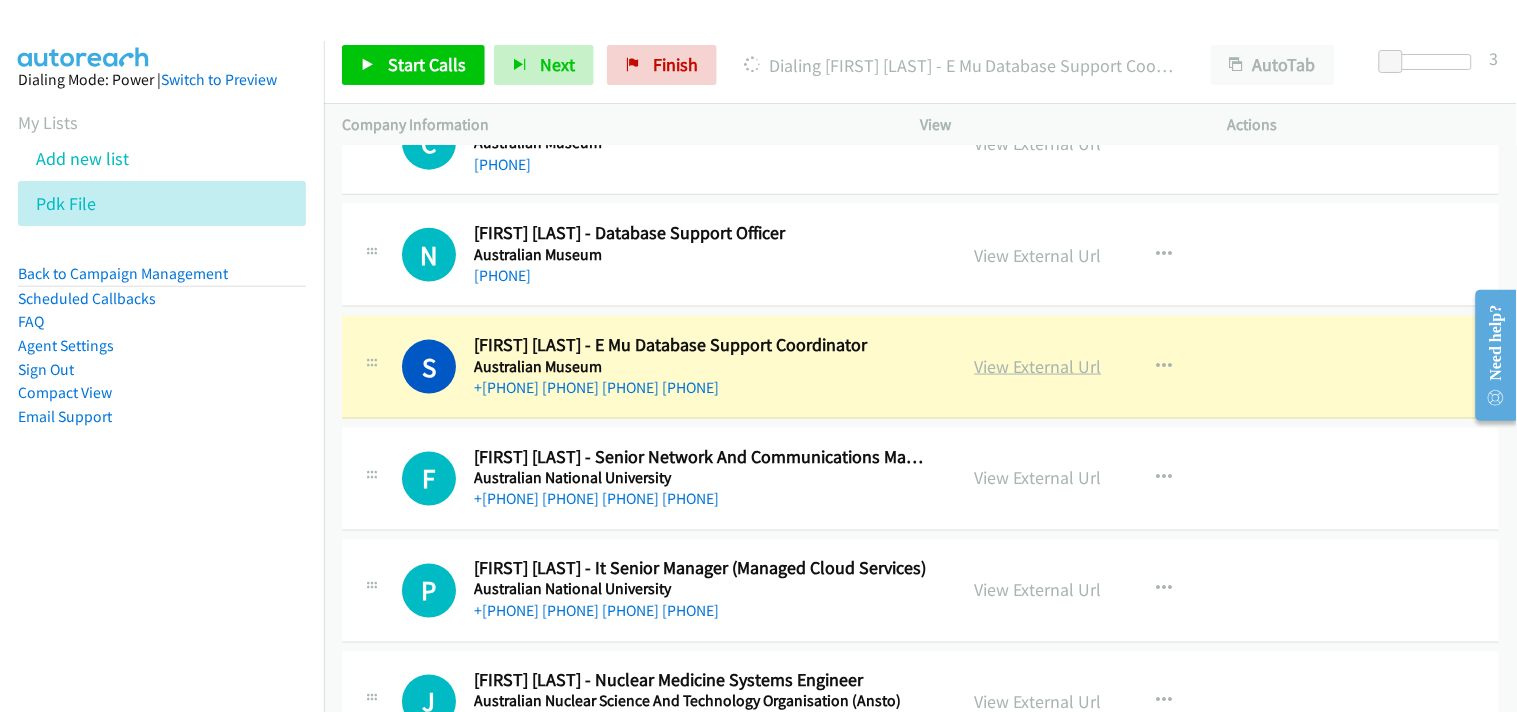 click on "View External Url" at bounding box center [1038, 366] 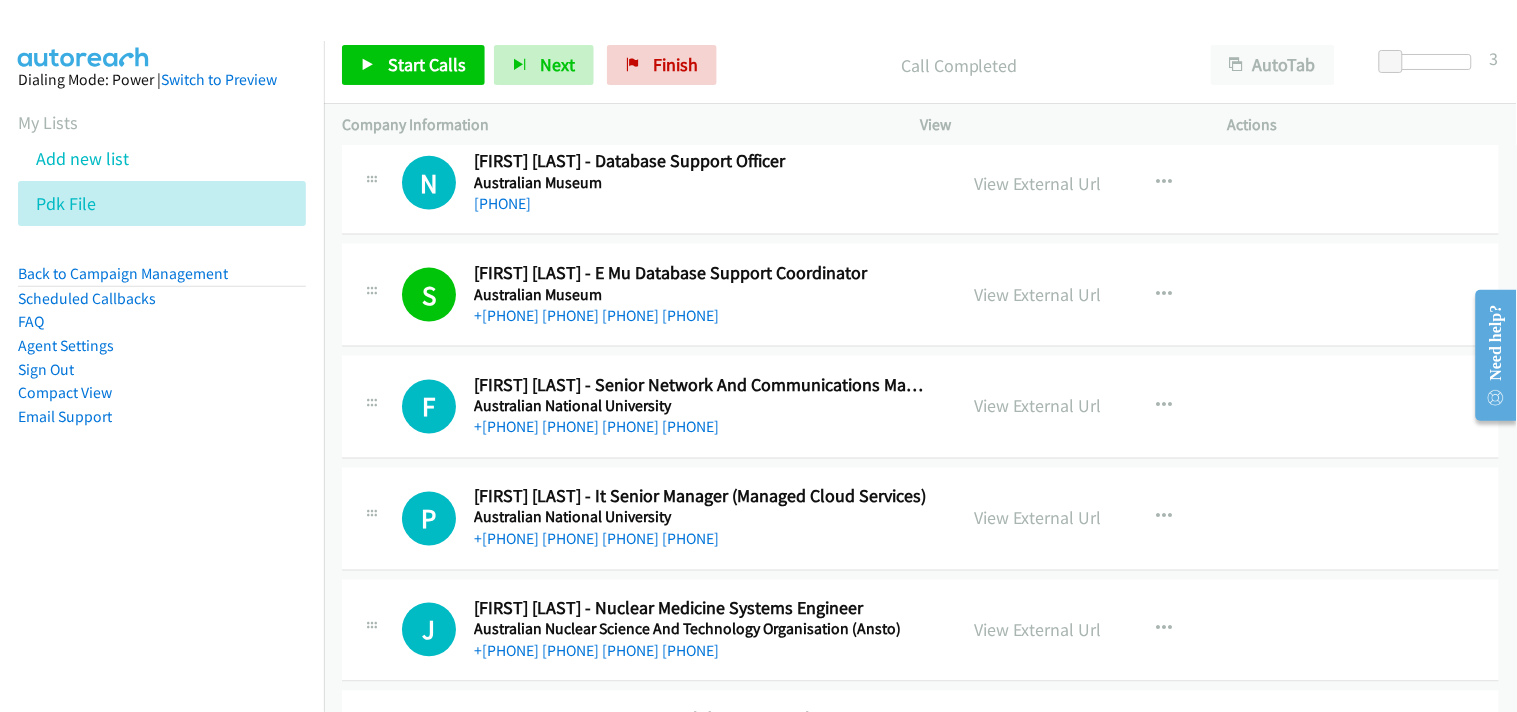 scroll, scrollTop: 8555, scrollLeft: 0, axis: vertical 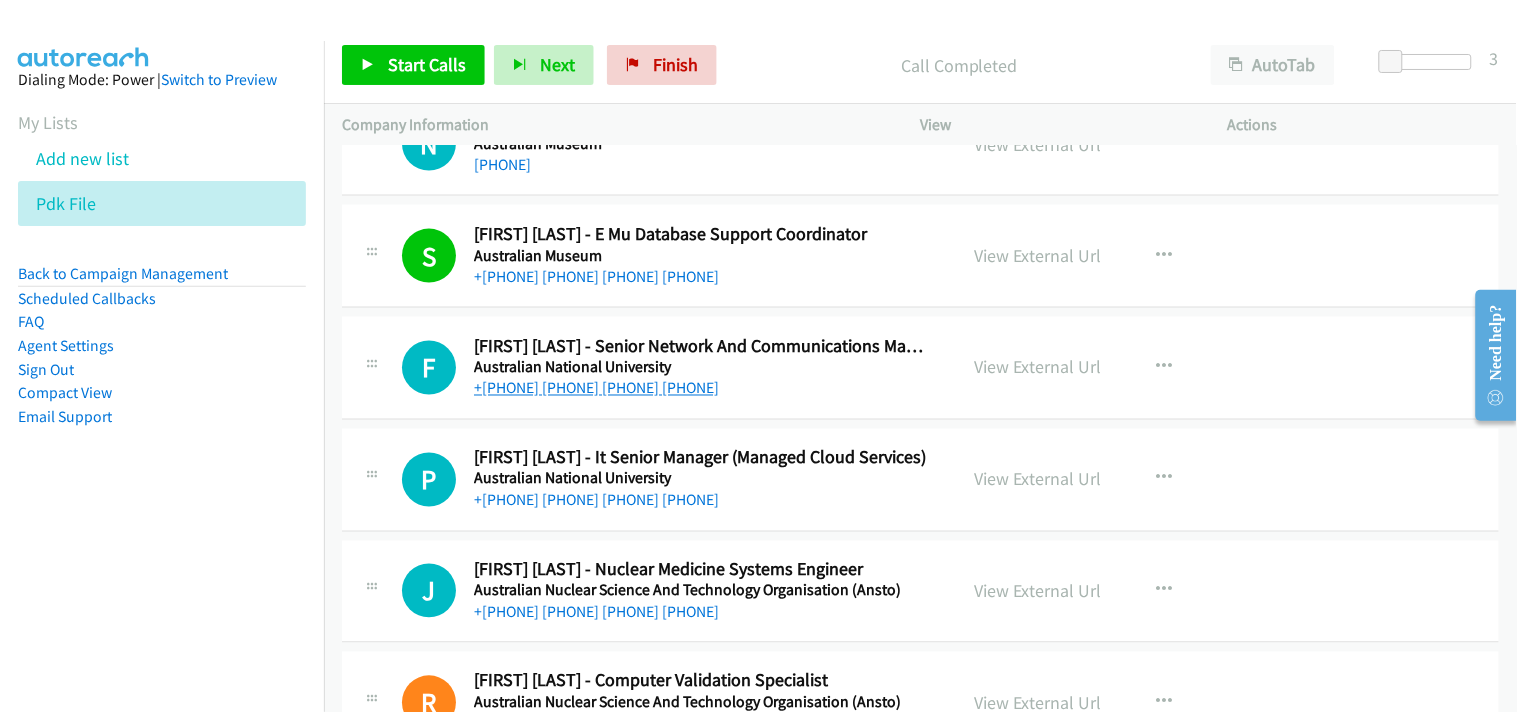click on "+61 418 462 515" at bounding box center (596, 388) 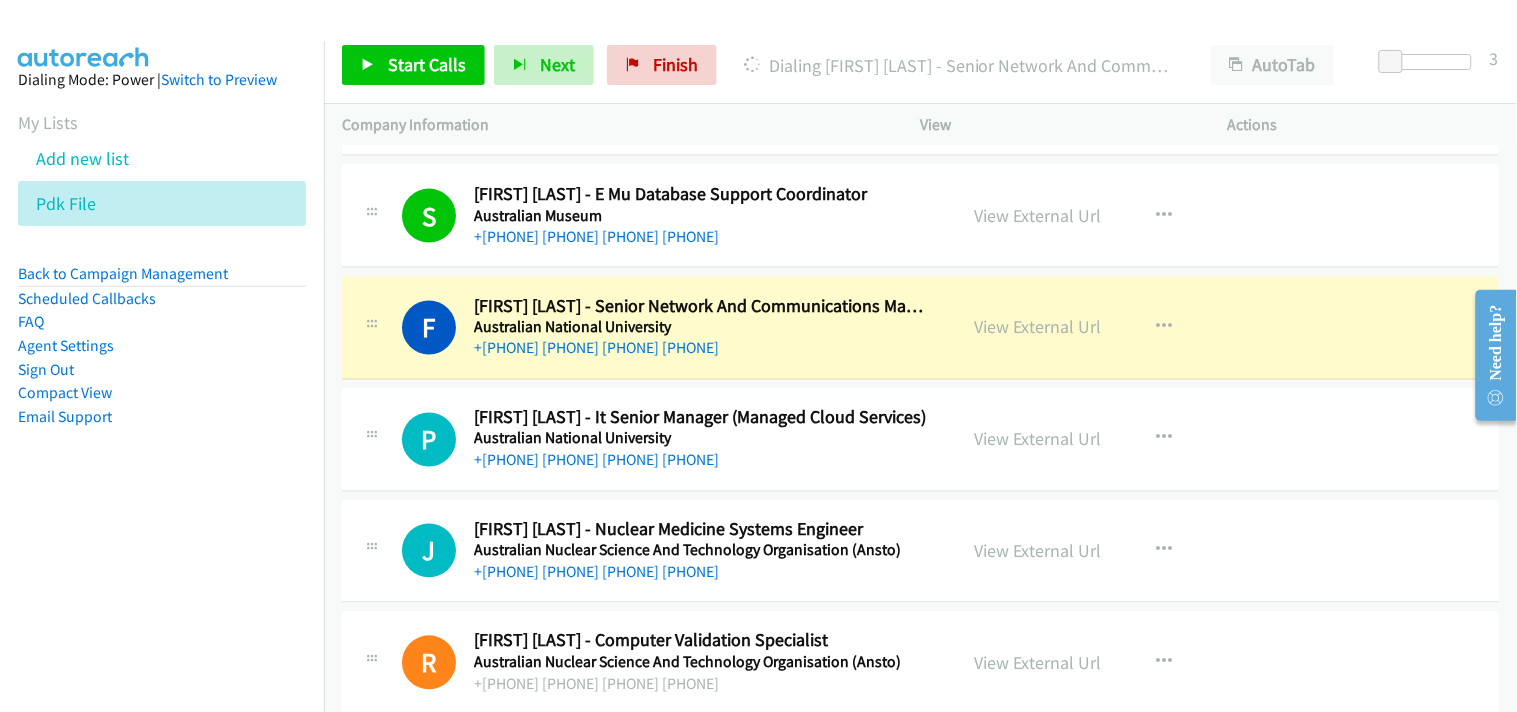 scroll, scrollTop: 8666, scrollLeft: 0, axis: vertical 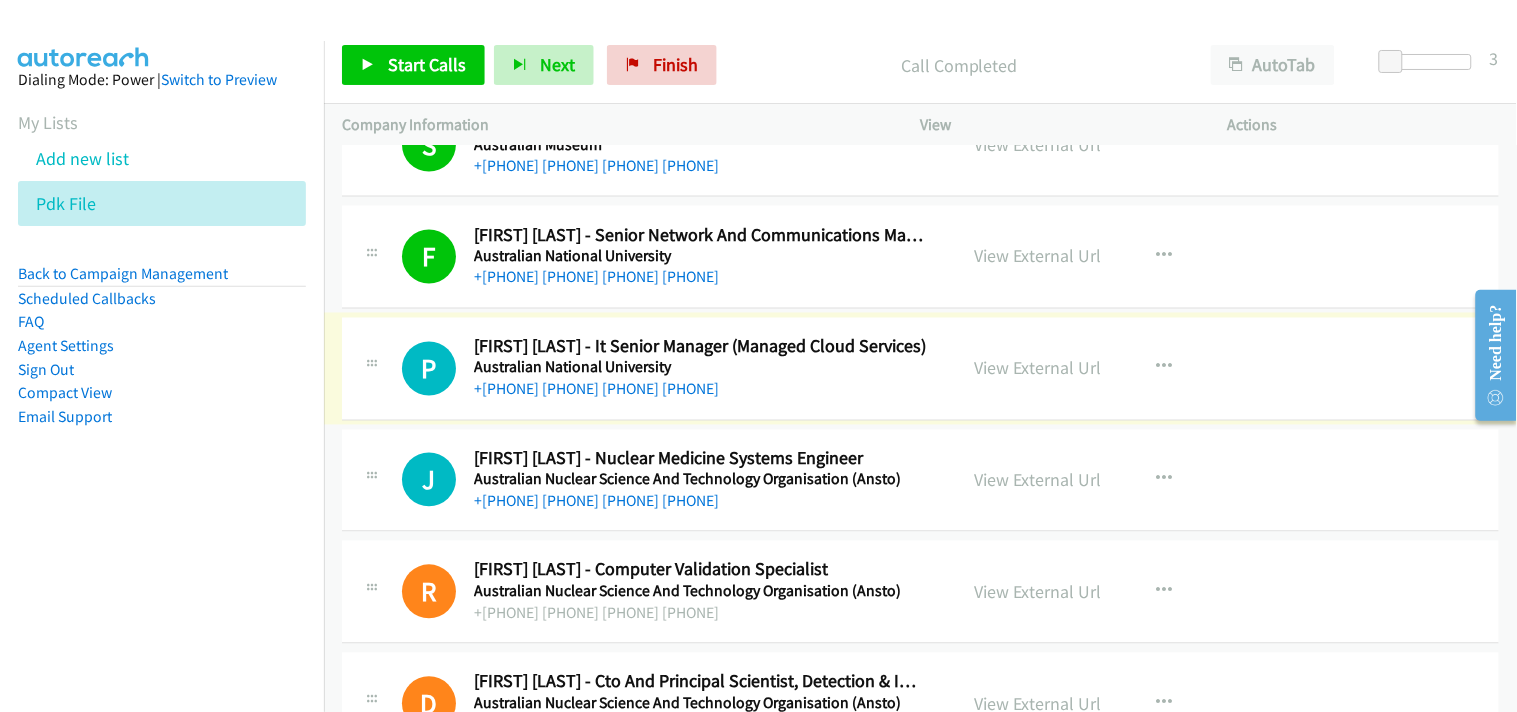 click on "Australian National University" at bounding box center [702, 368] 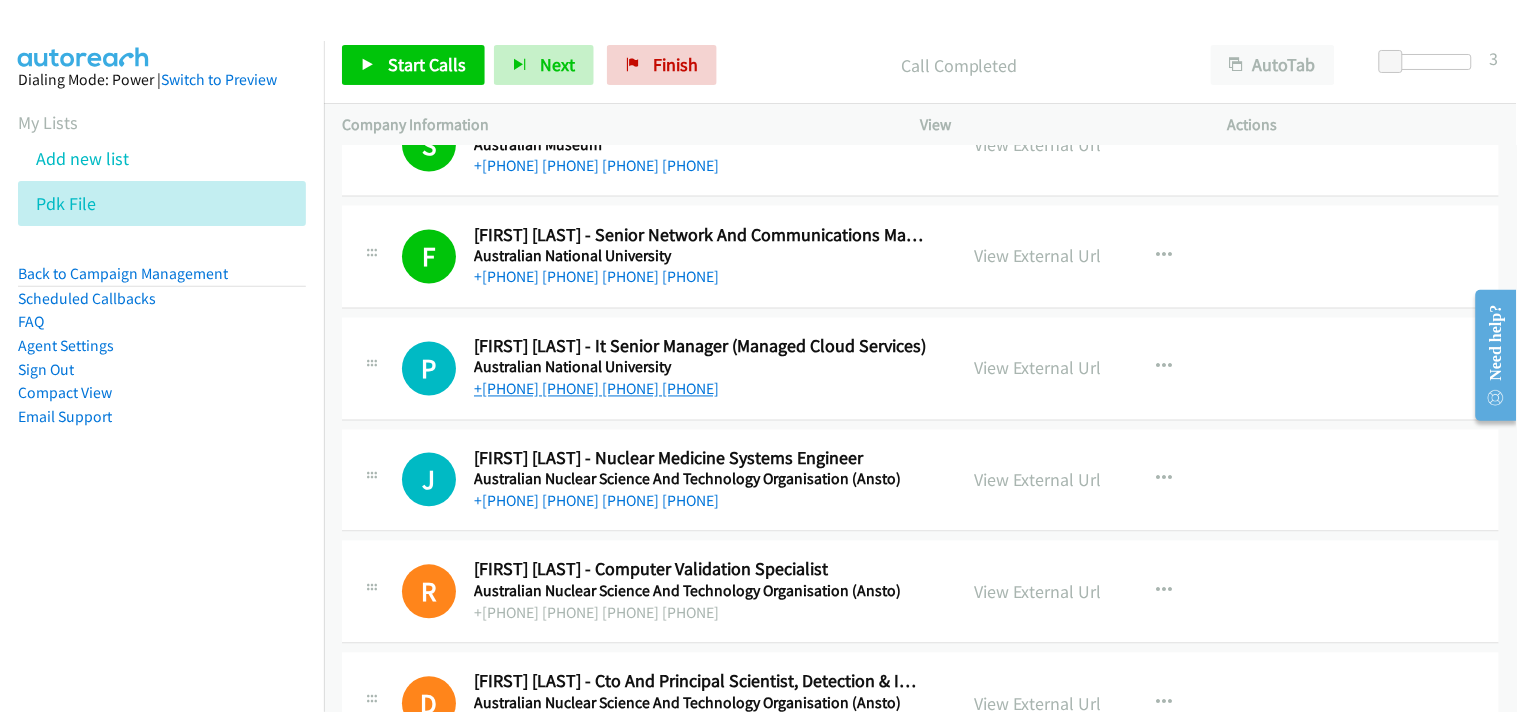 click on "+61 420 652 928" at bounding box center (596, 389) 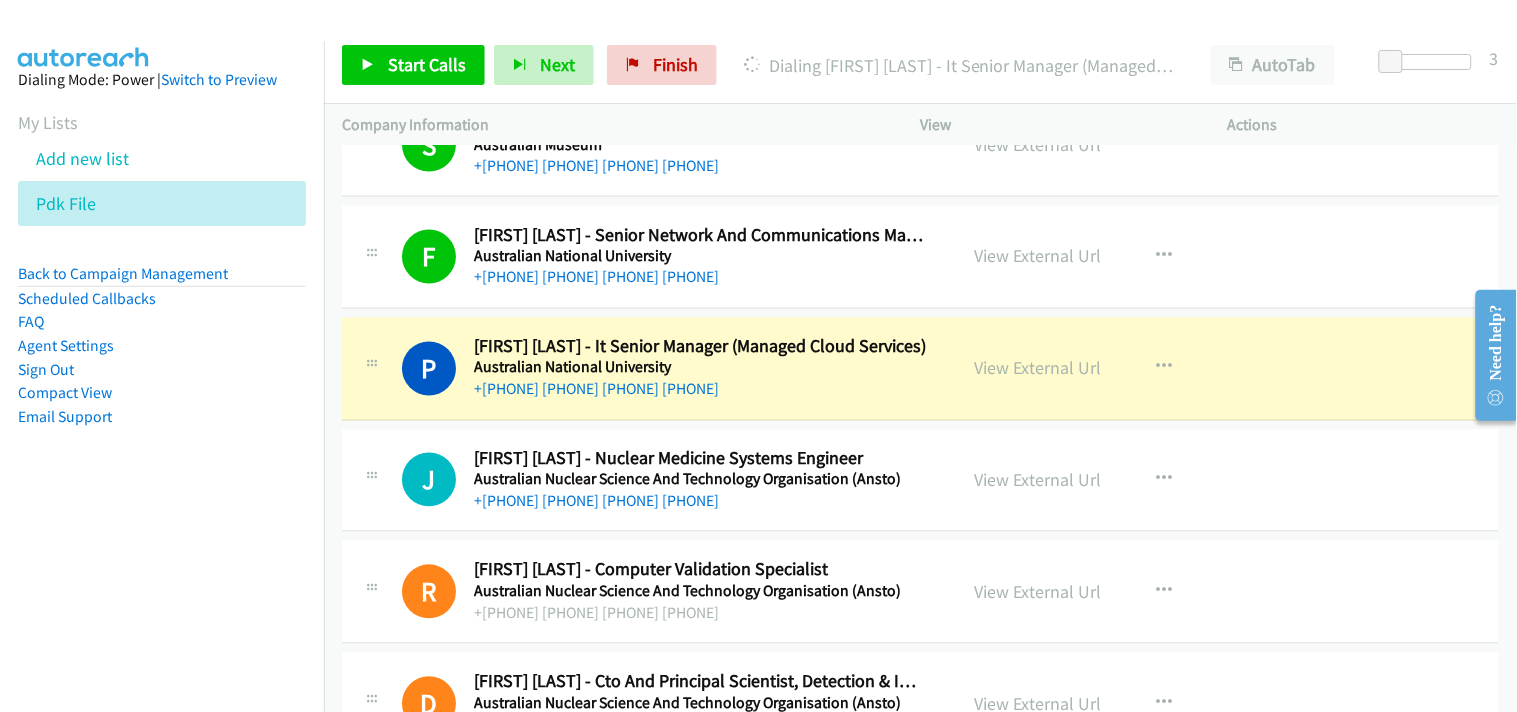 drag, startPoint x: 937, startPoint y: 594, endPoint x: 740, endPoint y: 526, distance: 208.40585 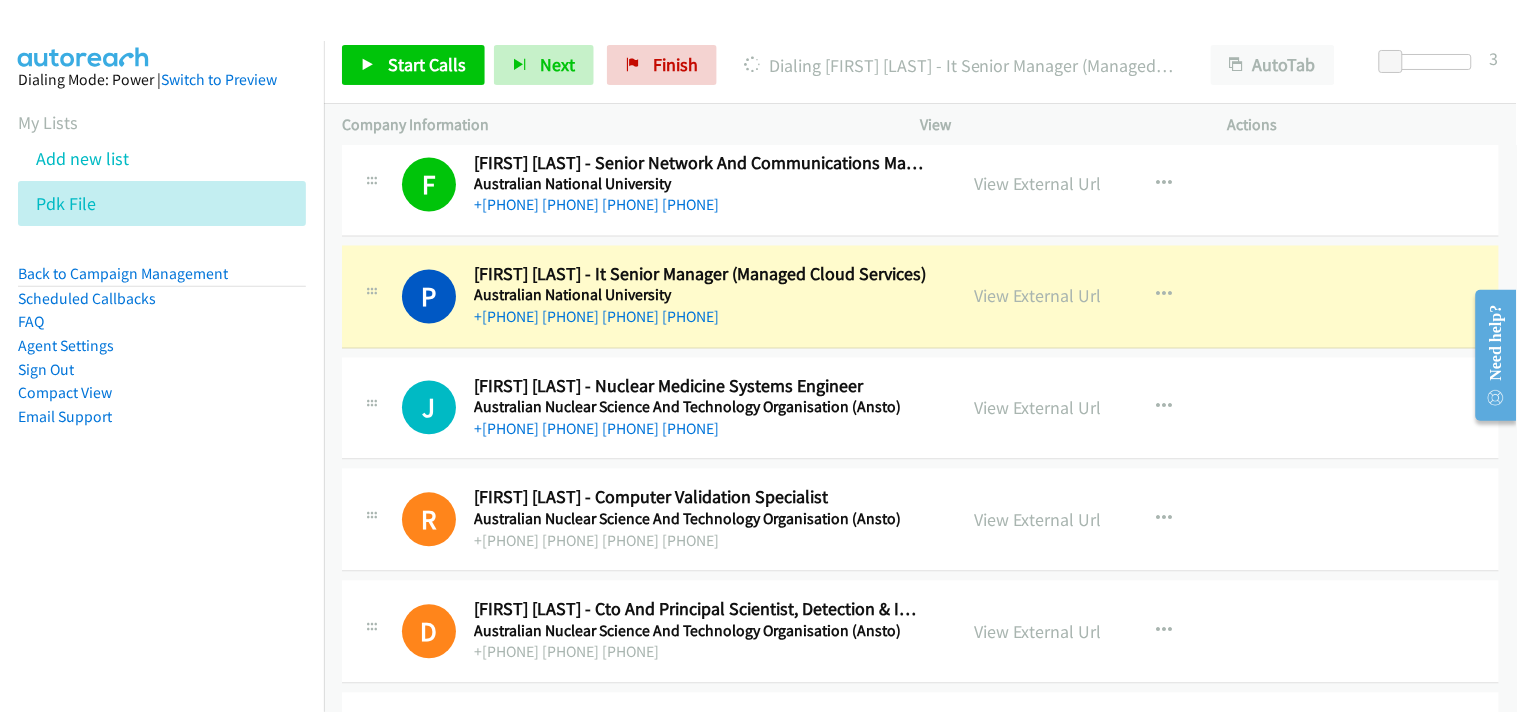scroll, scrollTop: 8777, scrollLeft: 0, axis: vertical 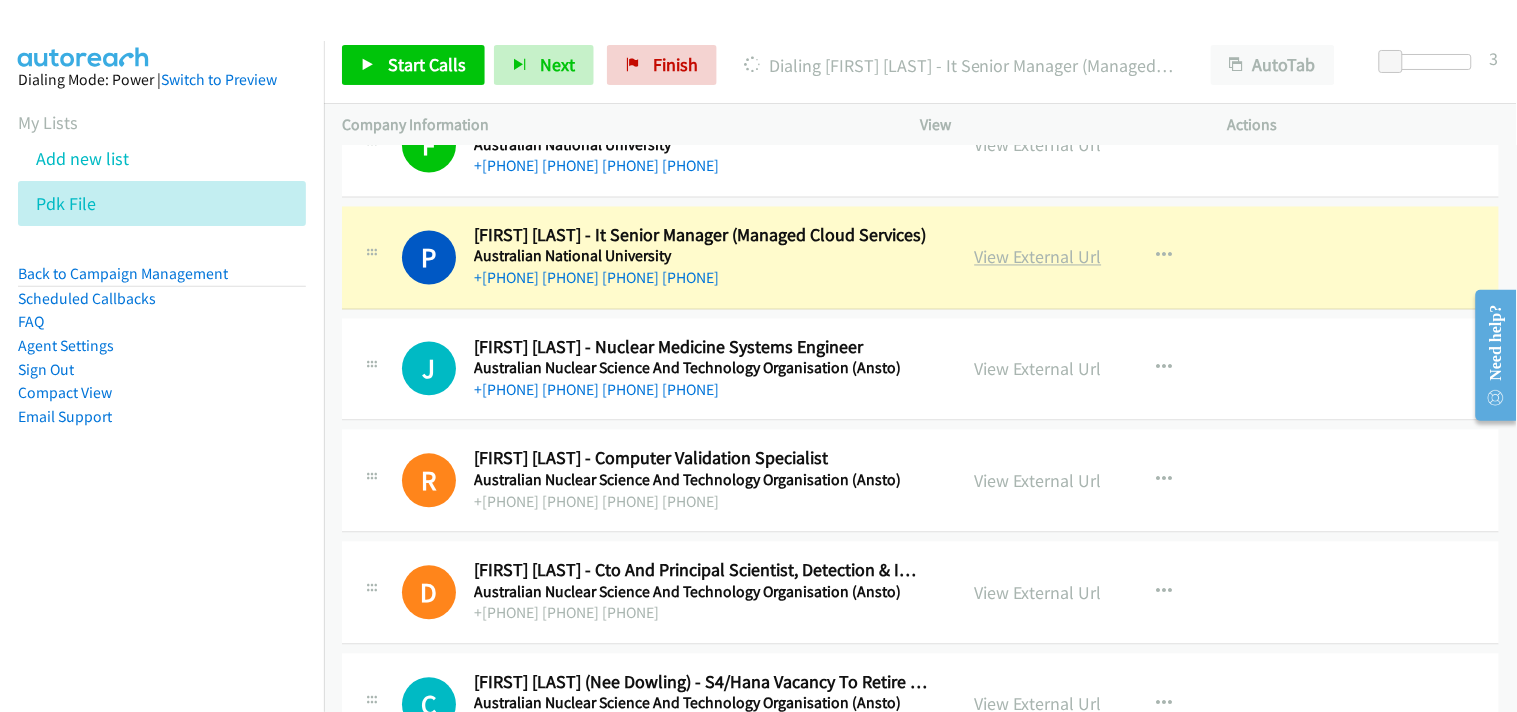 click on "View External Url" at bounding box center (1038, 257) 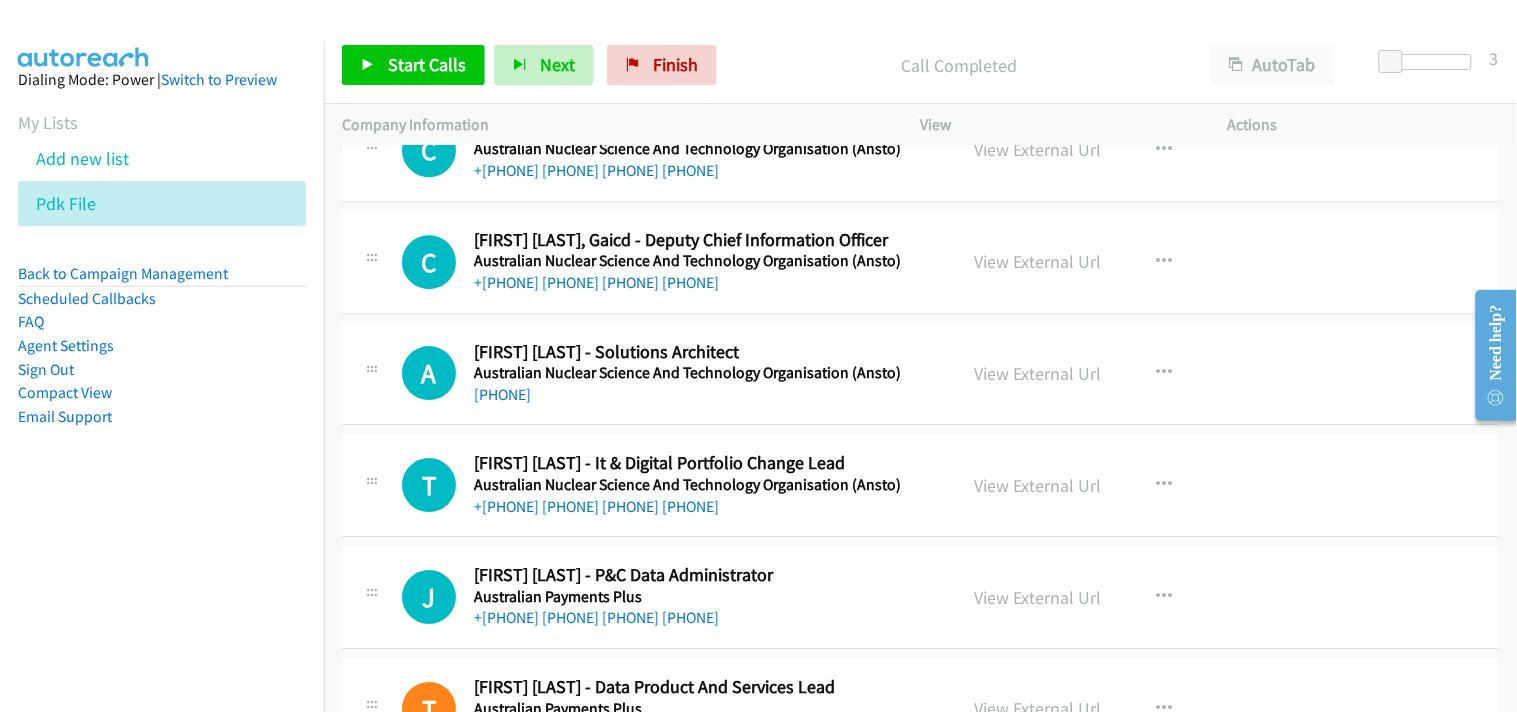 scroll, scrollTop: 9333, scrollLeft: 0, axis: vertical 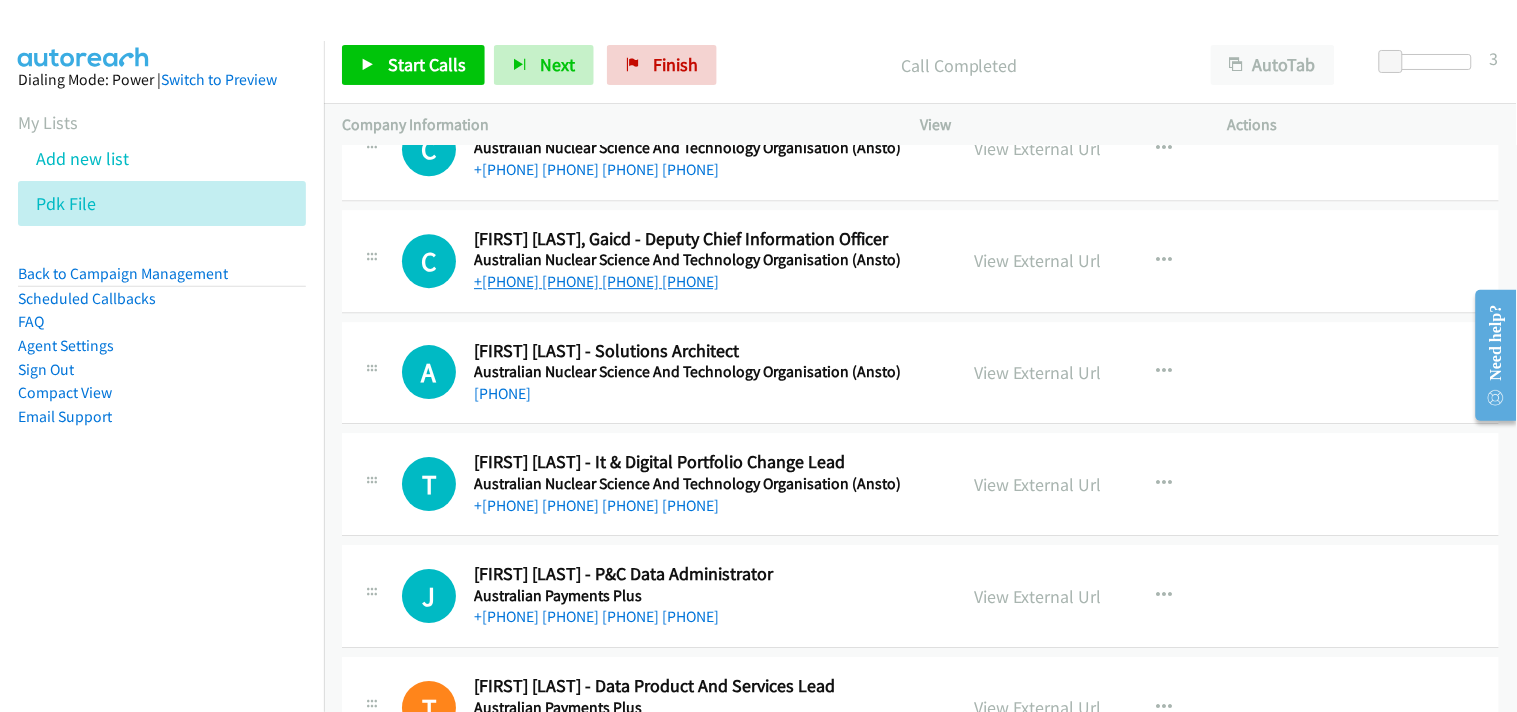 click on "+61 400 008 041" at bounding box center [596, 281] 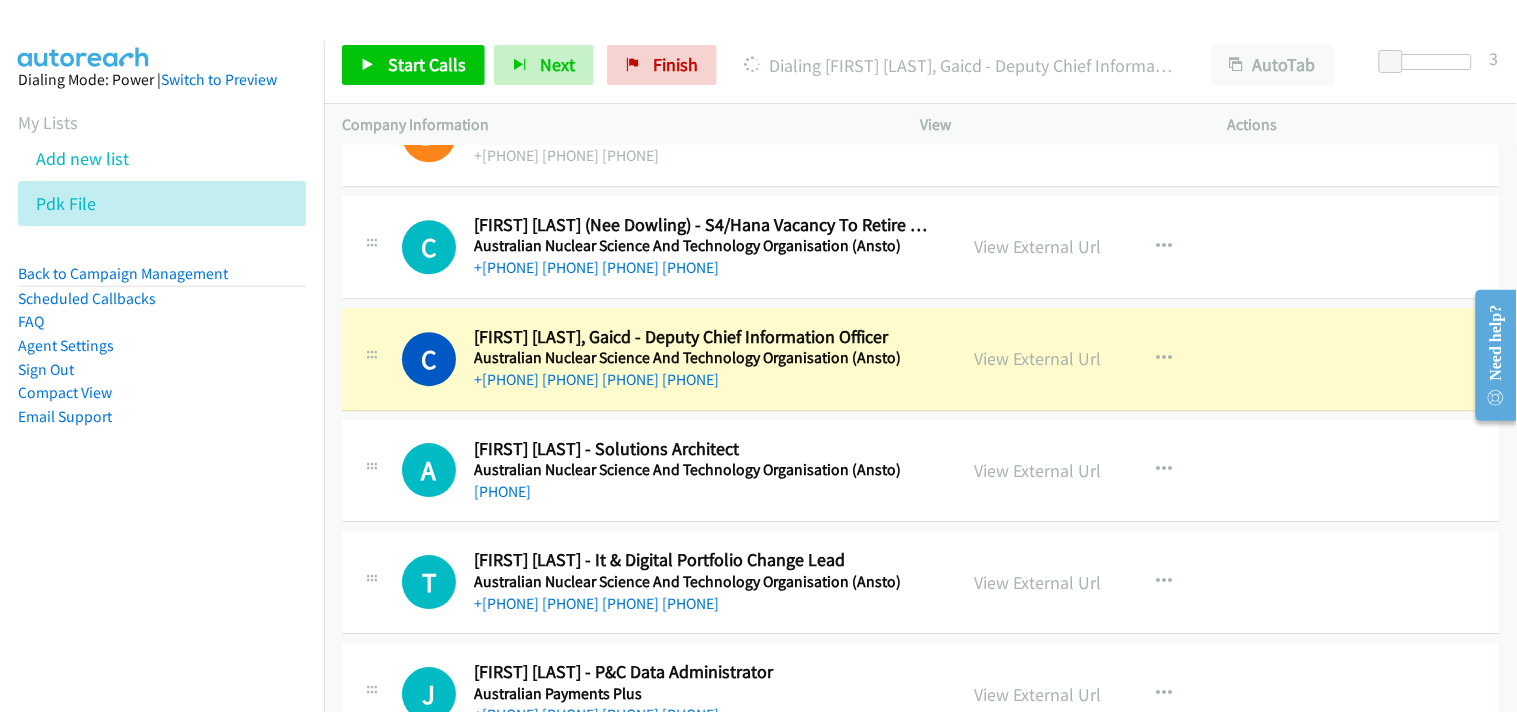scroll, scrollTop: 9222, scrollLeft: 0, axis: vertical 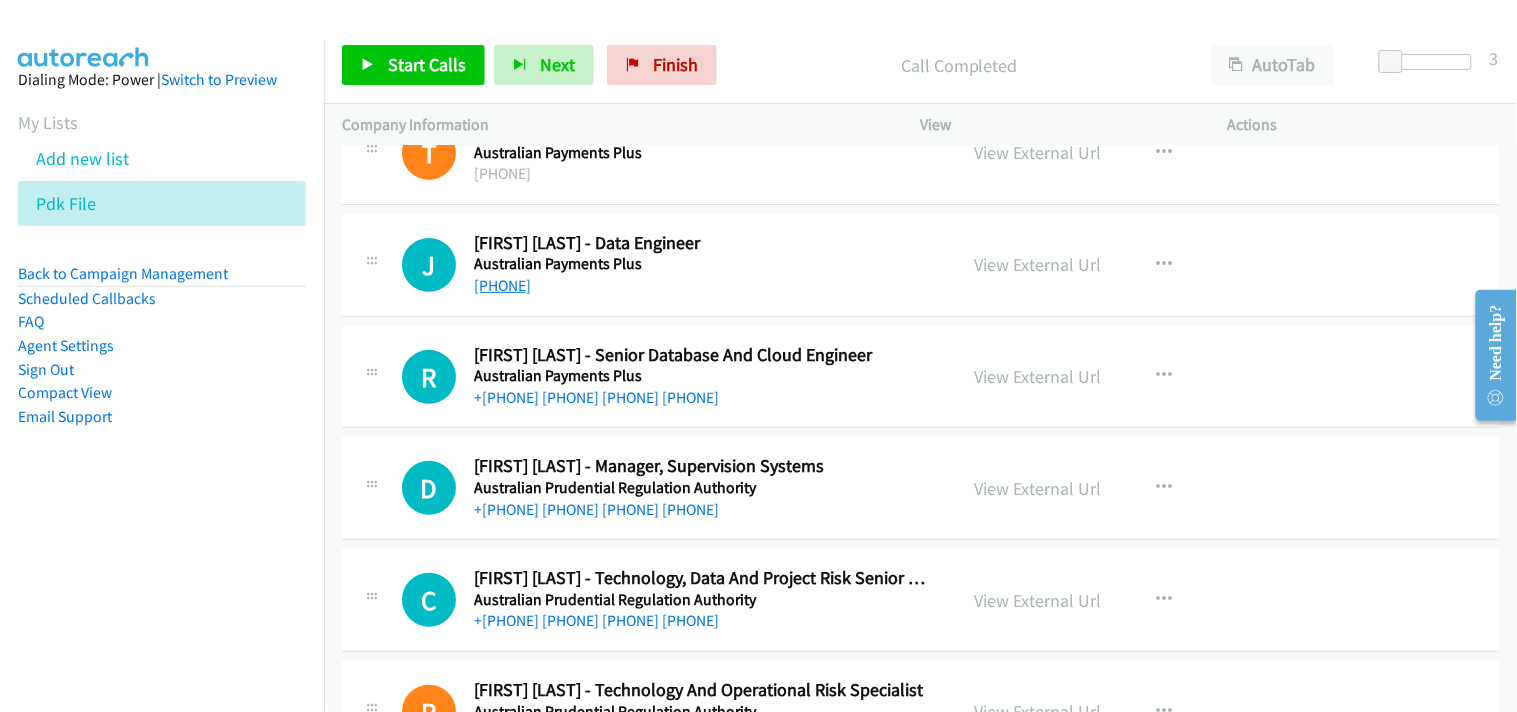 click on "+61 426 480 616" at bounding box center [502, 285] 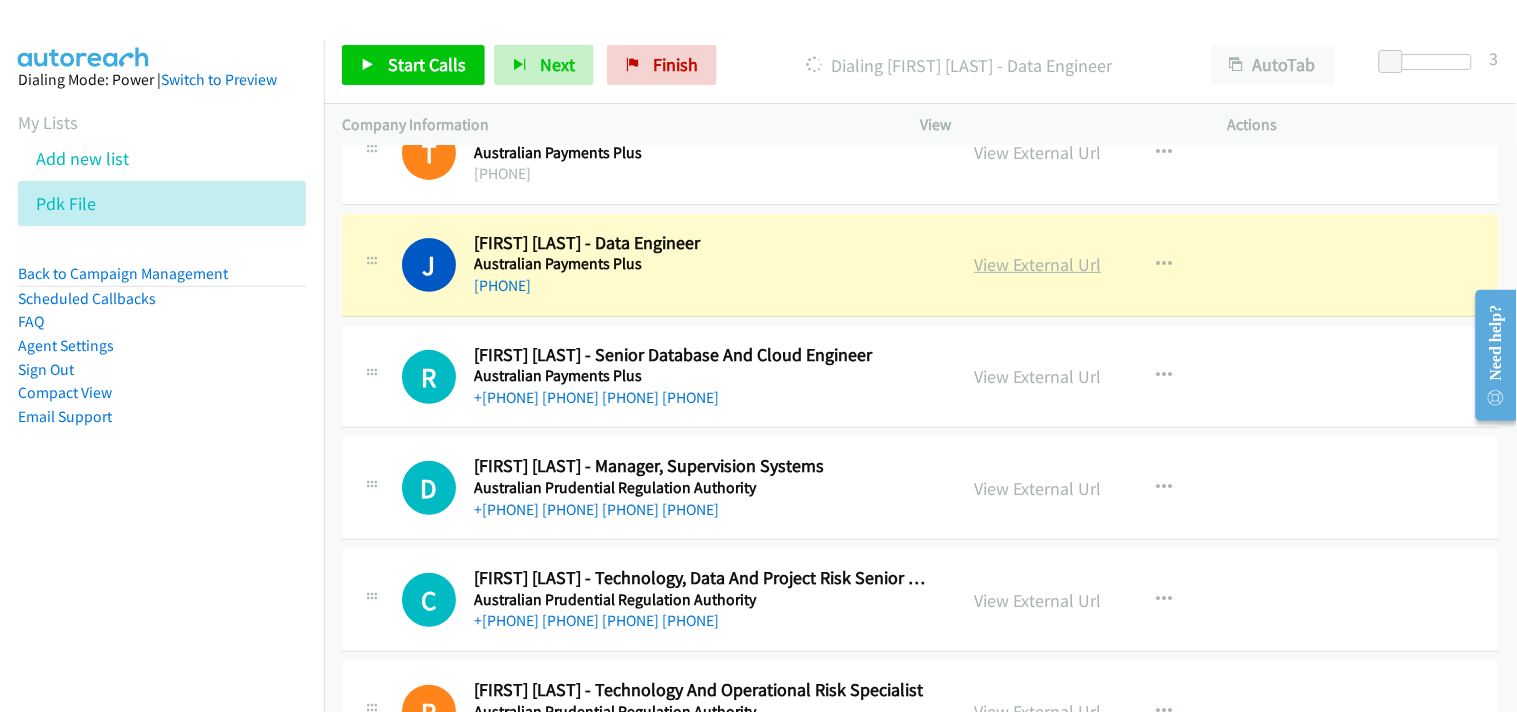 click on "View External Url" at bounding box center (1038, 264) 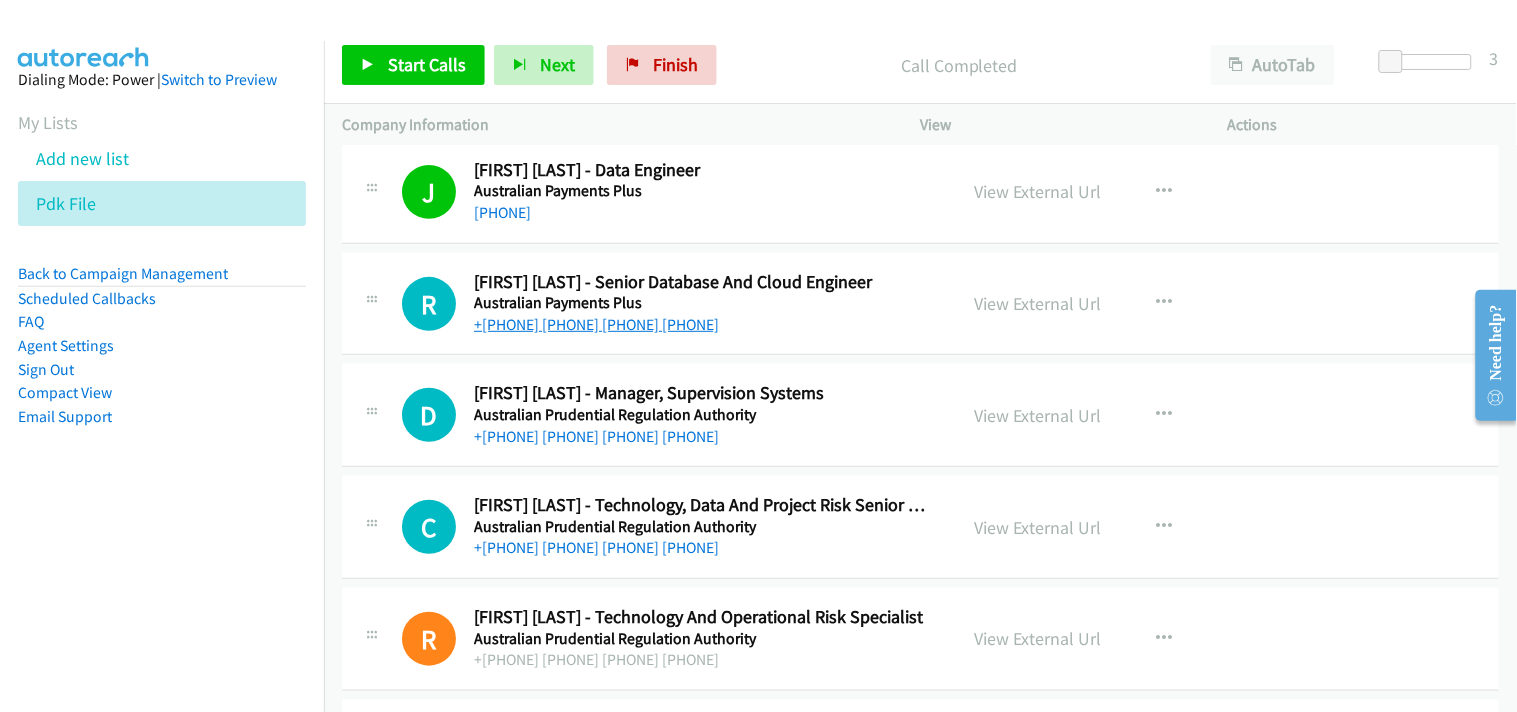 scroll, scrollTop: 10000, scrollLeft: 0, axis: vertical 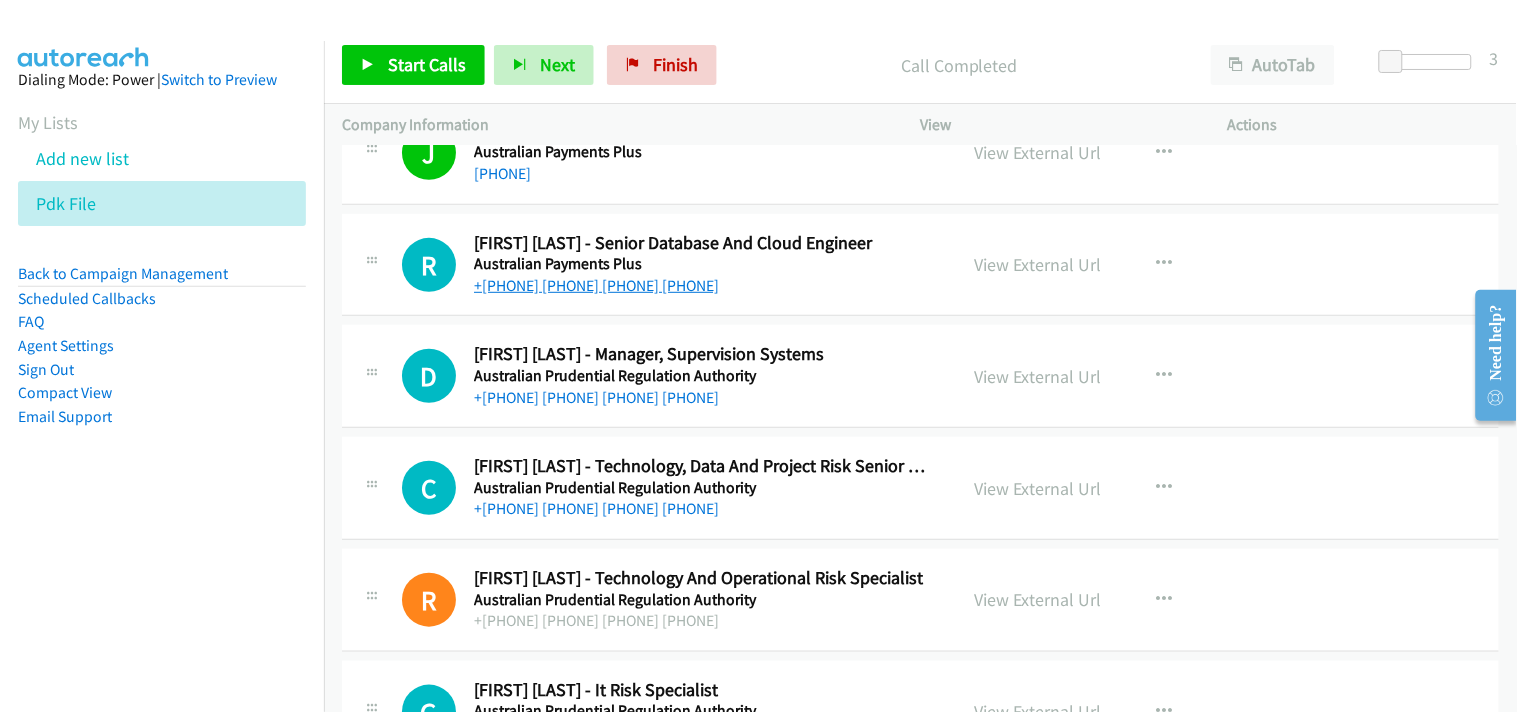 click on "+61 455 032 001" at bounding box center (596, 285) 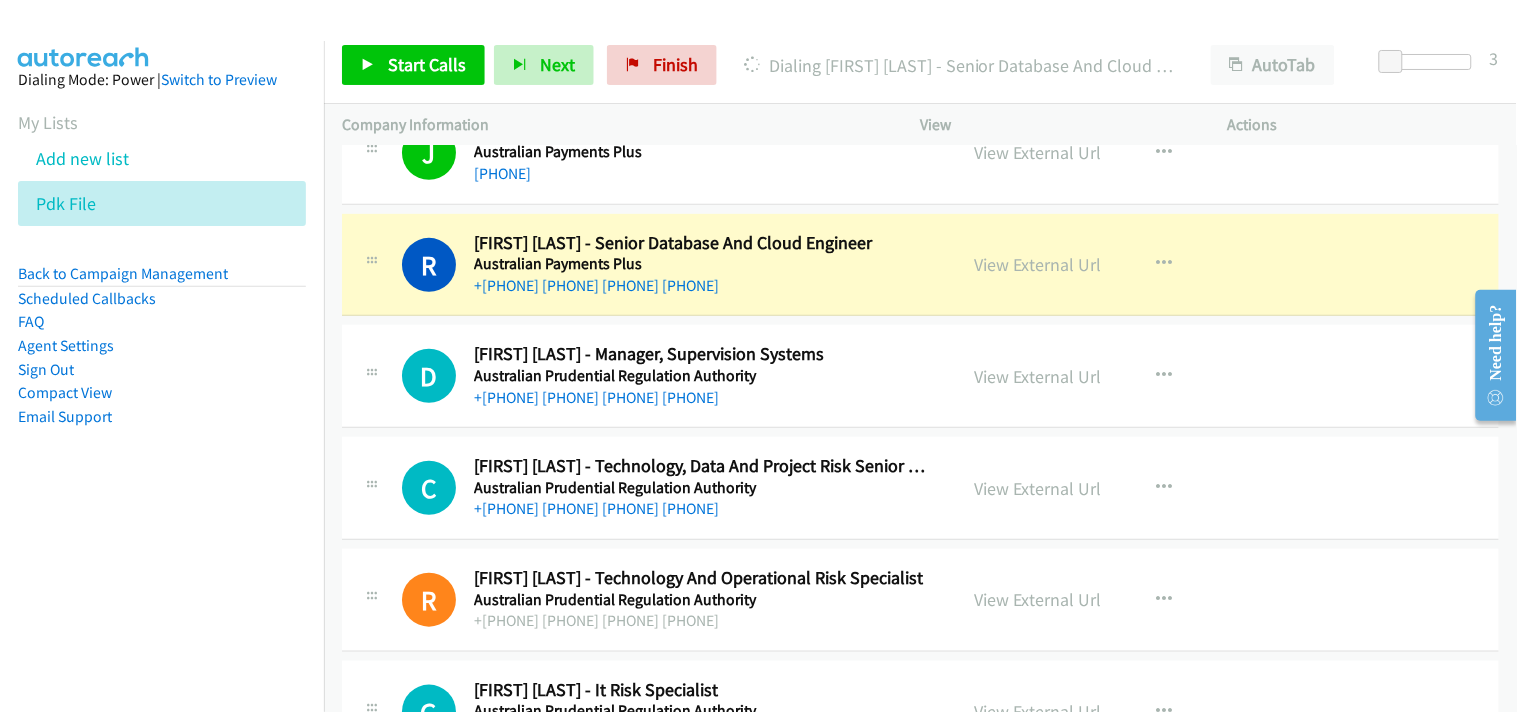 scroll, scrollTop: 9888, scrollLeft: 0, axis: vertical 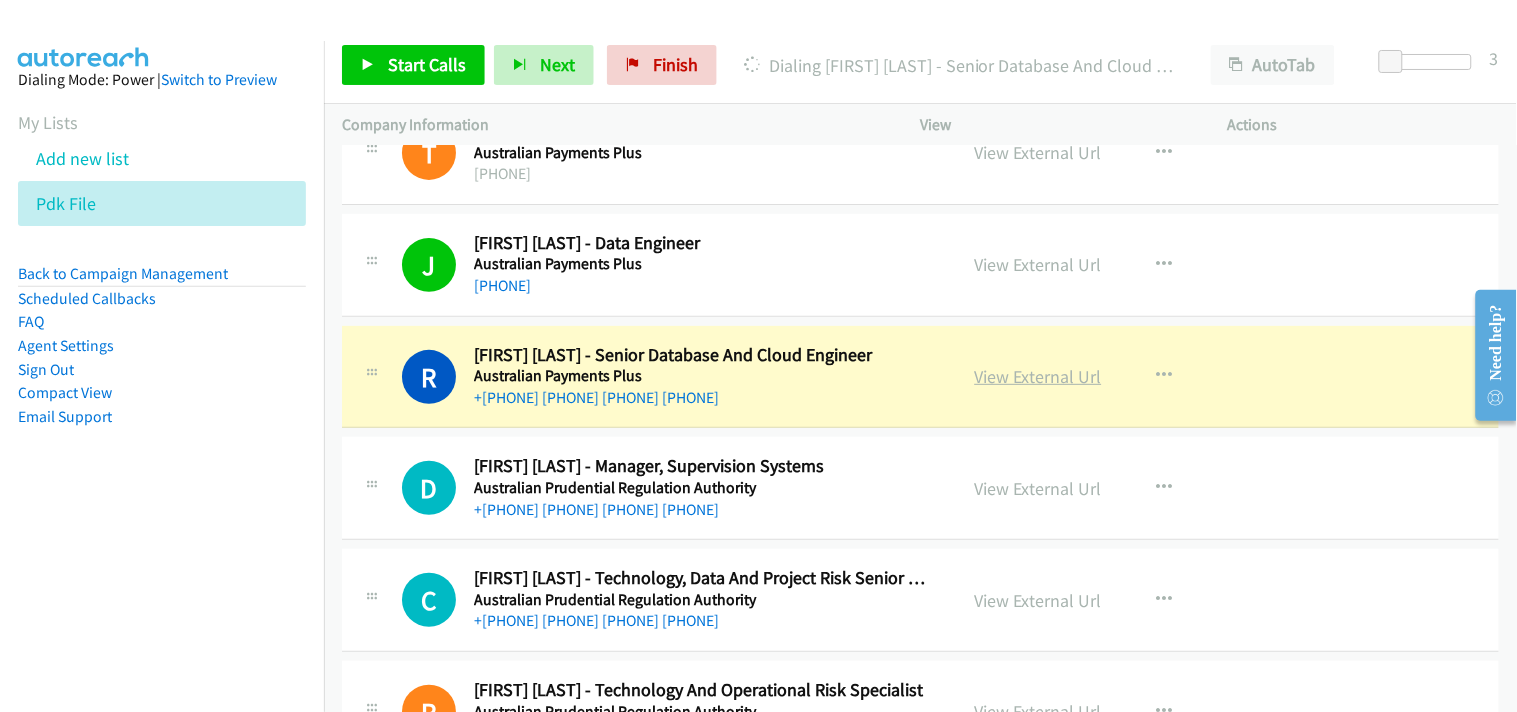 click on "View External Url" at bounding box center (1038, 376) 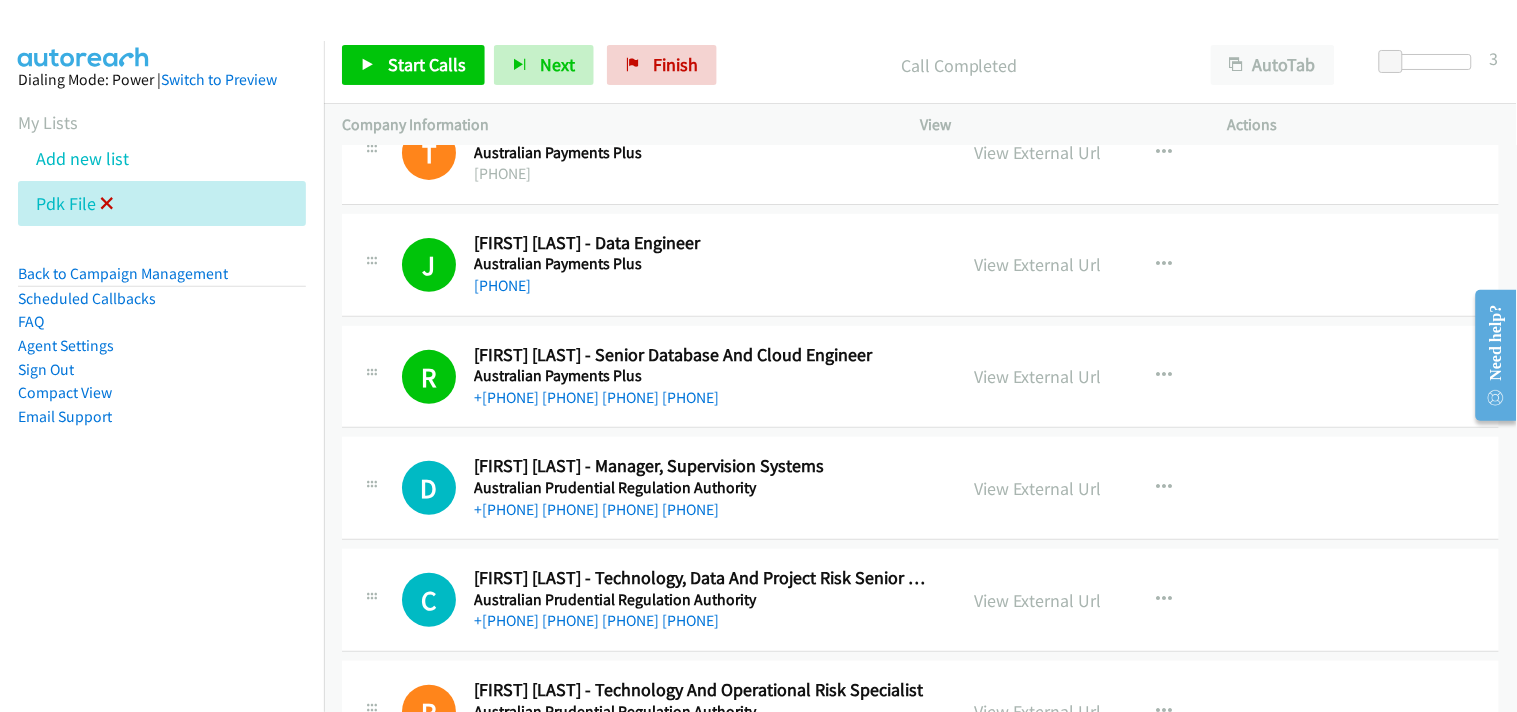 click at bounding box center (107, 205) 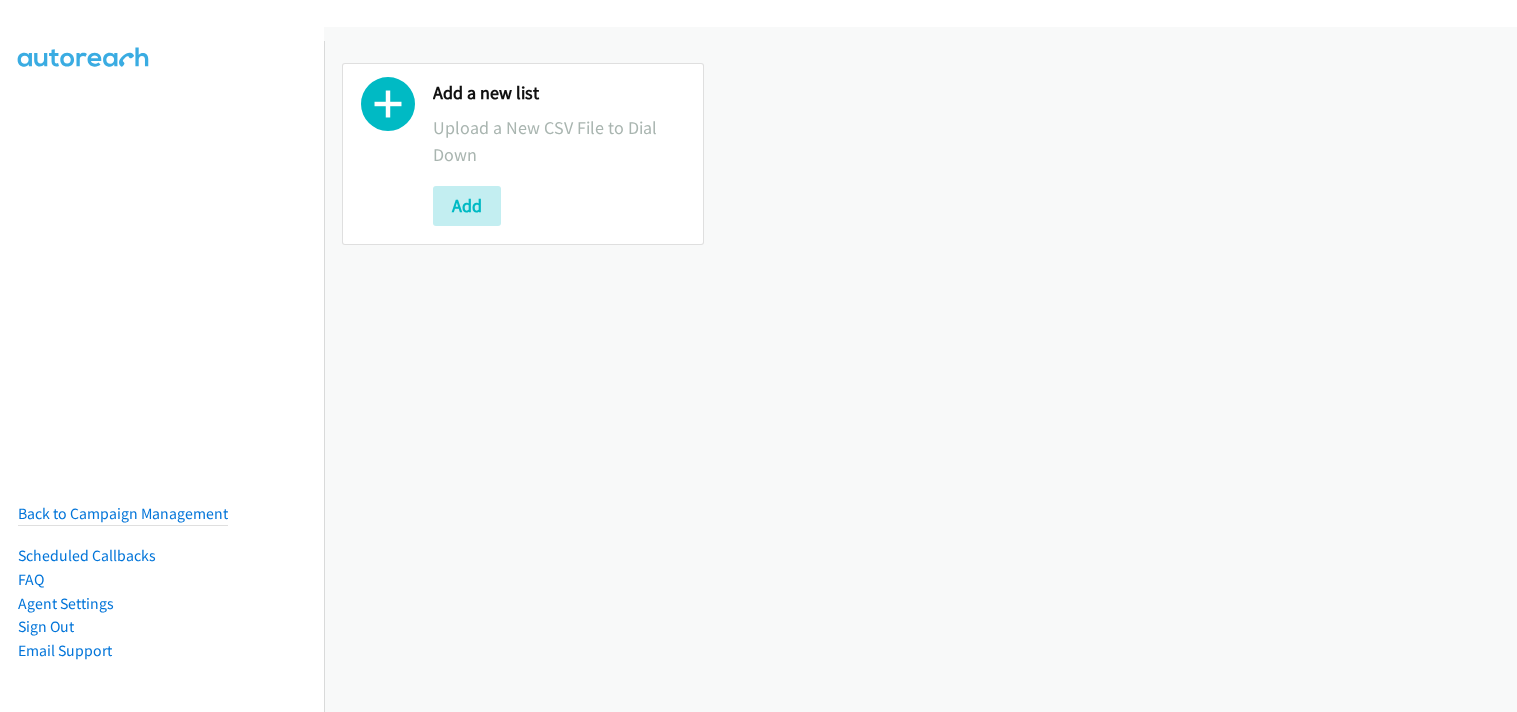 scroll, scrollTop: 0, scrollLeft: 0, axis: both 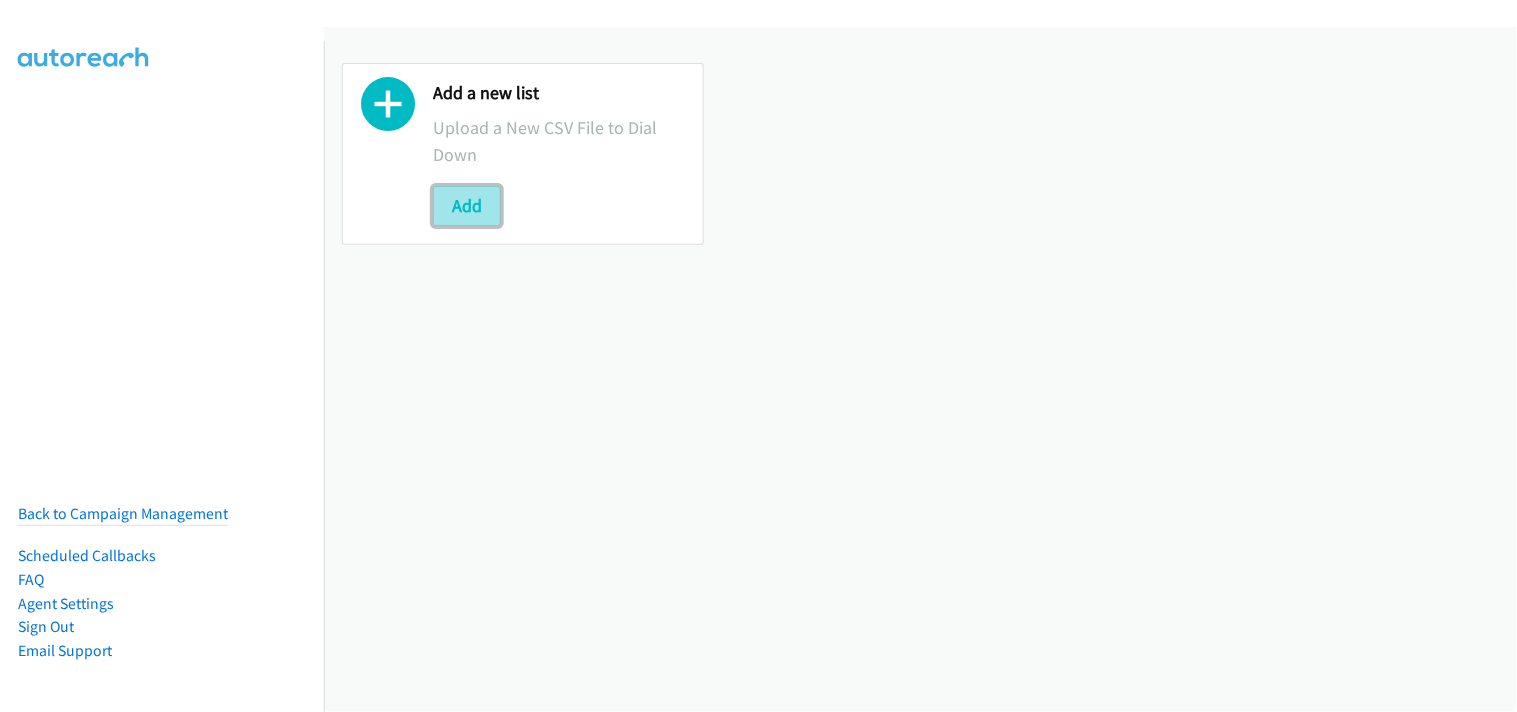 click on "Add" at bounding box center (467, 206) 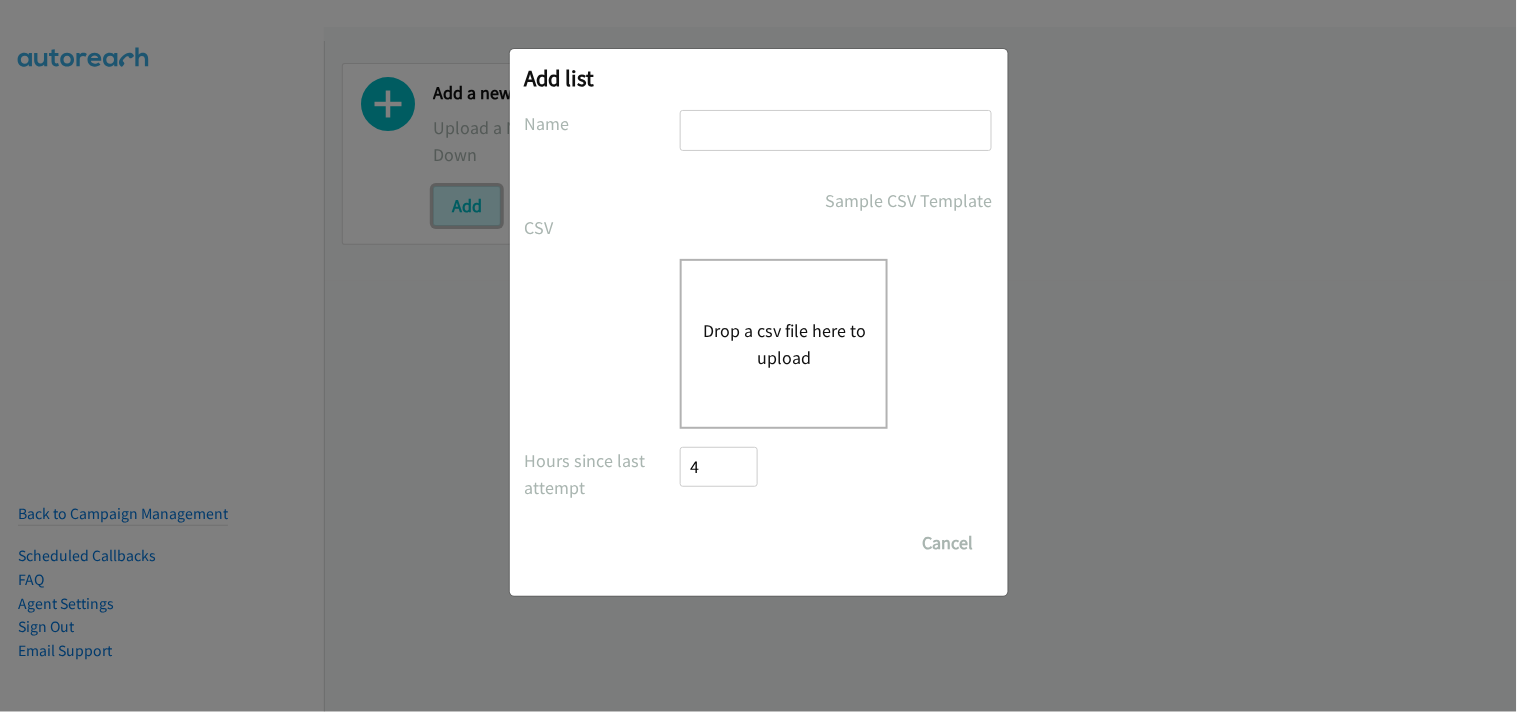 scroll, scrollTop: 0, scrollLeft: 0, axis: both 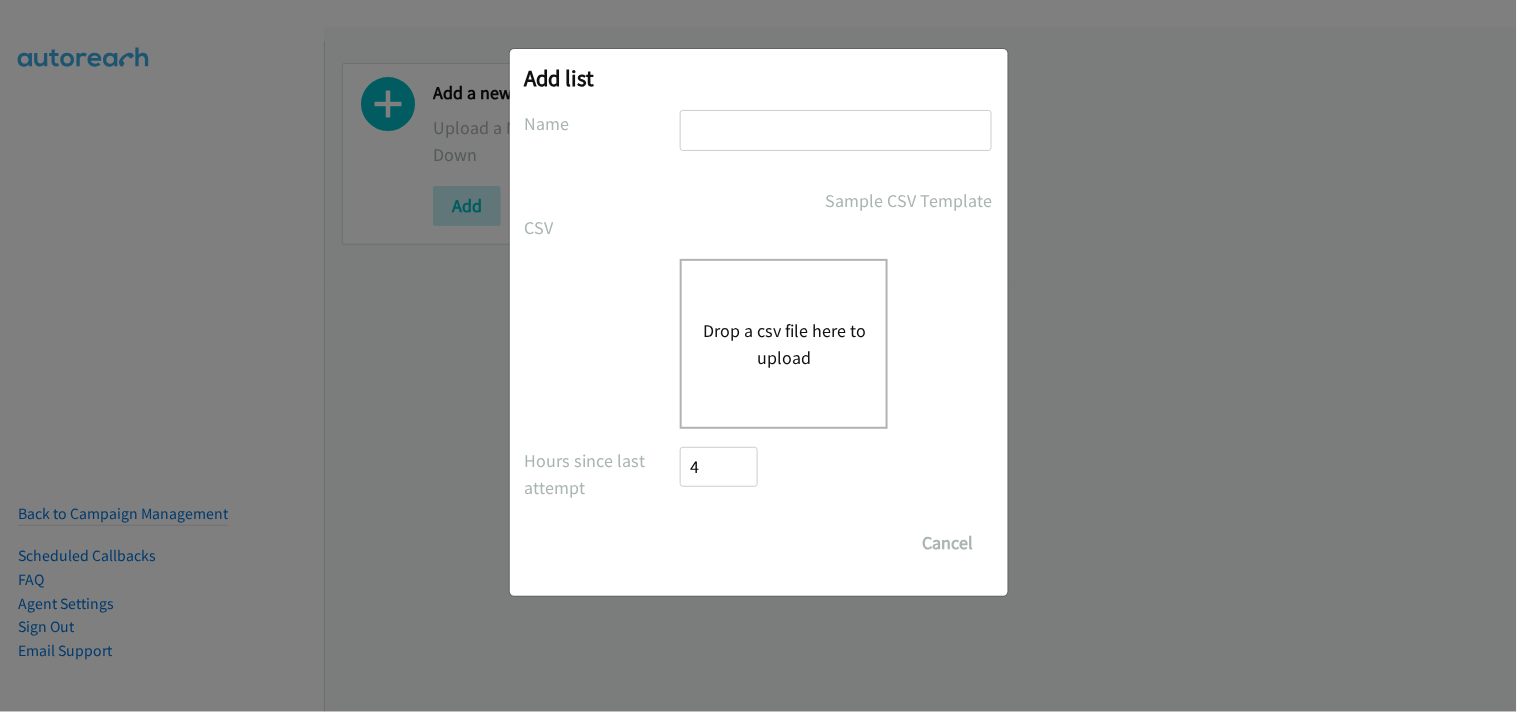 click at bounding box center (836, 130) 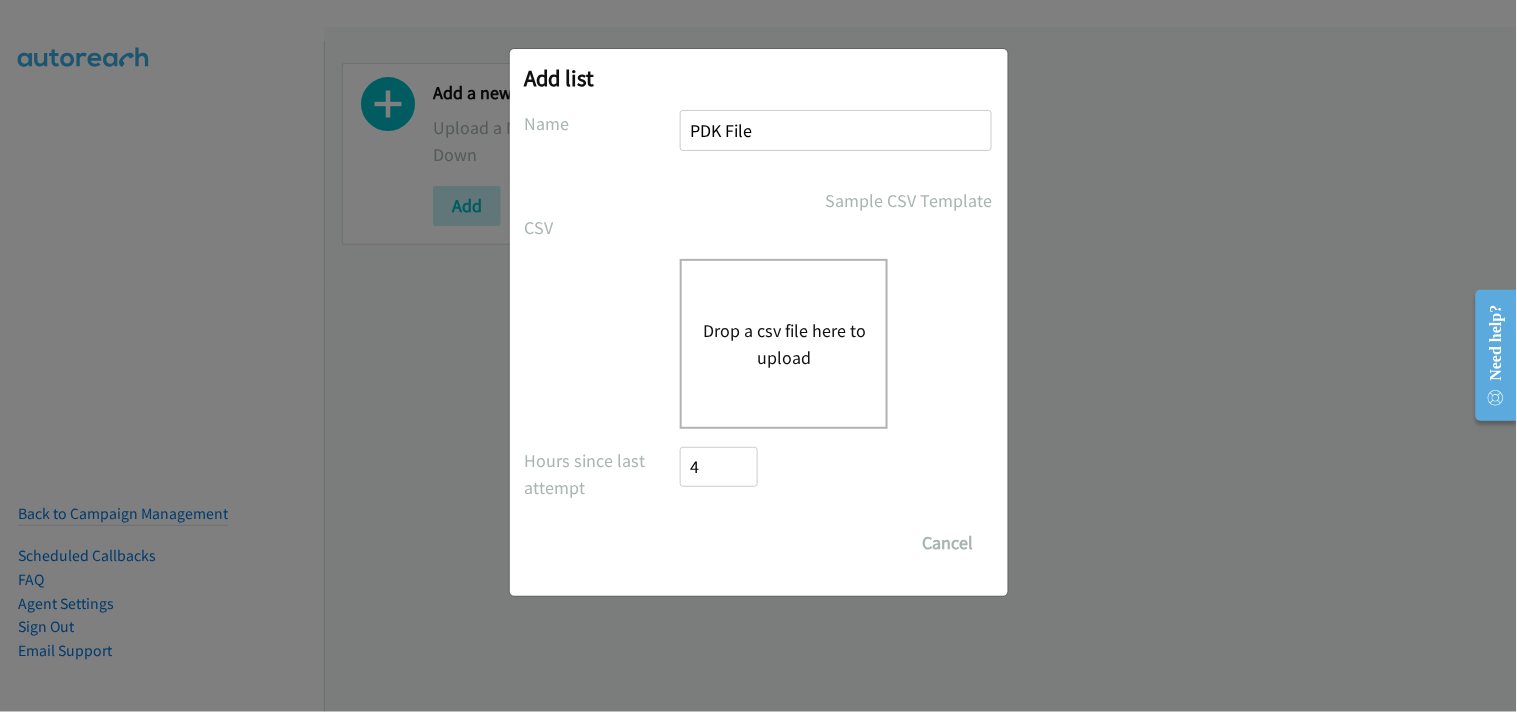 click on "Drop a csv file here to upload" at bounding box center (784, 344) 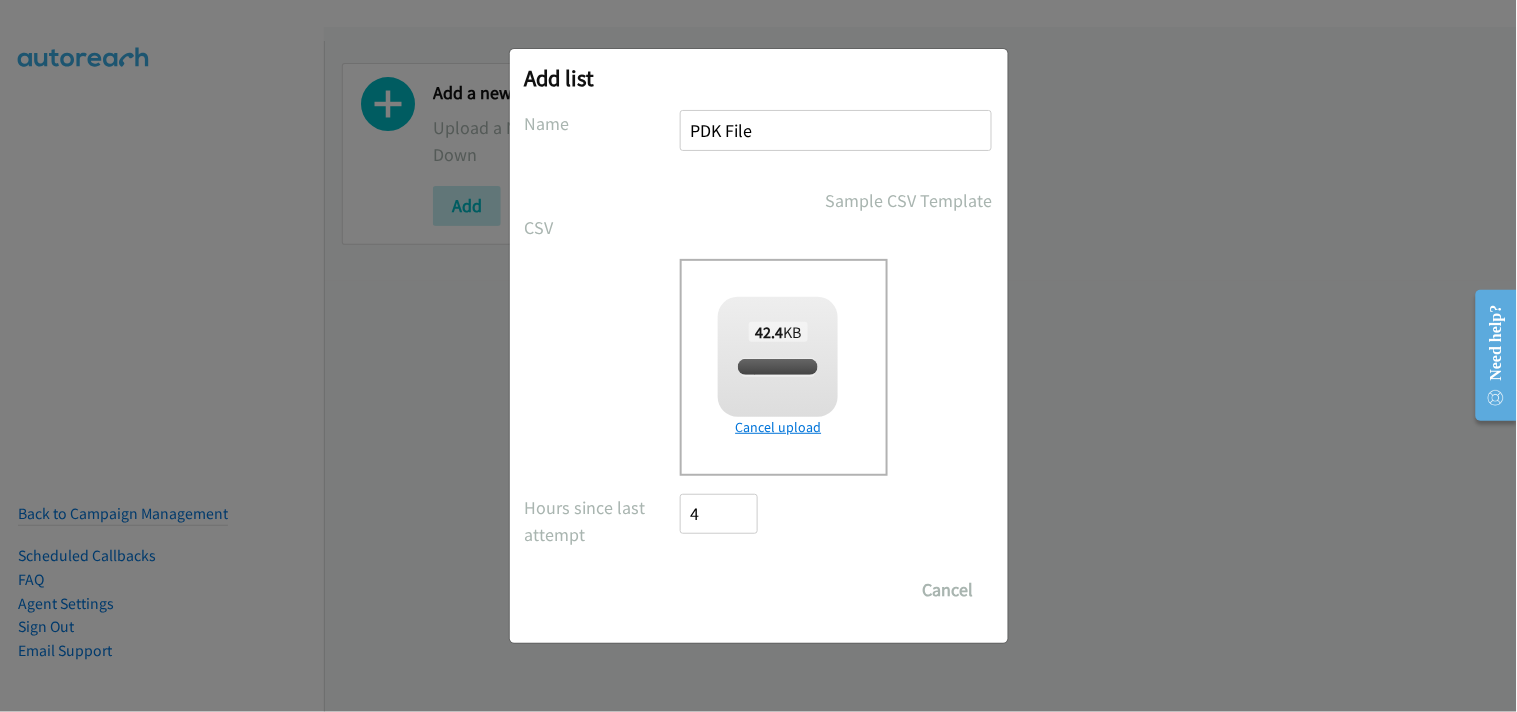 checkbox on "true" 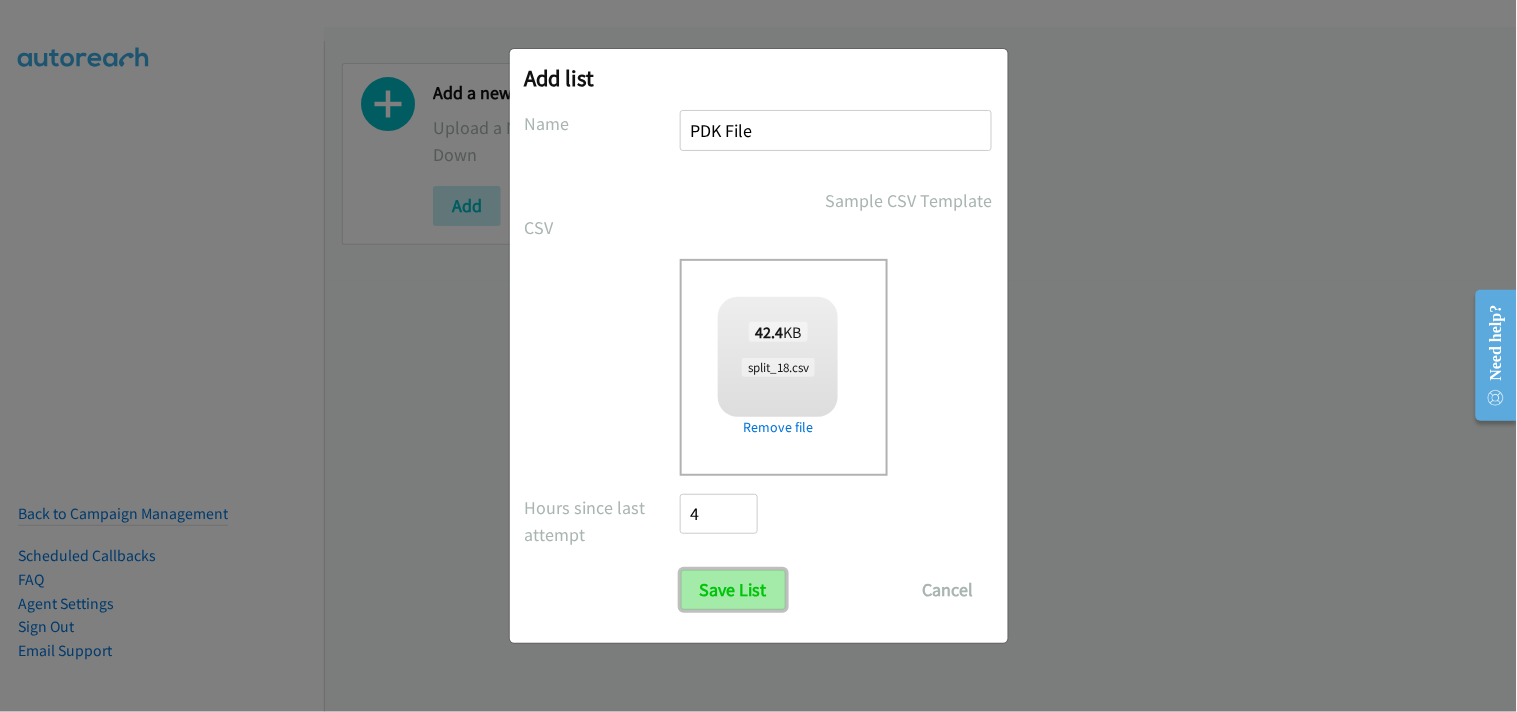 click on "Save List" at bounding box center [733, 590] 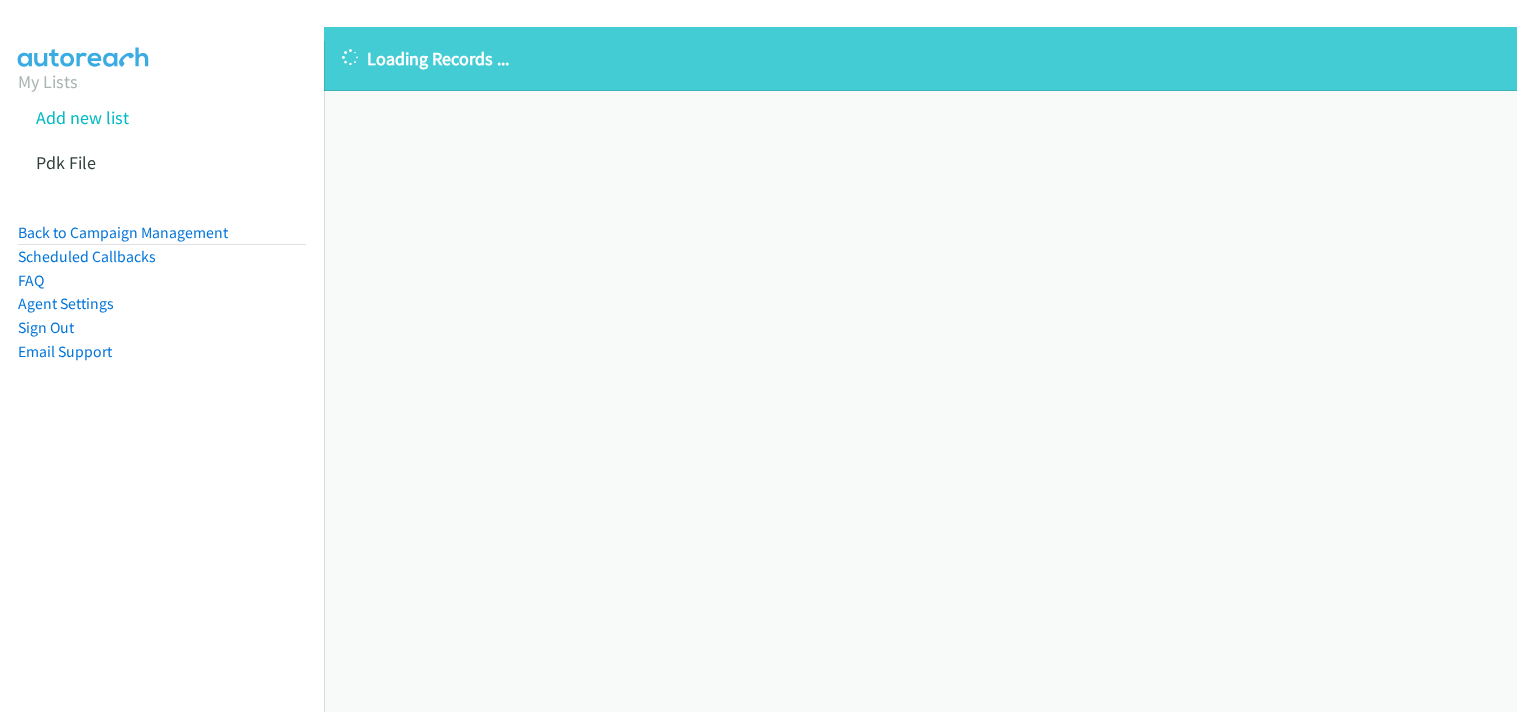 scroll, scrollTop: 0, scrollLeft: 0, axis: both 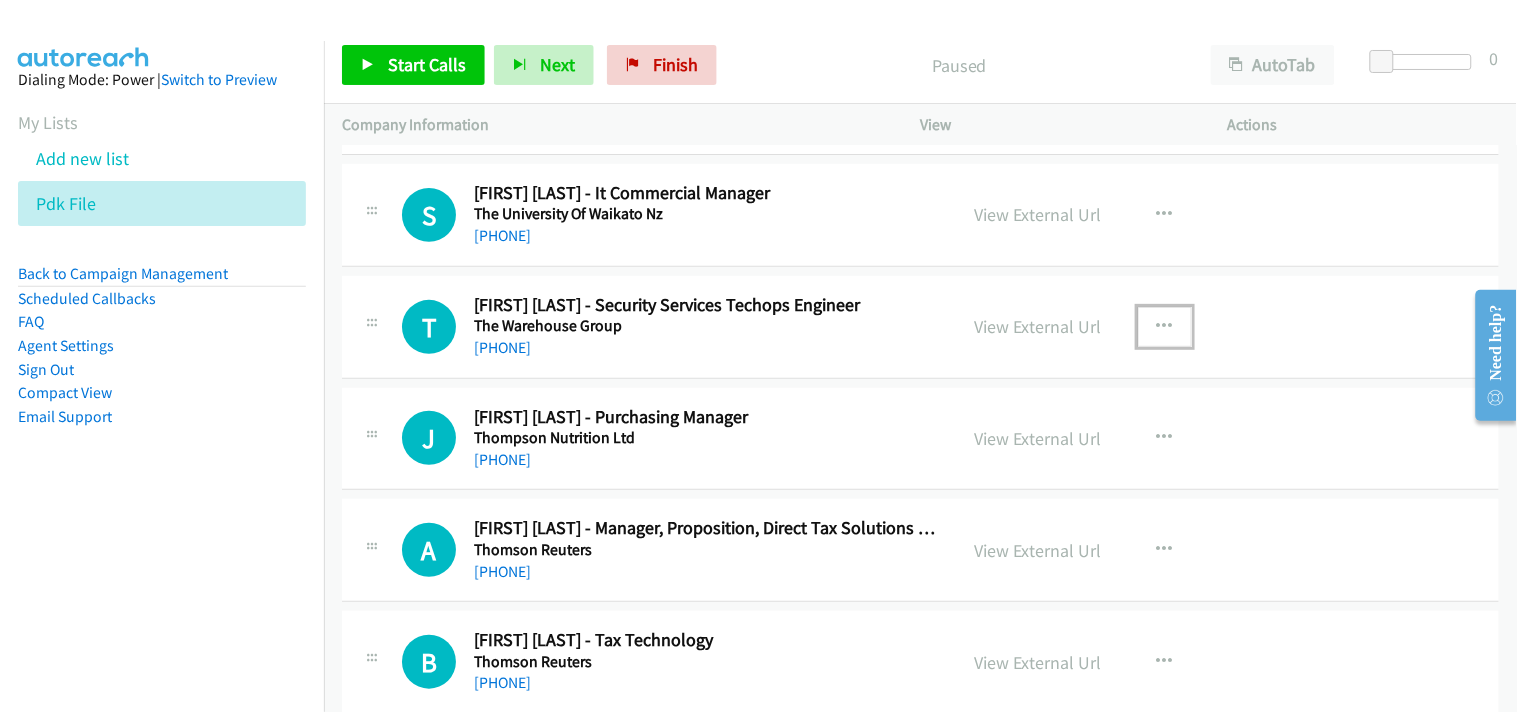click at bounding box center (1165, 327) 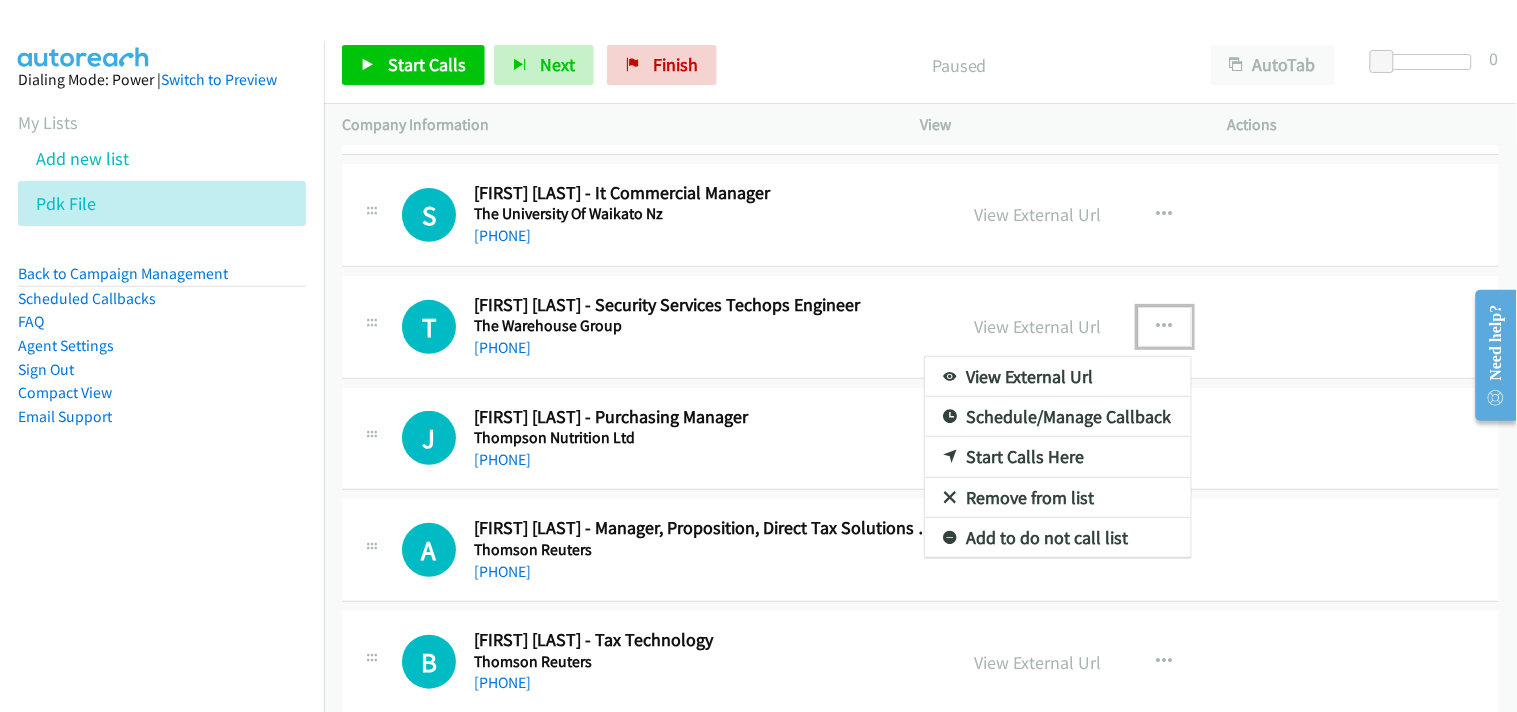 click on "Start Calls Here" at bounding box center [1058, 457] 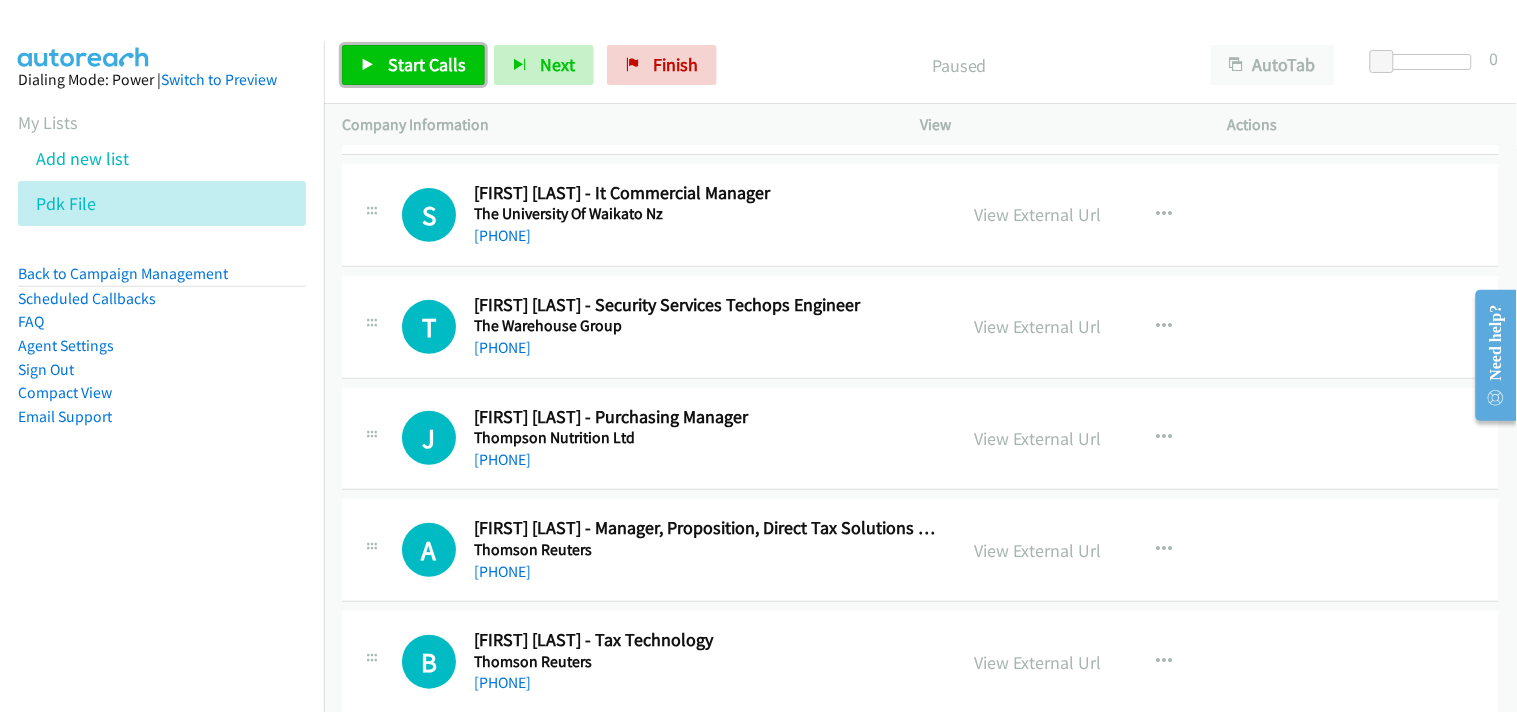 click on "Start Calls" at bounding box center (427, 64) 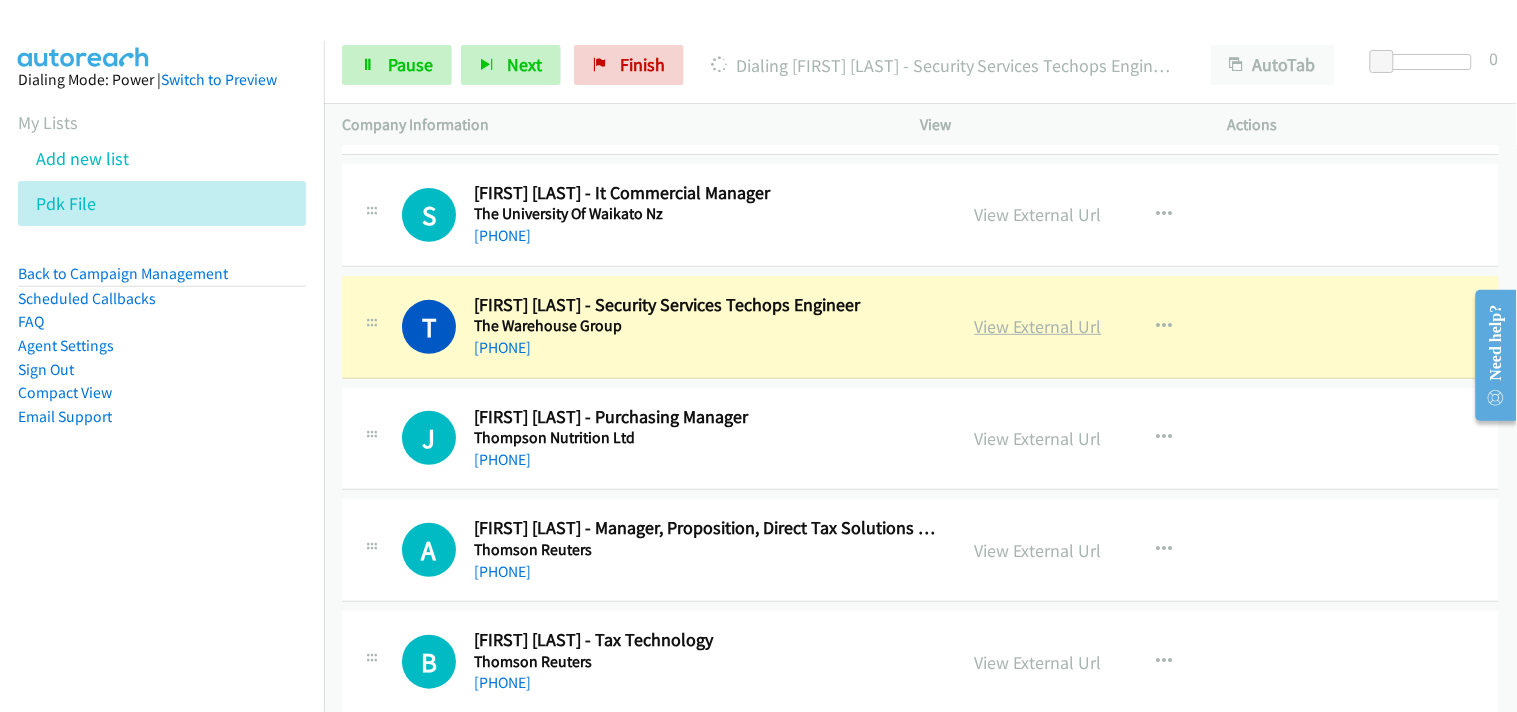 click on "View External Url" at bounding box center [1038, 326] 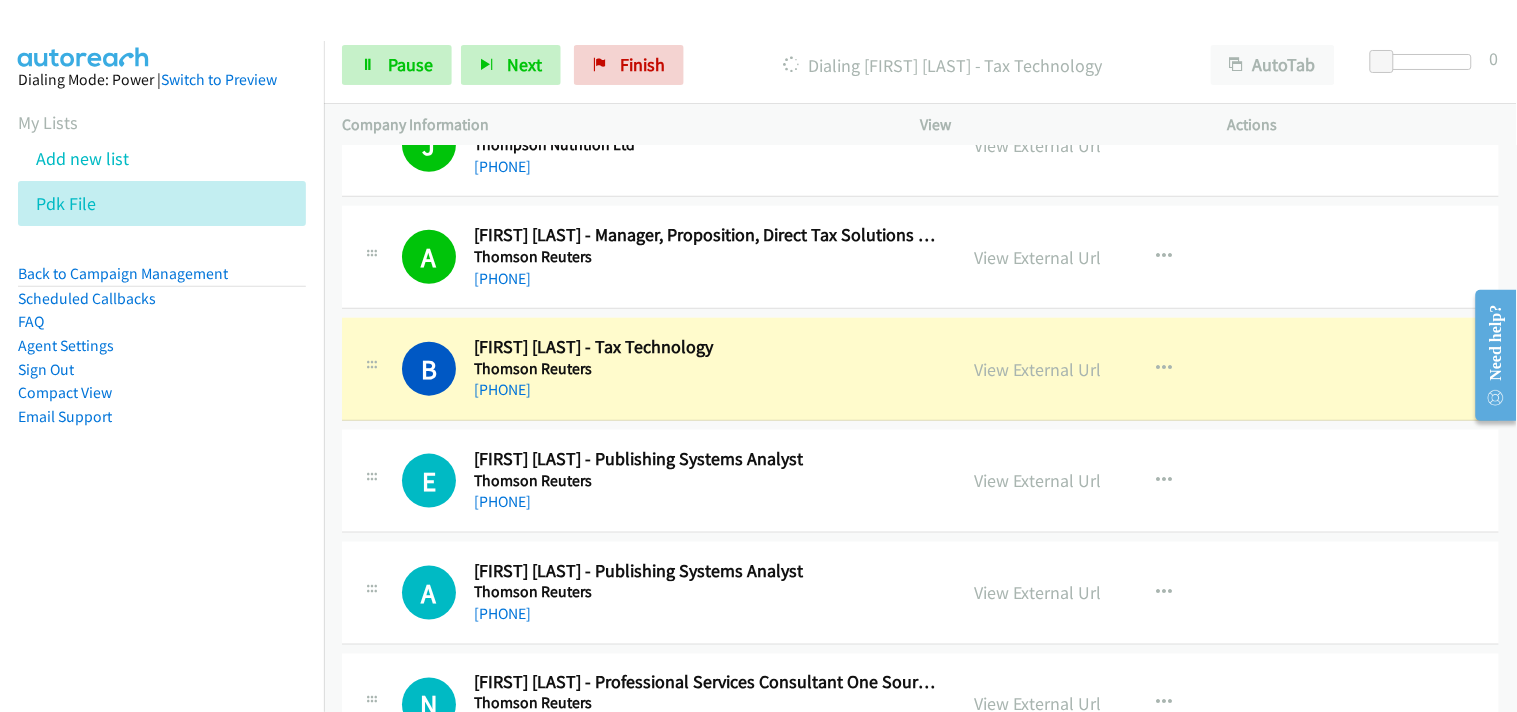 scroll, scrollTop: 2444, scrollLeft: 0, axis: vertical 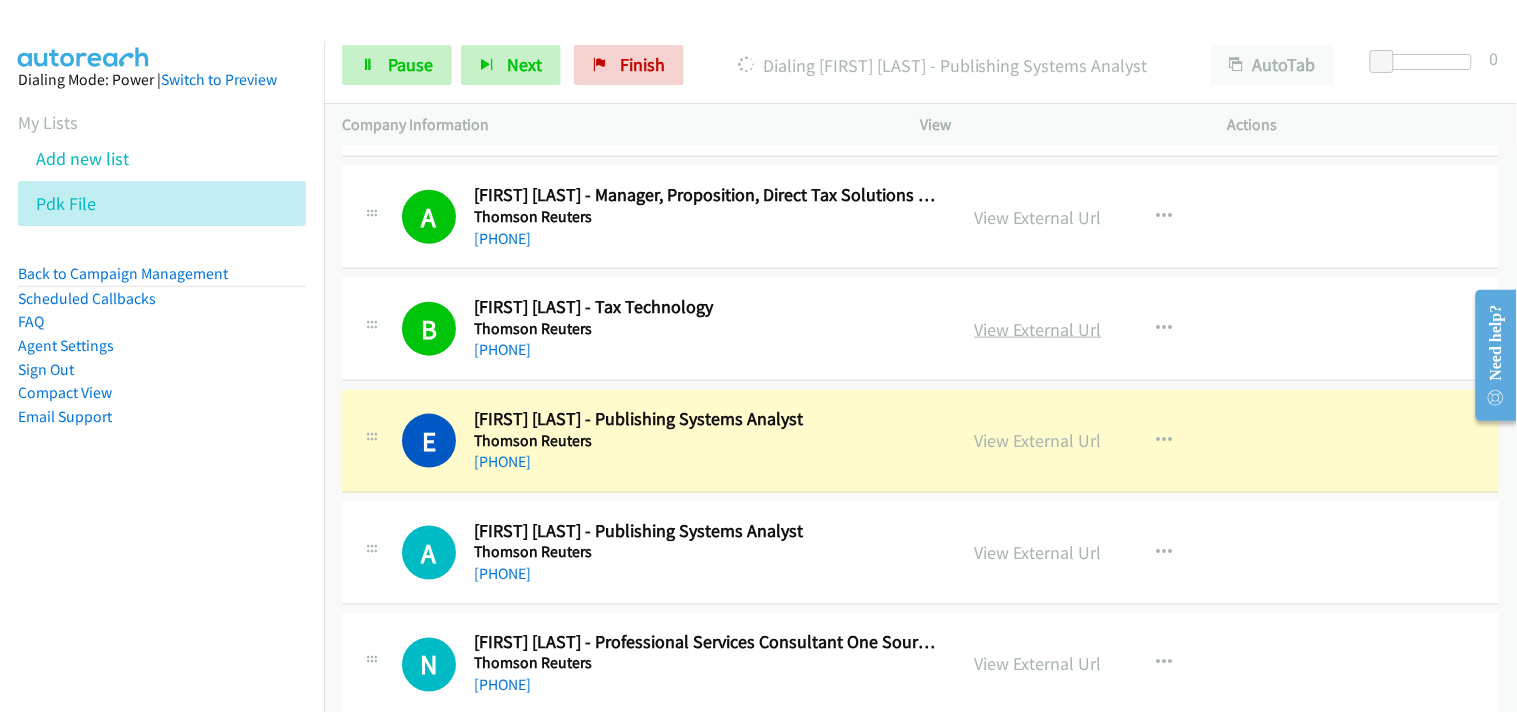 click on "View External Url" at bounding box center [1038, 329] 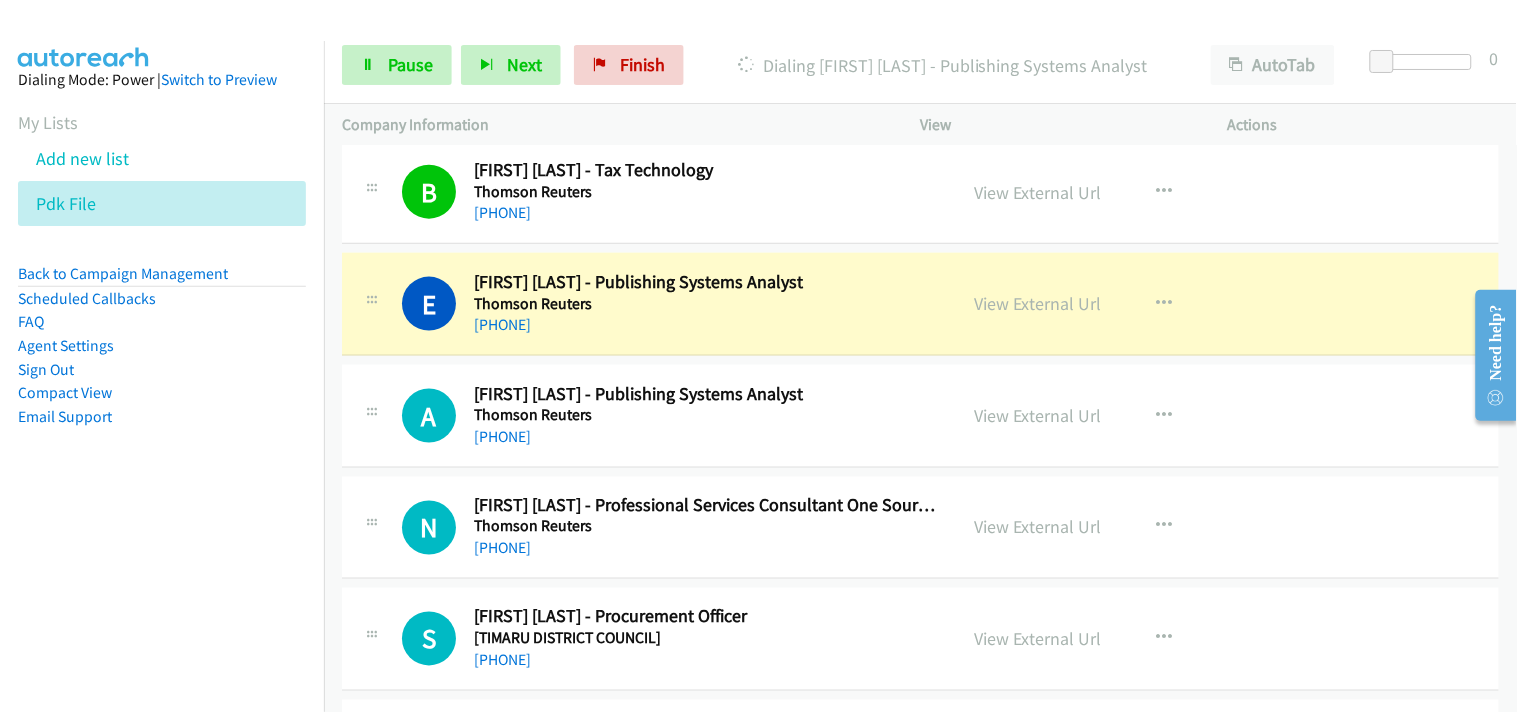 scroll, scrollTop: 2555, scrollLeft: 0, axis: vertical 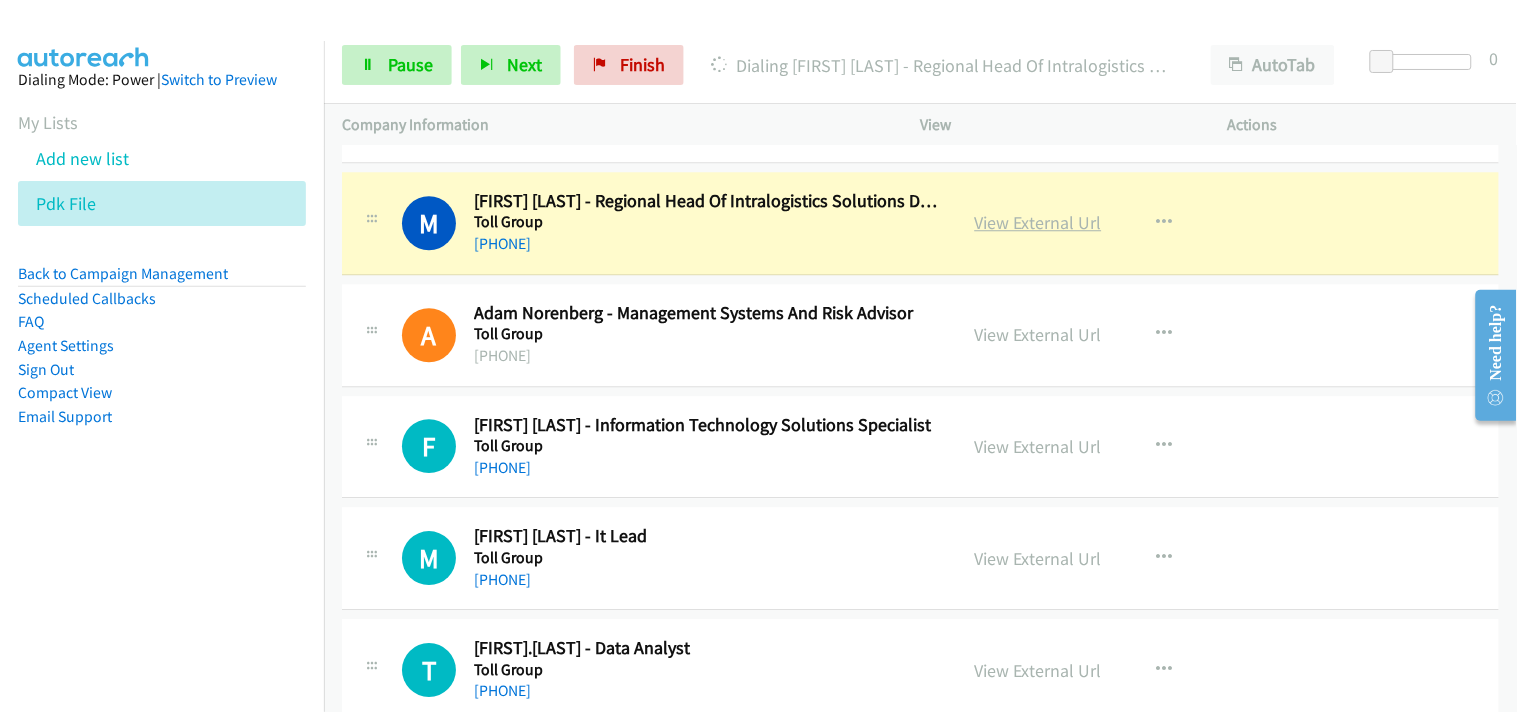 click on "View External Url" at bounding box center [1038, 222] 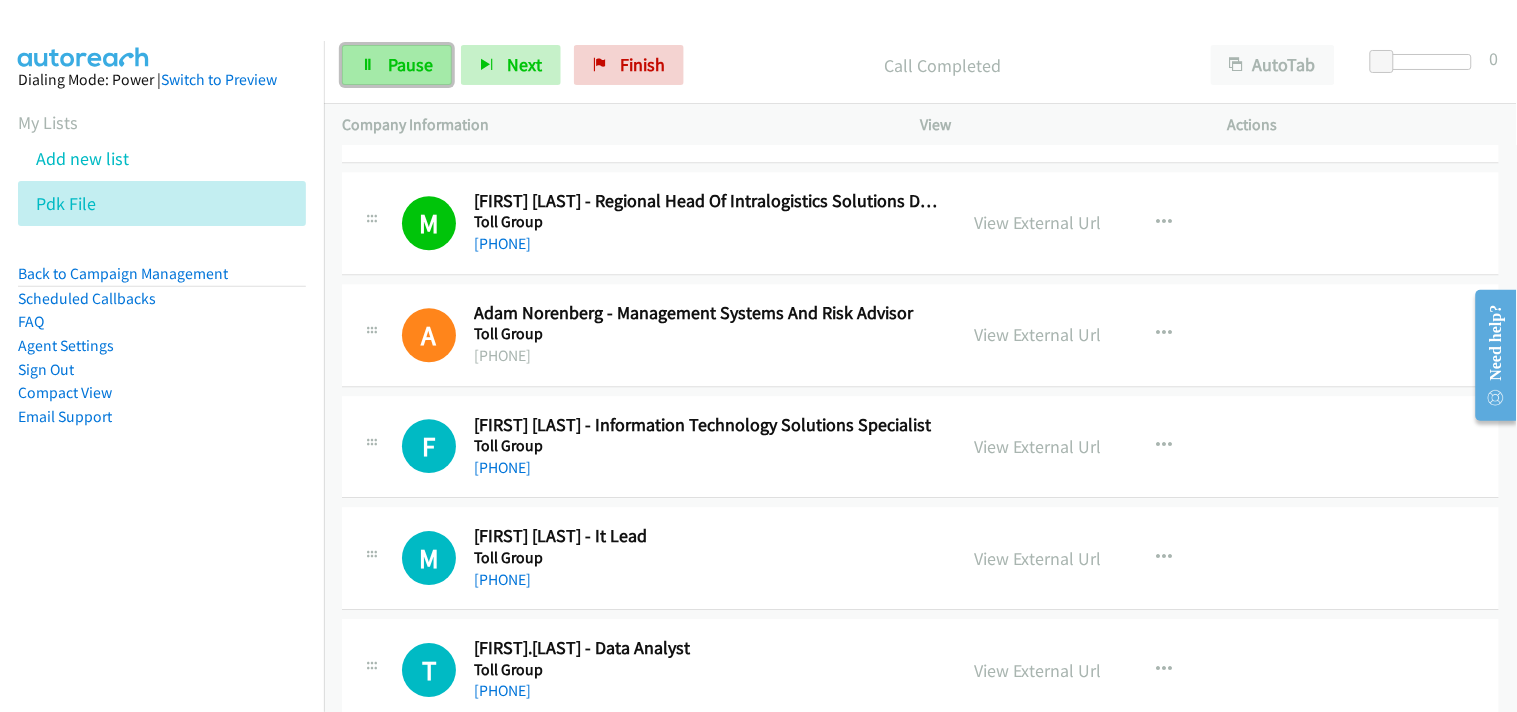 click on "Pause" at bounding box center (410, 64) 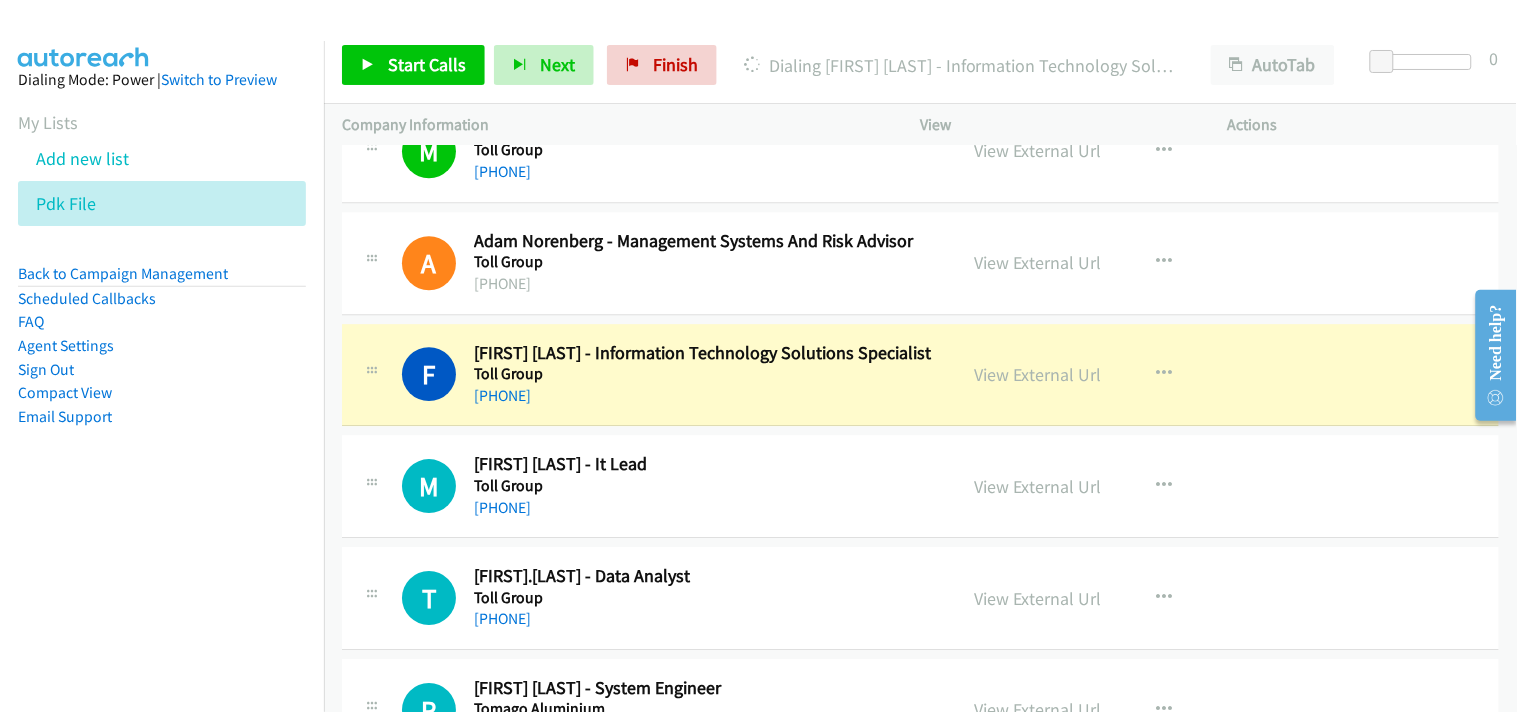 scroll, scrollTop: 3444, scrollLeft: 0, axis: vertical 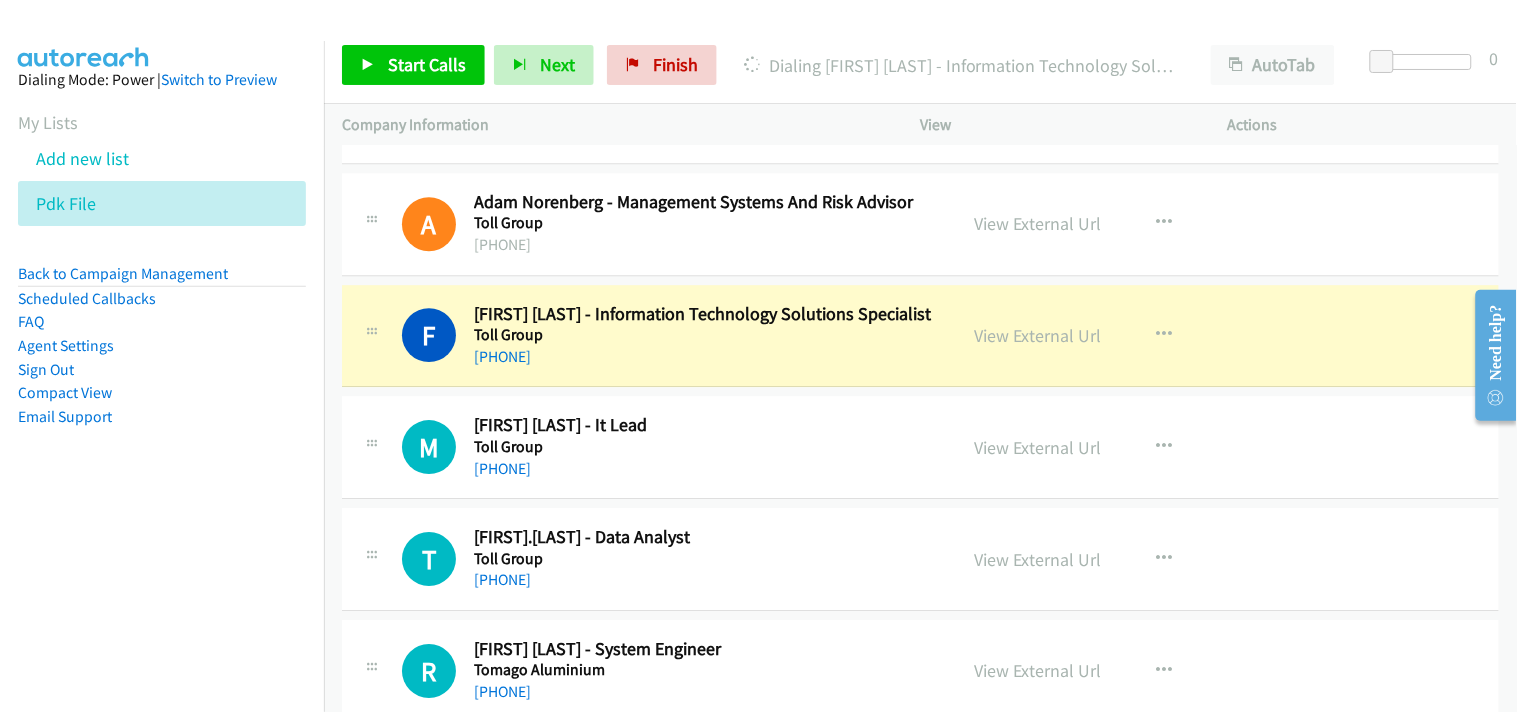 click on "View External Url
View External Url
Schedule/Manage Callback
Start Calls Here
Remove from list
Add to do not call list
Reset Call Status" at bounding box center [1119, 336] 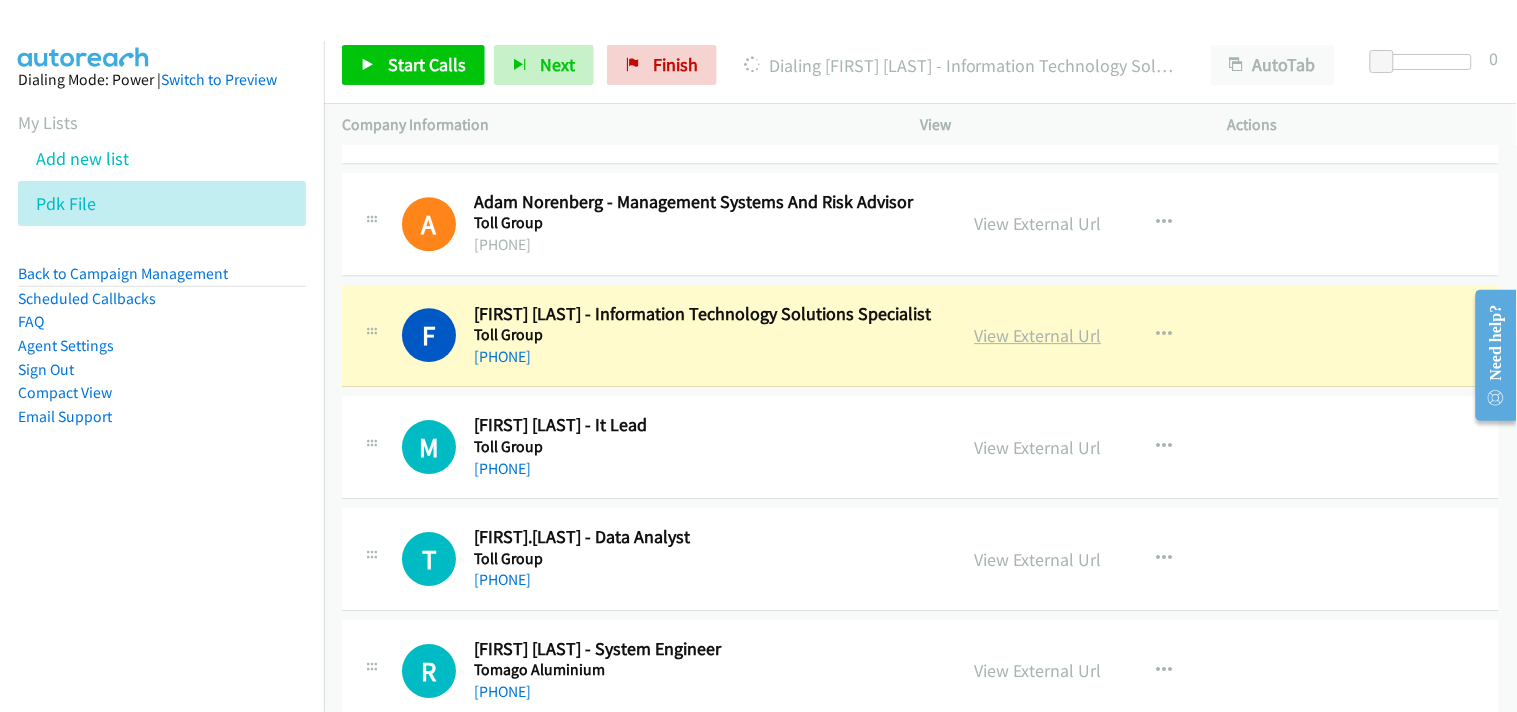 click on "View External Url" at bounding box center [1038, 335] 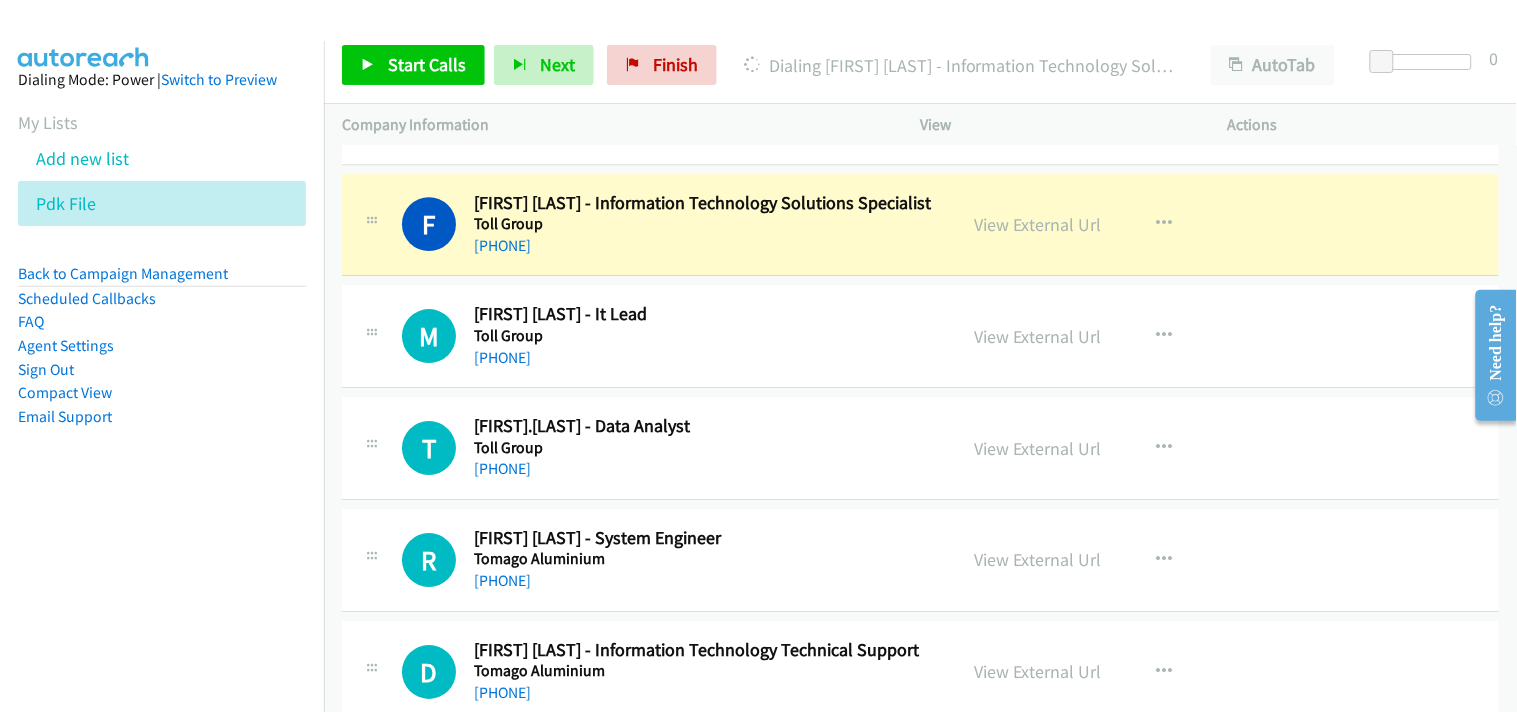 scroll, scrollTop: 3444, scrollLeft: 0, axis: vertical 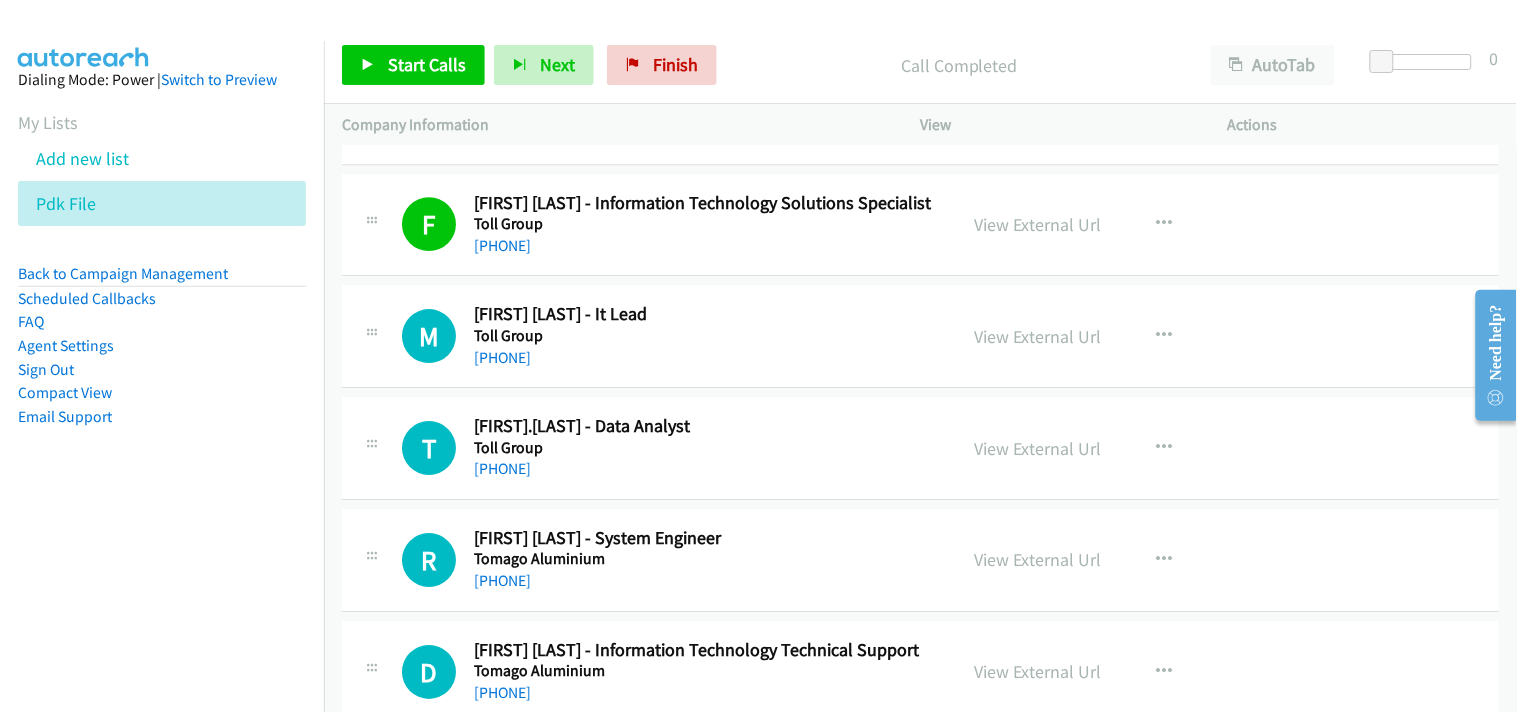 click on "Start Calls
Pause
Next
Finish
Call Completed
AutoTab
AutoTab
0" at bounding box center [920, 65] 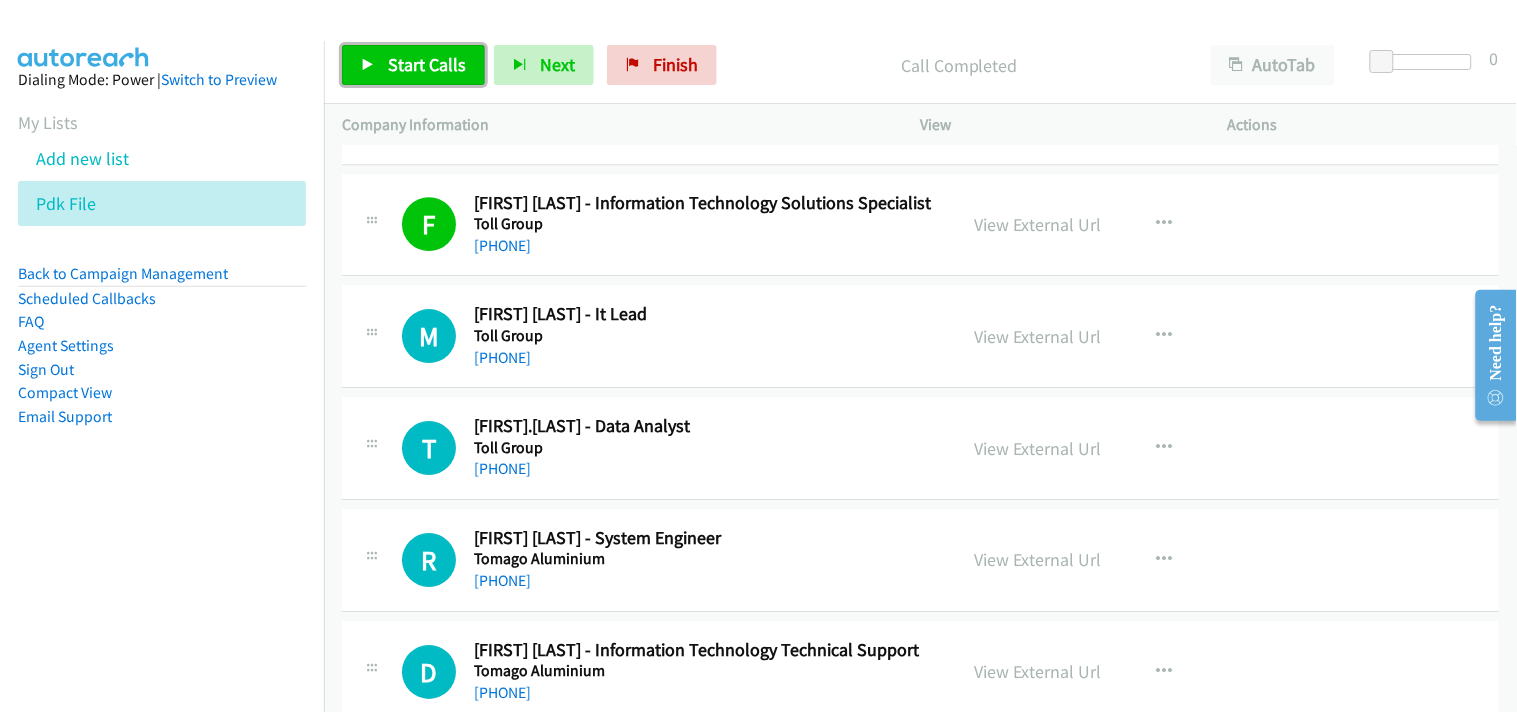 click on "Start Calls" at bounding box center (427, 64) 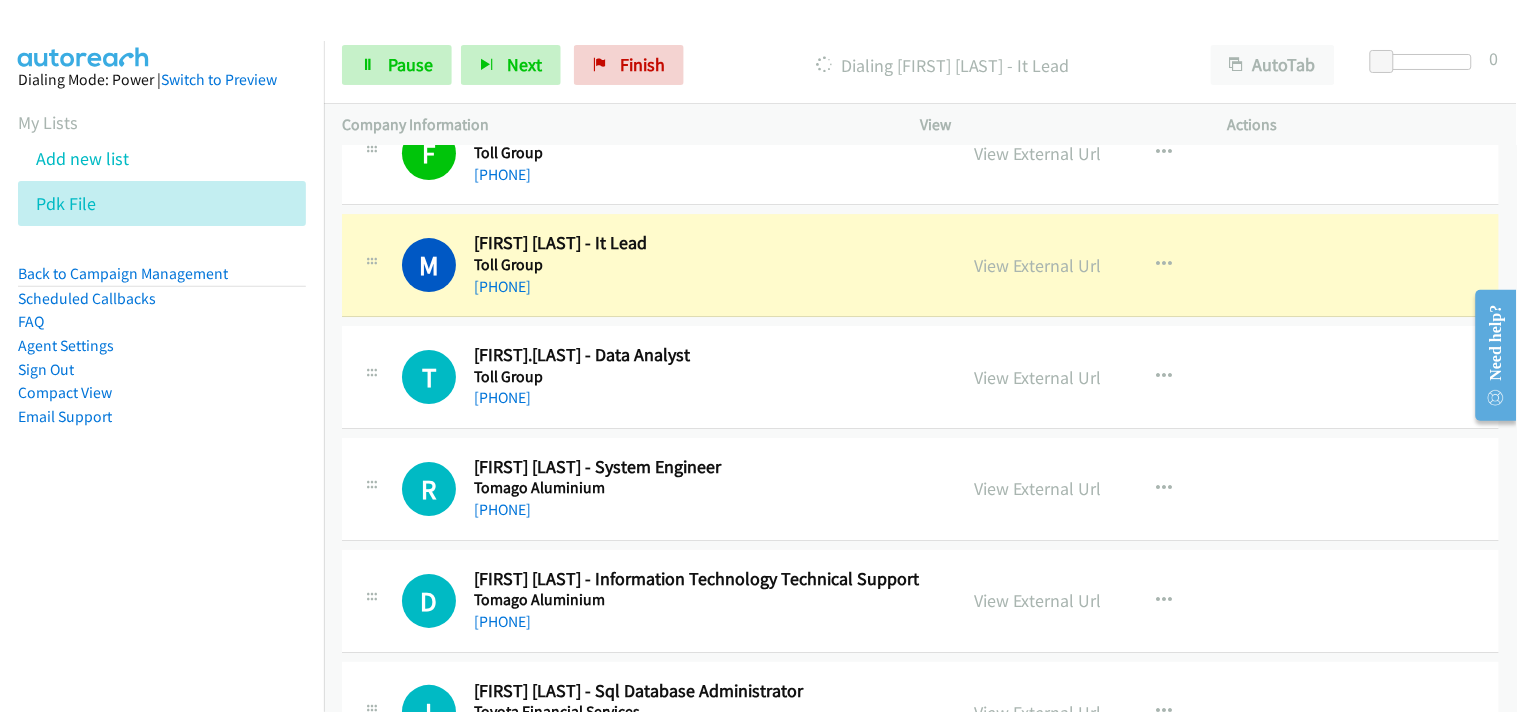scroll, scrollTop: 3666, scrollLeft: 0, axis: vertical 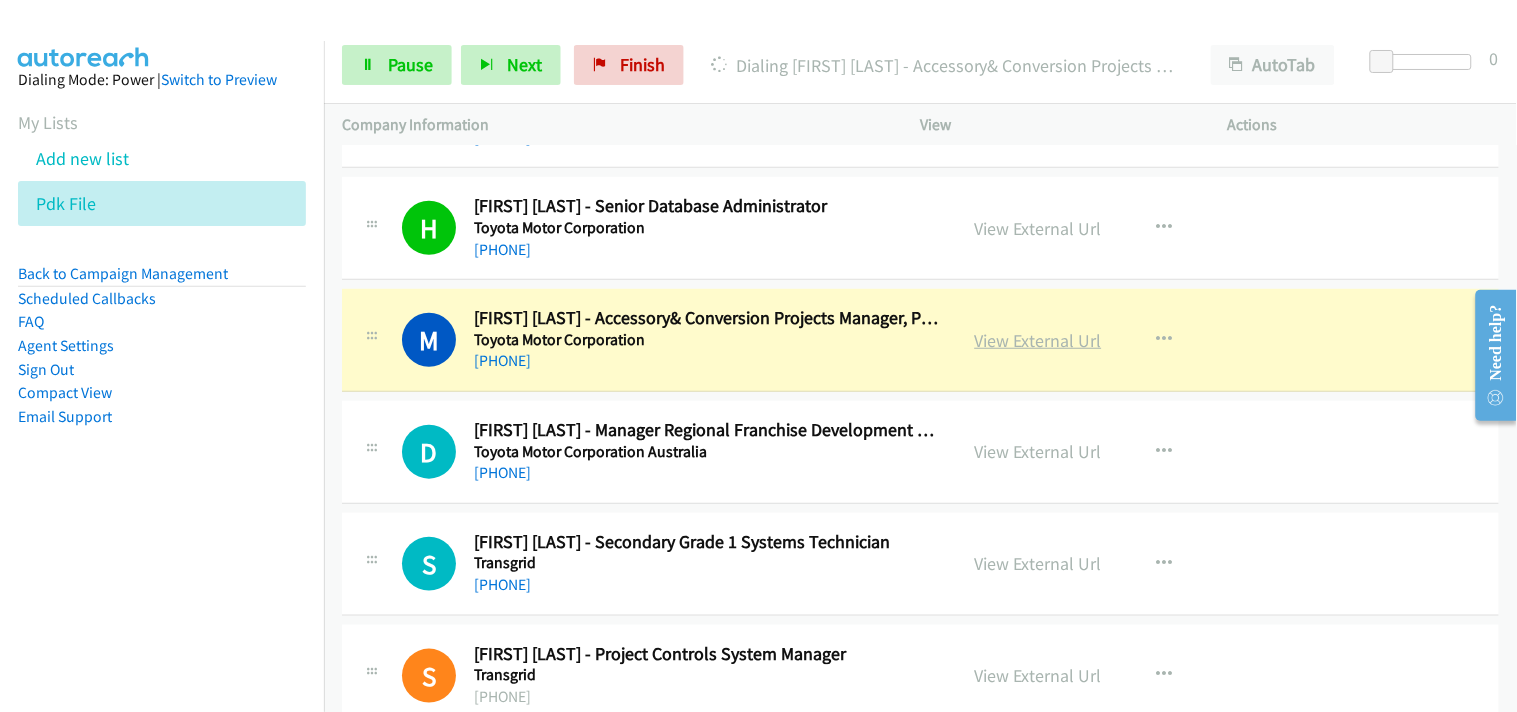 click on "View External Url" at bounding box center (1038, 340) 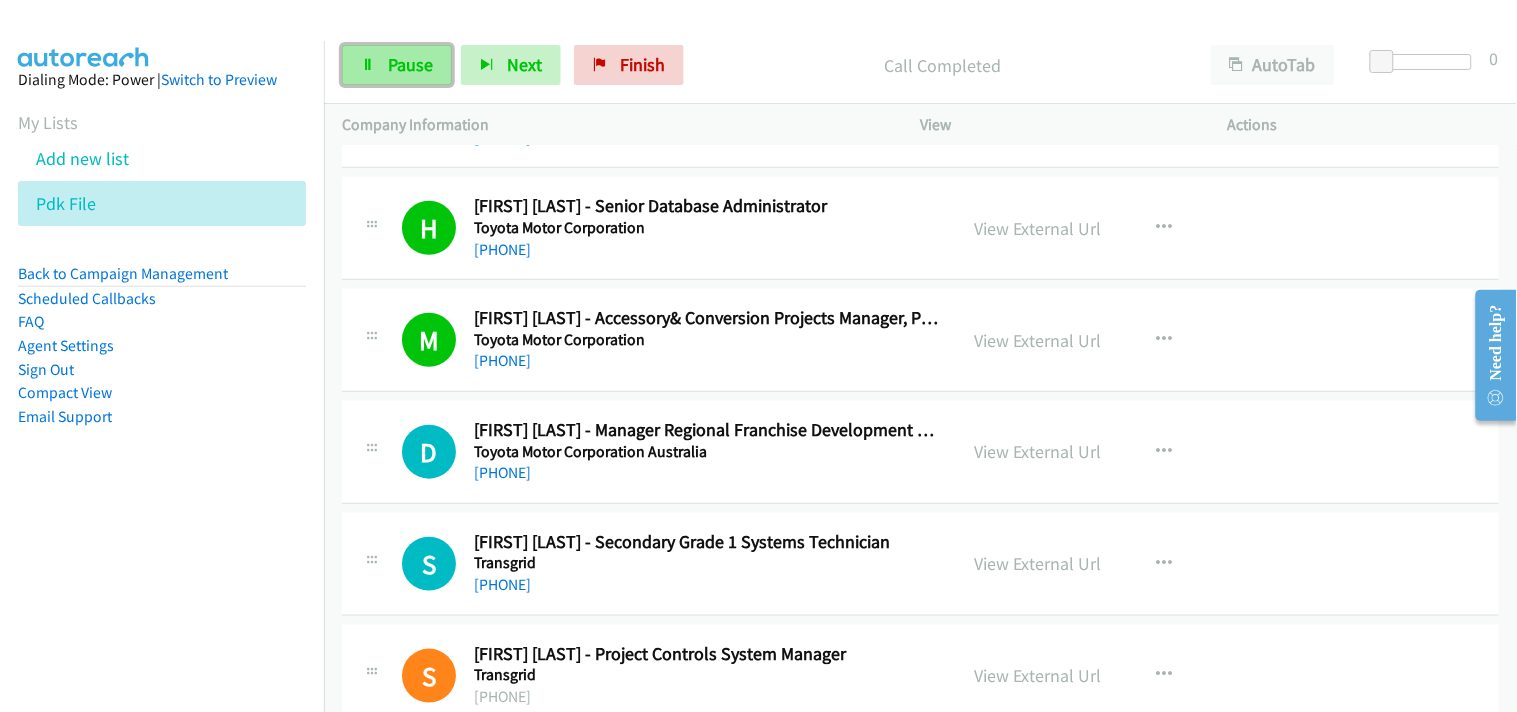click at bounding box center (368, 66) 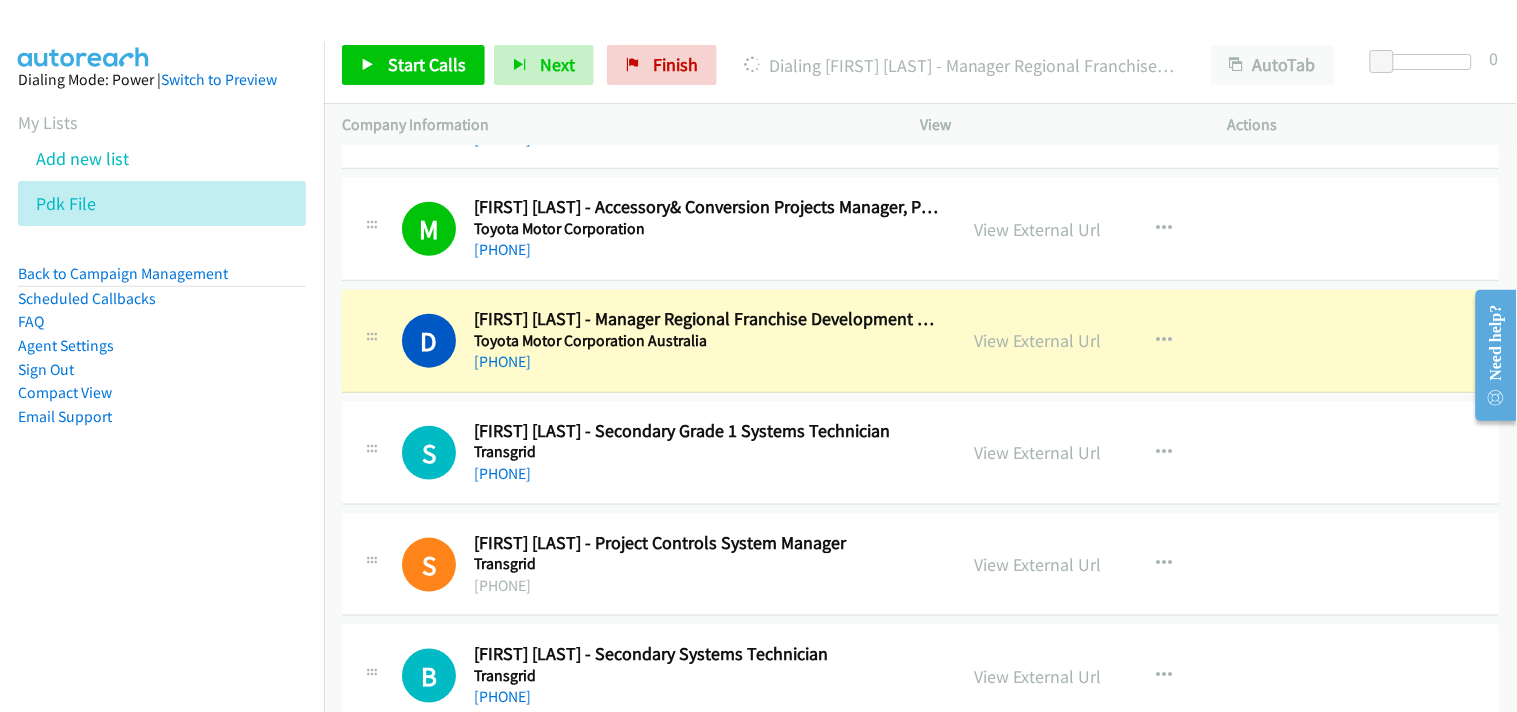 scroll, scrollTop: 4444, scrollLeft: 0, axis: vertical 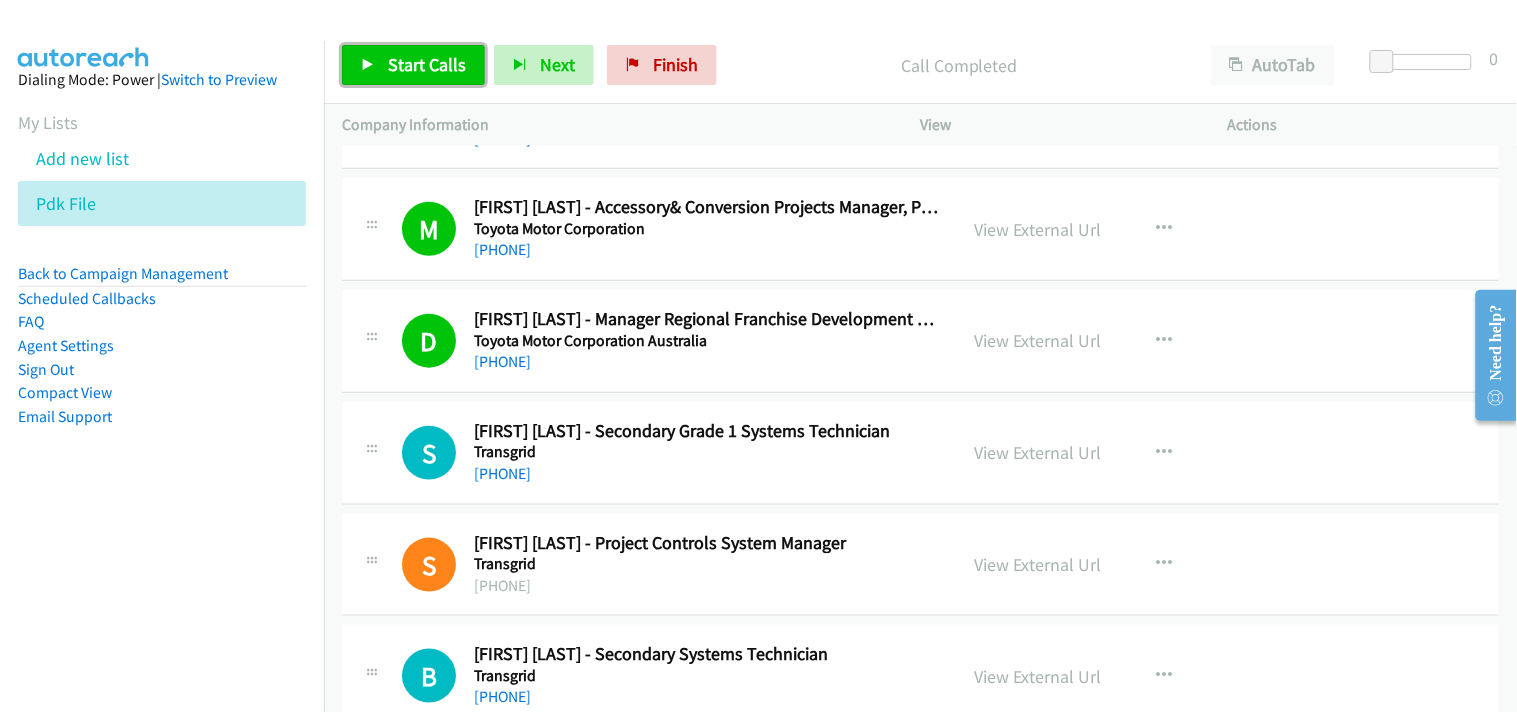 click on "Start Calls" at bounding box center [427, 64] 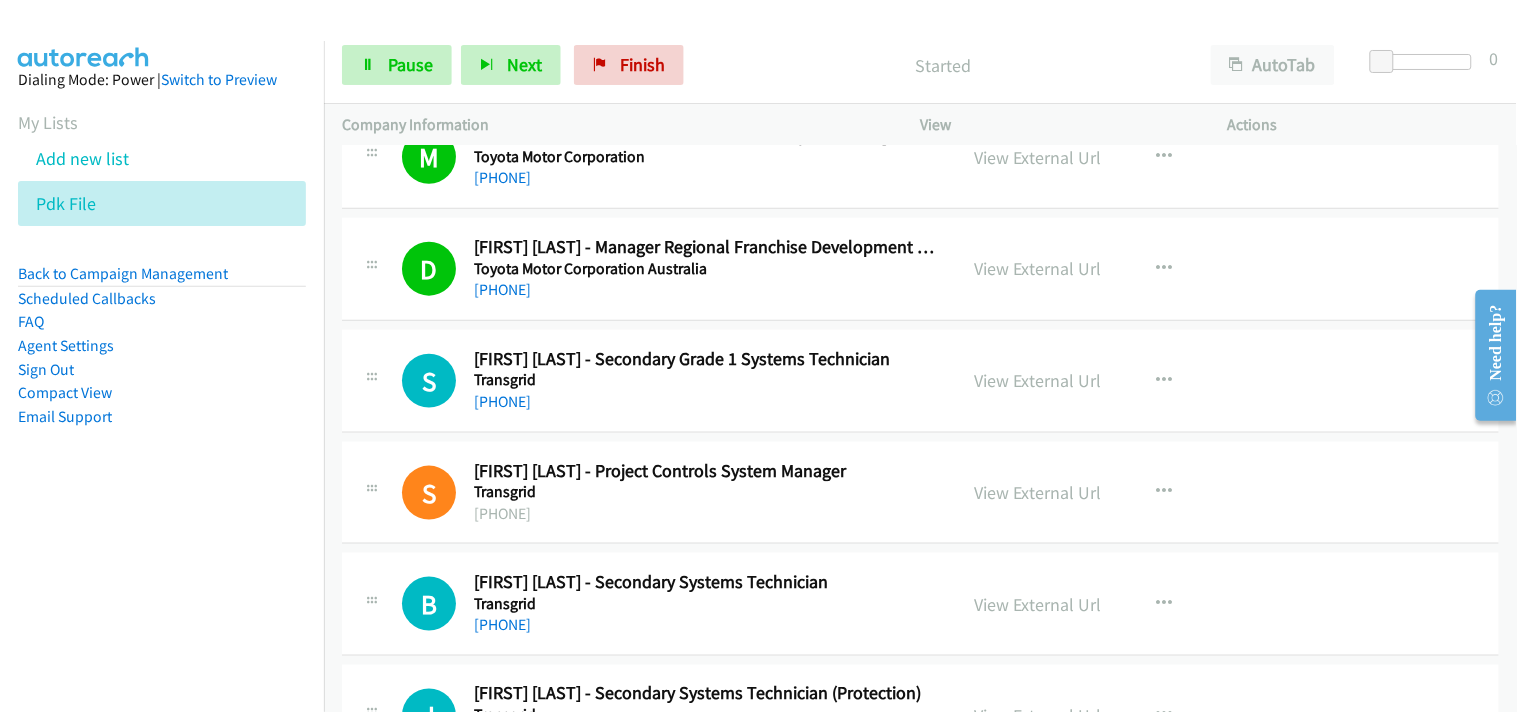 scroll, scrollTop: 4444, scrollLeft: 0, axis: vertical 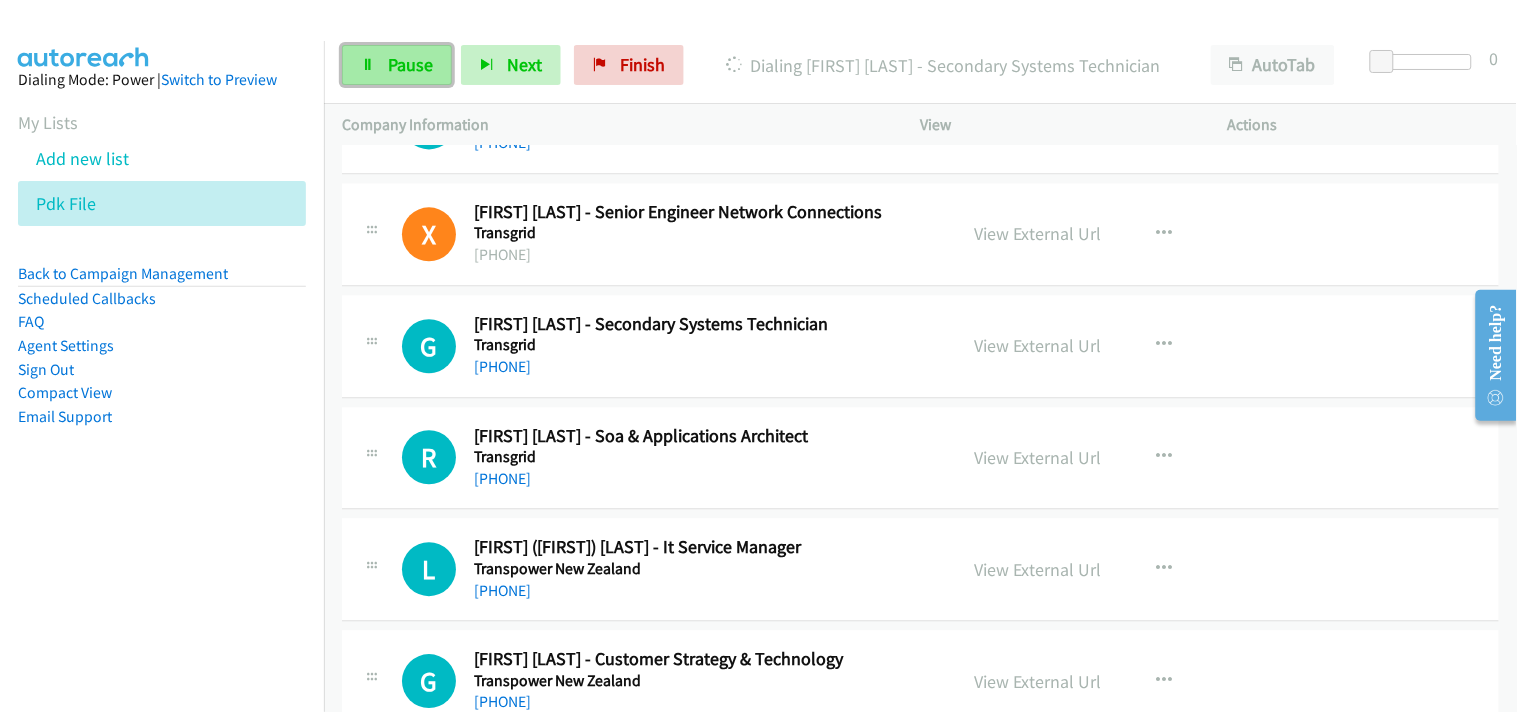 click at bounding box center [368, 66] 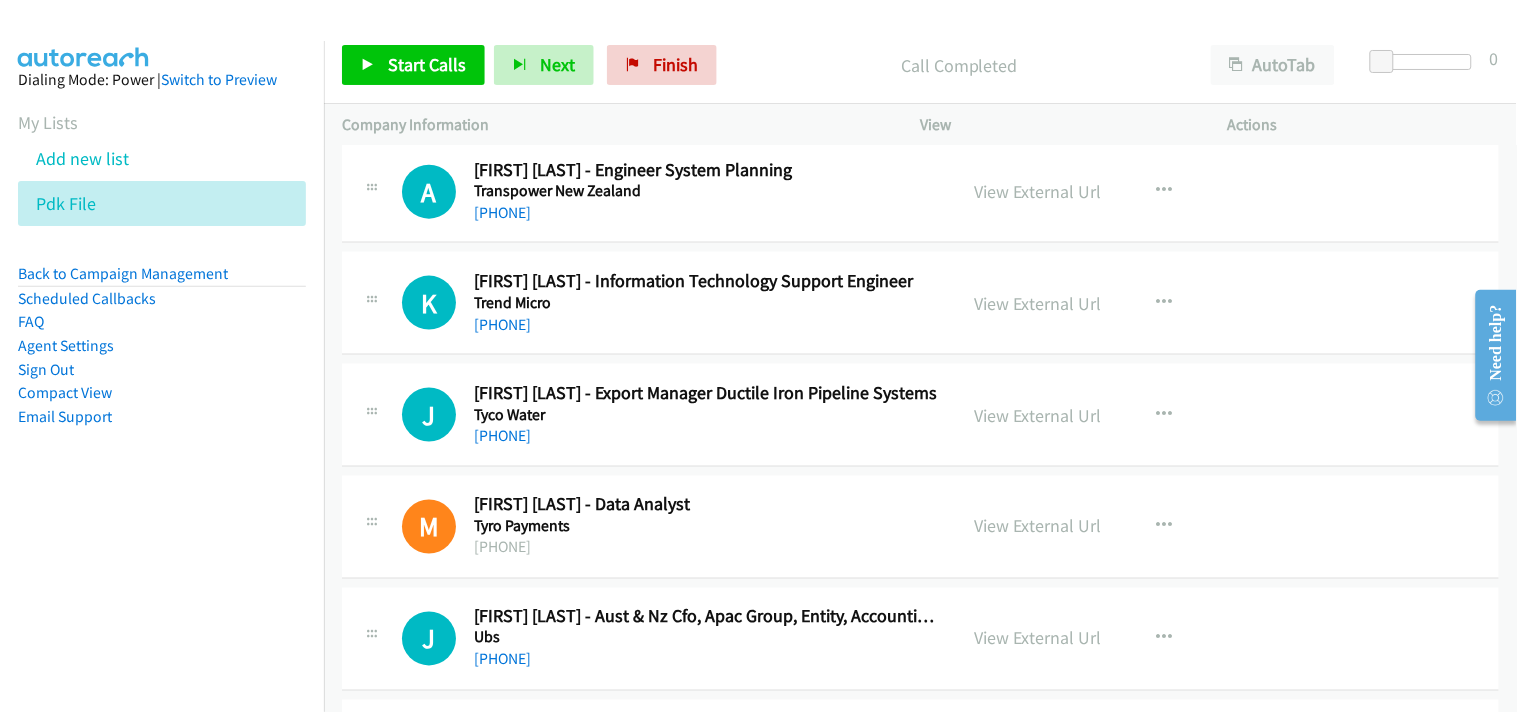 scroll, scrollTop: 6444, scrollLeft: 0, axis: vertical 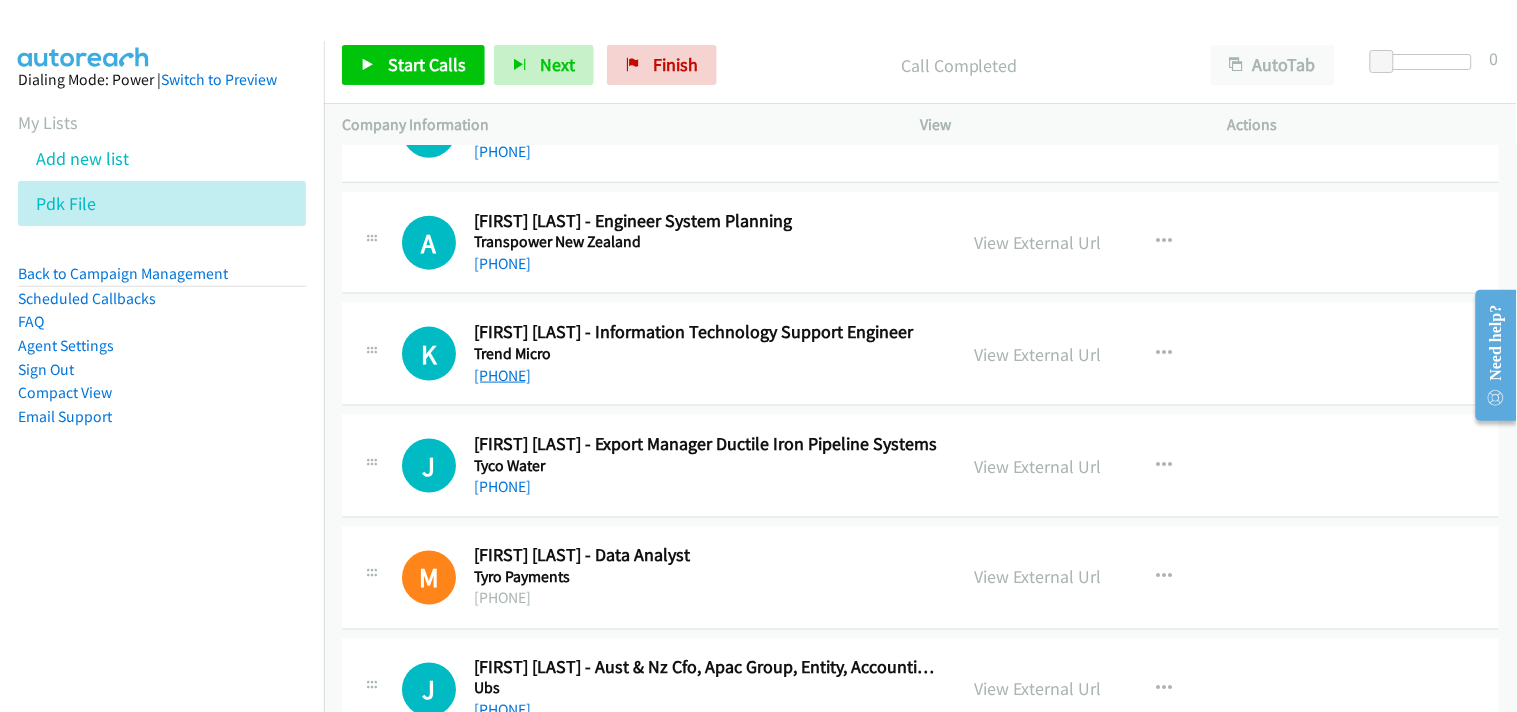 click on "+61 460 322 560" at bounding box center (502, 375) 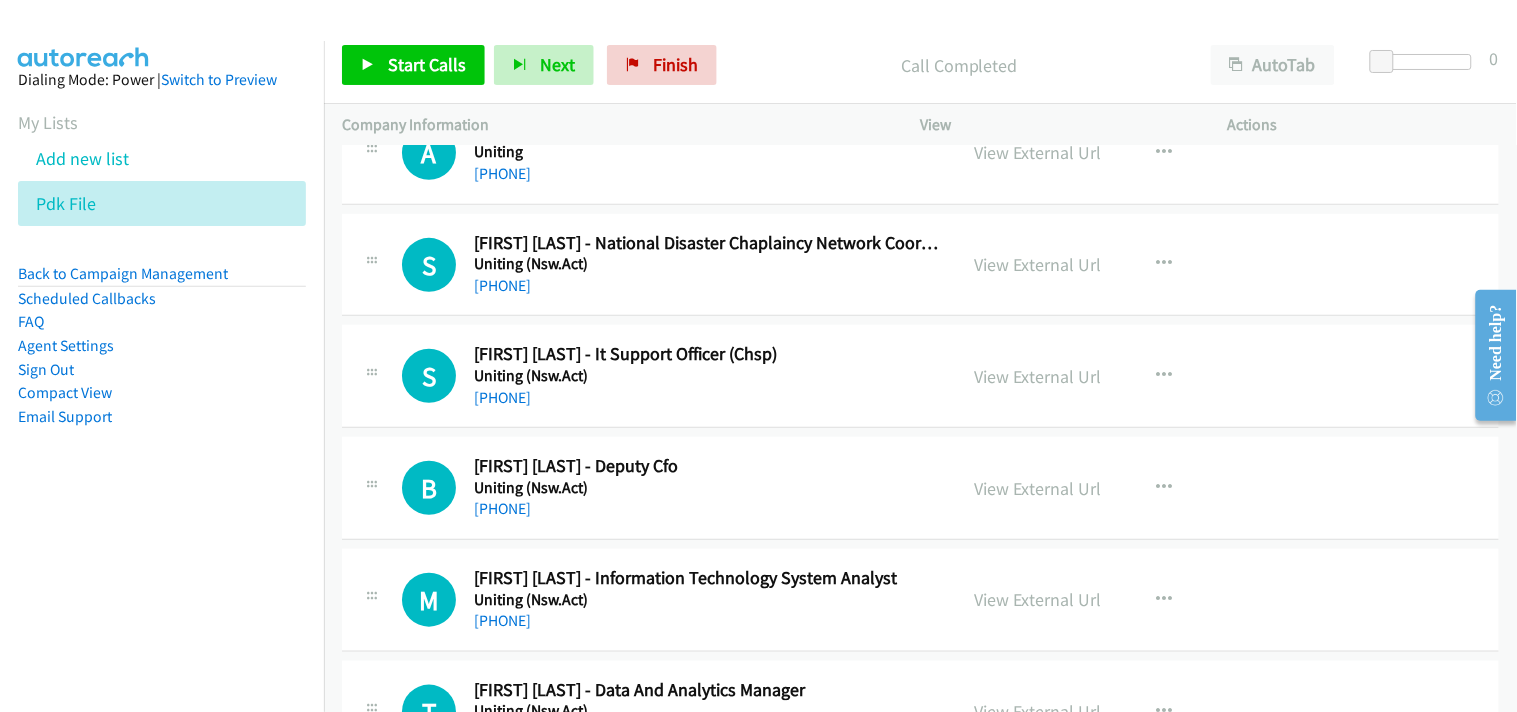 scroll, scrollTop: 10111, scrollLeft: 0, axis: vertical 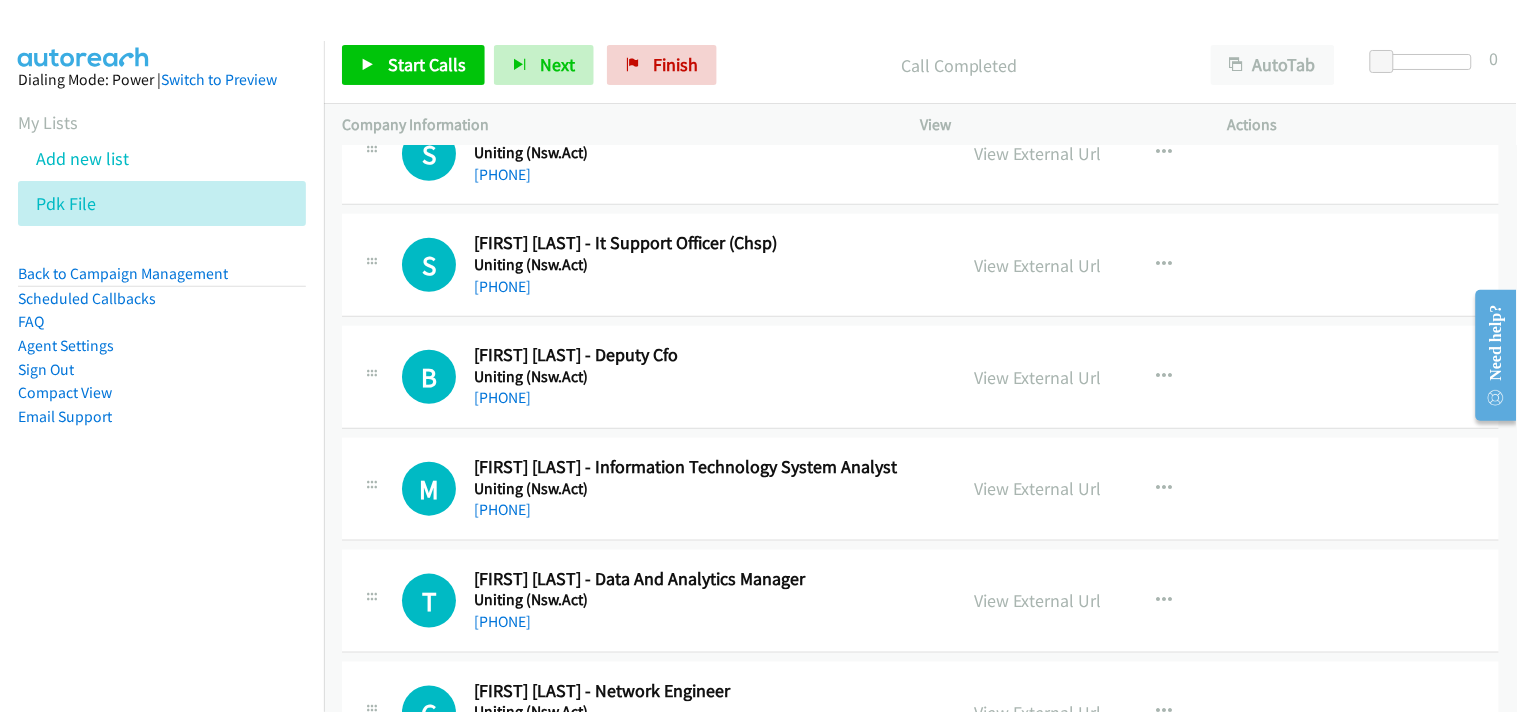 click on "+61 414 449 540" at bounding box center (706, 287) 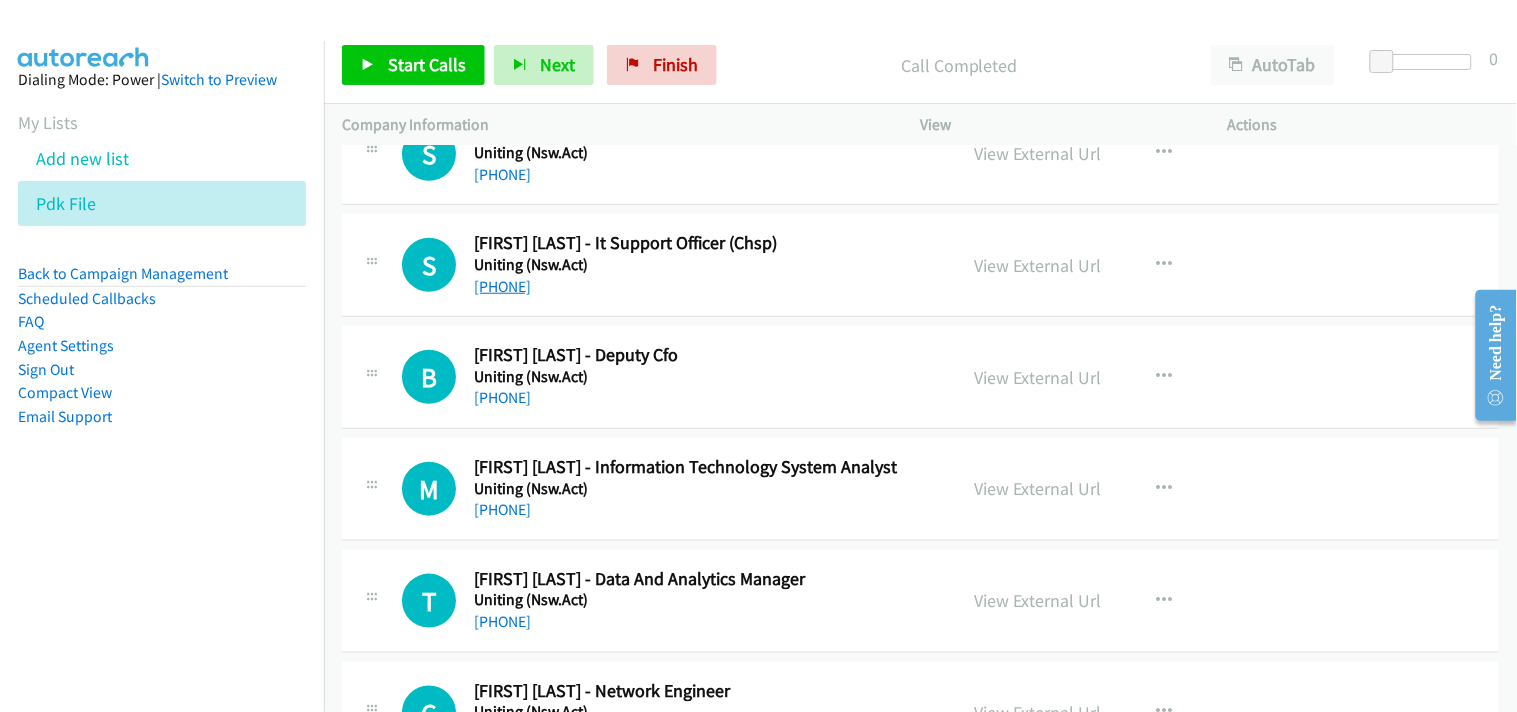 click on "+61 414 449 540" at bounding box center (502, 286) 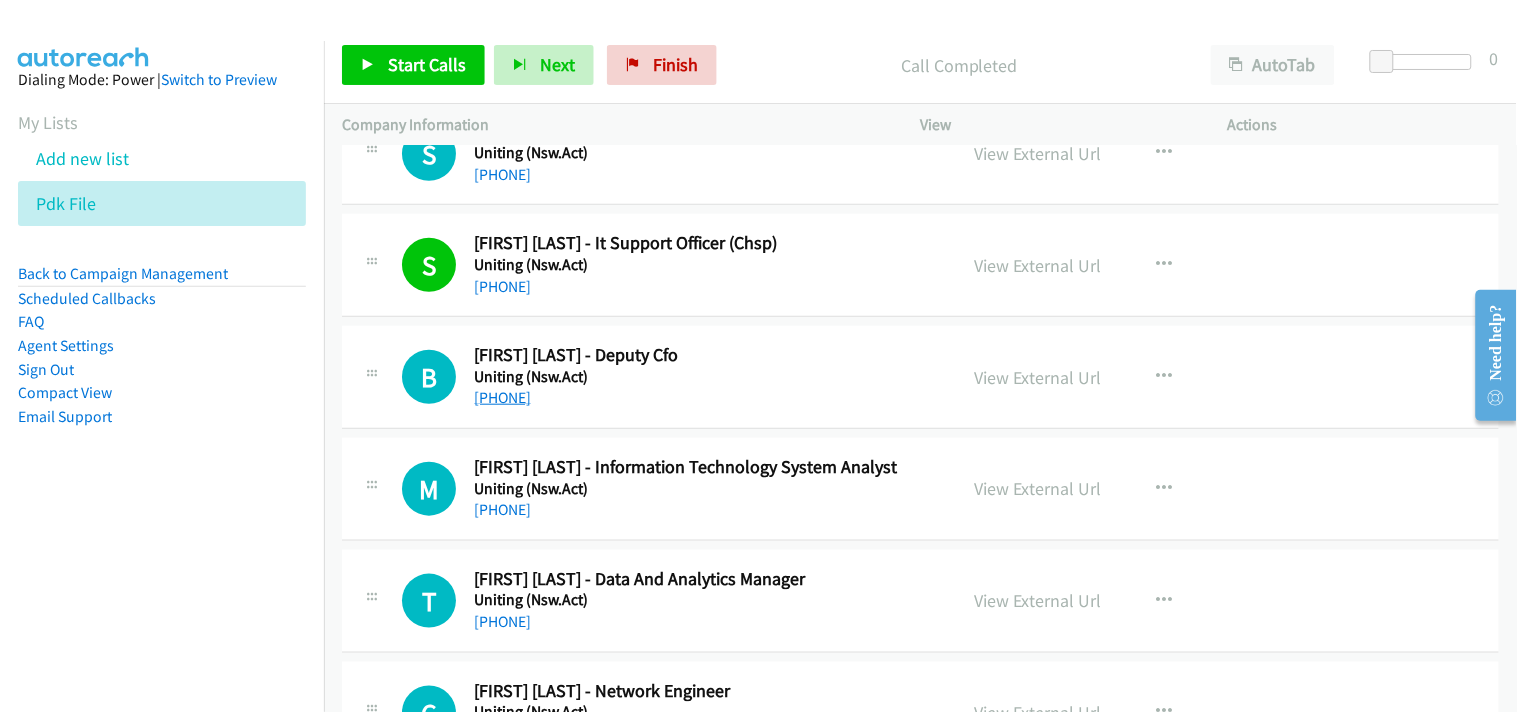 click on "+61 417 146 413" at bounding box center (502, 397) 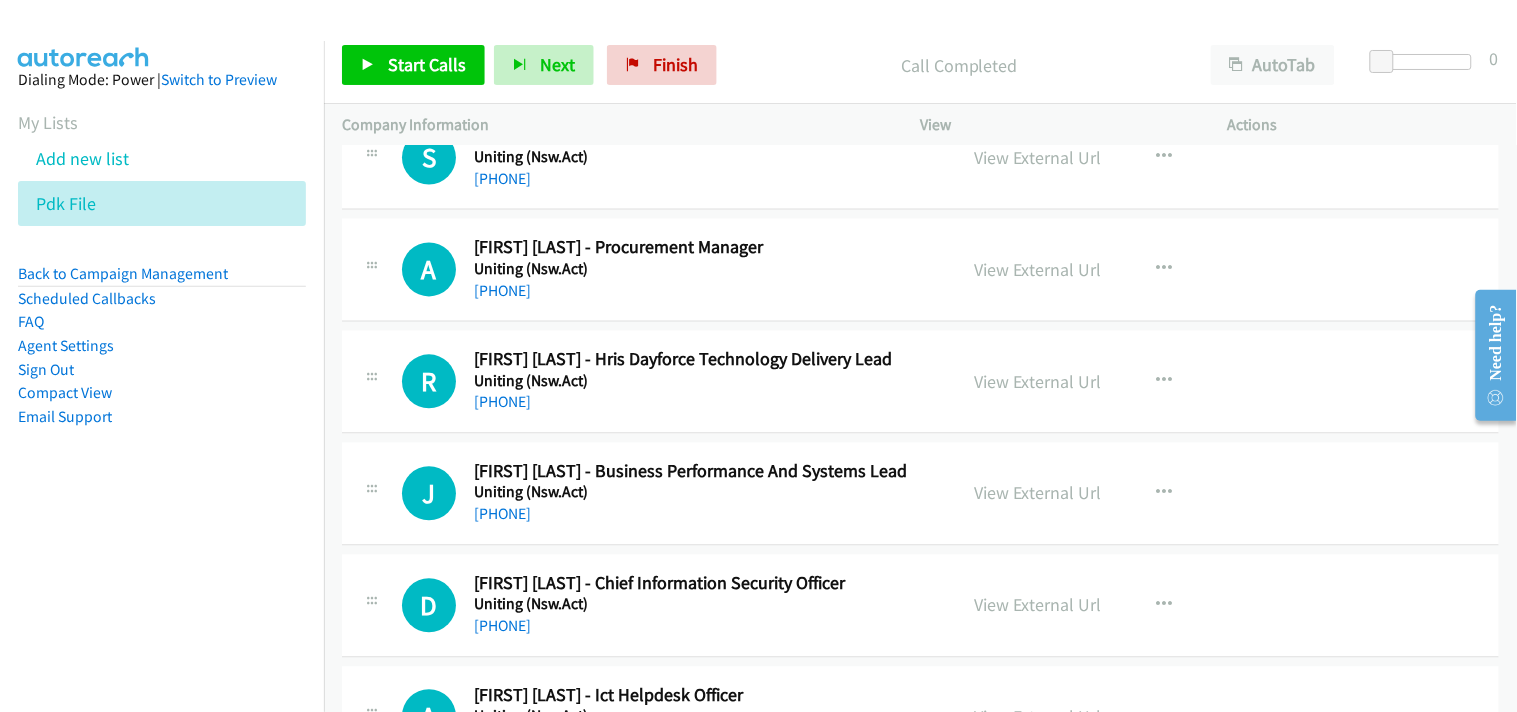 scroll, scrollTop: 10888, scrollLeft: 0, axis: vertical 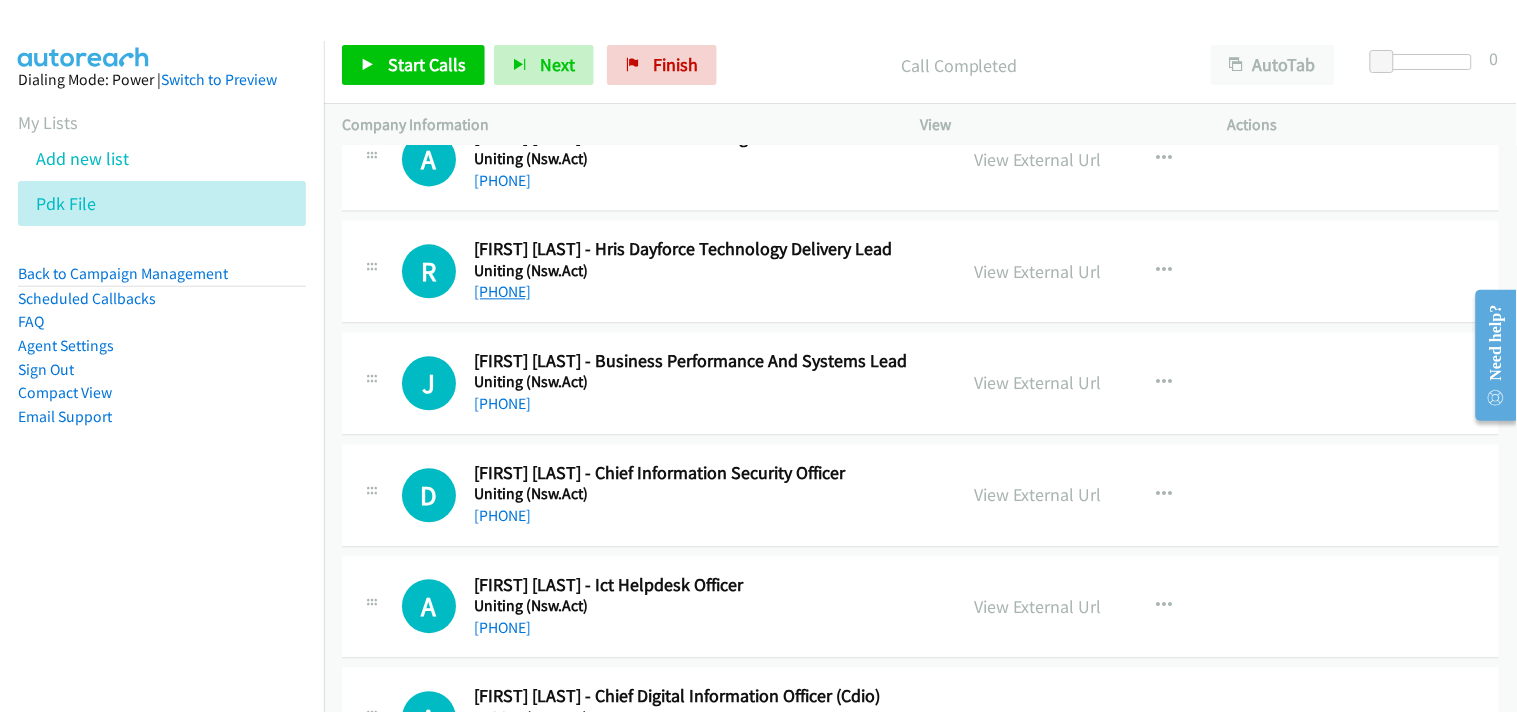 click on "+61 420 883 486" at bounding box center (502, 291) 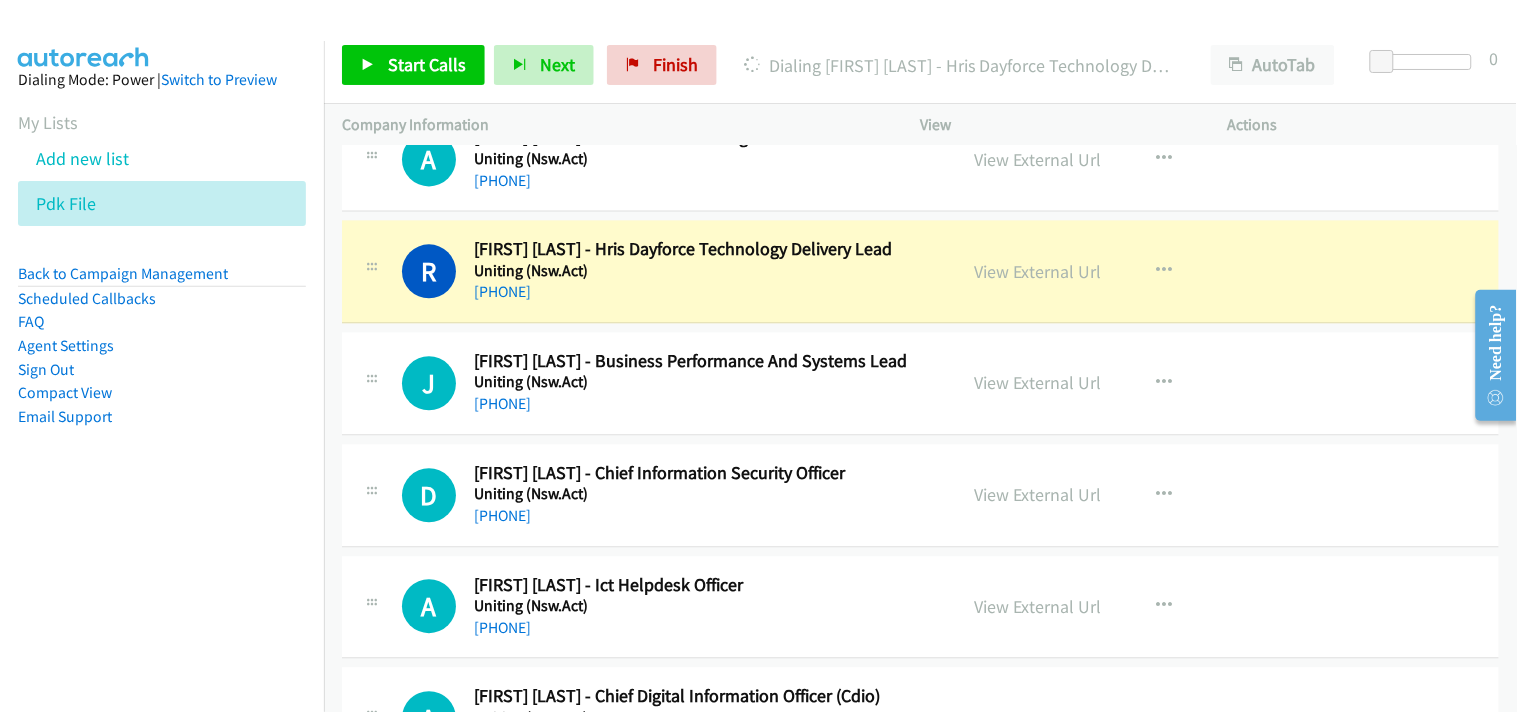 click on "View External Url
View External Url
Schedule/Manage Callback
Start Calls Here
Remove from list
Add to do not call list
Reset Call Status" at bounding box center (1119, 271) 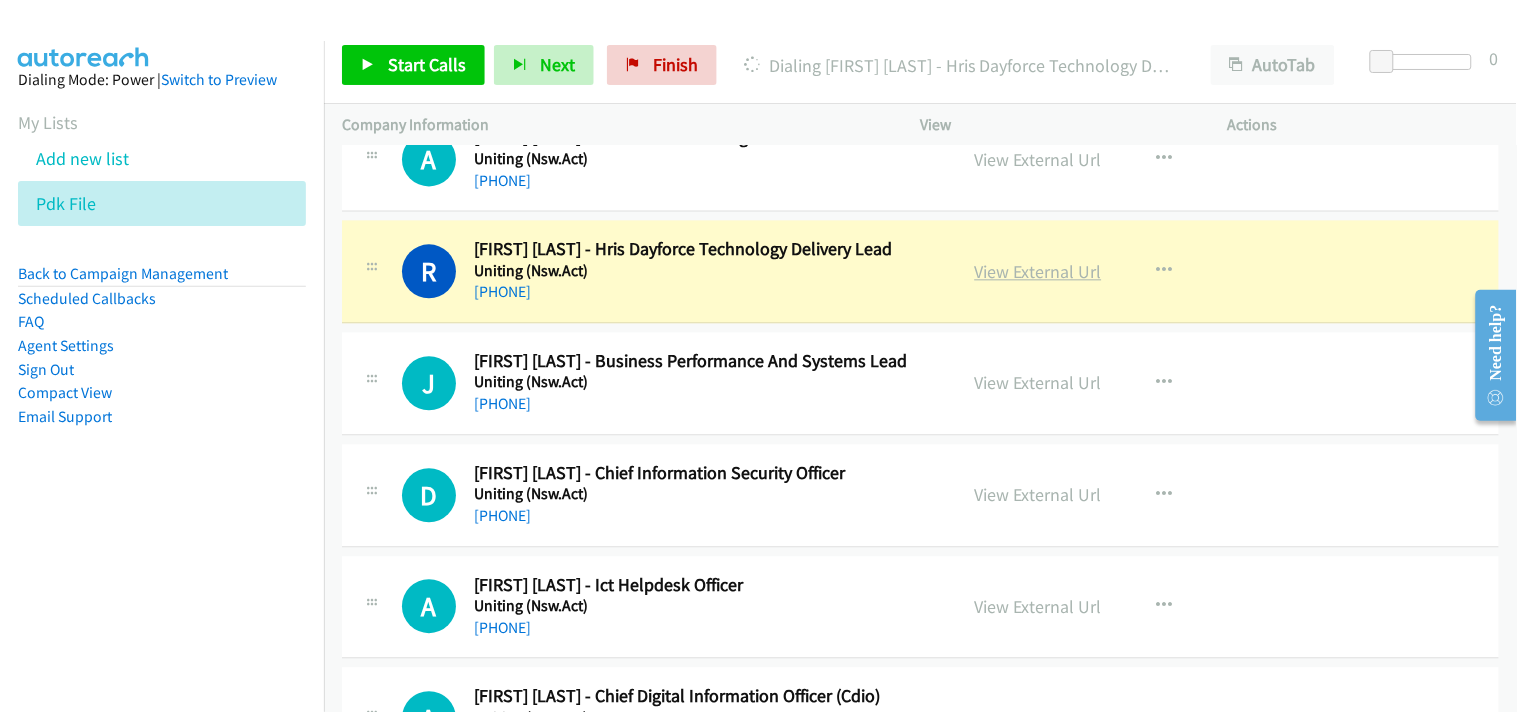 click on "View External Url" at bounding box center (1038, 271) 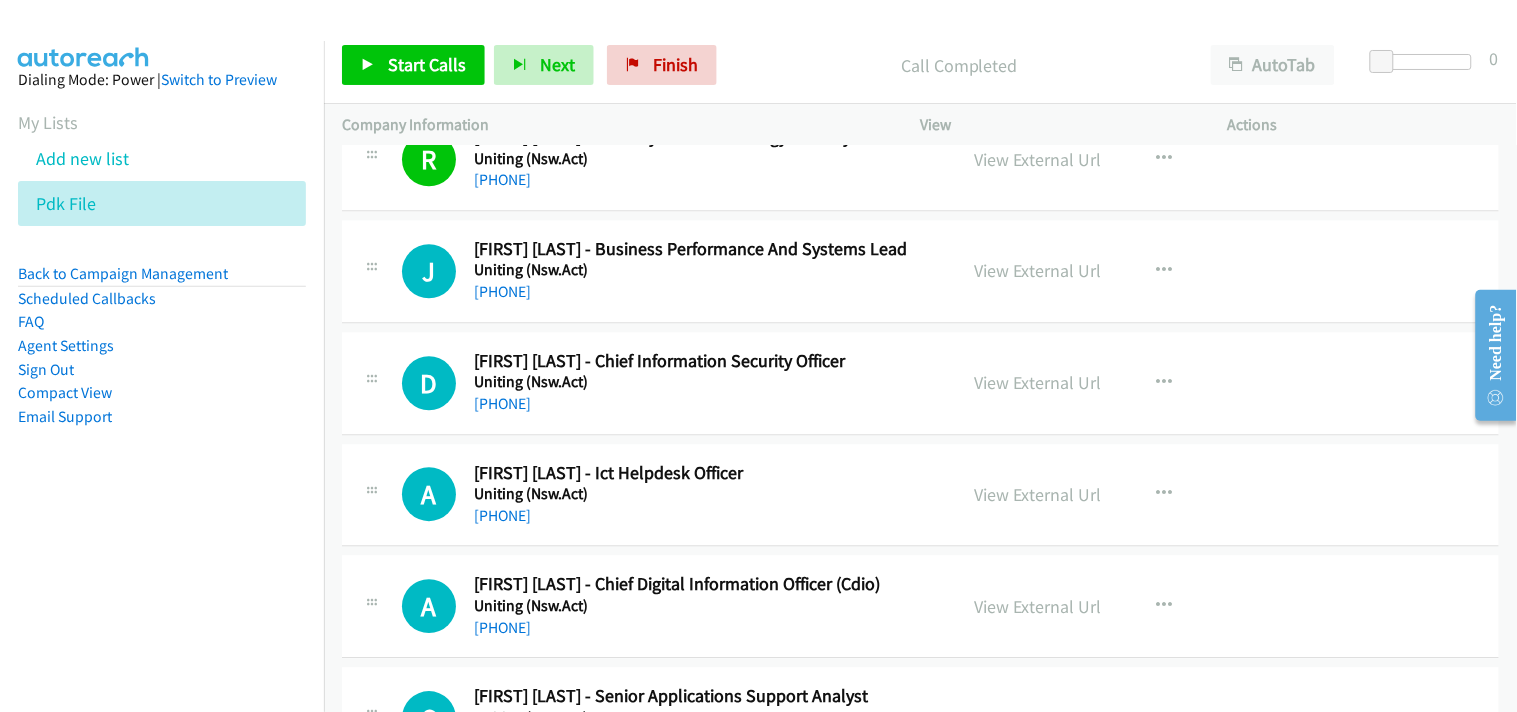 scroll, scrollTop: 11111, scrollLeft: 0, axis: vertical 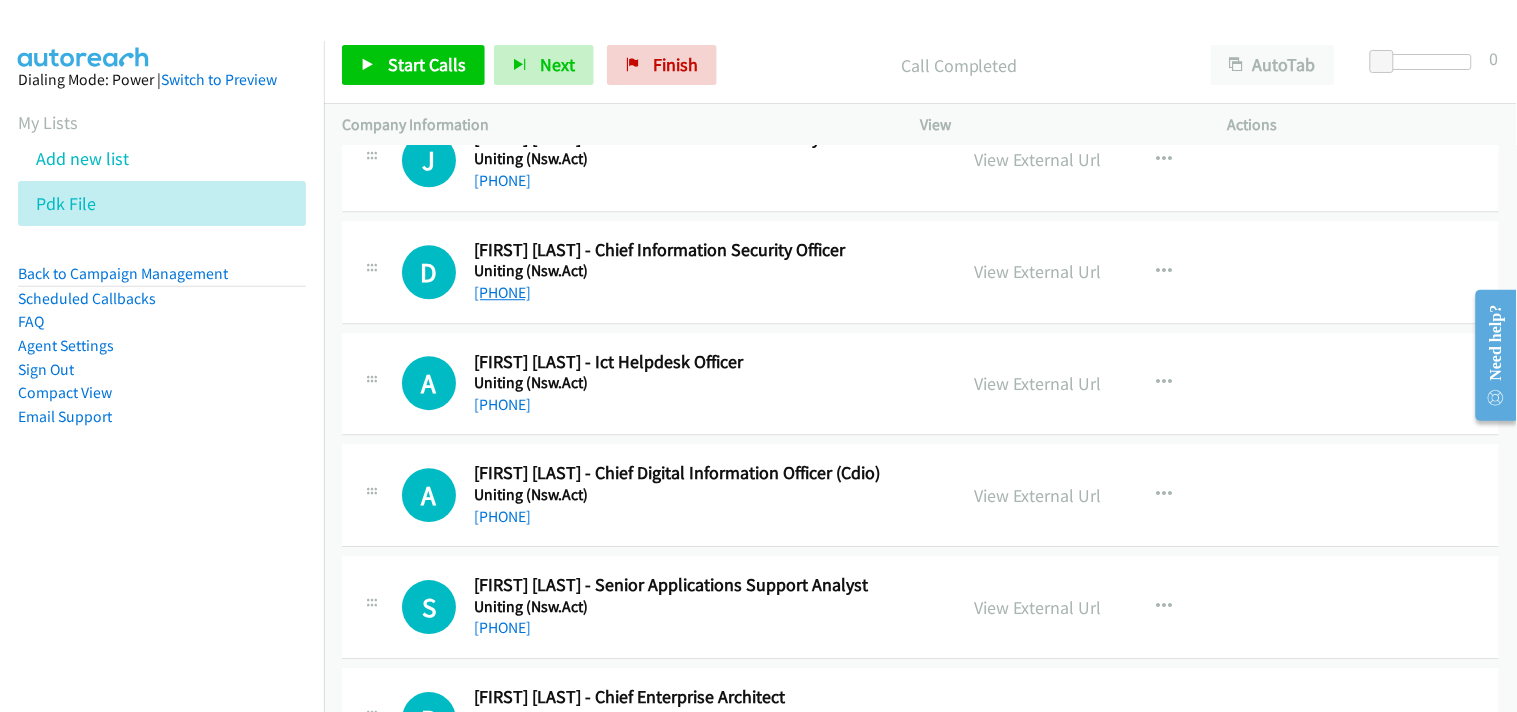 click on "+61 466 946 860" at bounding box center [502, 292] 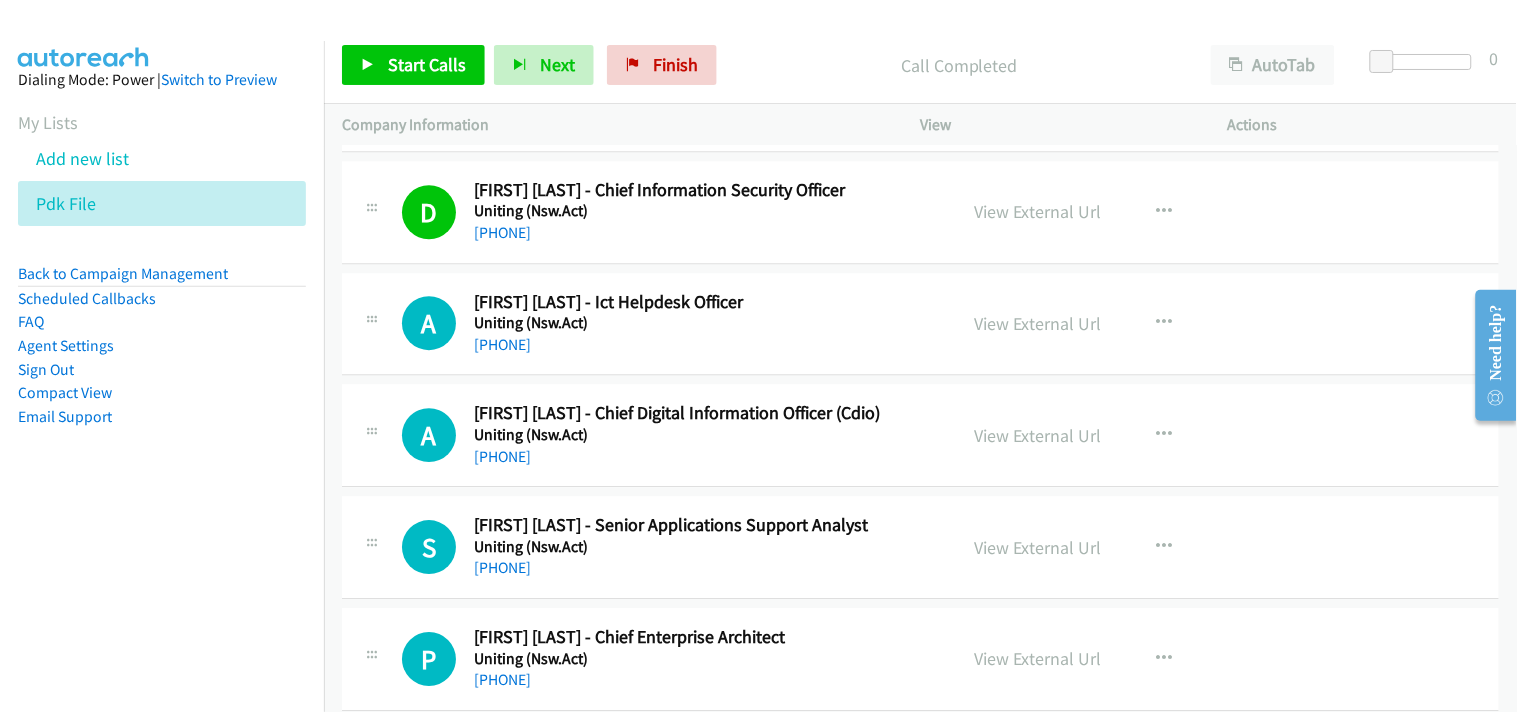 scroll, scrollTop: 11222, scrollLeft: 0, axis: vertical 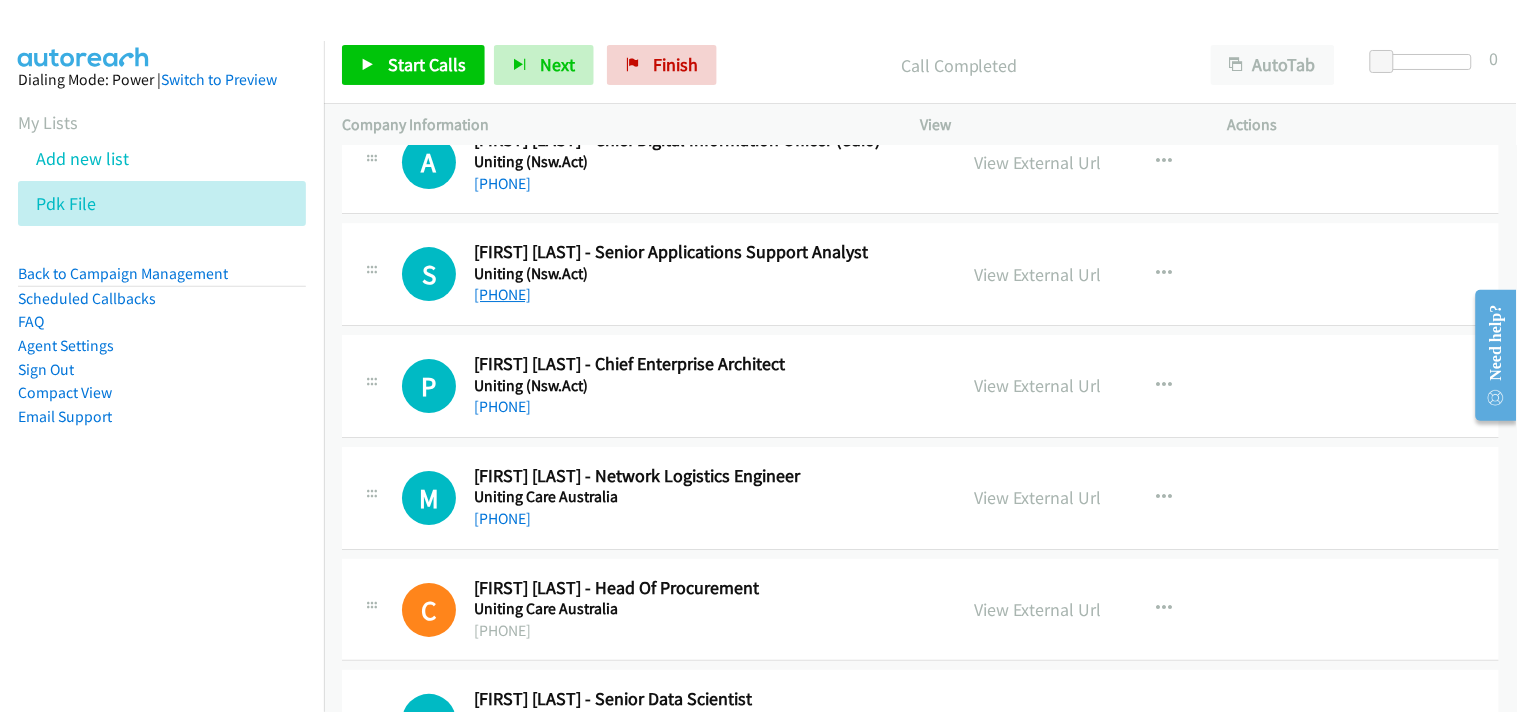 click on "+61 408 414 015" at bounding box center [502, 294] 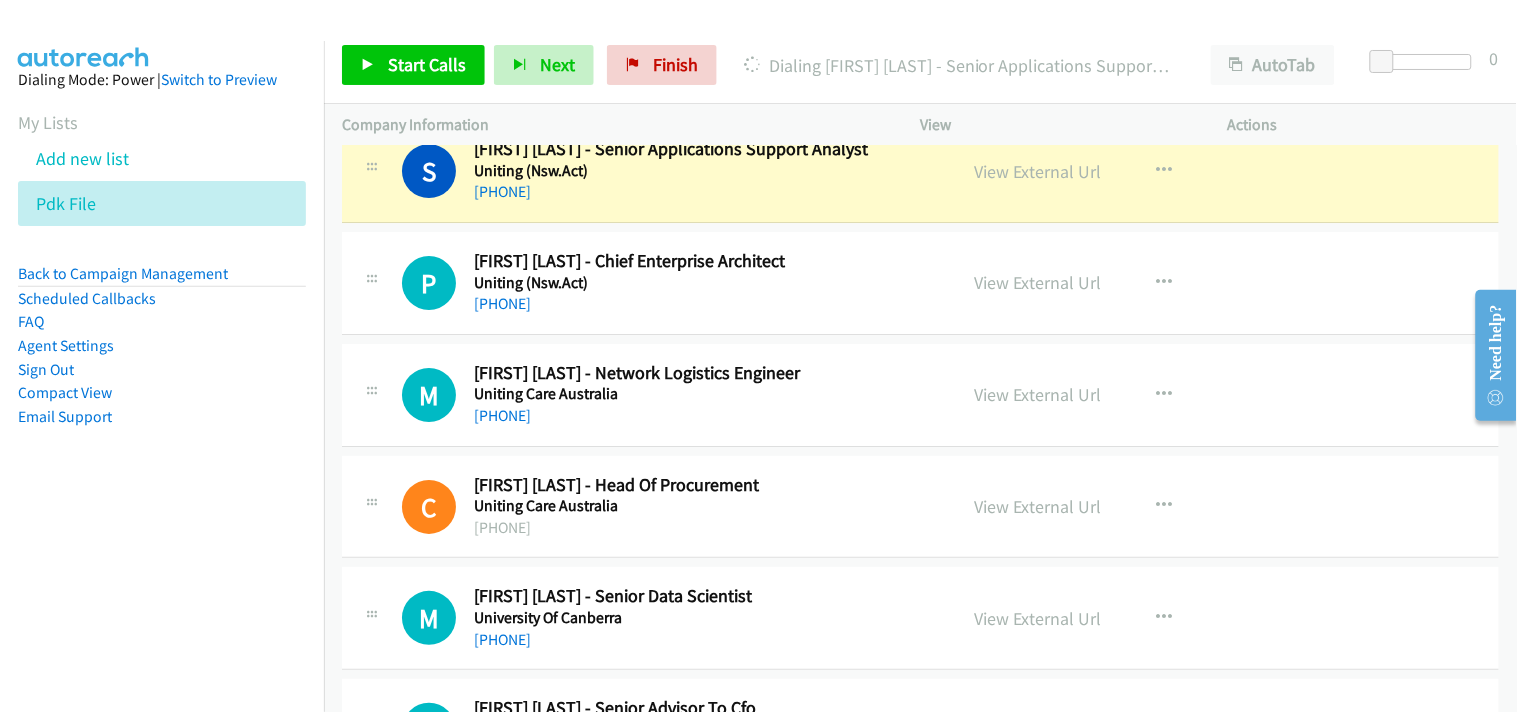 scroll, scrollTop: 11555, scrollLeft: 0, axis: vertical 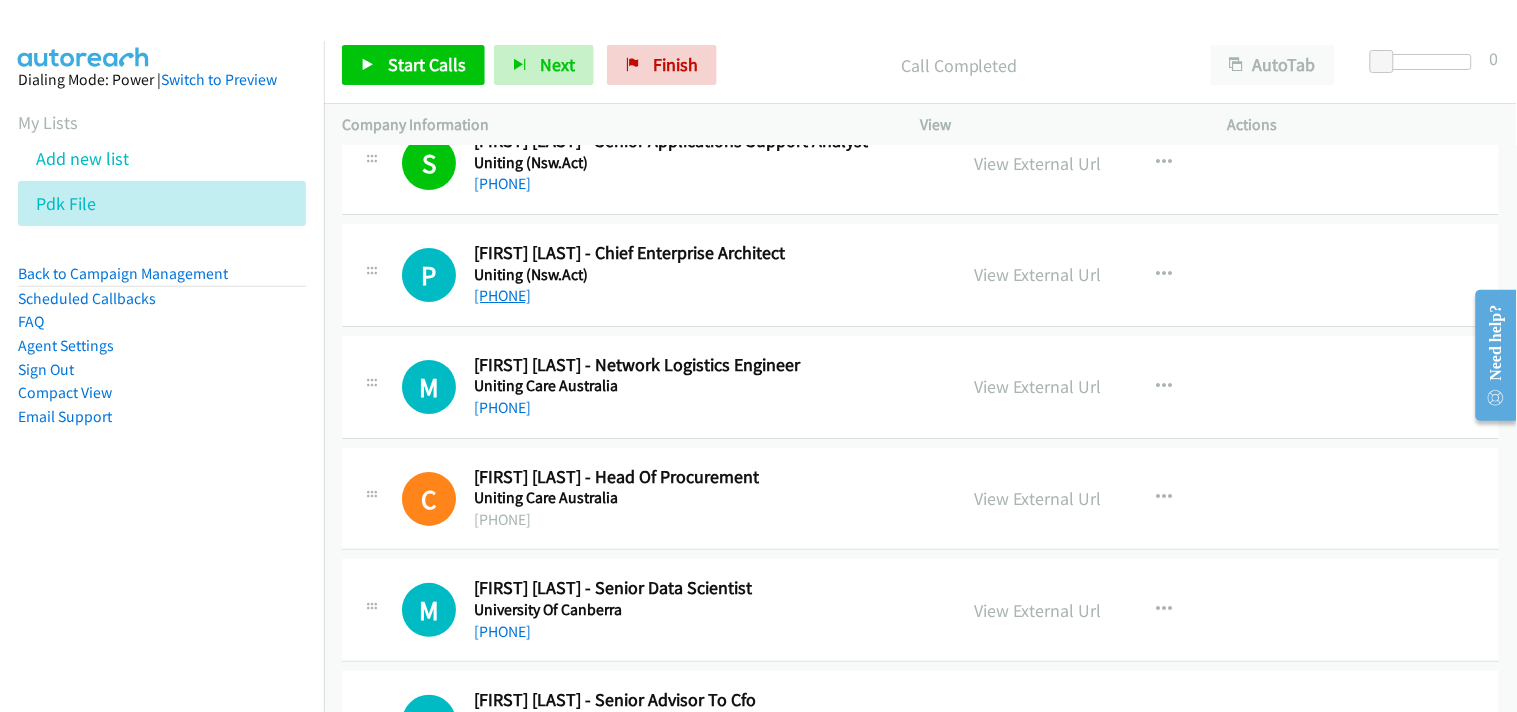click on "+61 410 422 559" at bounding box center (502, 295) 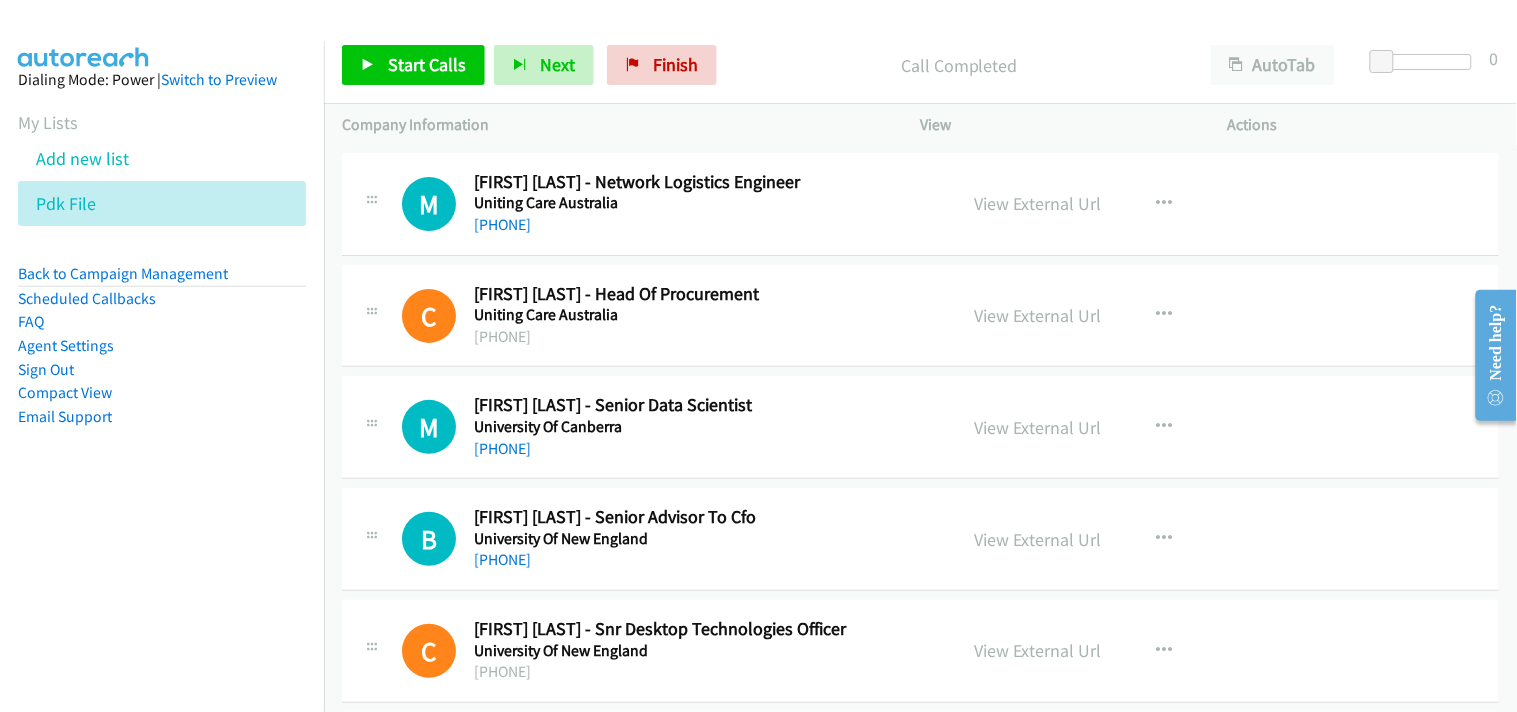 scroll, scrollTop: 11777, scrollLeft: 0, axis: vertical 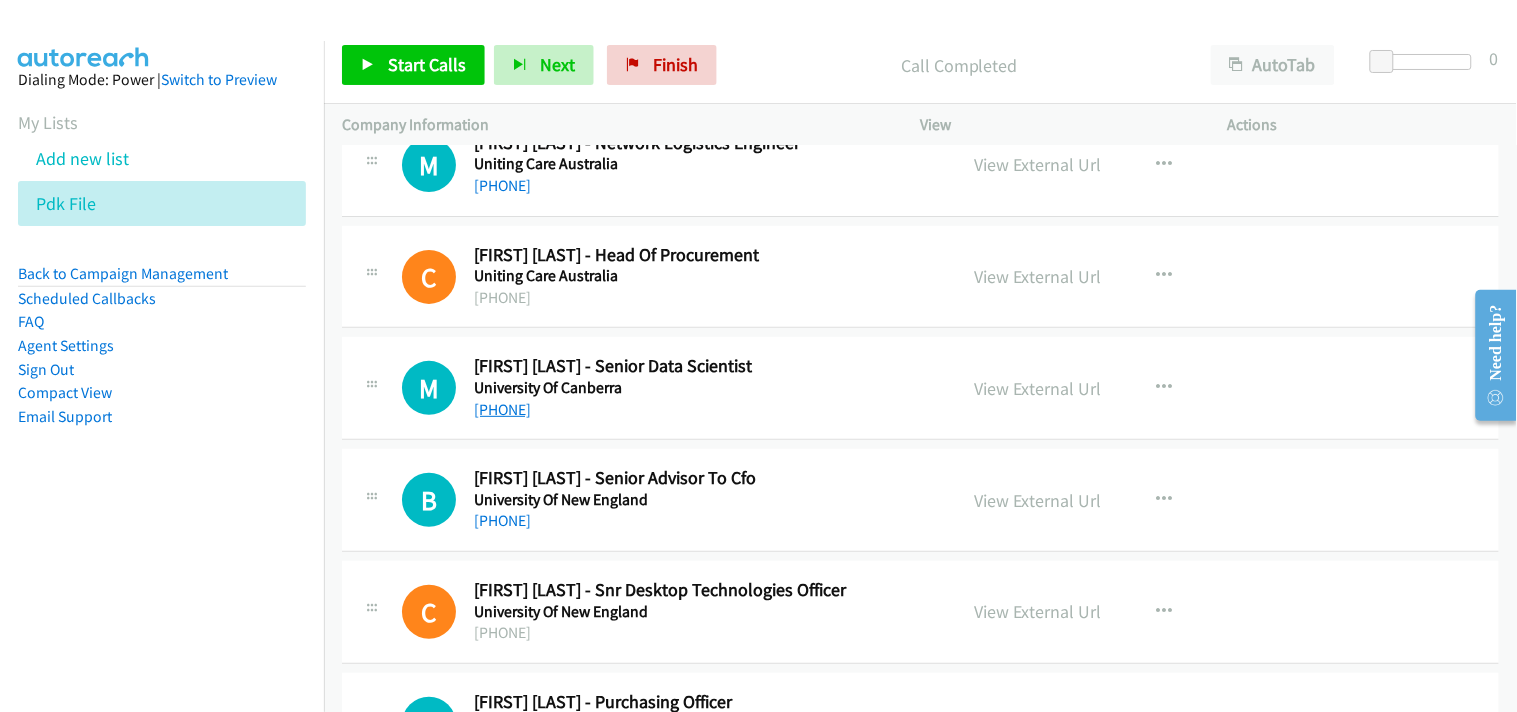 click on "+61 2 6206 3842" at bounding box center (502, 409) 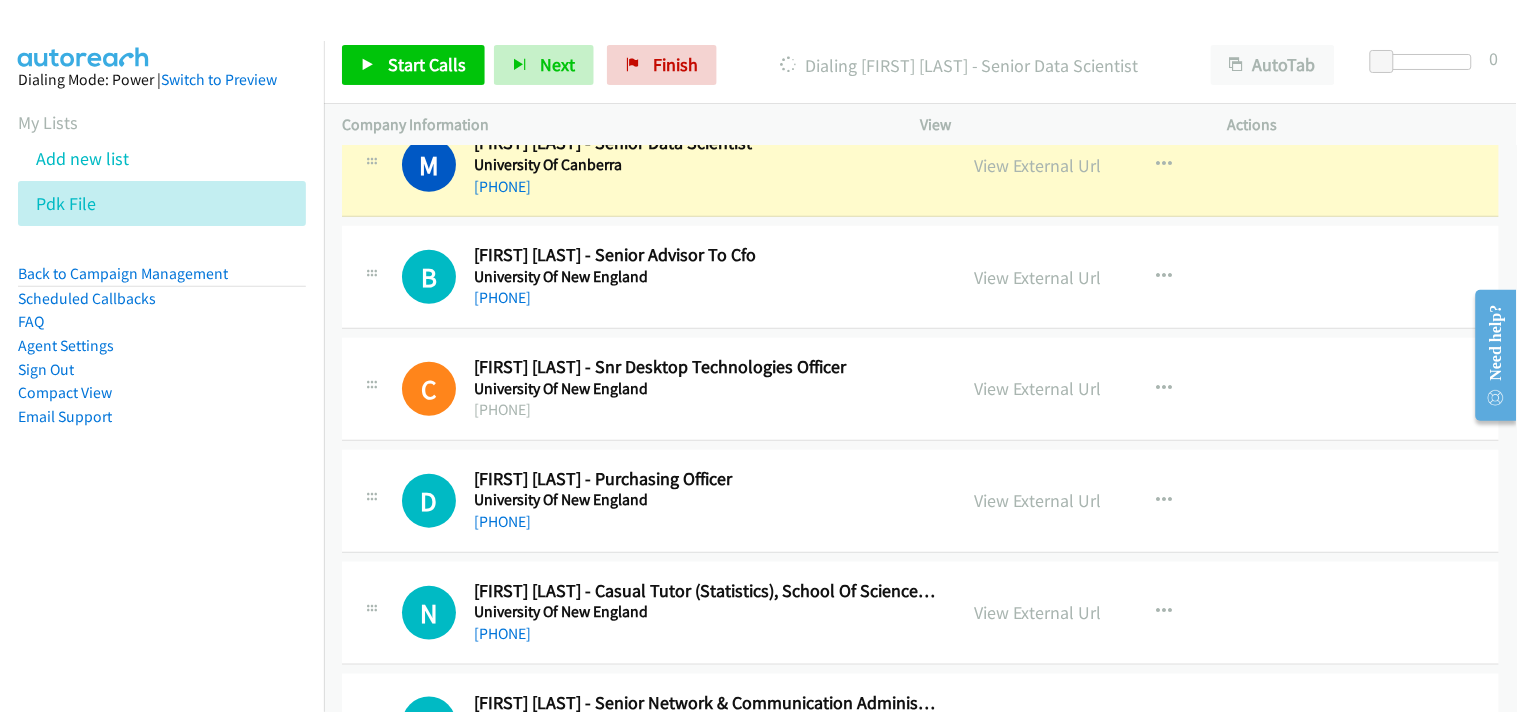 scroll, scrollTop: 11888, scrollLeft: 0, axis: vertical 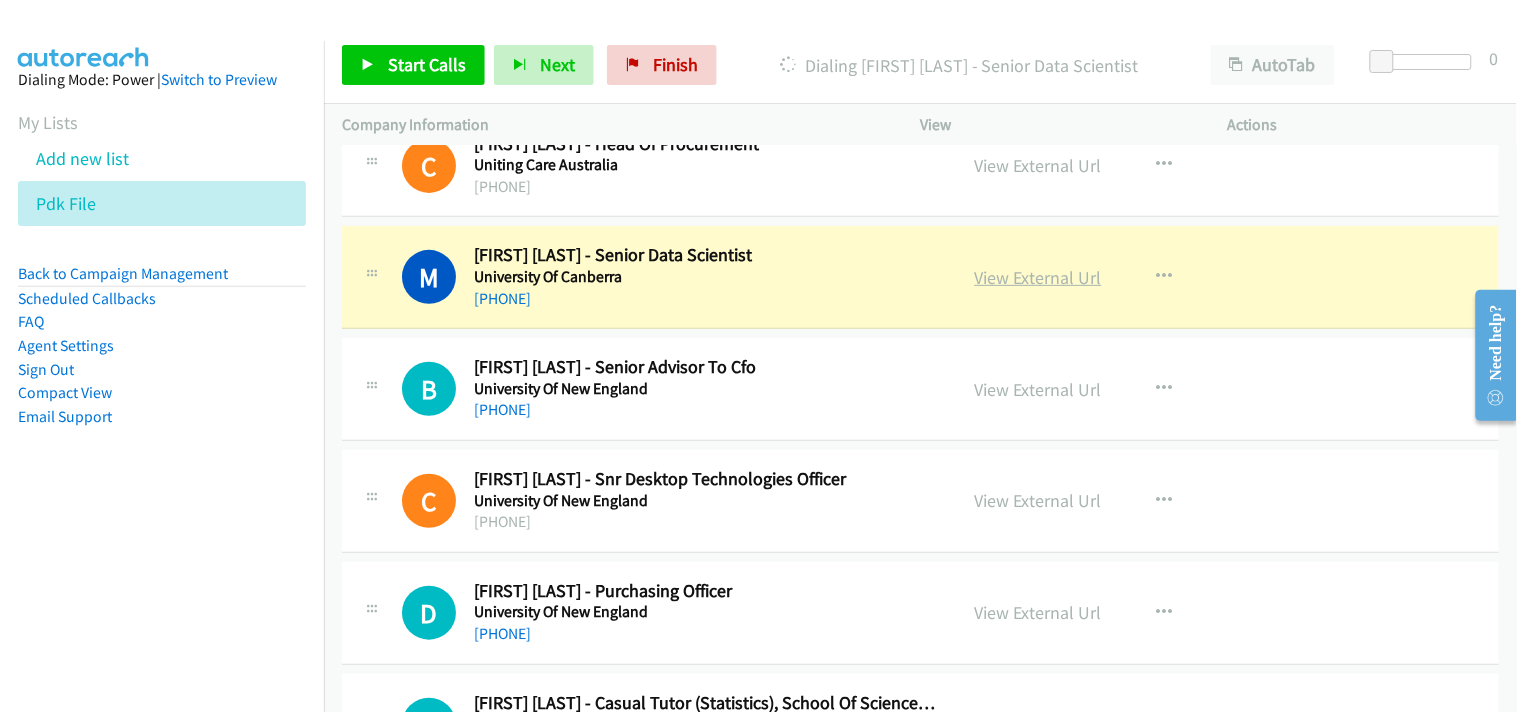 click on "View External Url" at bounding box center (1038, 277) 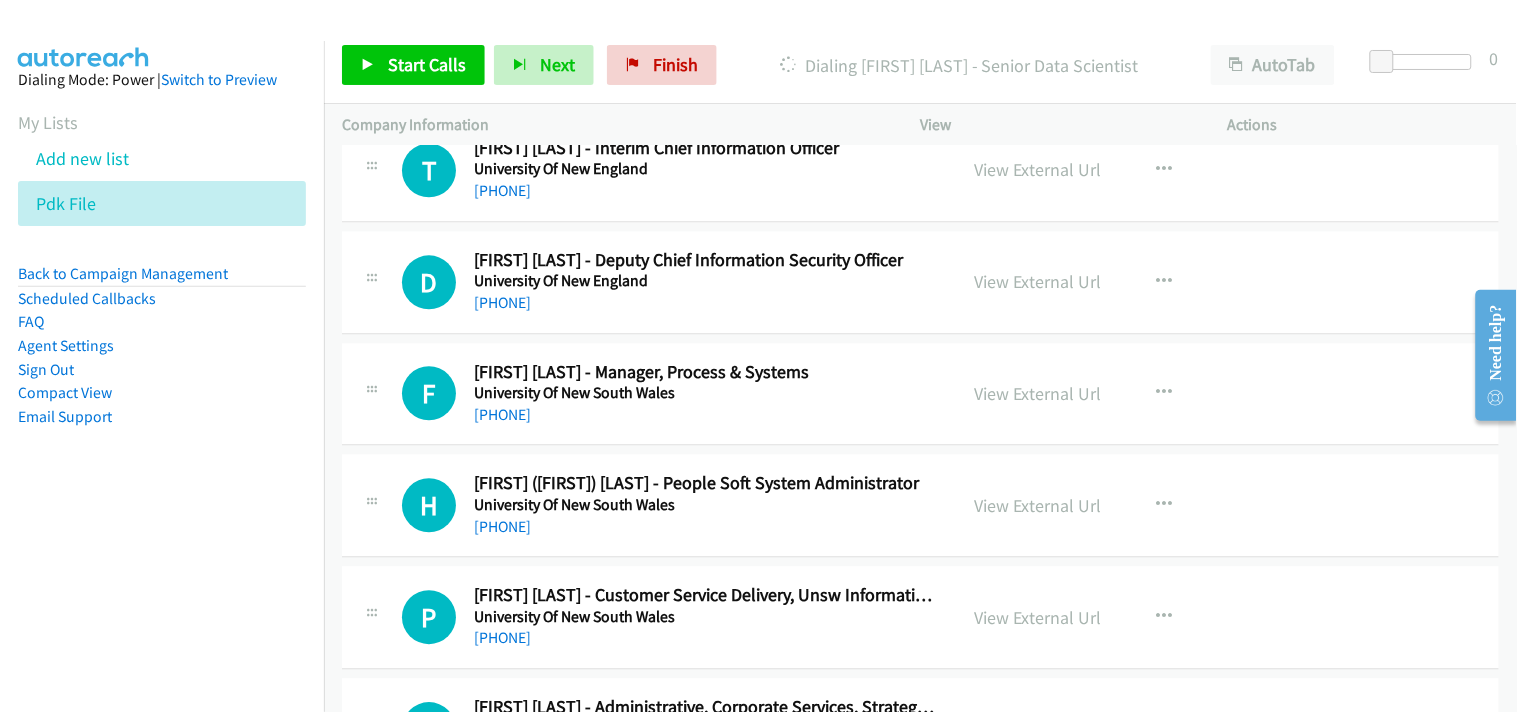 scroll, scrollTop: 12777, scrollLeft: 0, axis: vertical 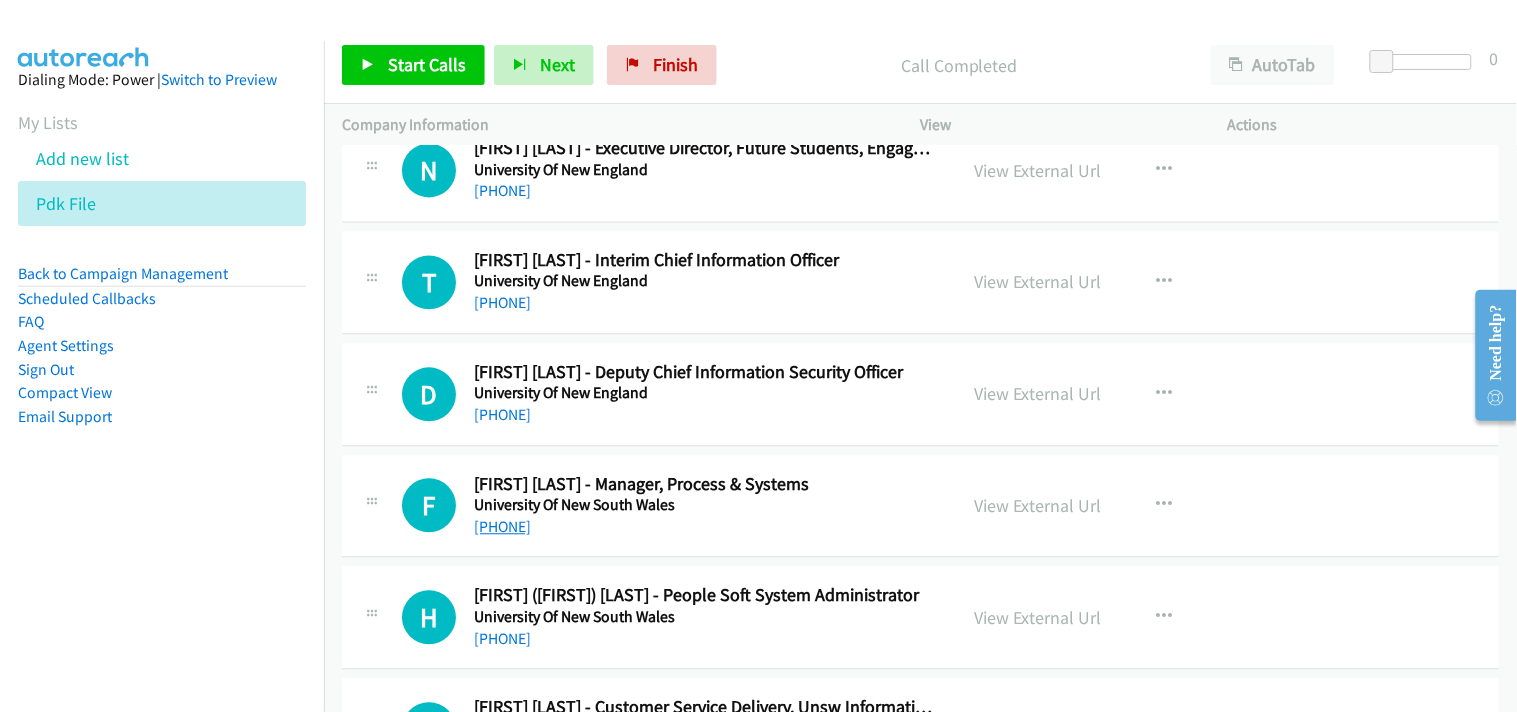 click on "+61 2 9385 5586" at bounding box center (502, 527) 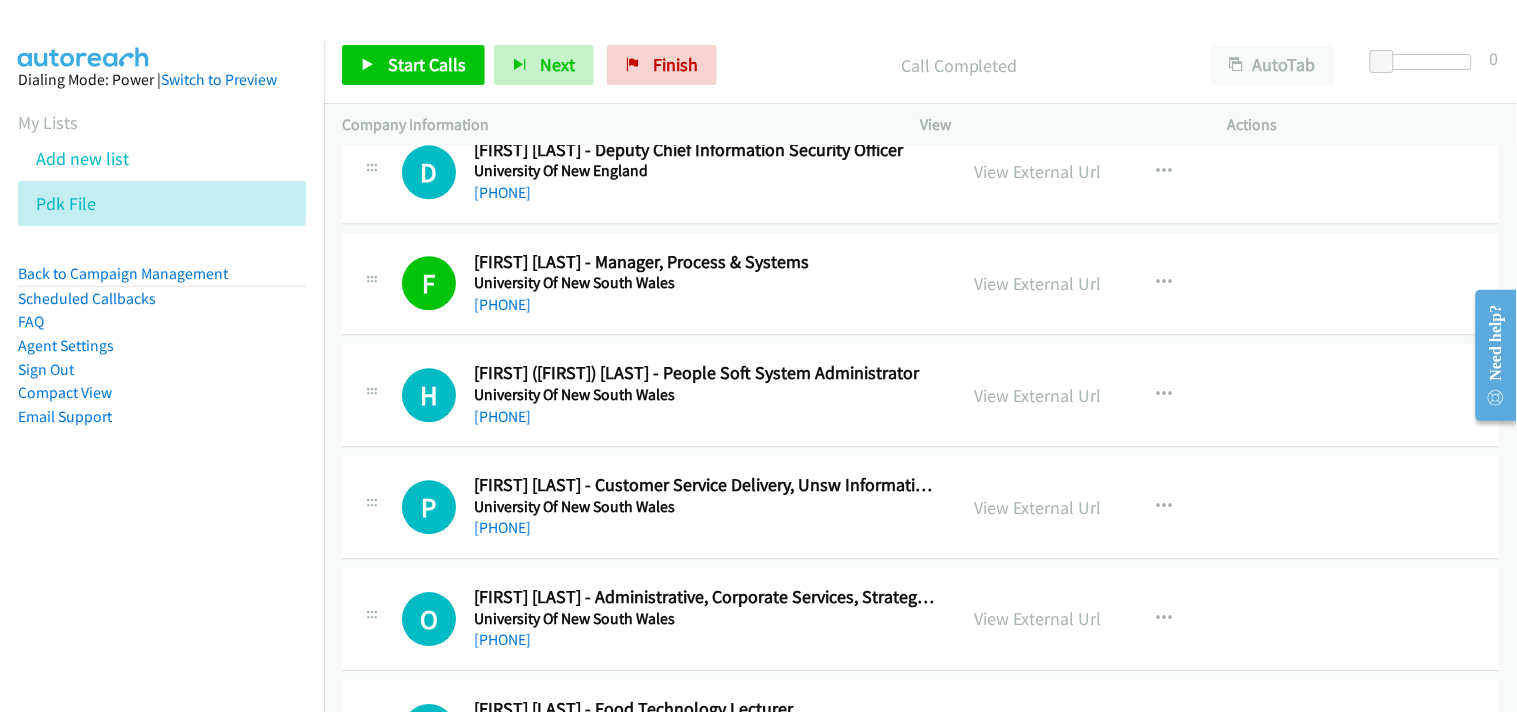 scroll, scrollTop: 13111, scrollLeft: 0, axis: vertical 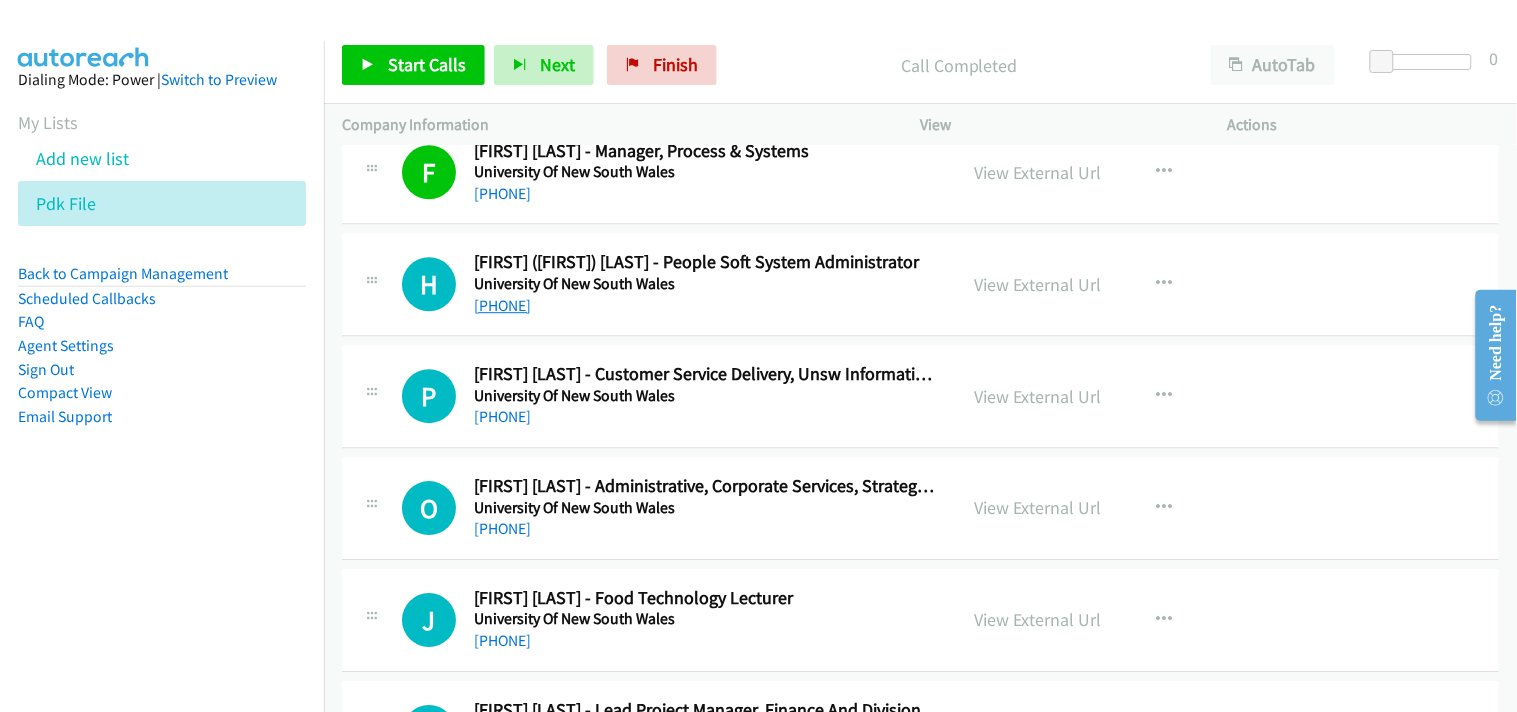 click on "+61 2 8740 7321" at bounding box center (502, 305) 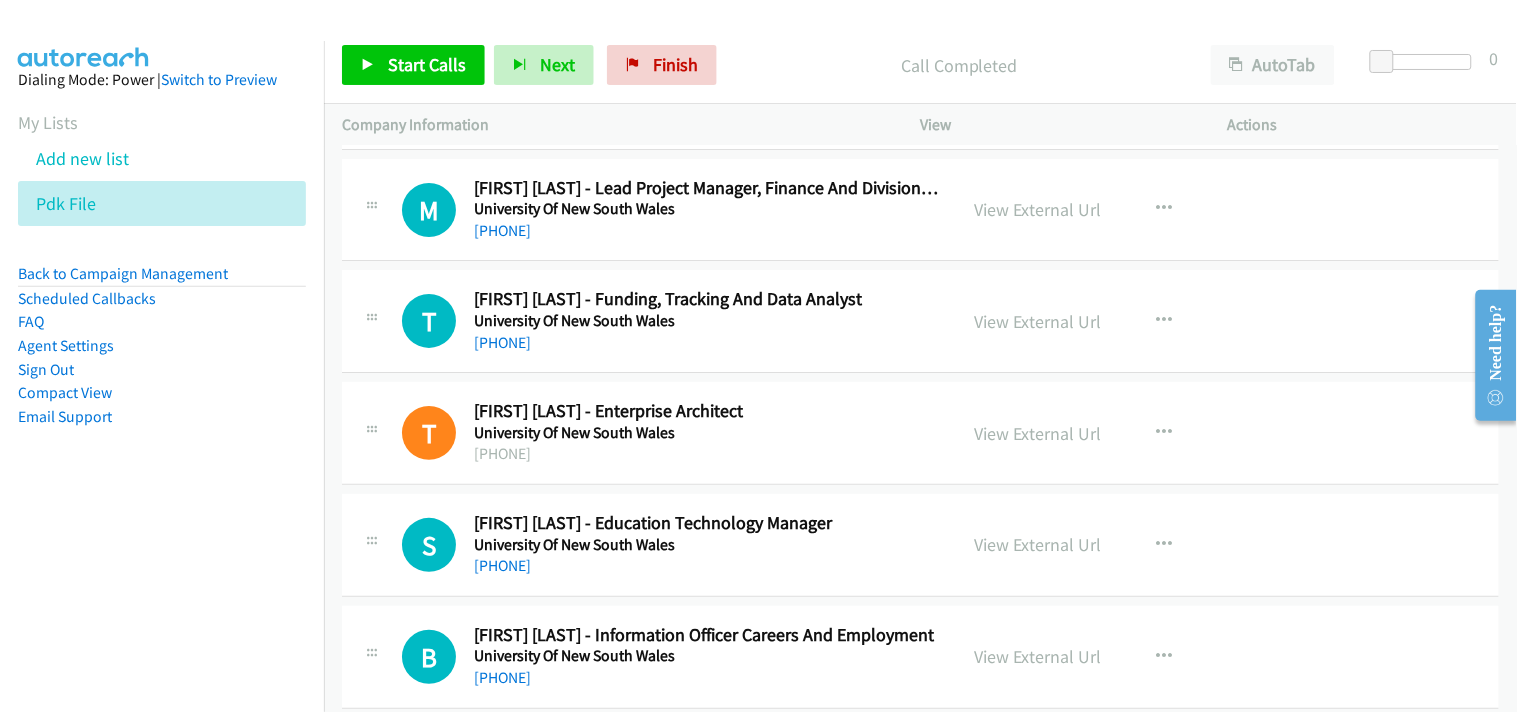scroll, scrollTop: 13666, scrollLeft: 0, axis: vertical 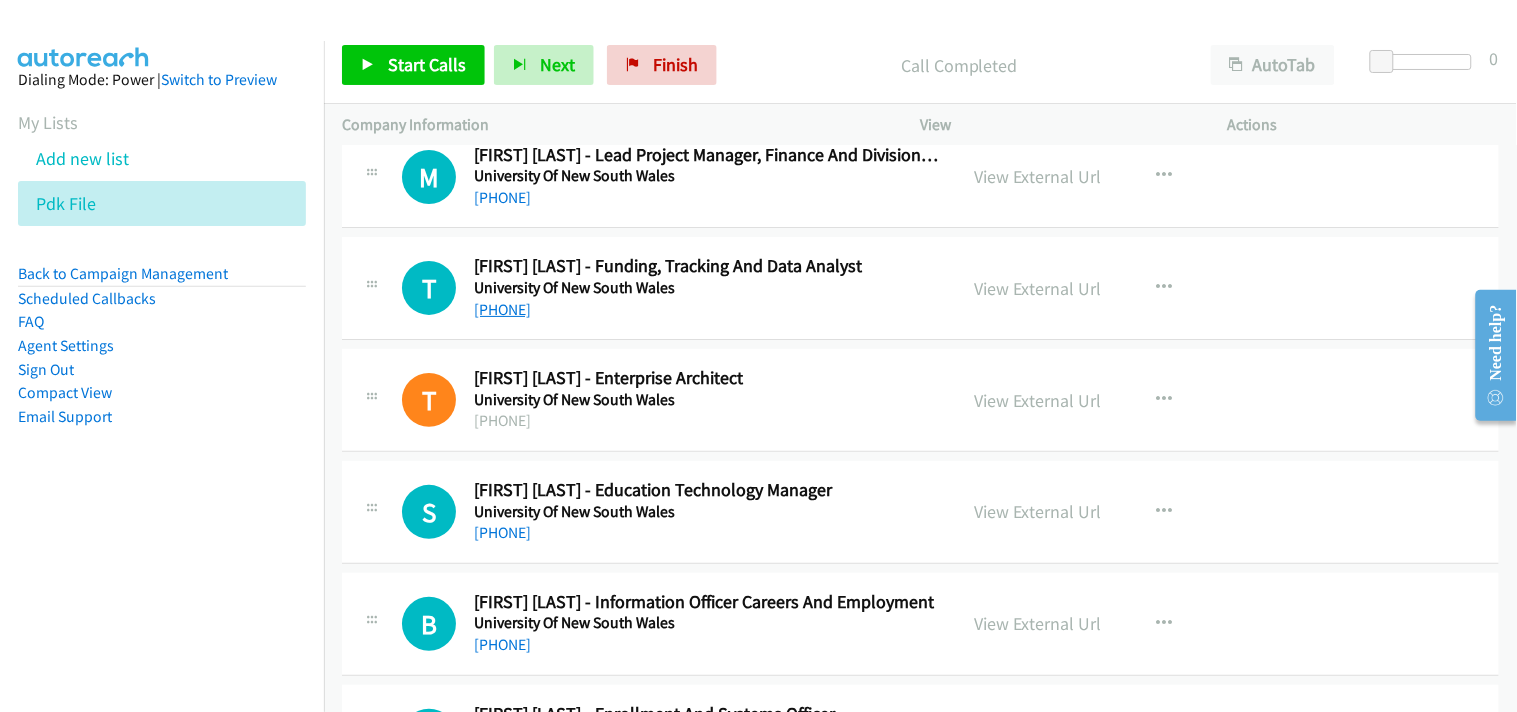 click on "+61 435 815 750" at bounding box center (502, 309) 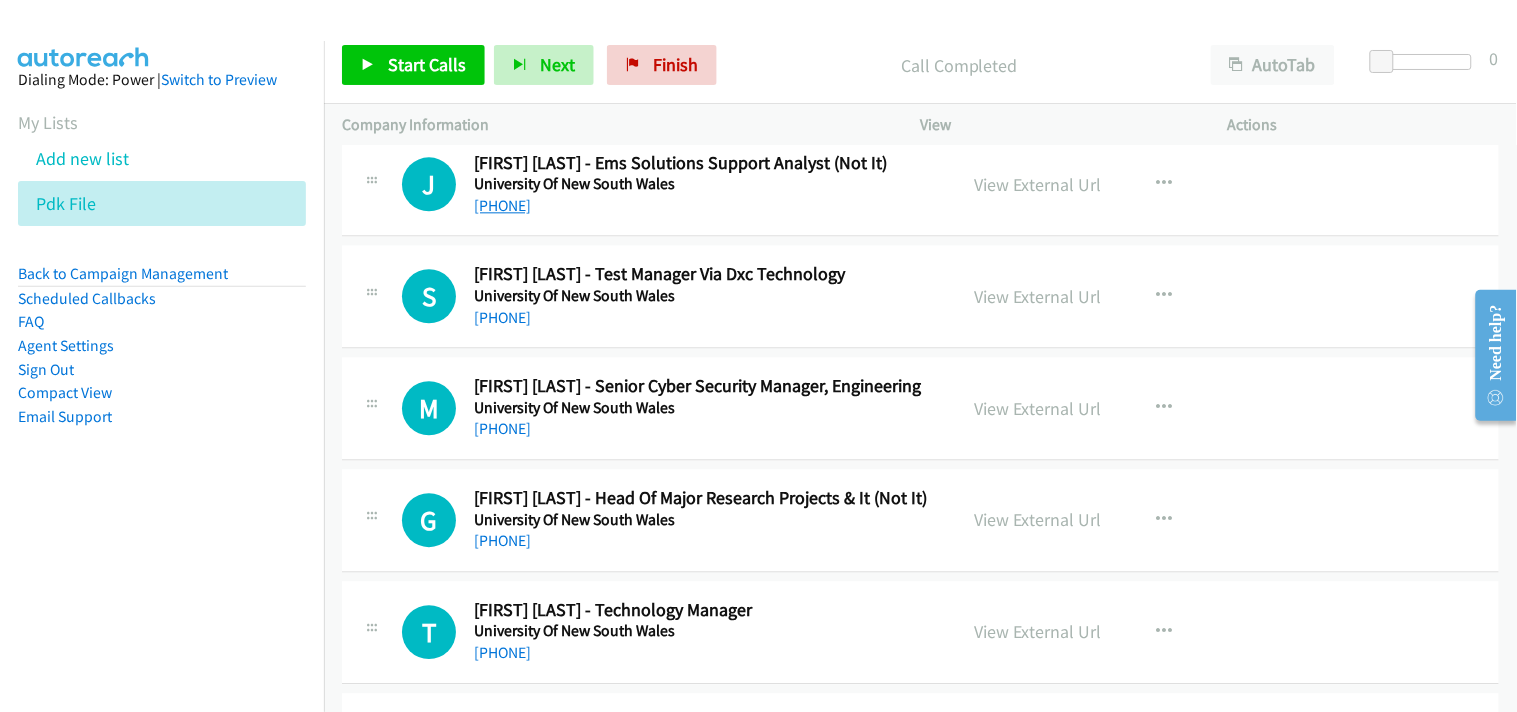 scroll, scrollTop: 15000, scrollLeft: 0, axis: vertical 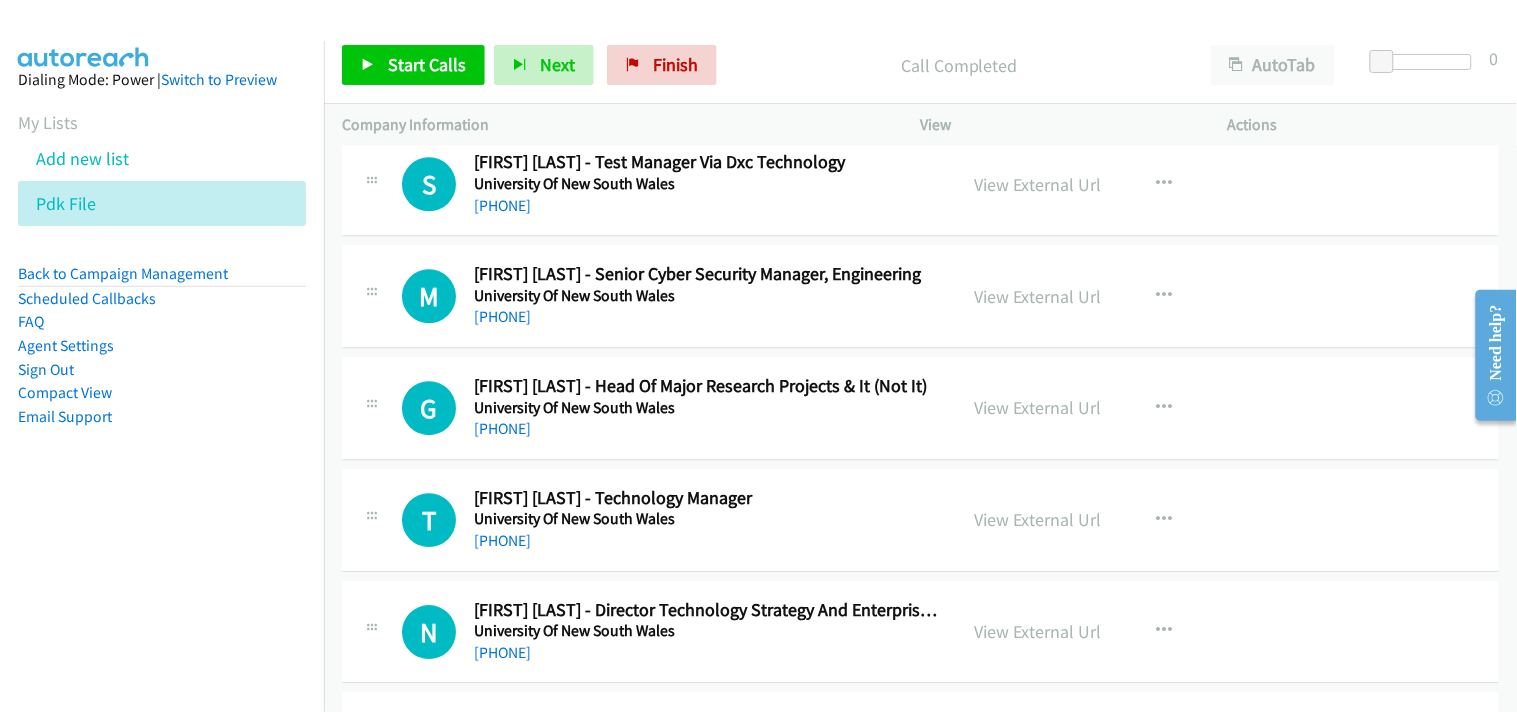 click on "+61 403 293 983" at bounding box center [502, 316] 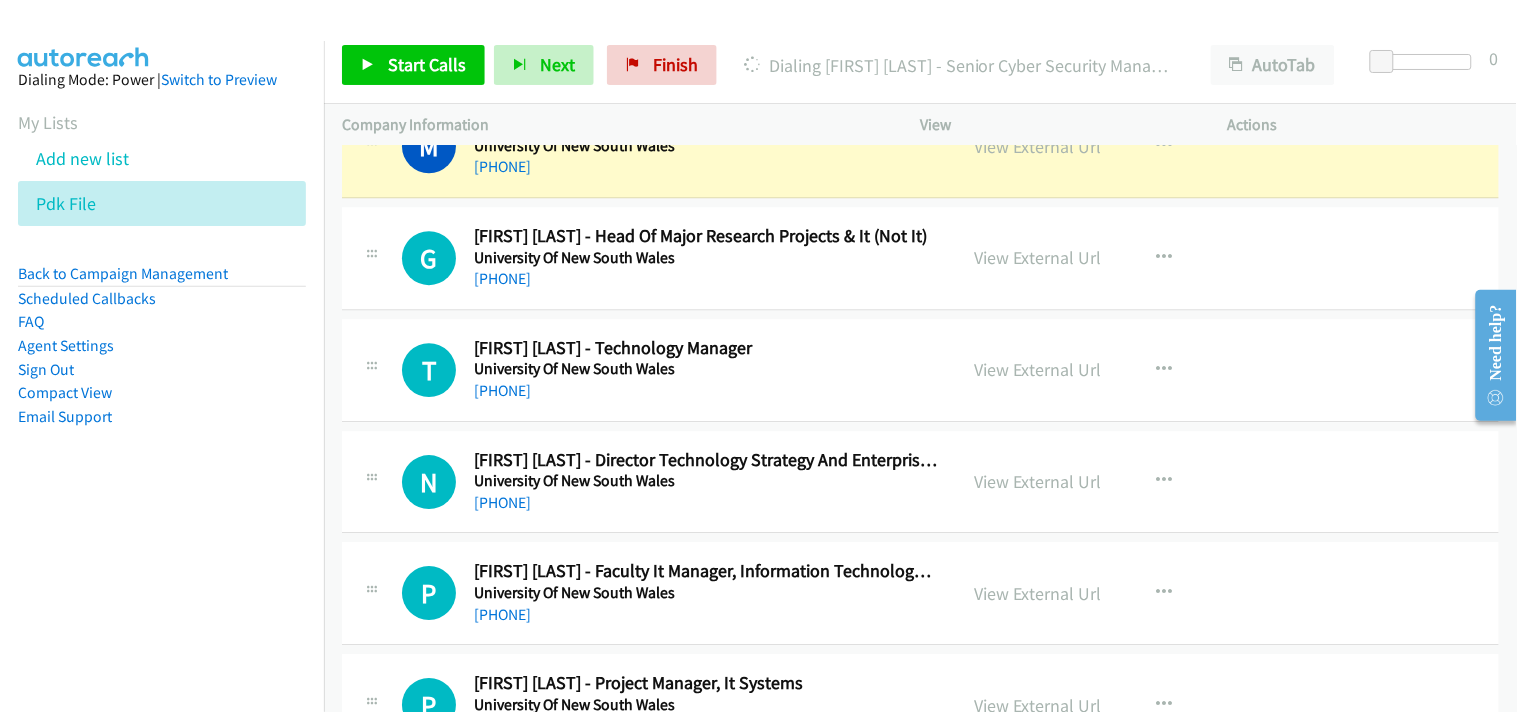 scroll, scrollTop: 15111, scrollLeft: 0, axis: vertical 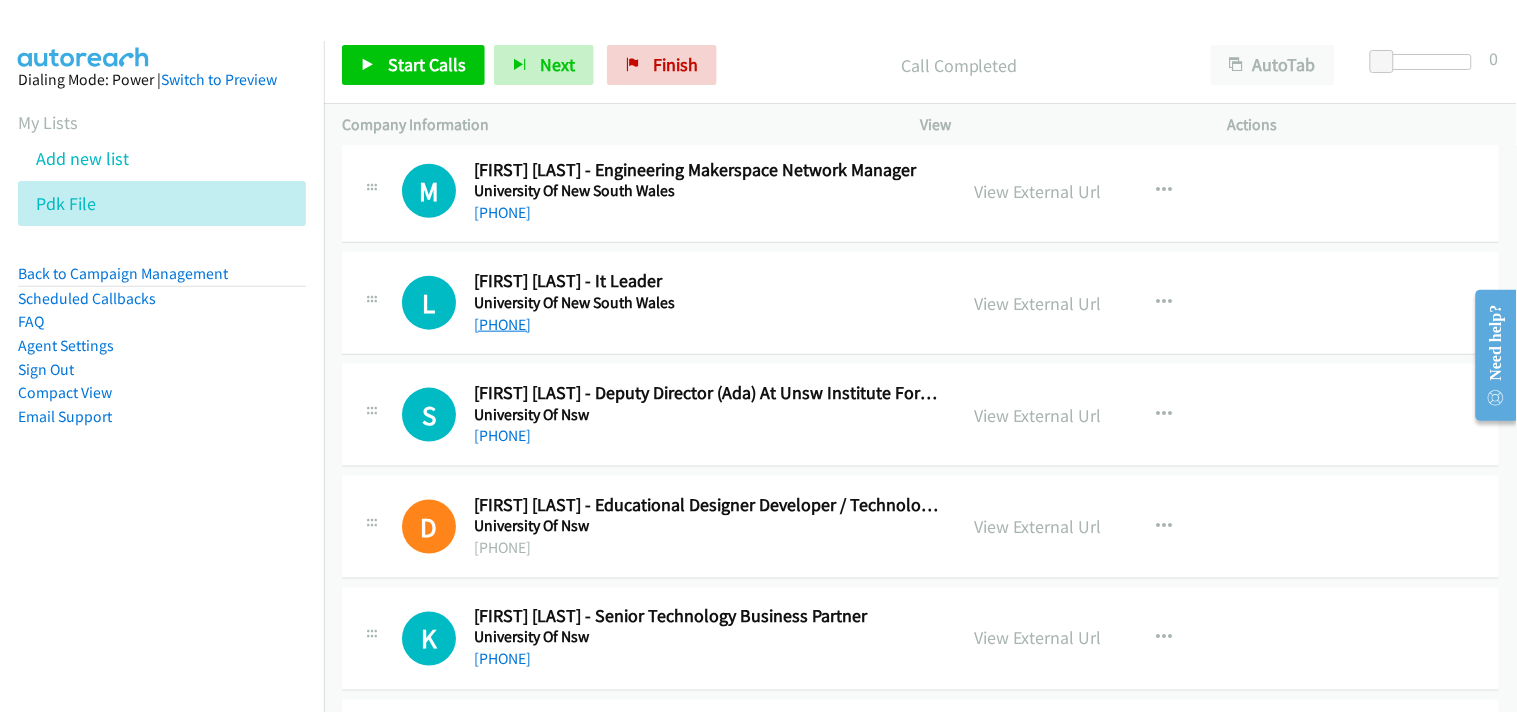 click on "+61 416 279 760" at bounding box center (502, 324) 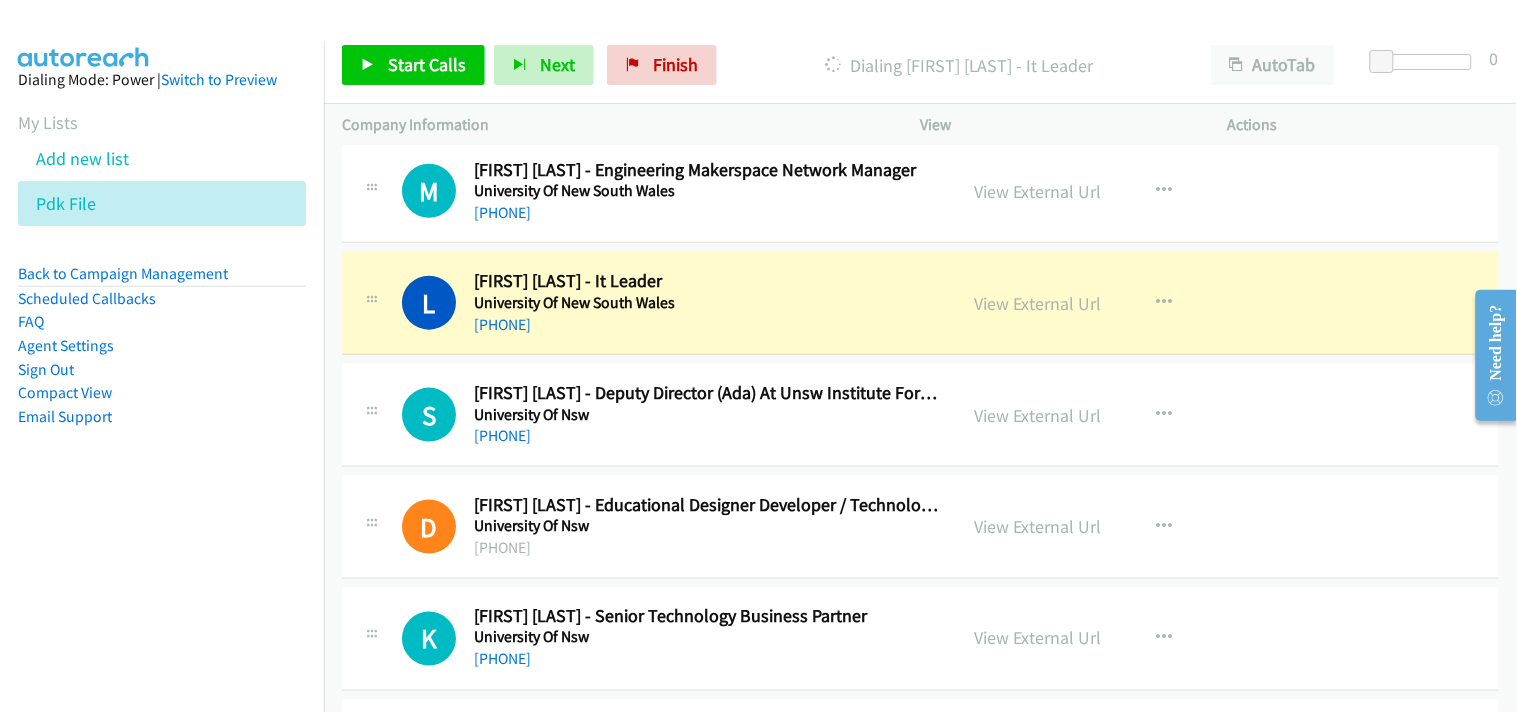 scroll, scrollTop: 16222, scrollLeft: 0, axis: vertical 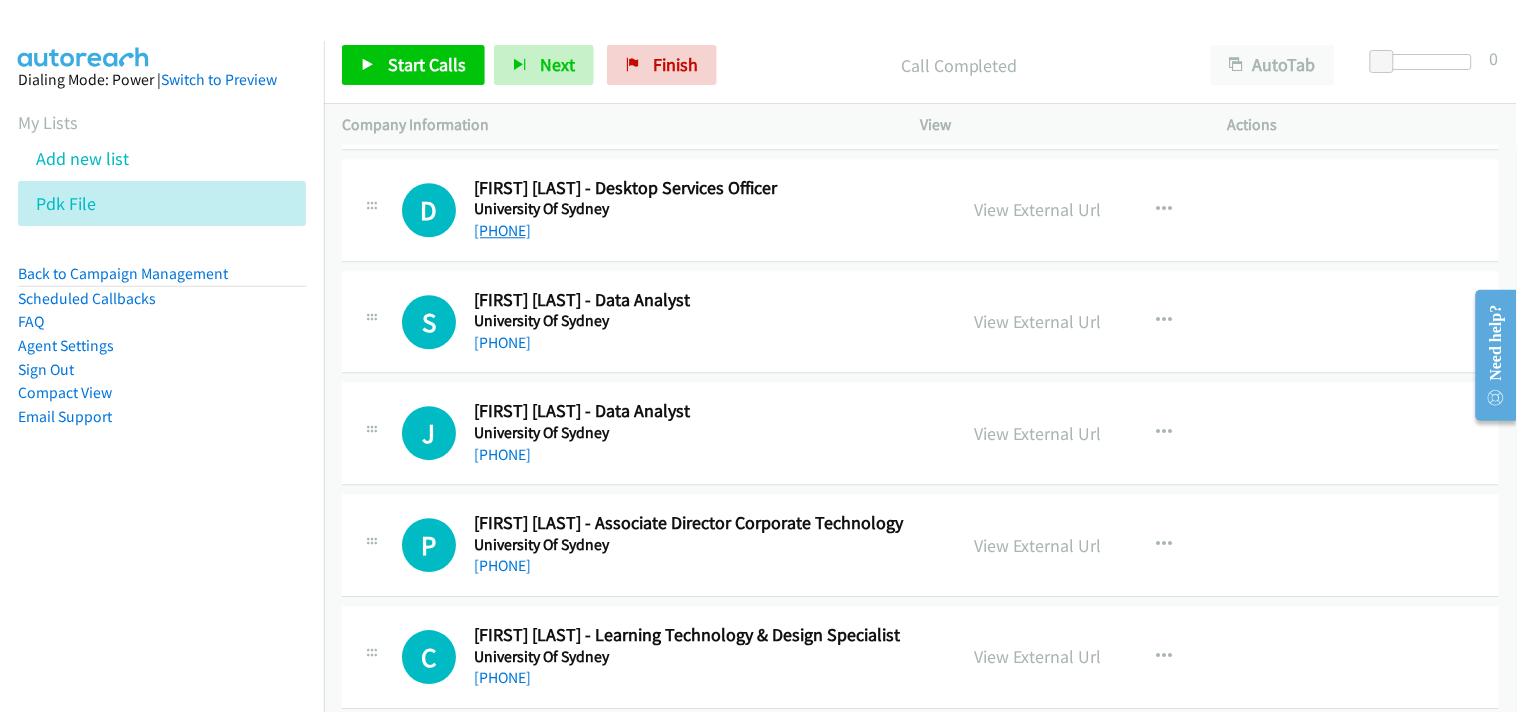 click on "+61 2 9036 5451" at bounding box center [502, 230] 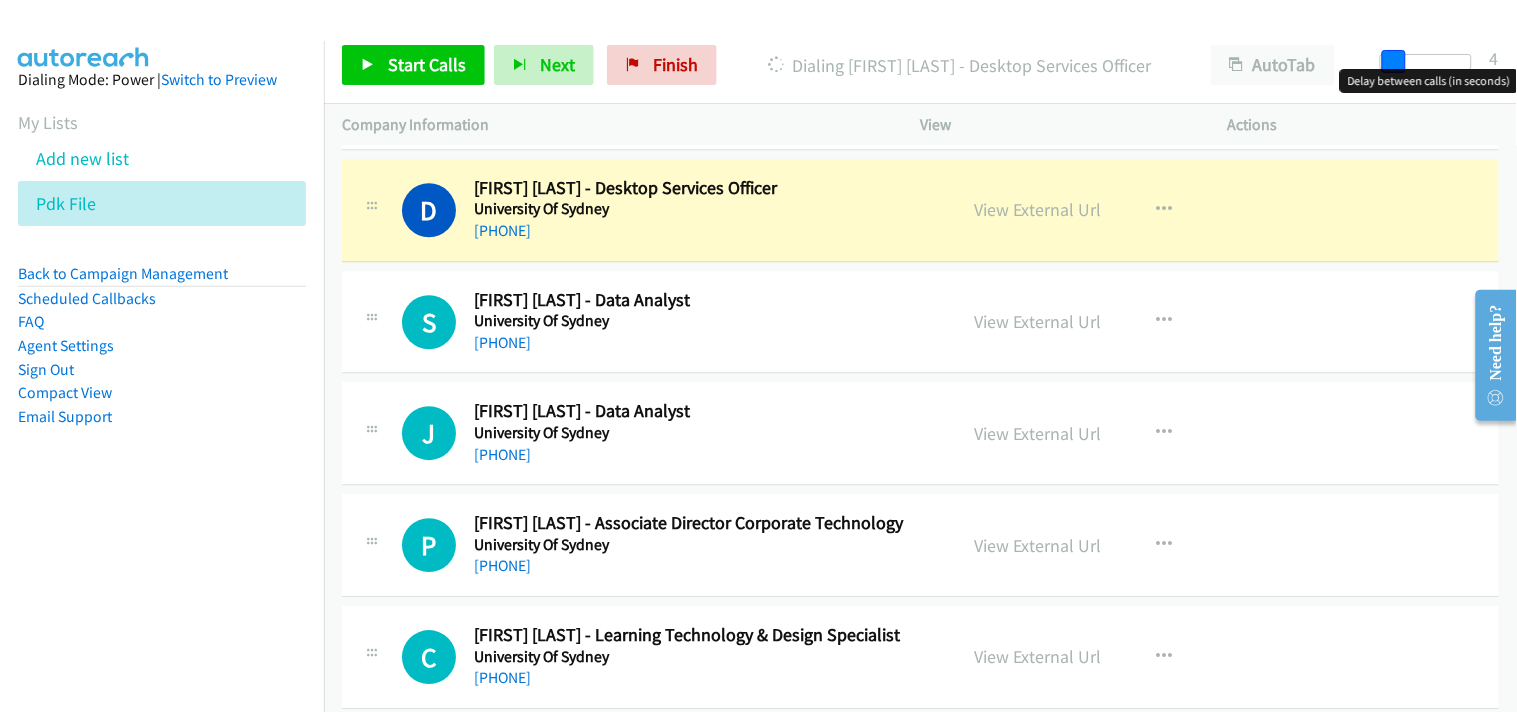 drag, startPoint x: 1385, startPoint y: 54, endPoint x: 1397, endPoint y: 53, distance: 12.0415945 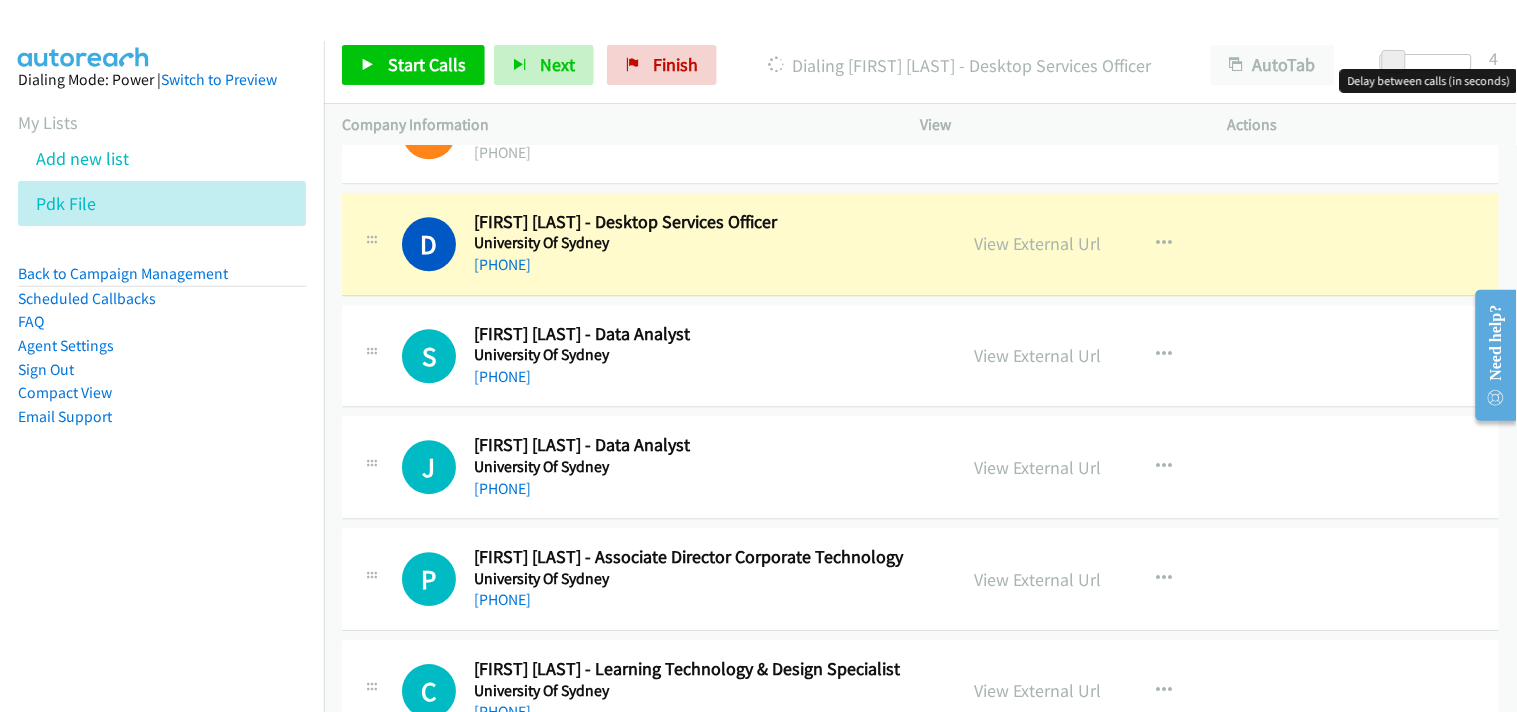 scroll, scrollTop: 18888, scrollLeft: 0, axis: vertical 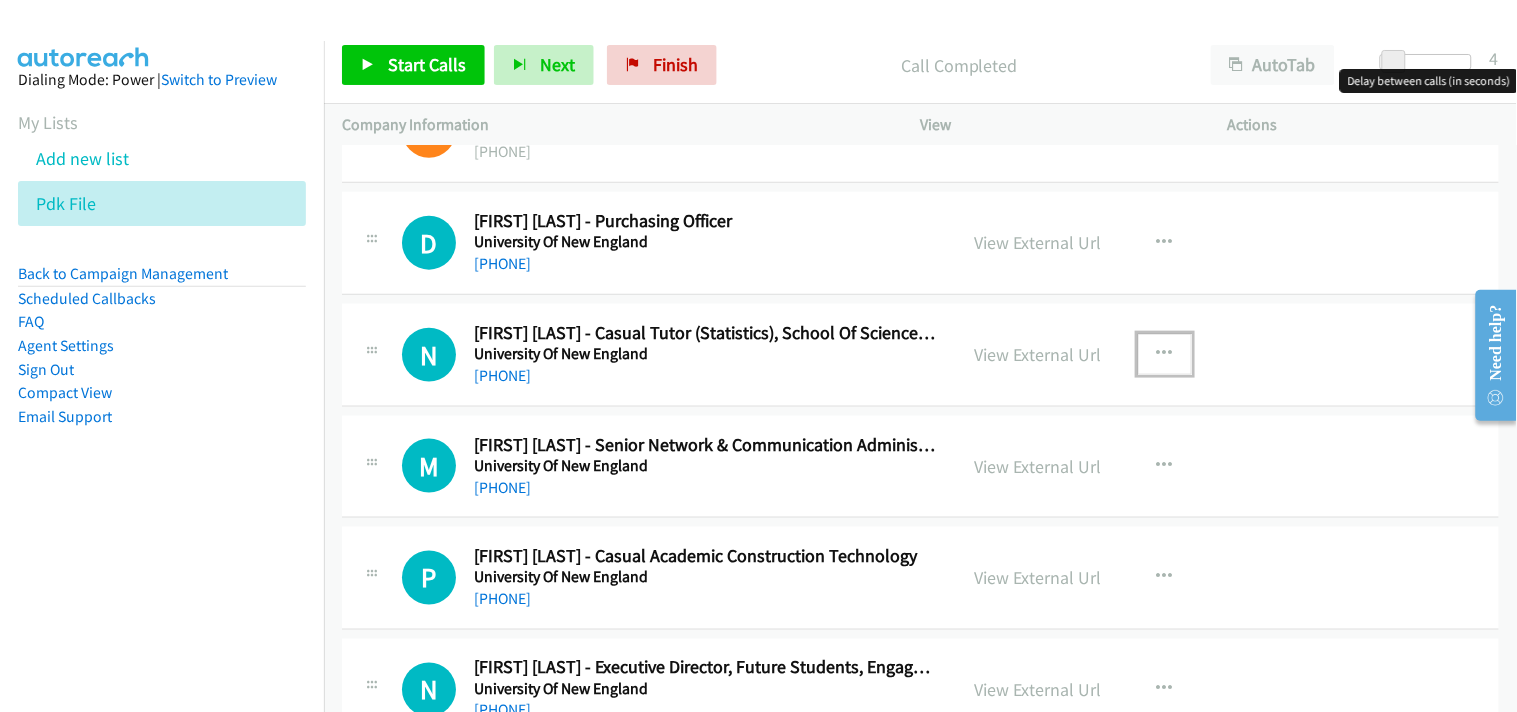 click at bounding box center [1165, 354] 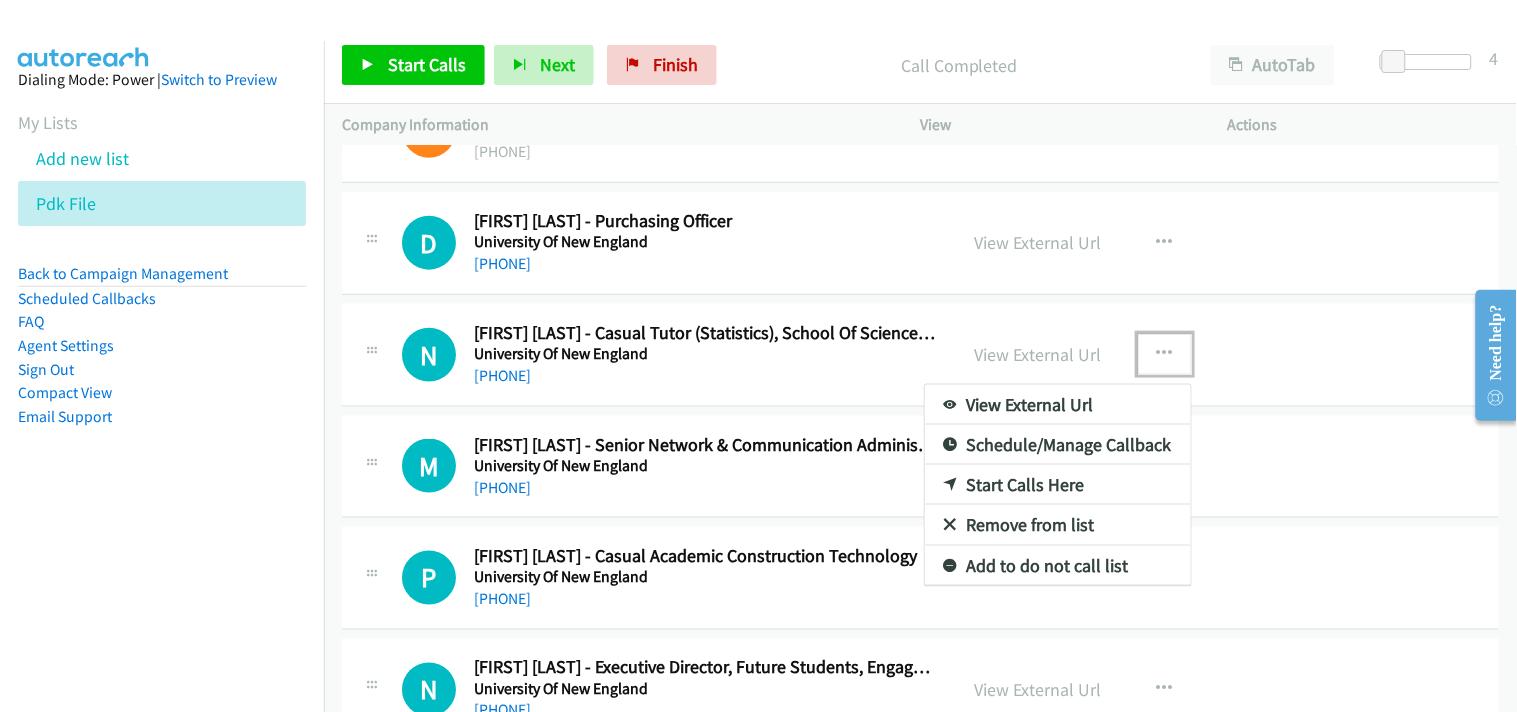 click on "Start Calls Here" at bounding box center [1058, 485] 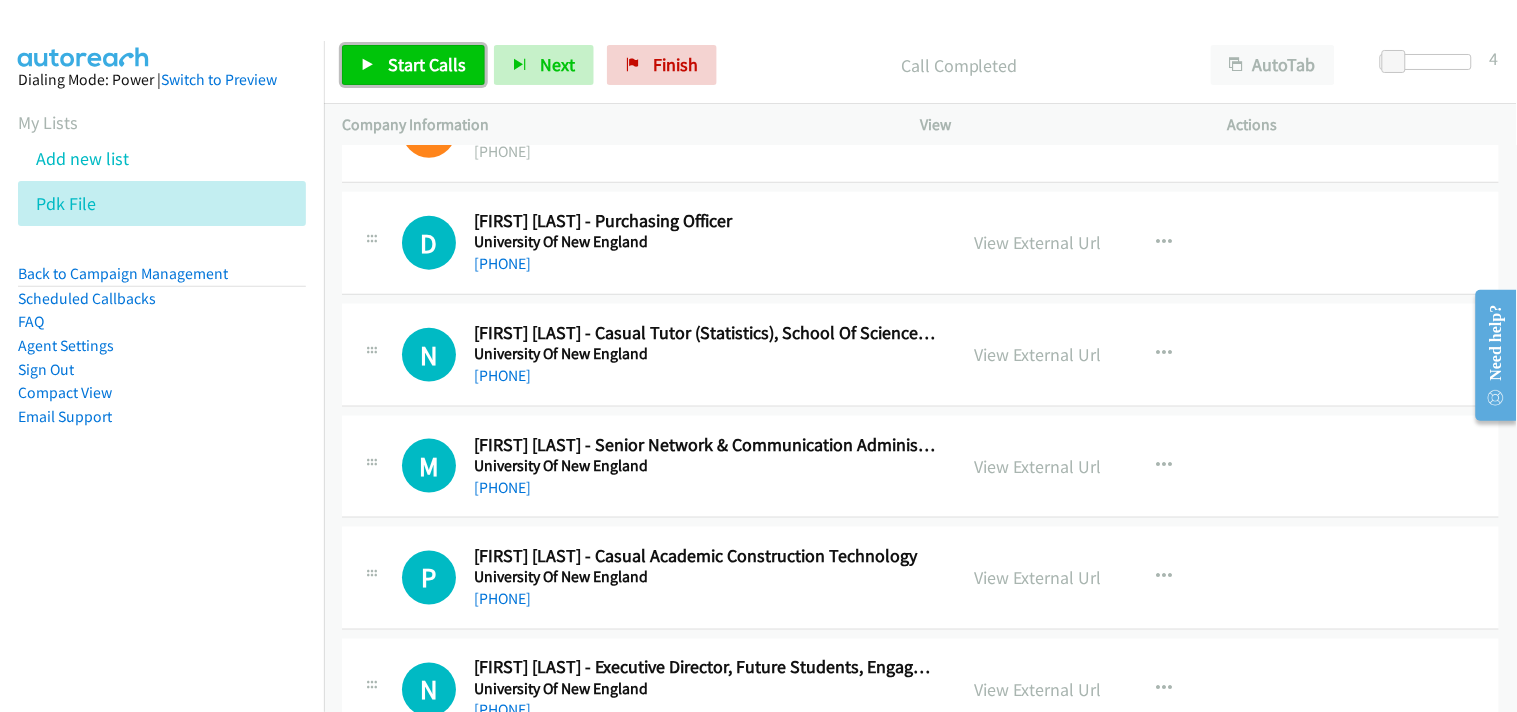 click on "Start Calls" at bounding box center [413, 65] 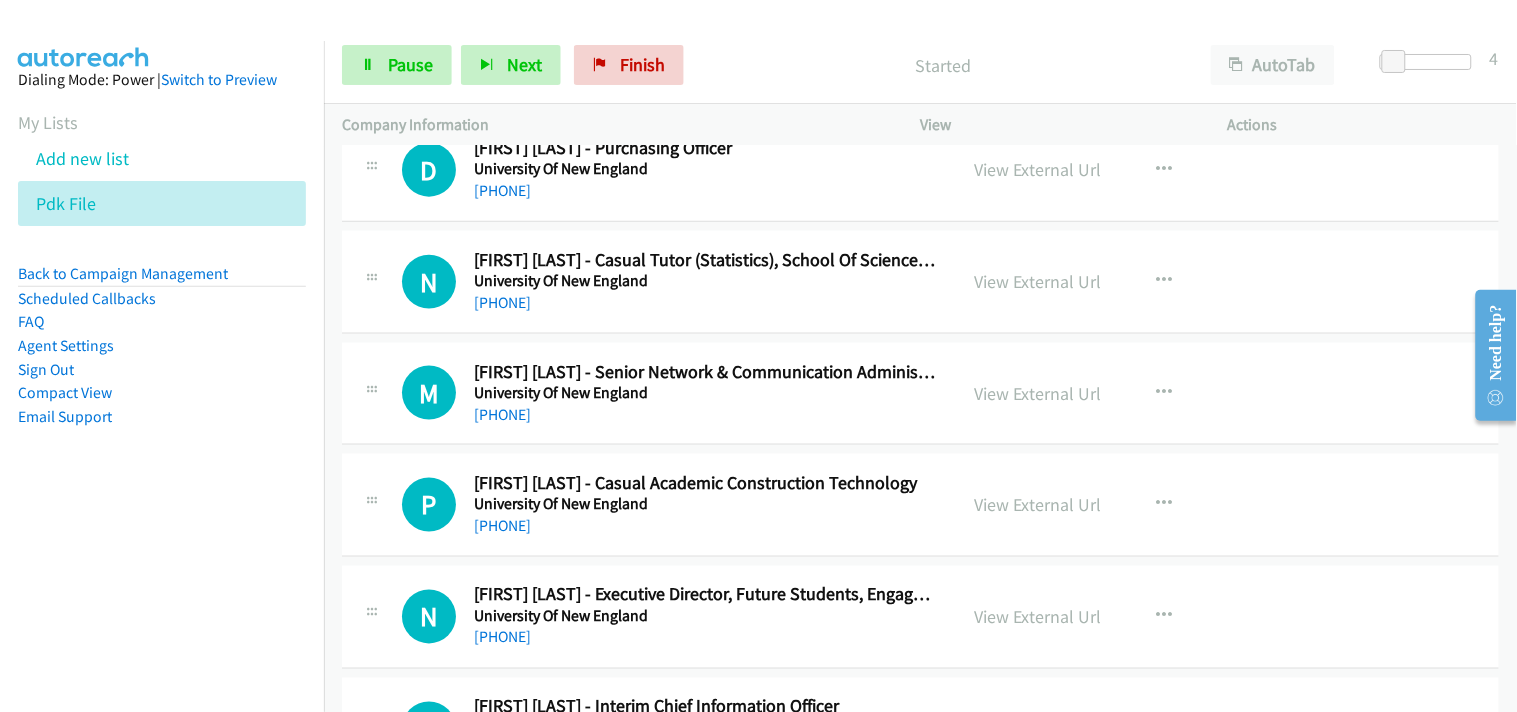 scroll, scrollTop: 12370, scrollLeft: 0, axis: vertical 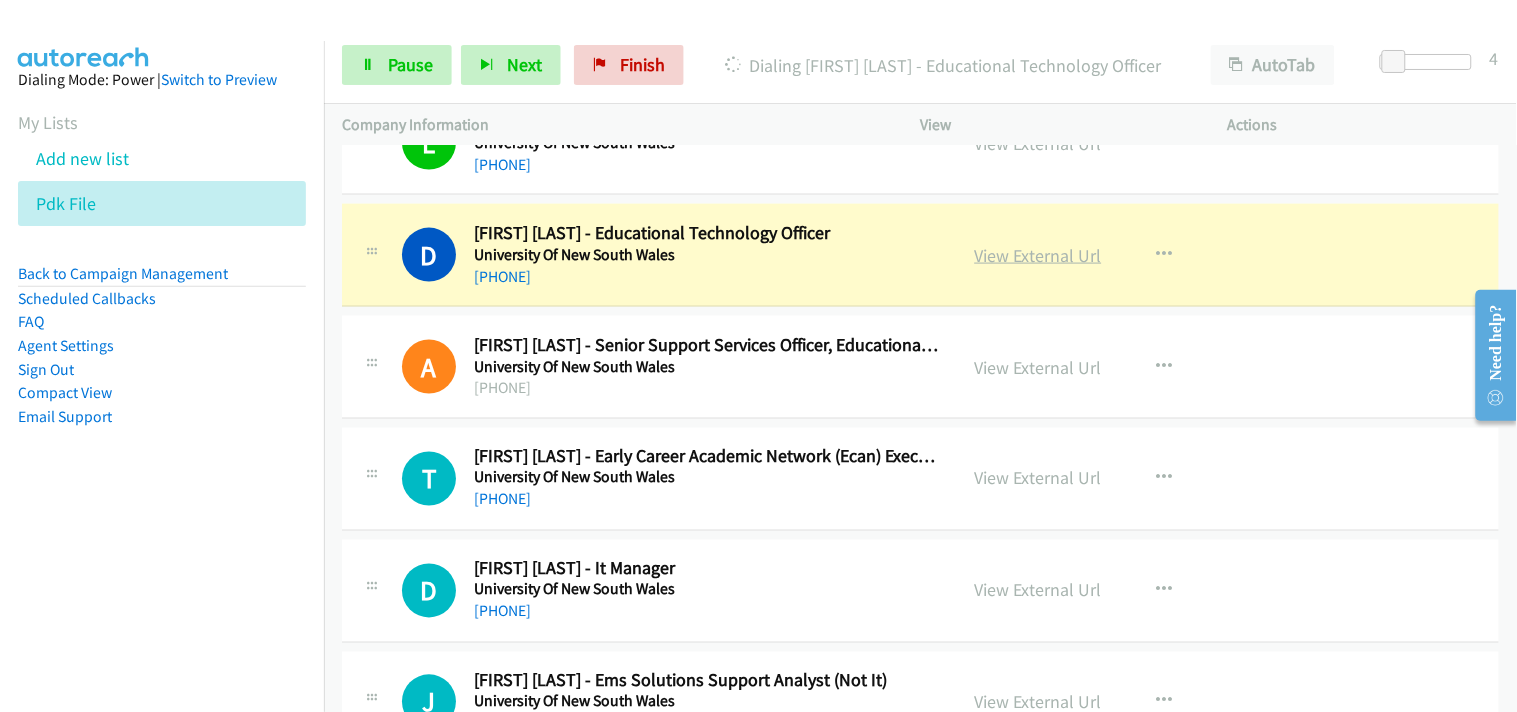click on "View External Url" at bounding box center (1038, 255) 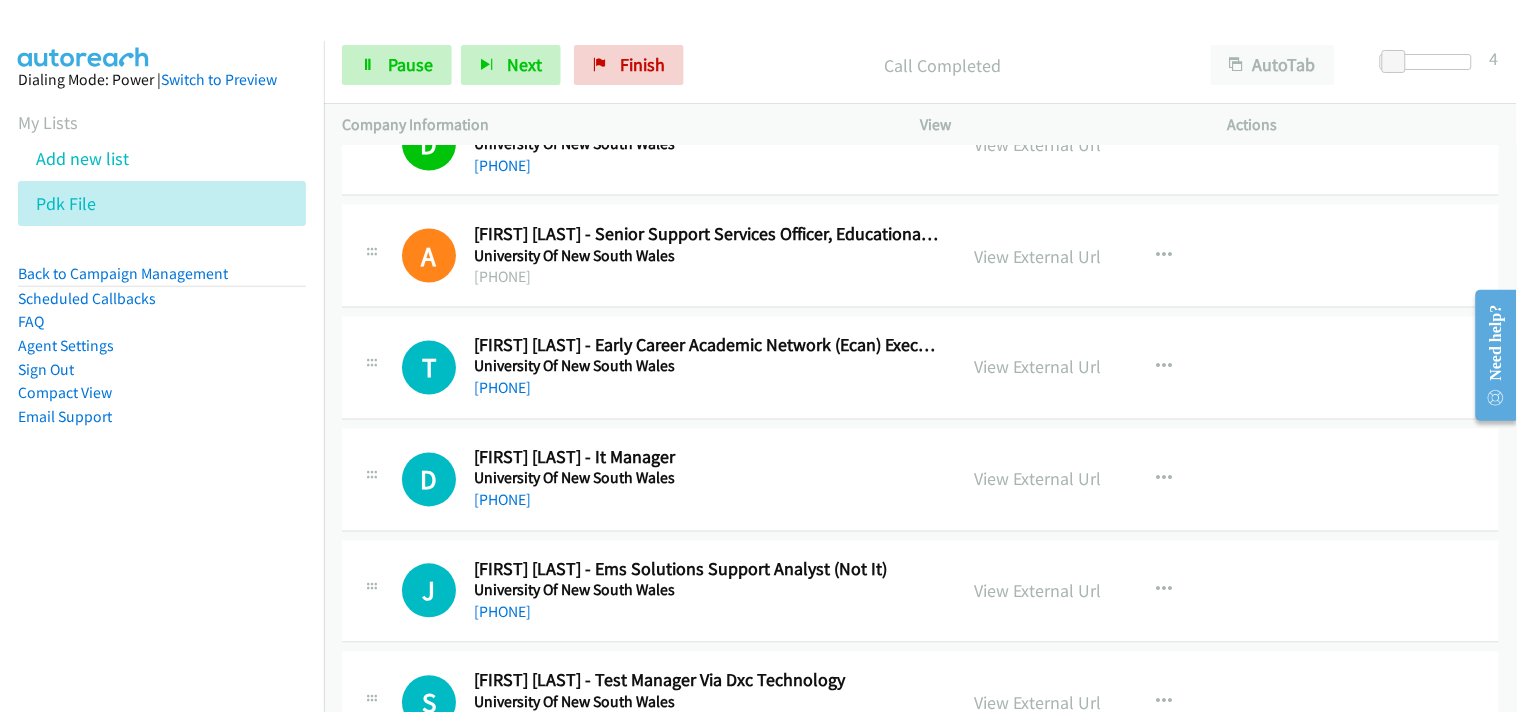 scroll, scrollTop: 14555, scrollLeft: 0, axis: vertical 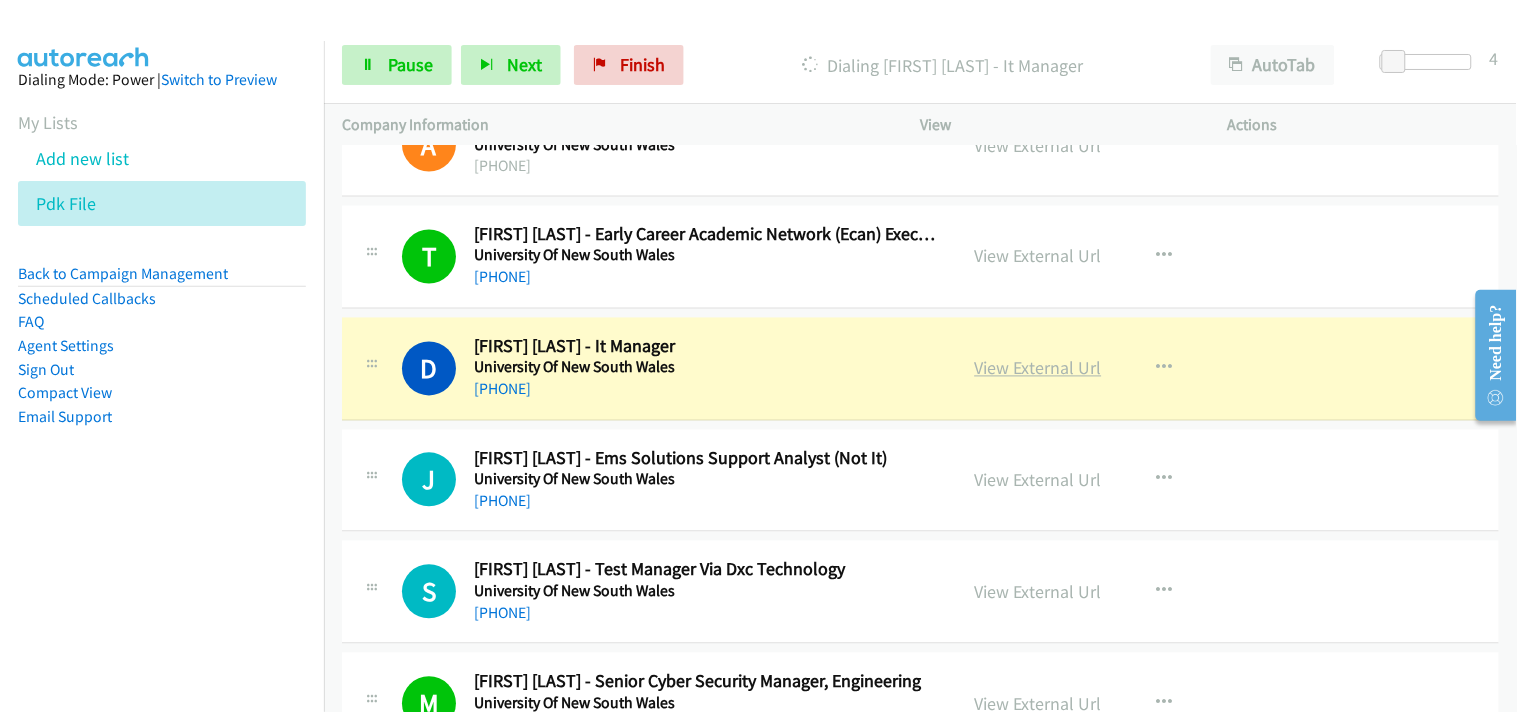 click on "View External Url" at bounding box center (1038, 368) 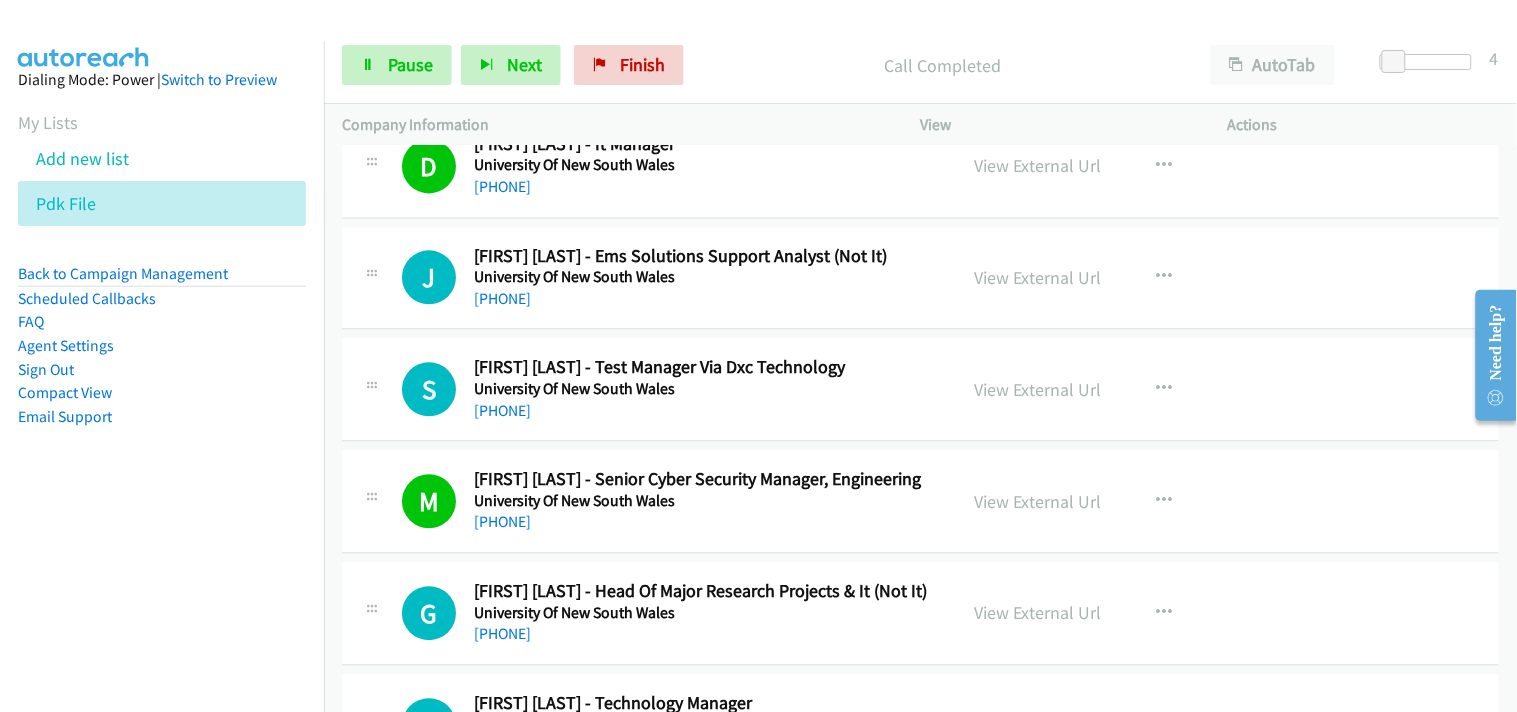scroll, scrollTop: 14814, scrollLeft: 0, axis: vertical 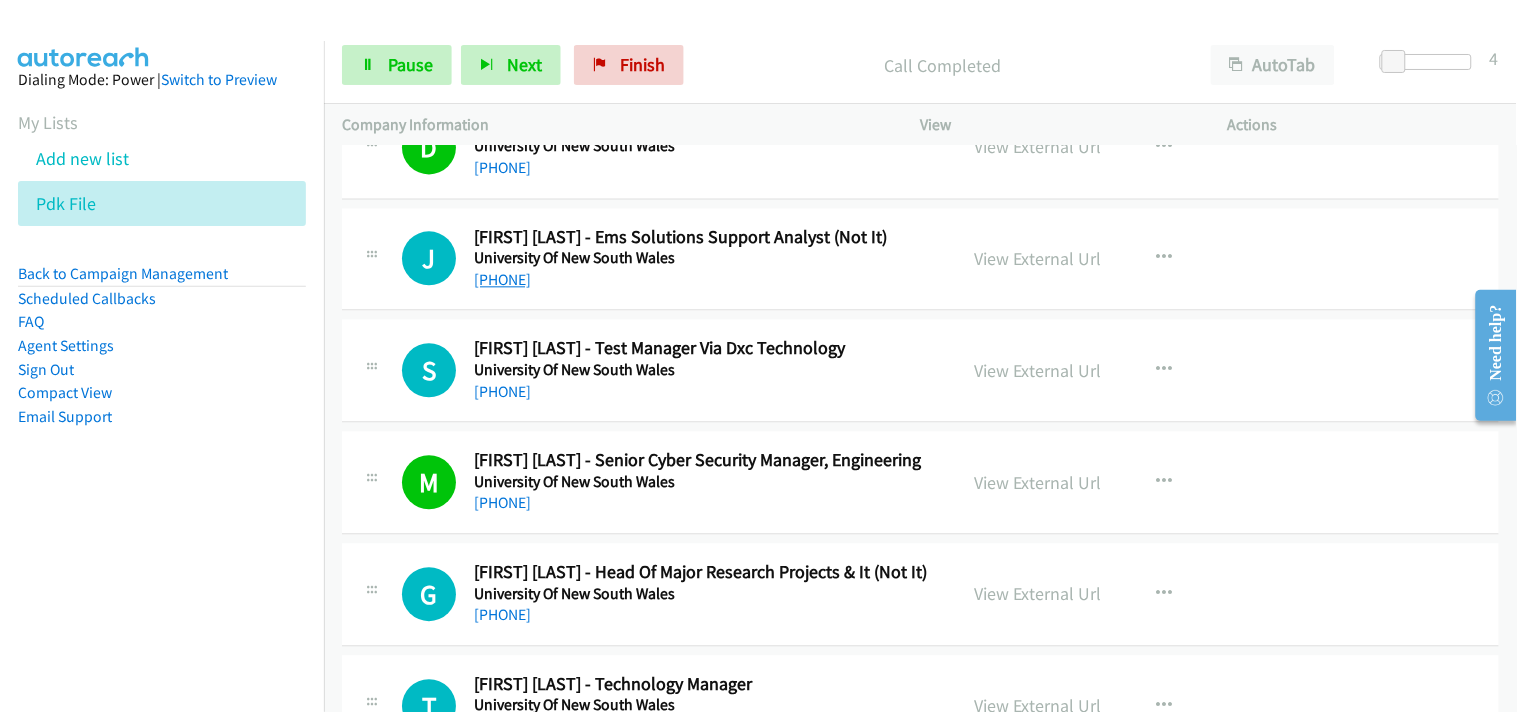 click on "+61 2 9065 3915" at bounding box center (502, 279) 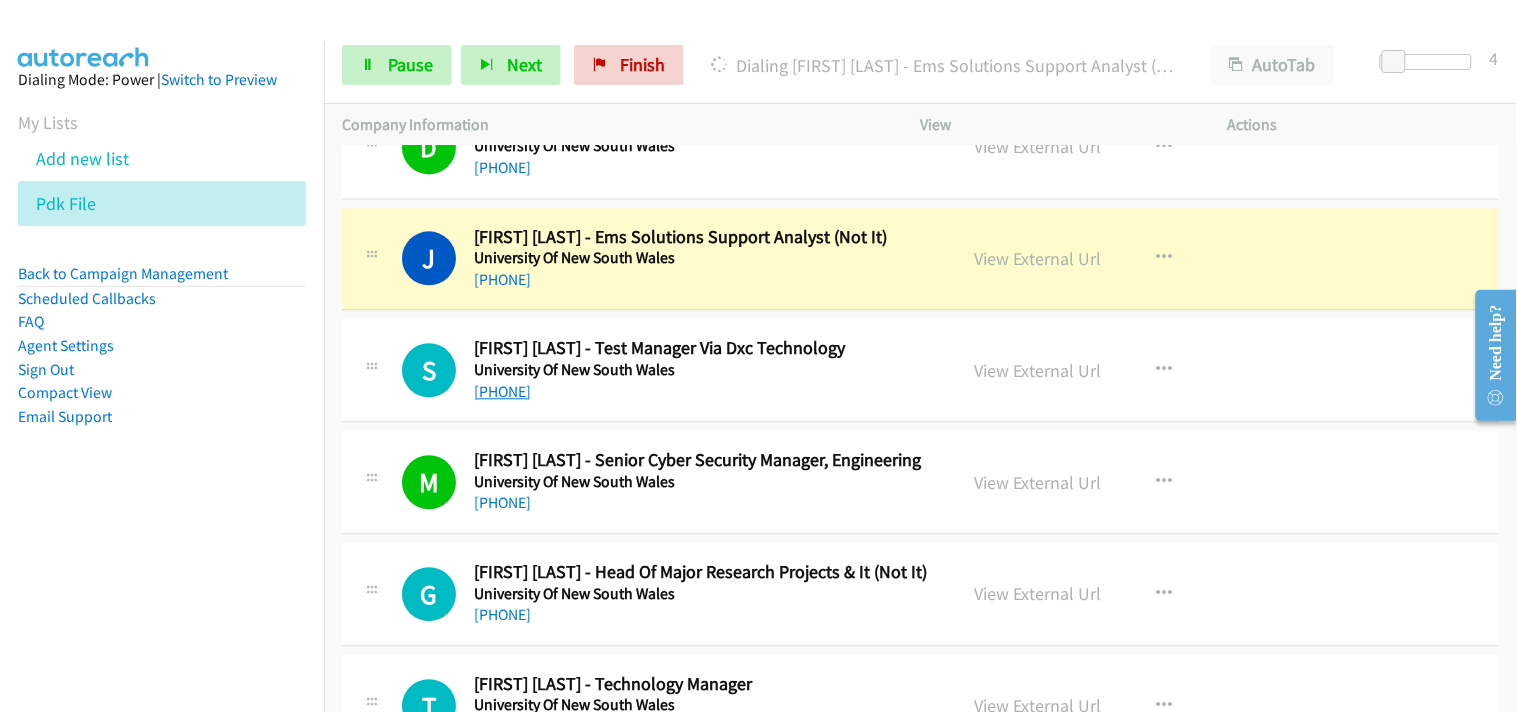 click on "+61 406 847 836" at bounding box center [502, 391] 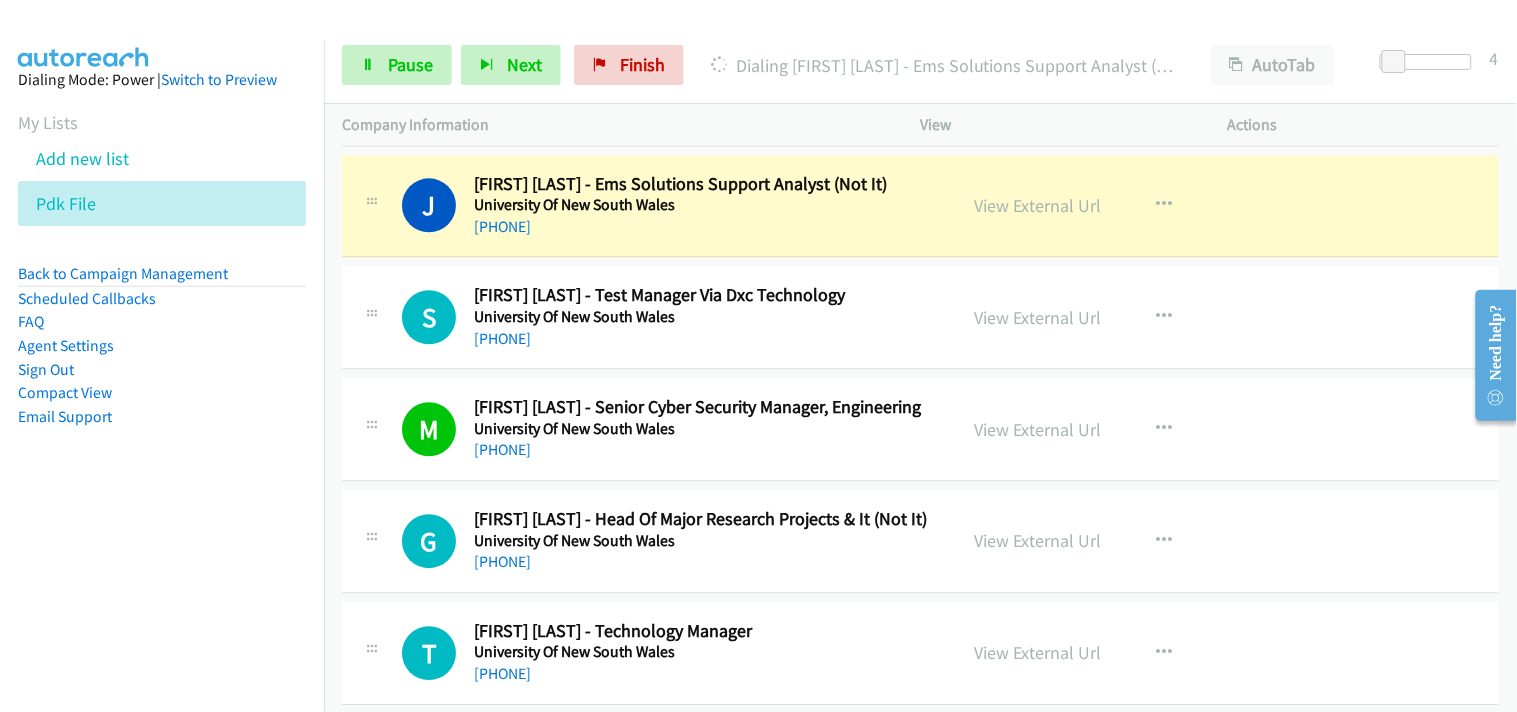 scroll, scrollTop: 14814, scrollLeft: 0, axis: vertical 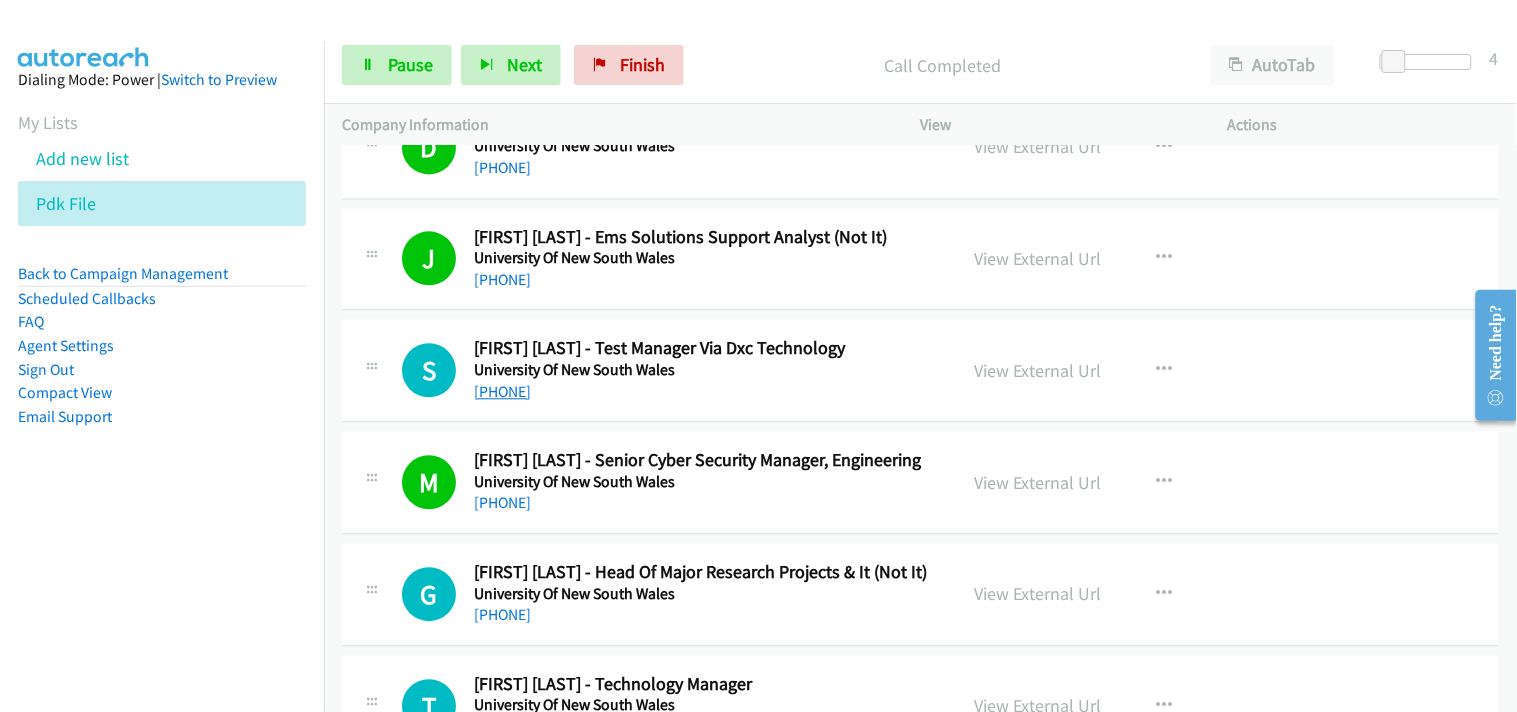 click on "+61 406 847 836" at bounding box center [502, 391] 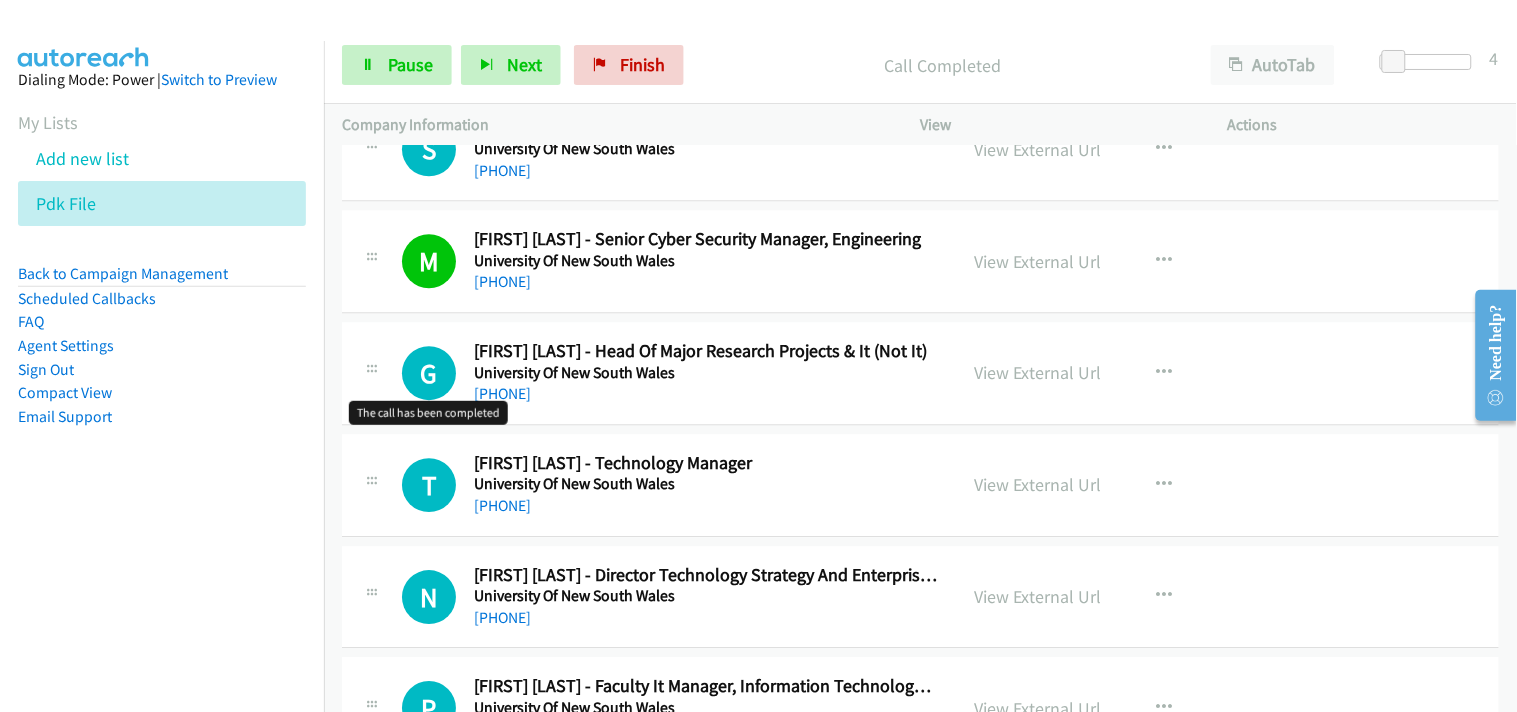 scroll, scrollTop: 15036, scrollLeft: 0, axis: vertical 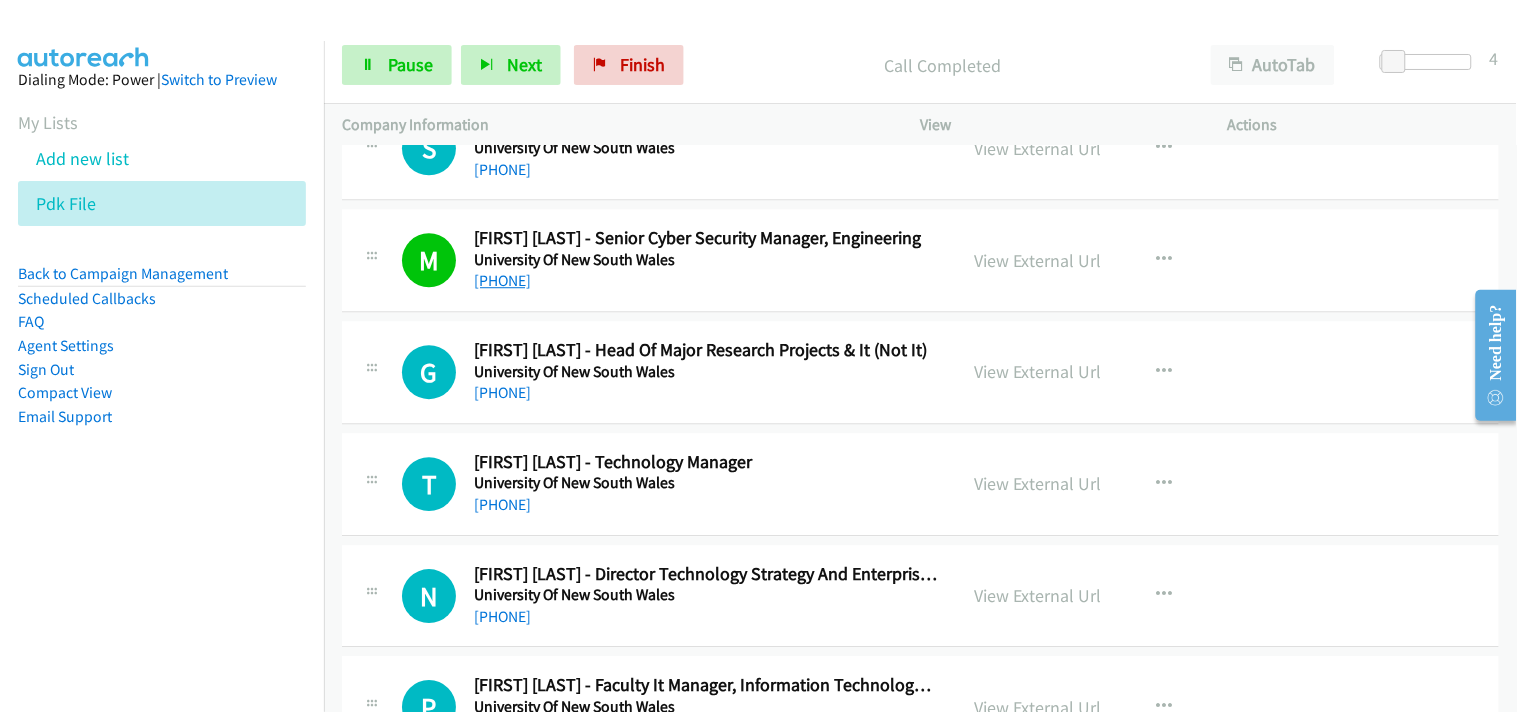 click on "+61 403 293 983" at bounding box center (502, 280) 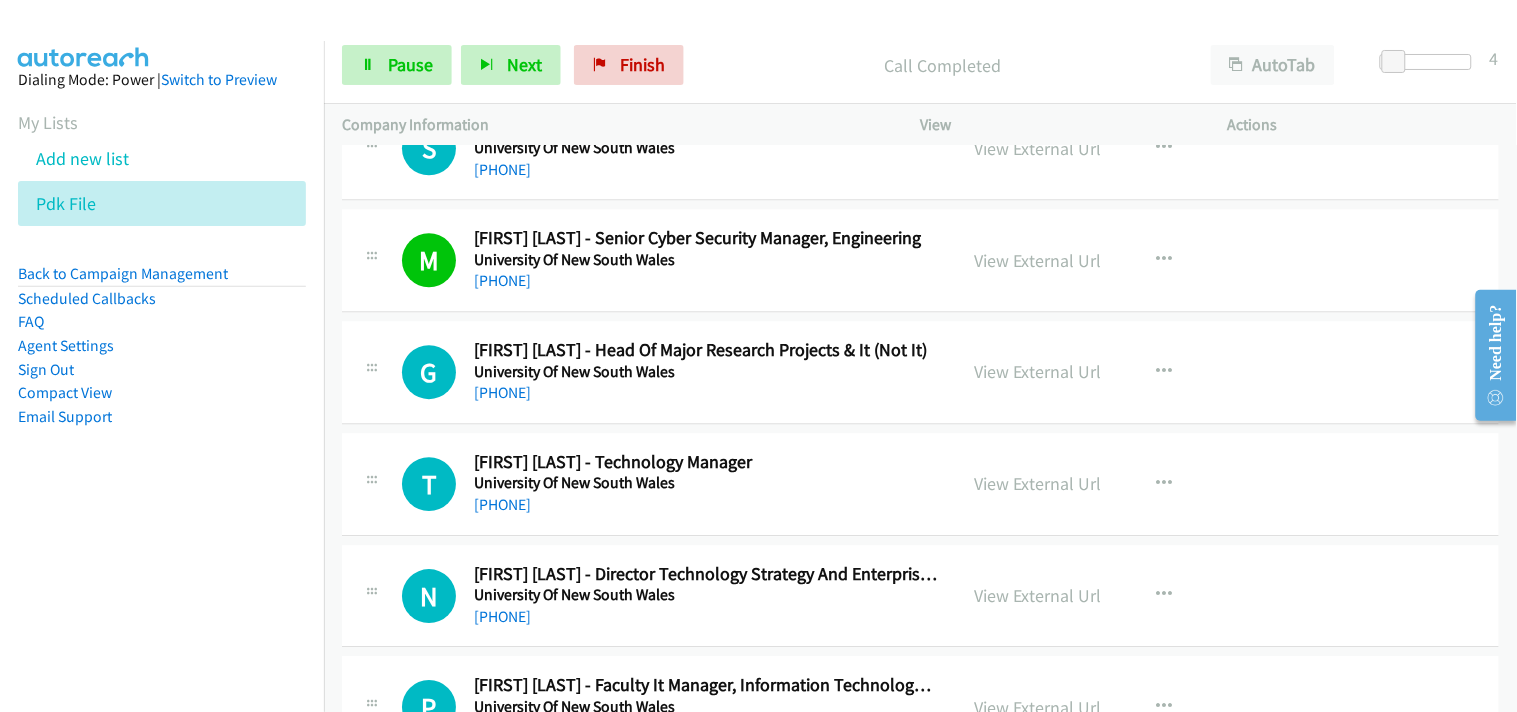 scroll, scrollTop: 15147, scrollLeft: 0, axis: vertical 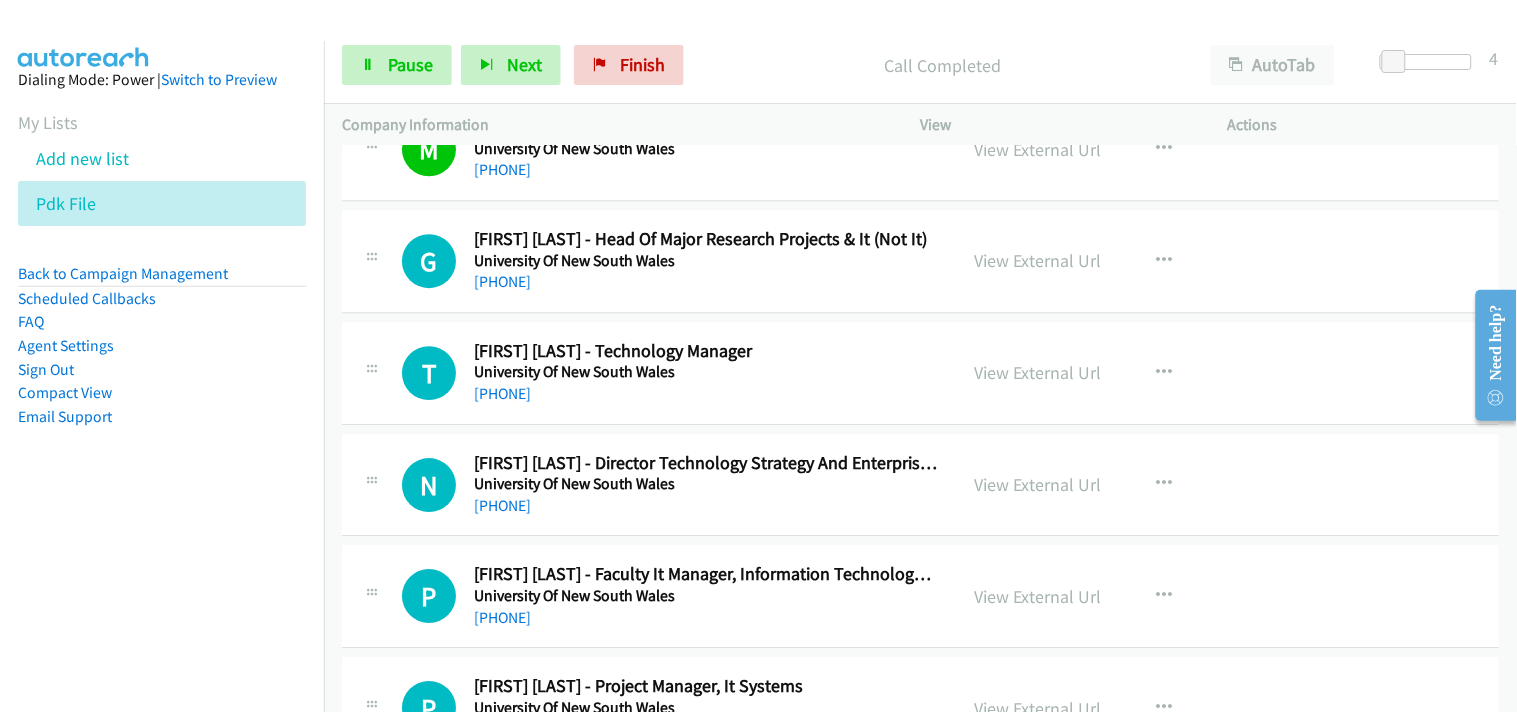 click on "+61 2 8237 0139" at bounding box center [706, 394] 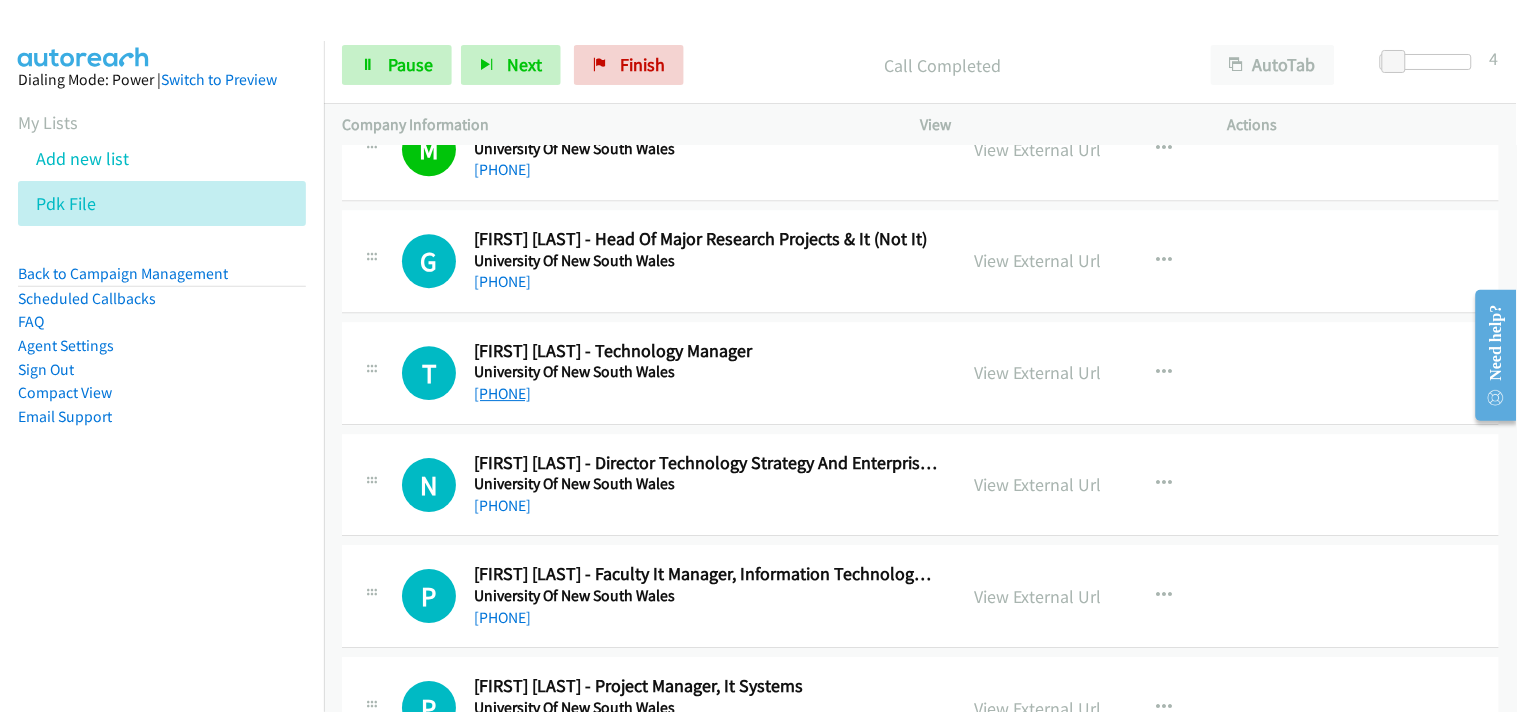 click on "+61 2 8237 0139" at bounding box center (502, 393) 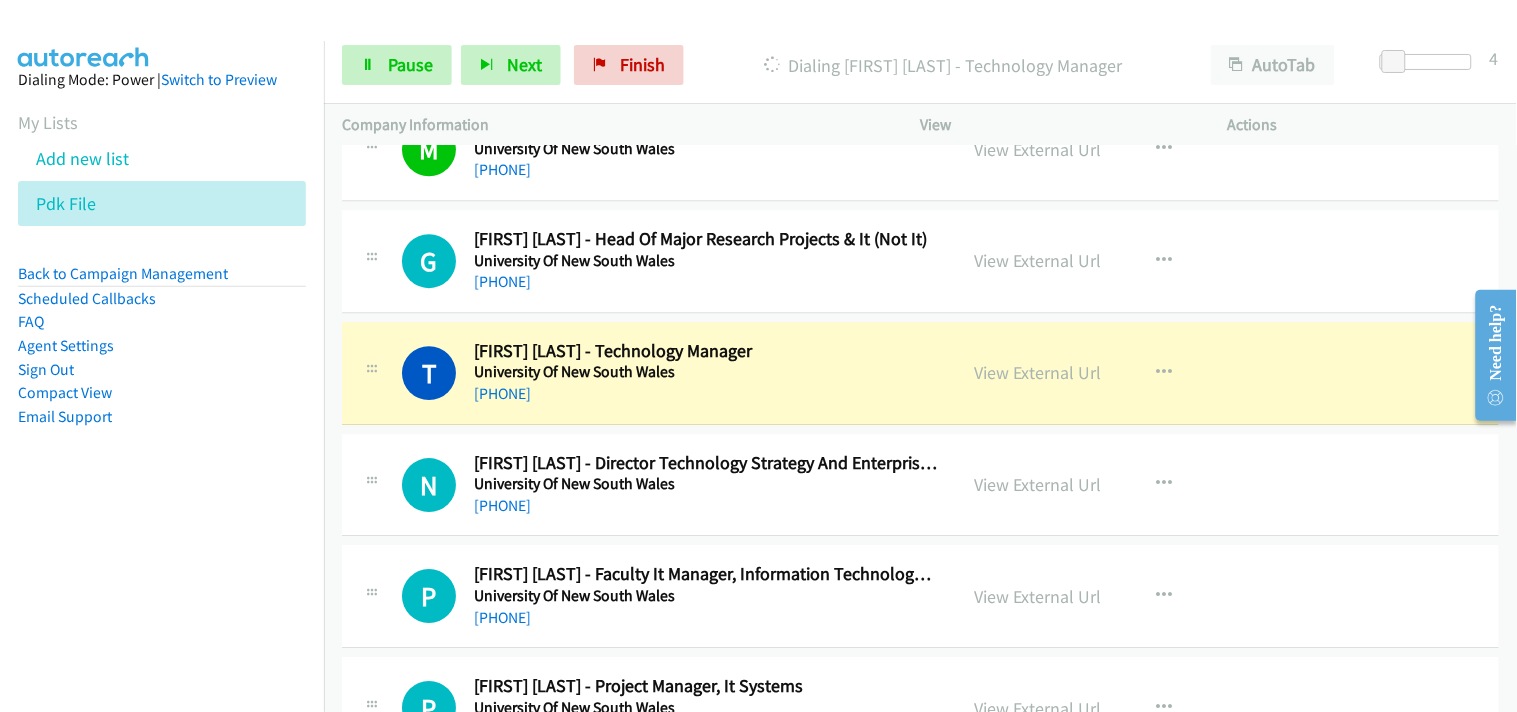 click on "Start Calls
Pause
Next
Finish
Dialing Tram Teh - Technology Manager
AutoTab
AutoTab
4" at bounding box center (920, 65) 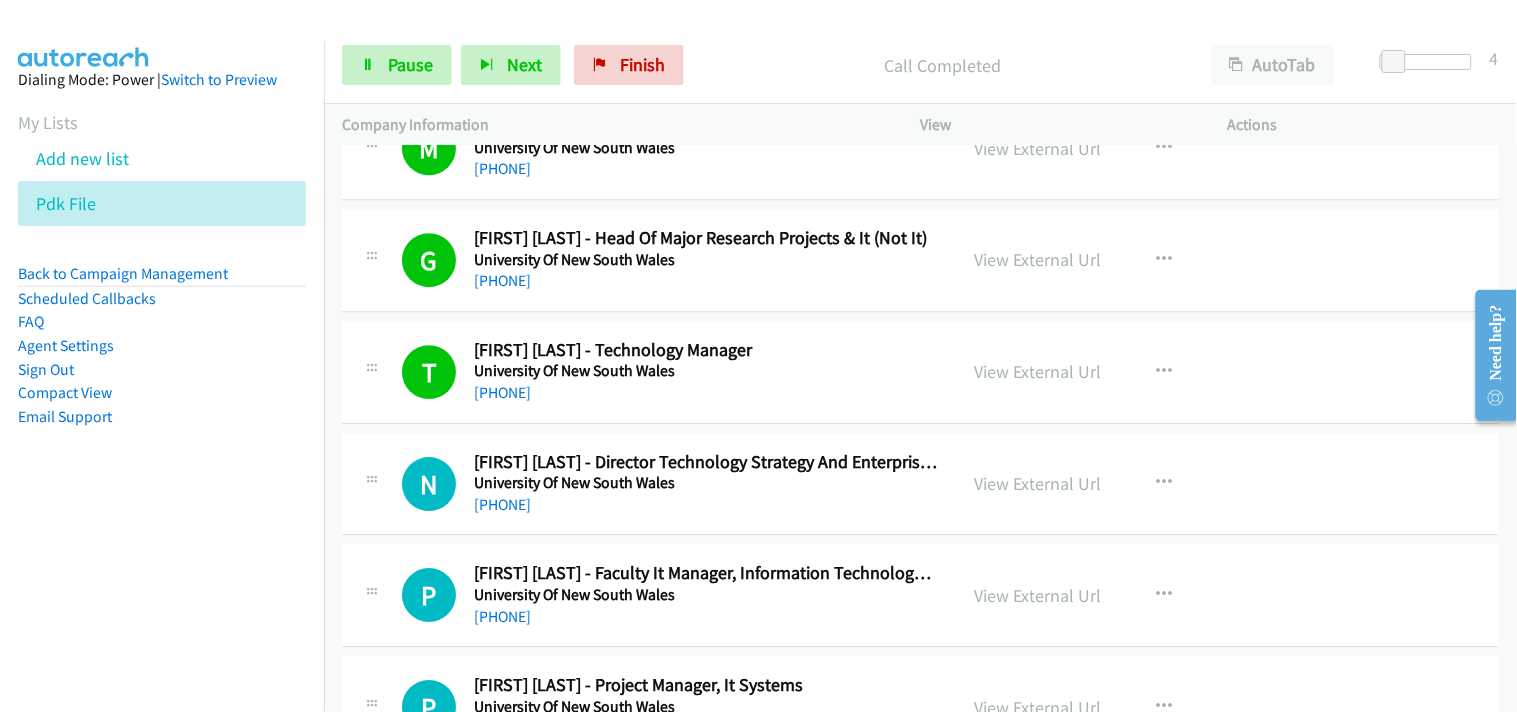 scroll, scrollTop: 15147, scrollLeft: 0, axis: vertical 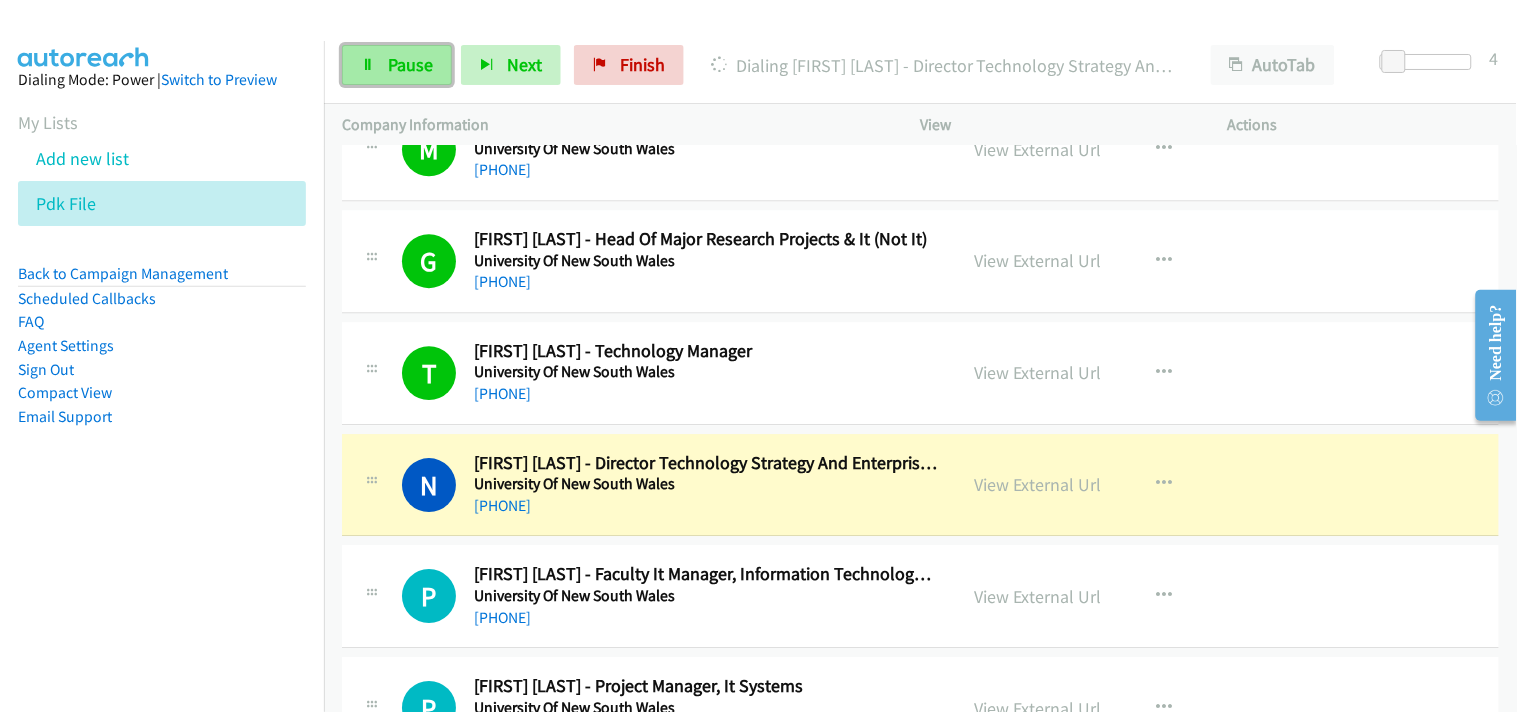 click on "Pause" at bounding box center [397, 65] 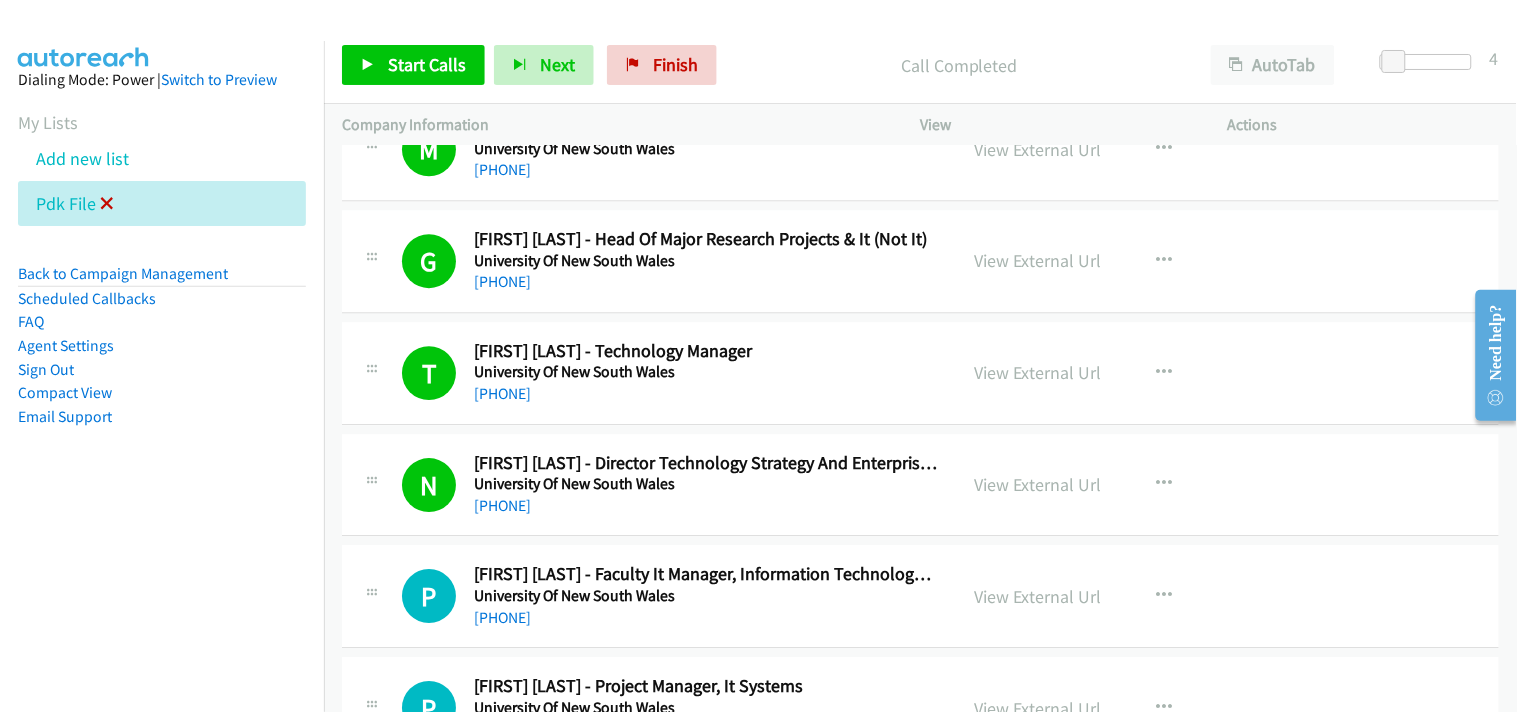 click at bounding box center (107, 205) 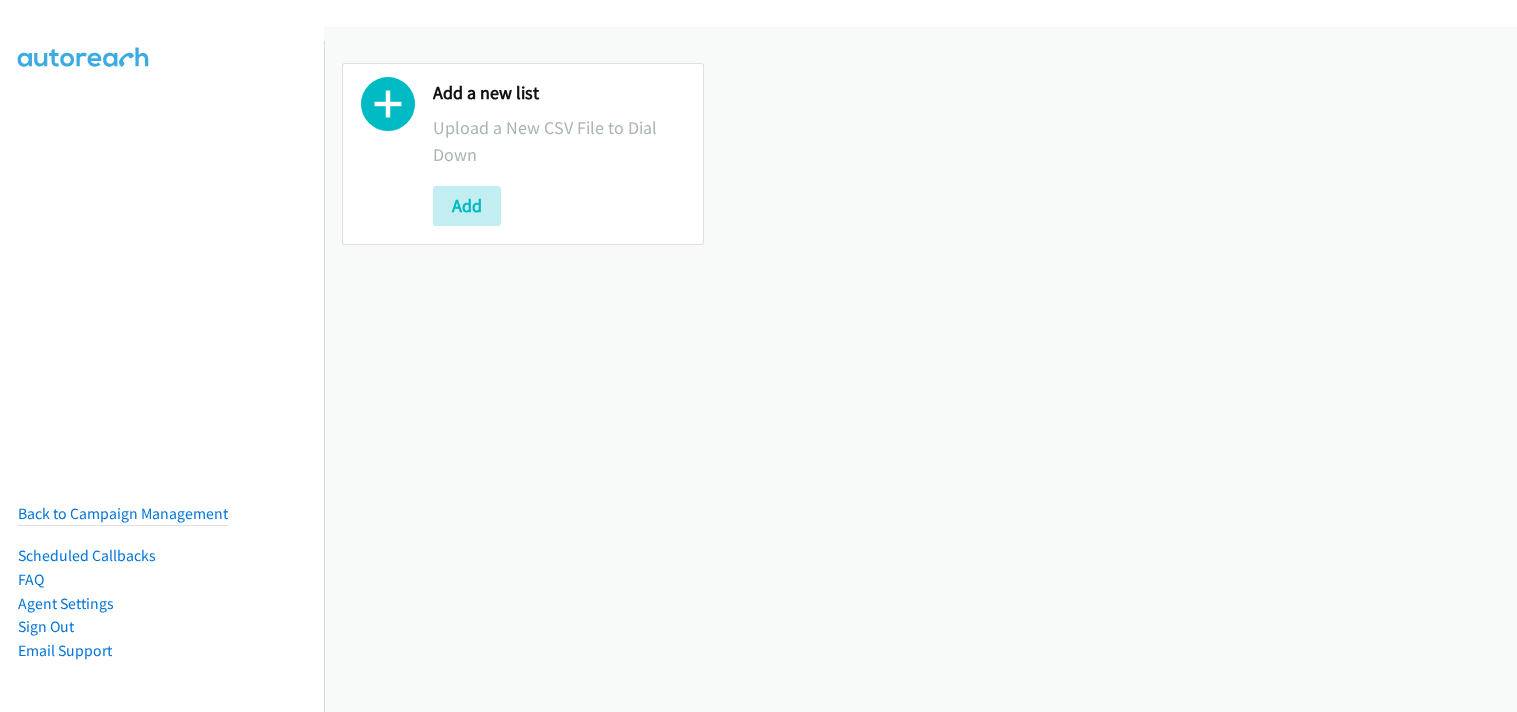 scroll, scrollTop: 0, scrollLeft: 0, axis: both 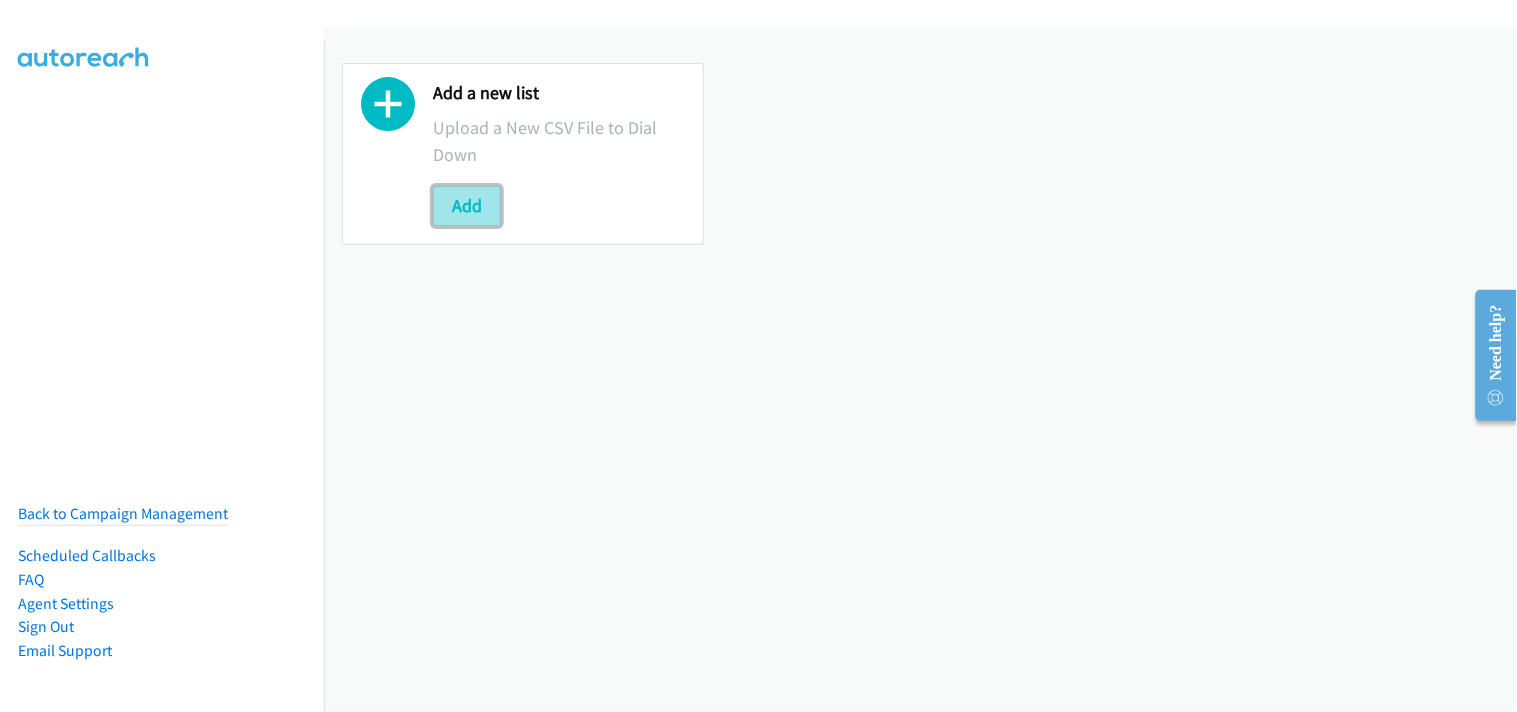 click on "Add" at bounding box center (467, 206) 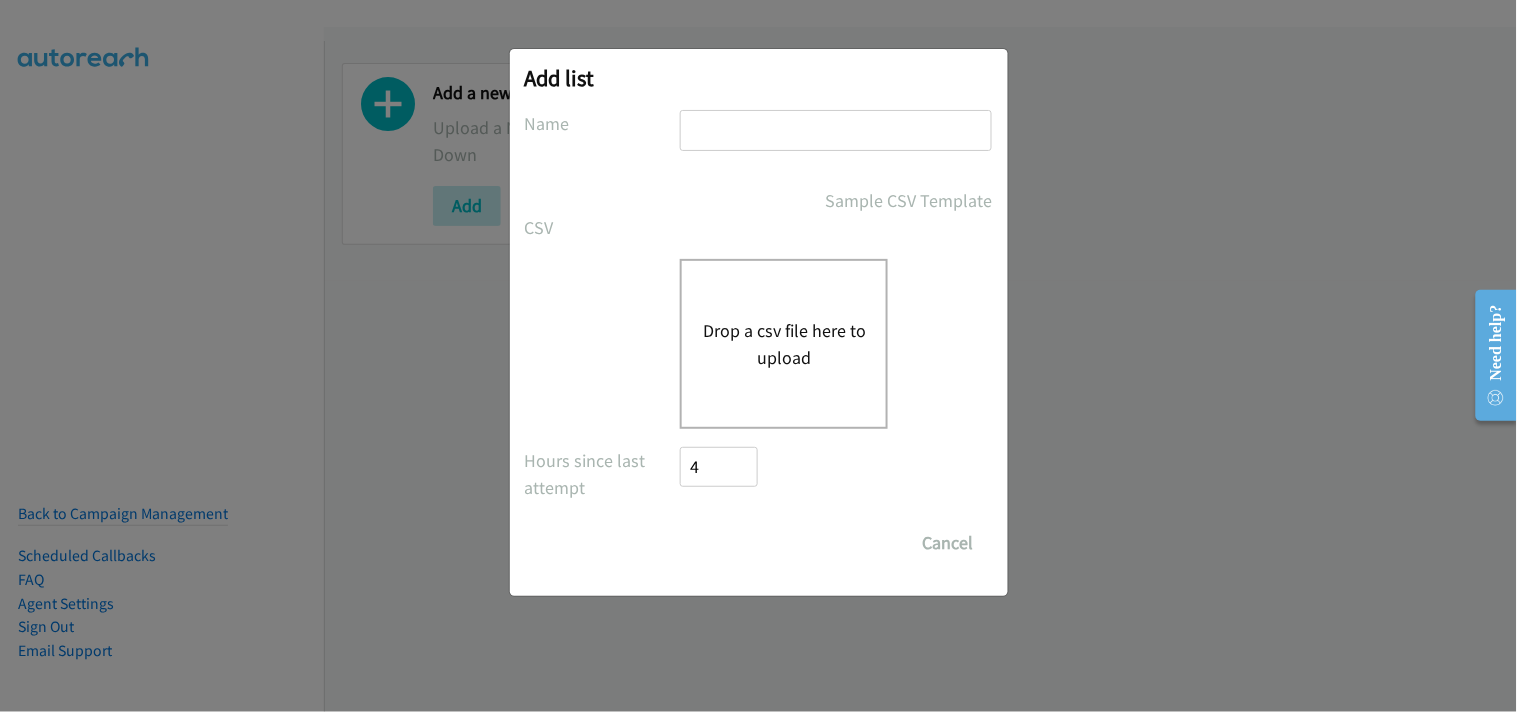 click at bounding box center [836, 130] 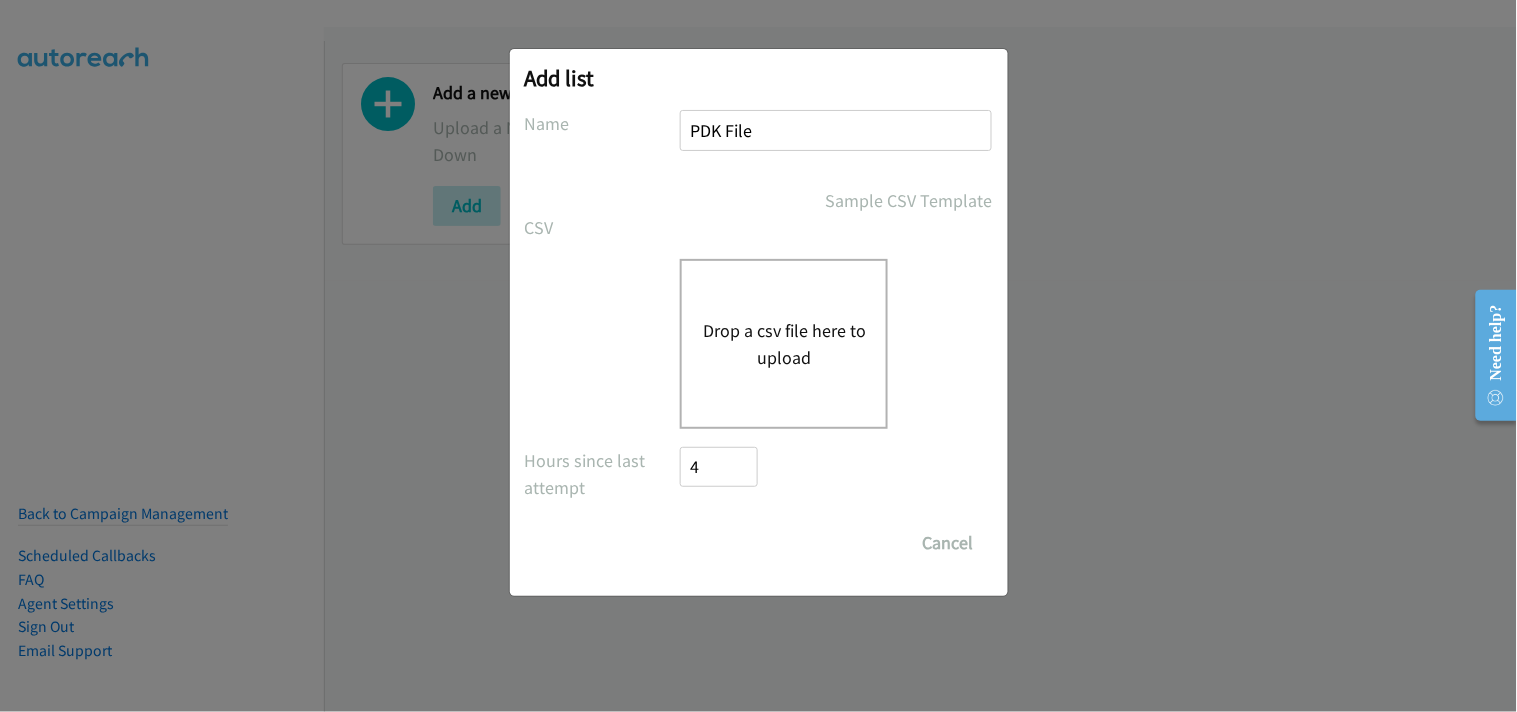 click on "Drop a csv file here to upload" at bounding box center (784, 344) 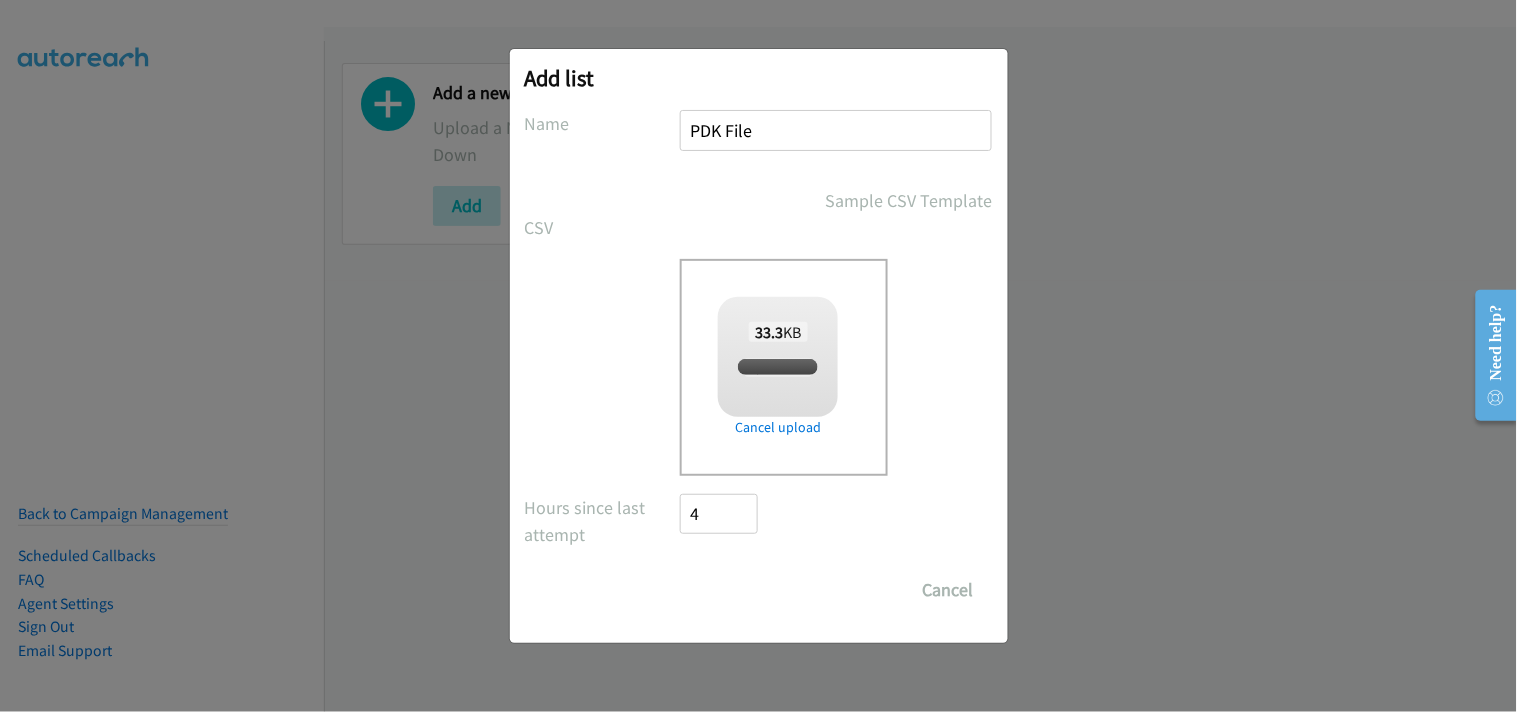 checkbox on "true" 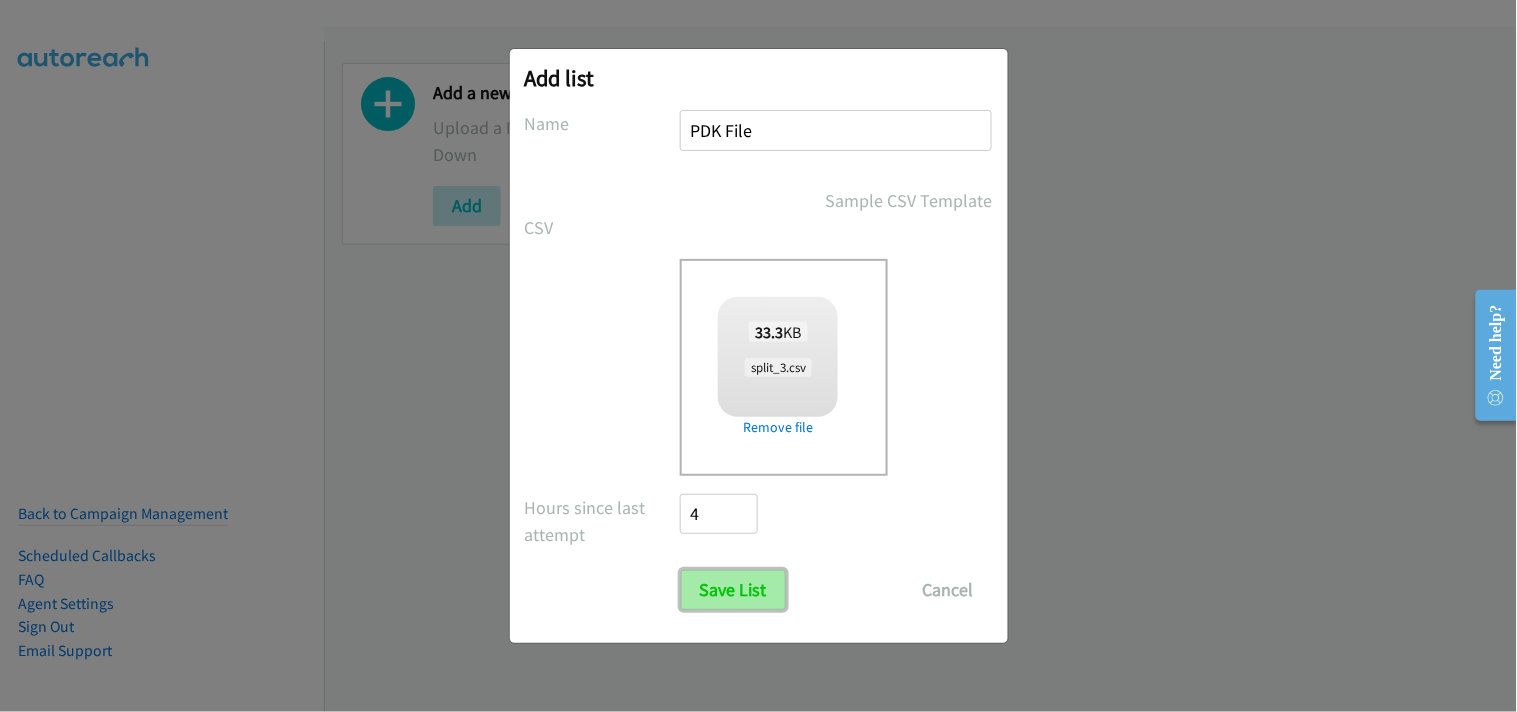 click on "Save List" at bounding box center (733, 590) 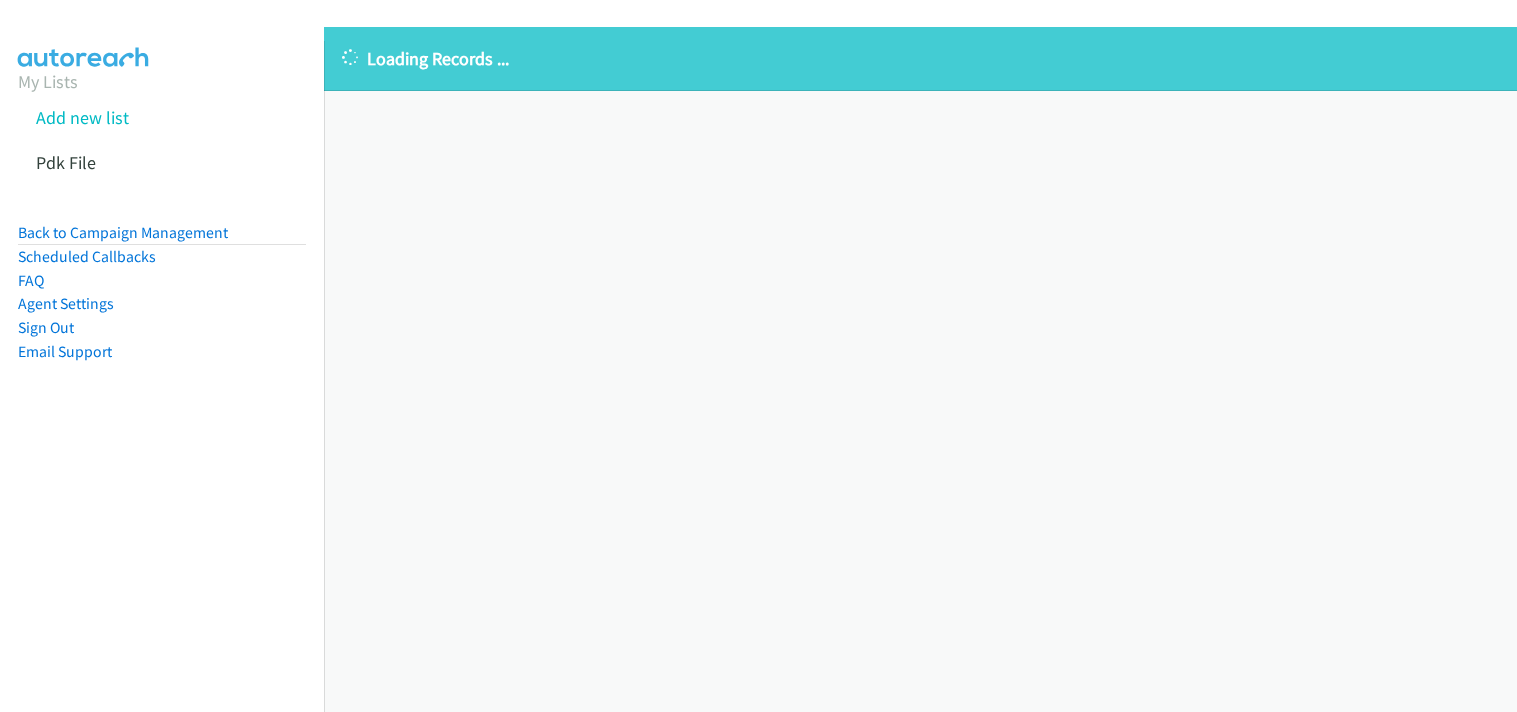 scroll, scrollTop: 0, scrollLeft: 0, axis: both 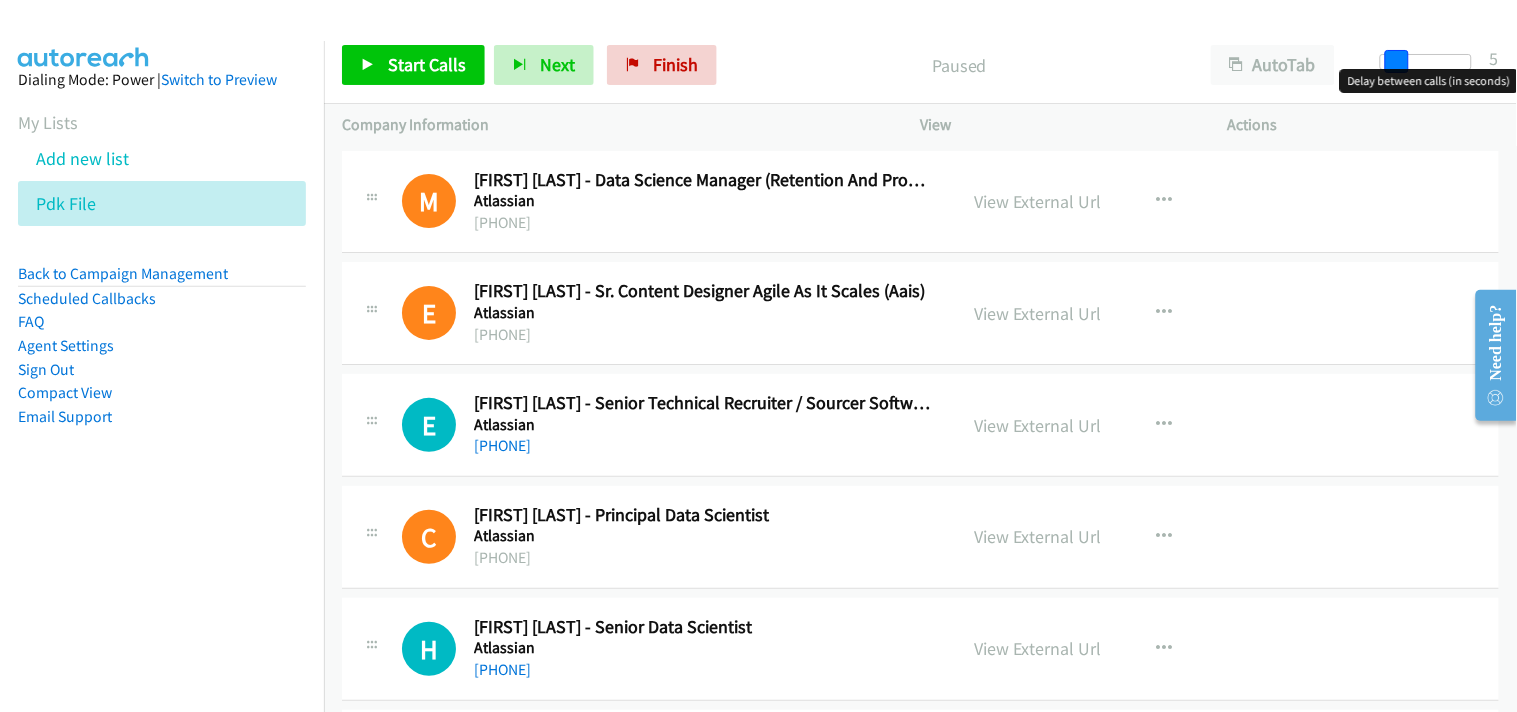 drag, startPoint x: 1375, startPoint y: 68, endPoint x: 1390, endPoint y: 65, distance: 15.297058 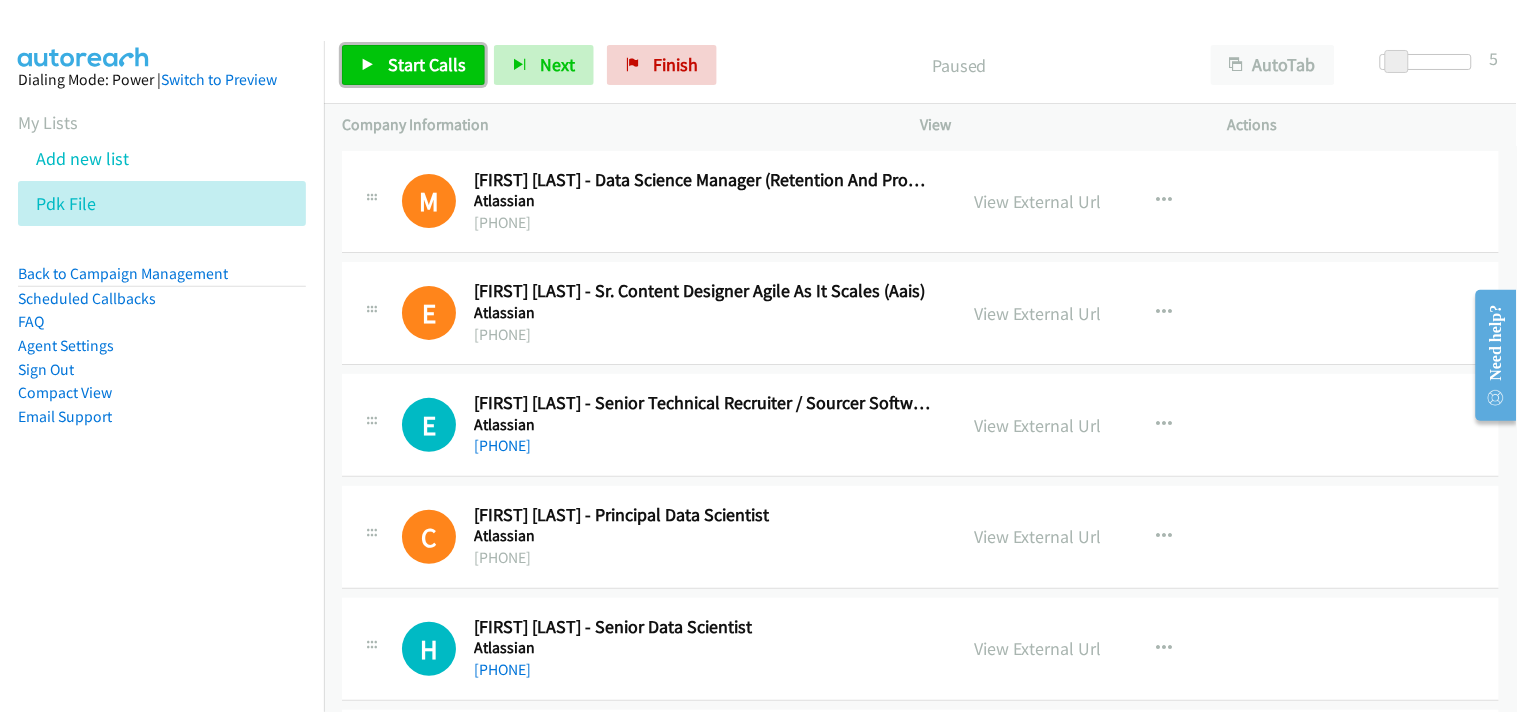click on "Start Calls" at bounding box center (413, 65) 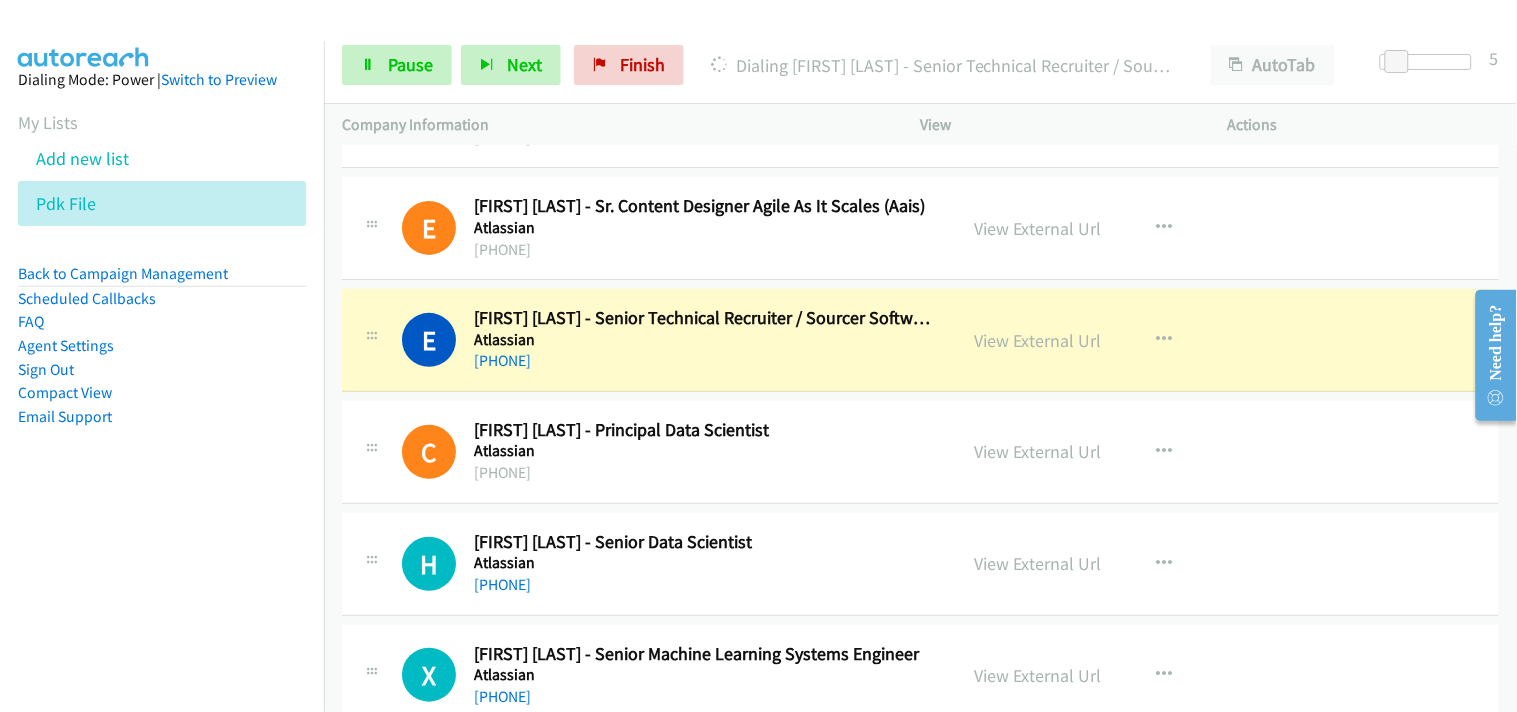 scroll, scrollTop: 111, scrollLeft: 0, axis: vertical 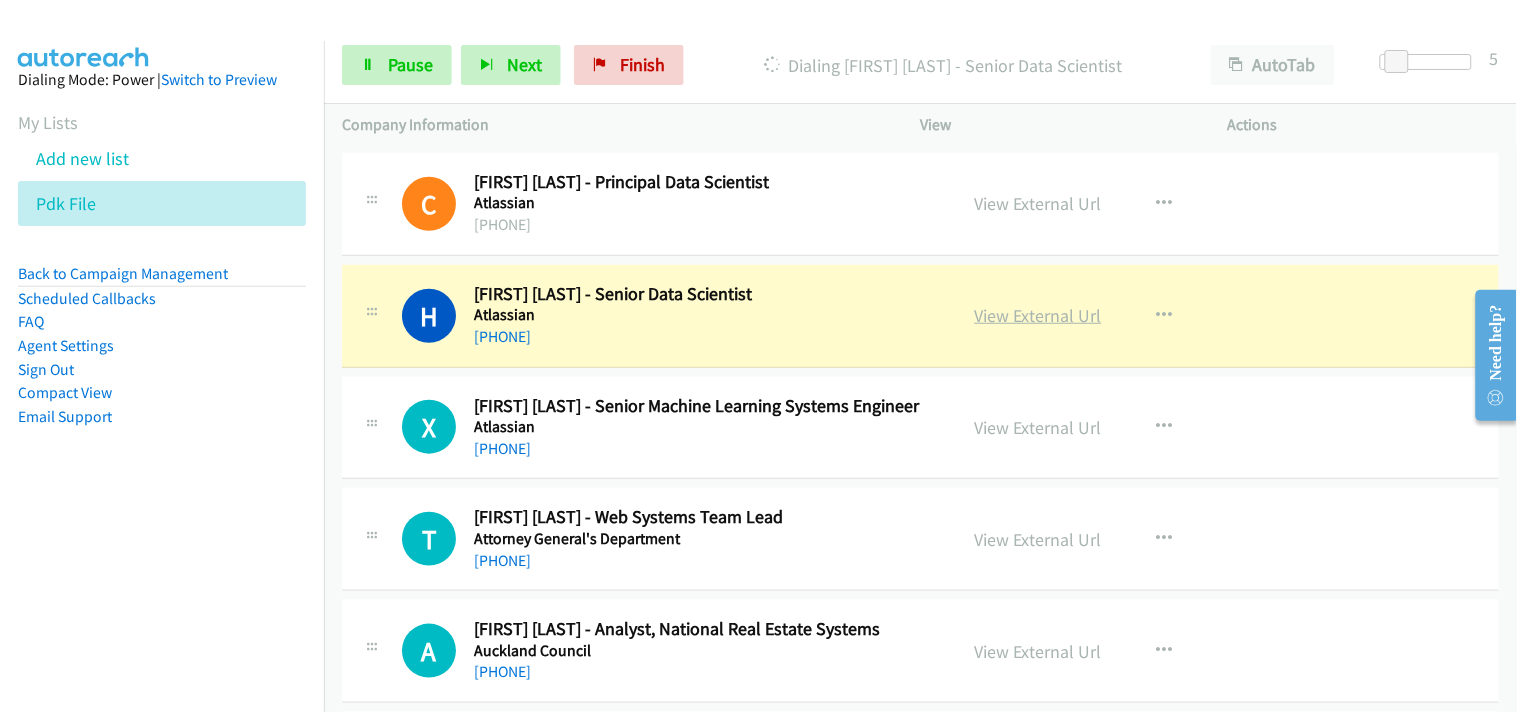 click on "View External Url" at bounding box center [1038, 315] 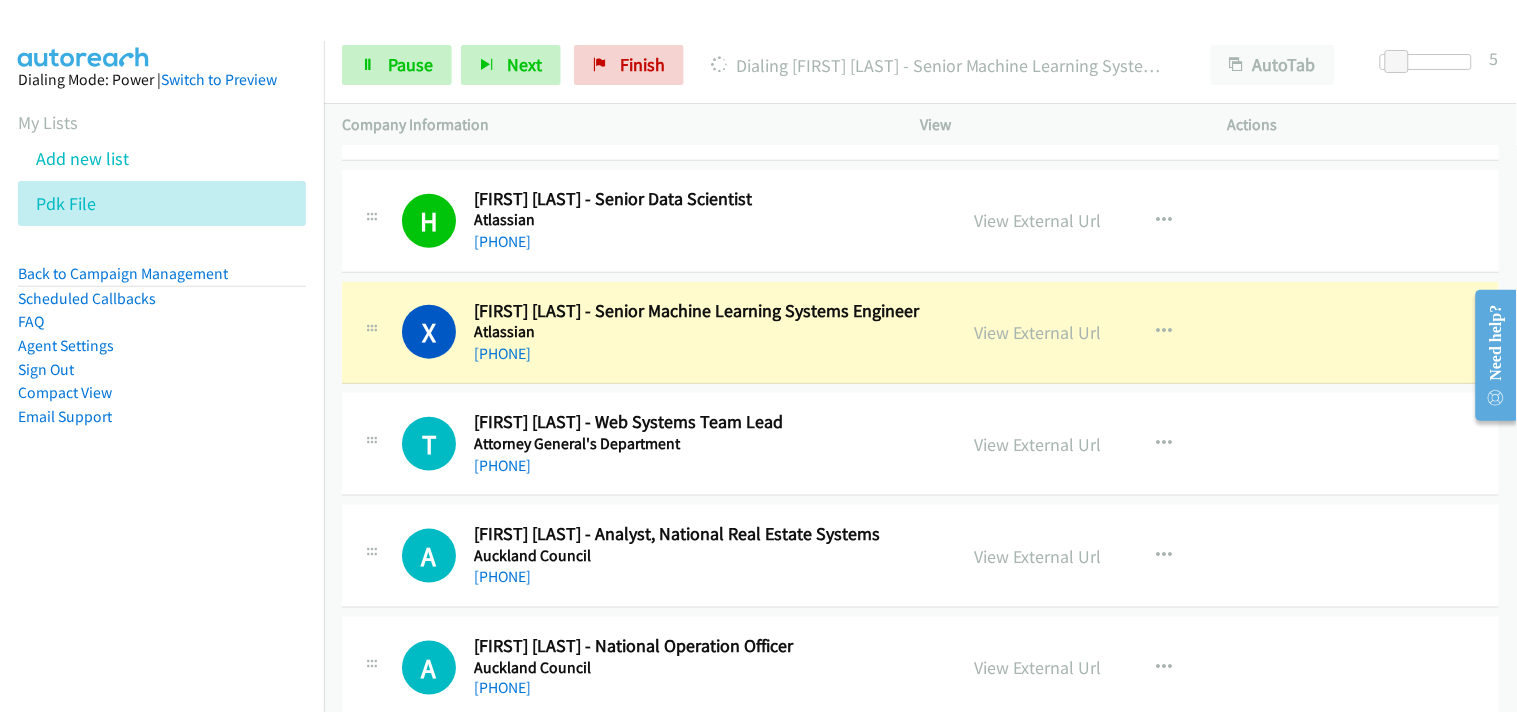 scroll, scrollTop: 555, scrollLeft: 0, axis: vertical 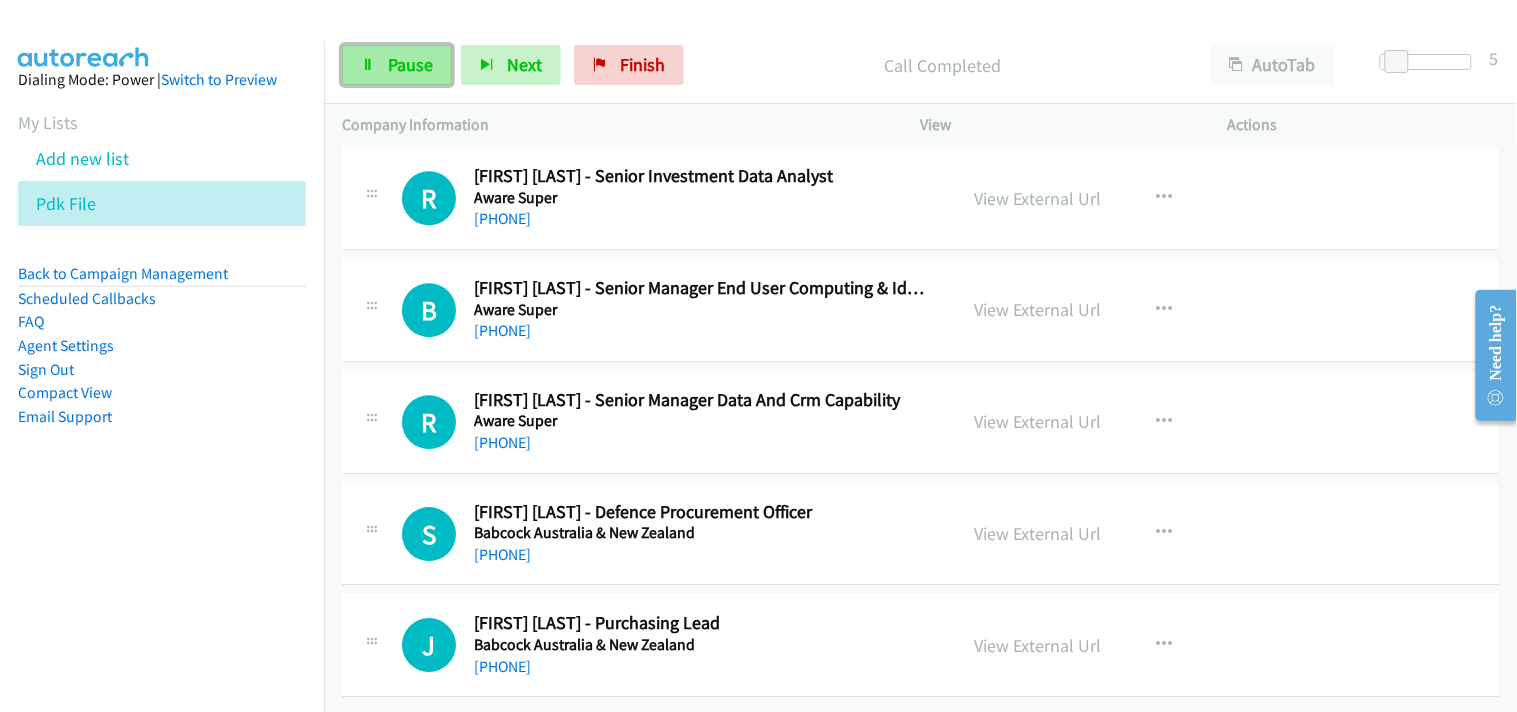 click on "Pause" at bounding box center (397, 65) 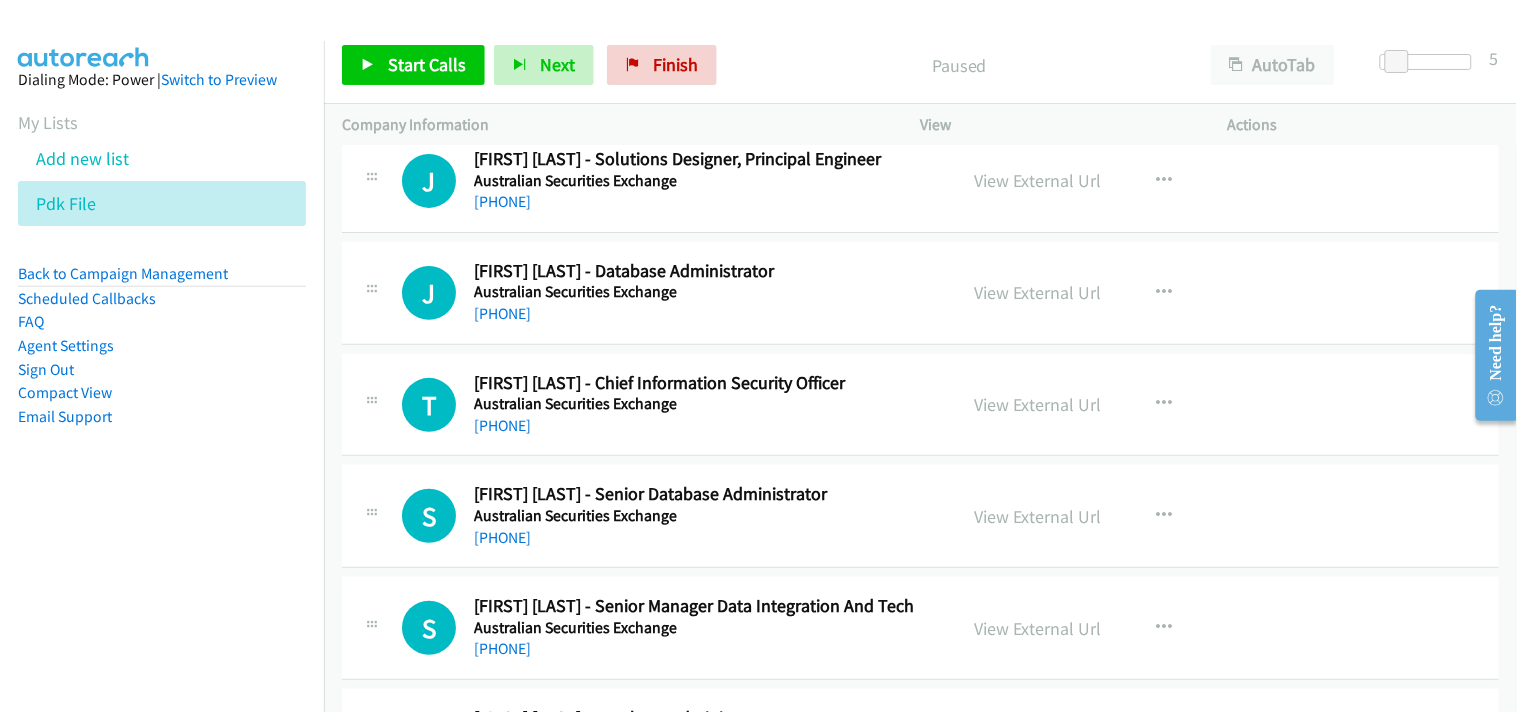 scroll, scrollTop: 9897, scrollLeft: 0, axis: vertical 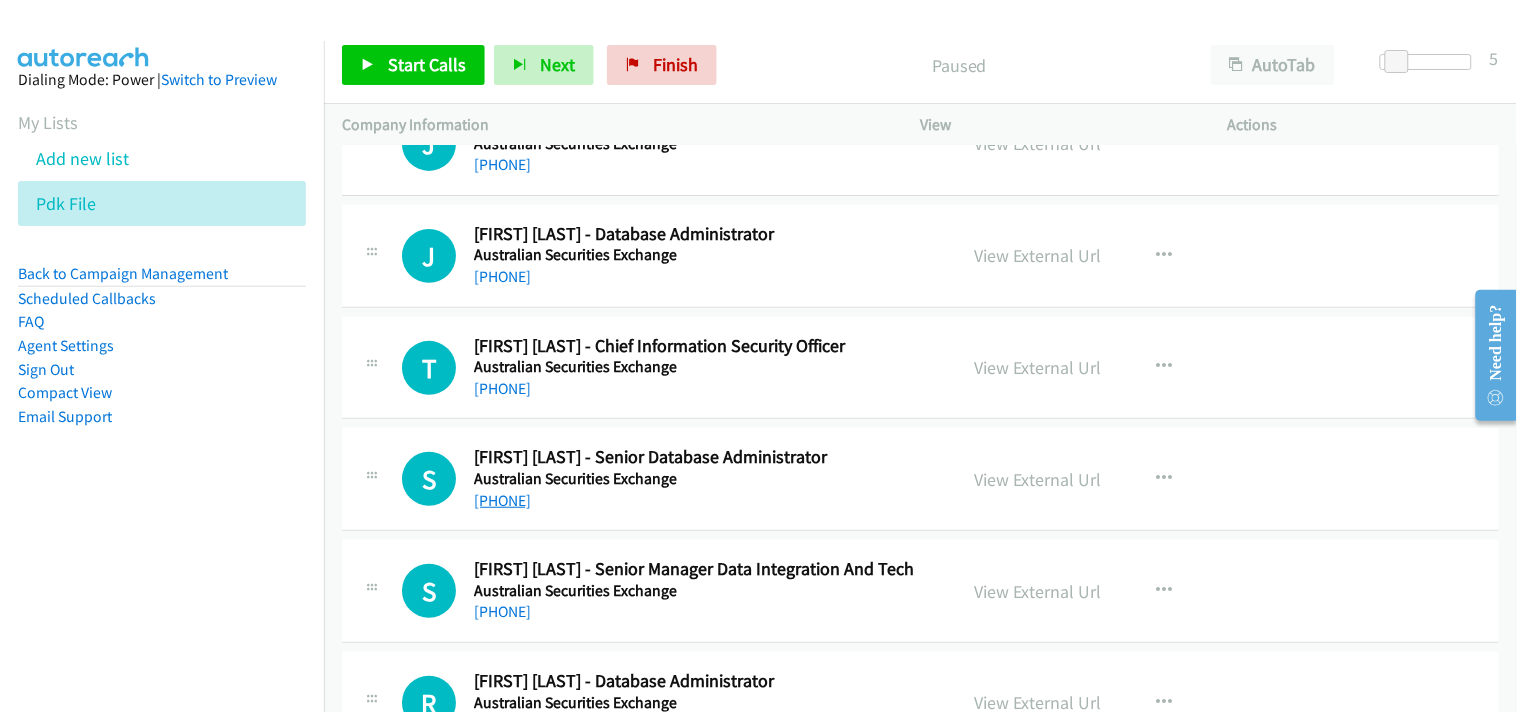 click on "[PHONE]" at bounding box center [502, 500] 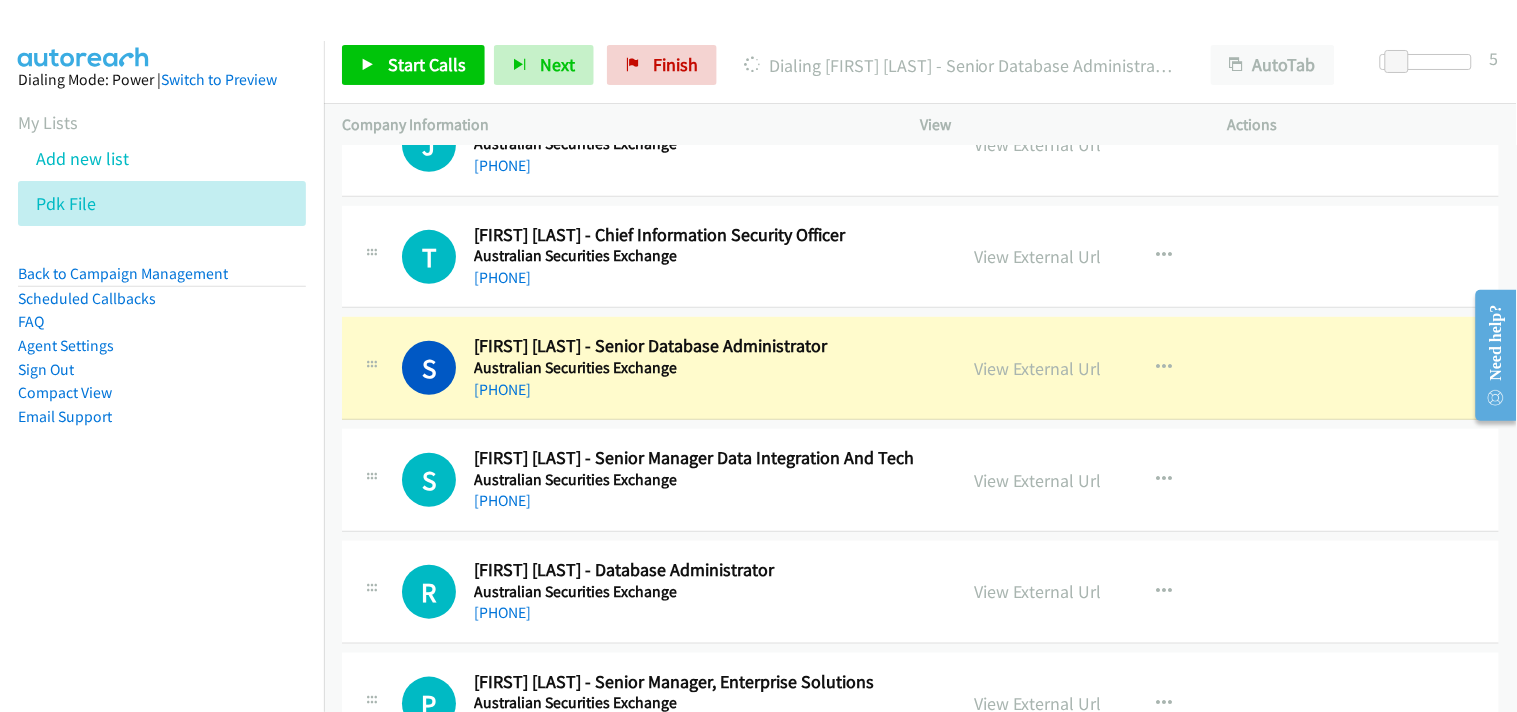 scroll, scrollTop: 10120, scrollLeft: 0, axis: vertical 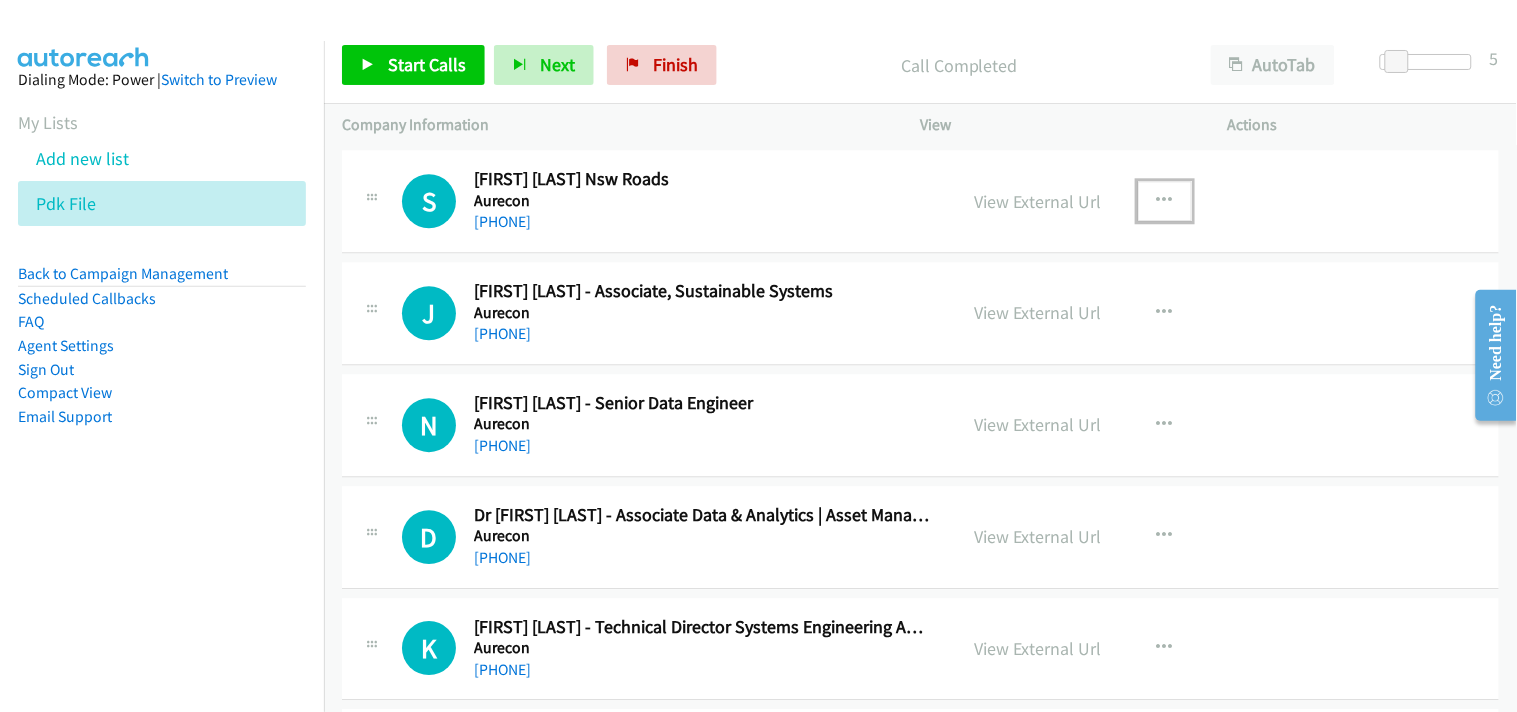 click at bounding box center [1165, 201] 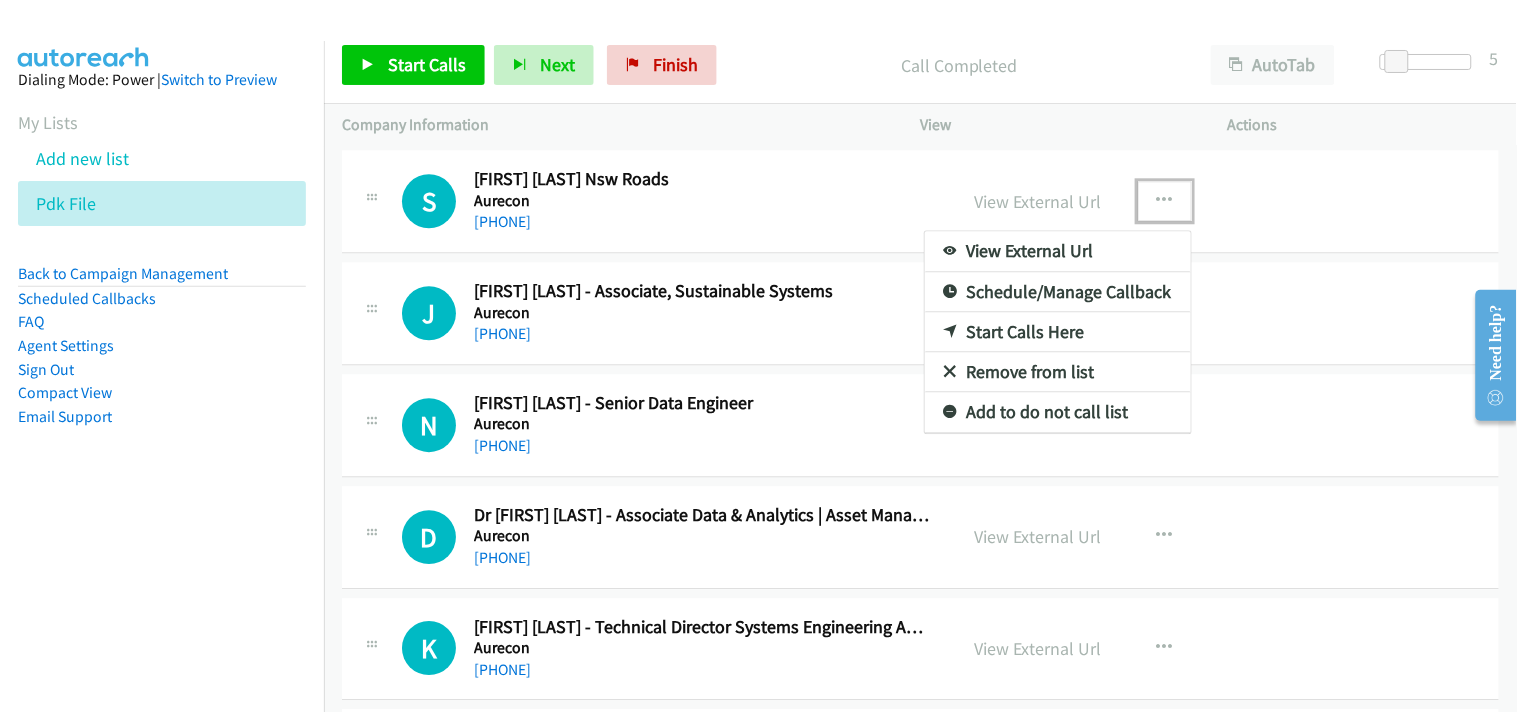 click on "Start Calls Here" at bounding box center [1058, 332] 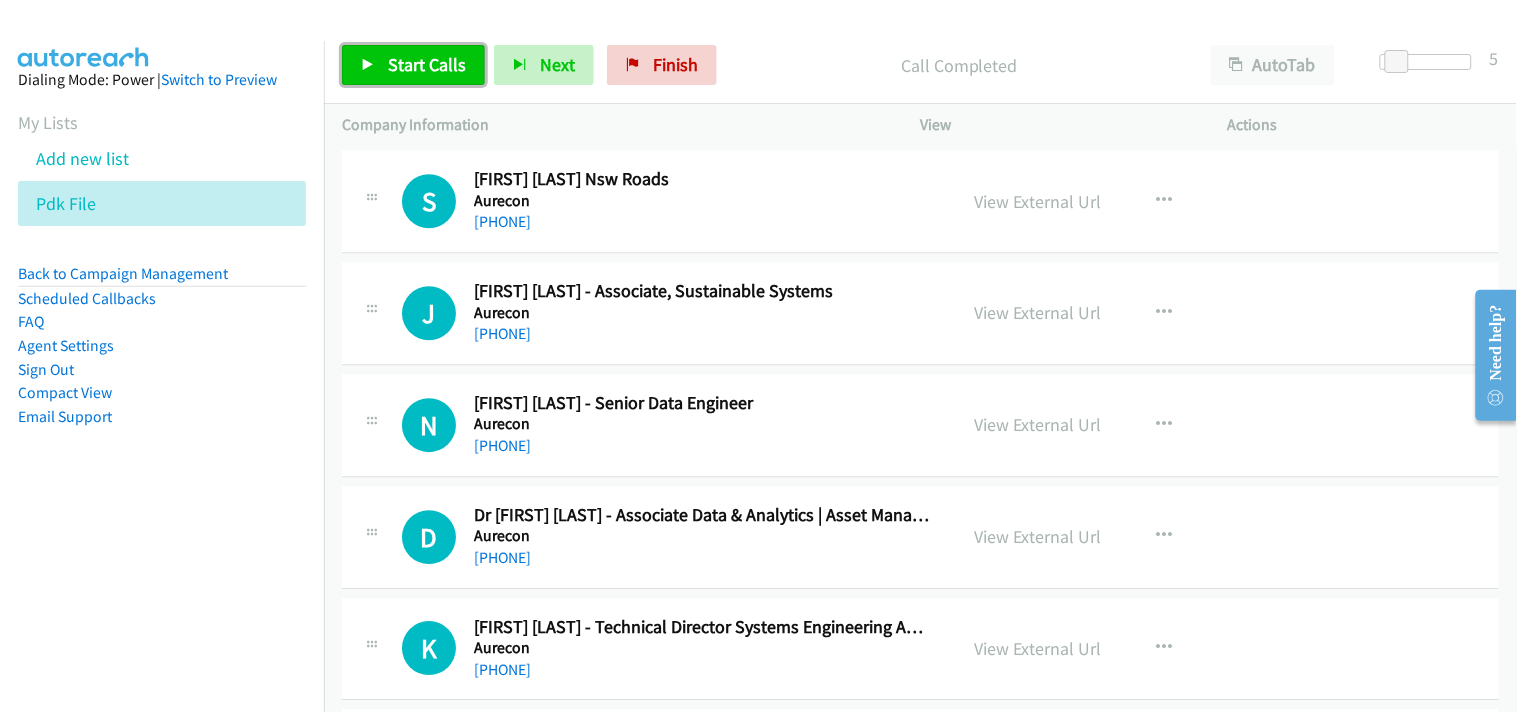 click on "Start Calls" at bounding box center (427, 64) 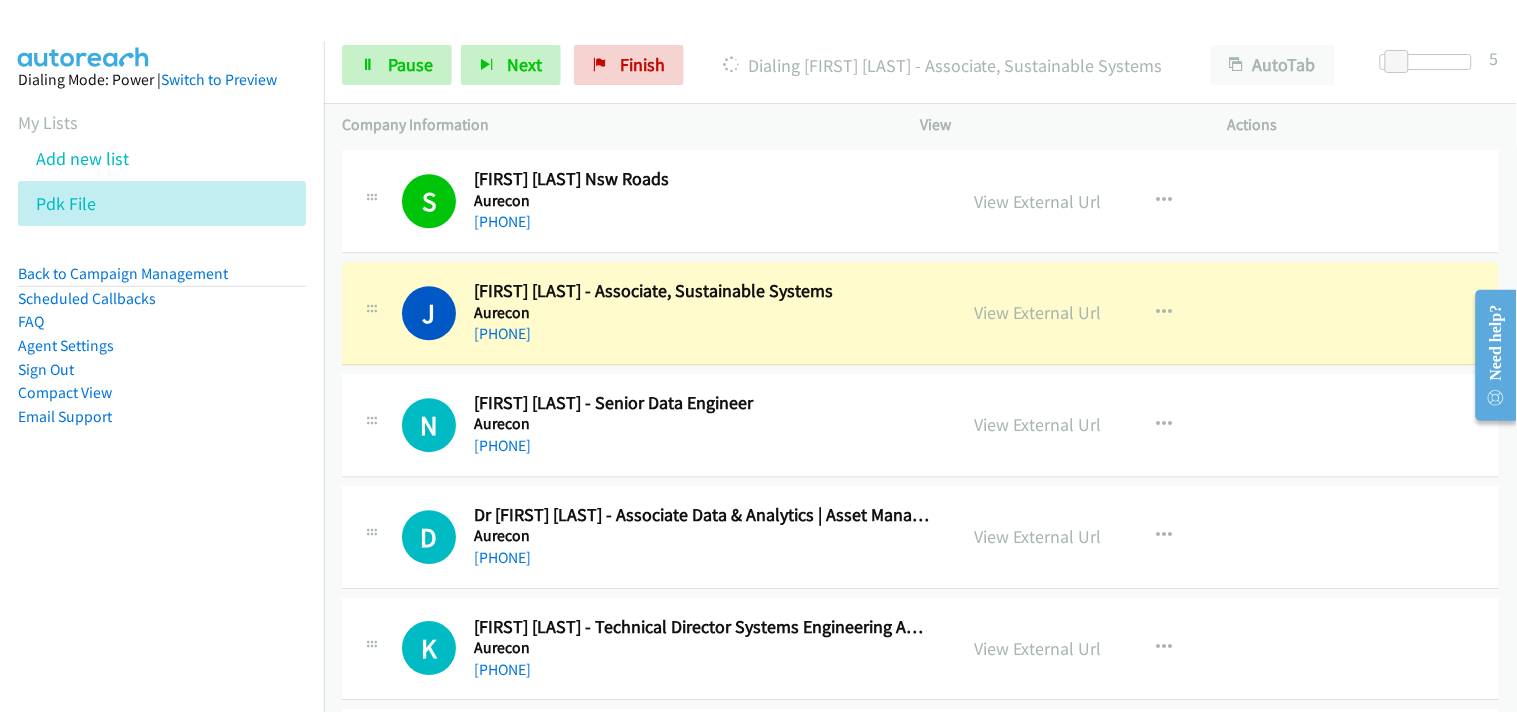 scroll, scrollTop: 1453, scrollLeft: 0, axis: vertical 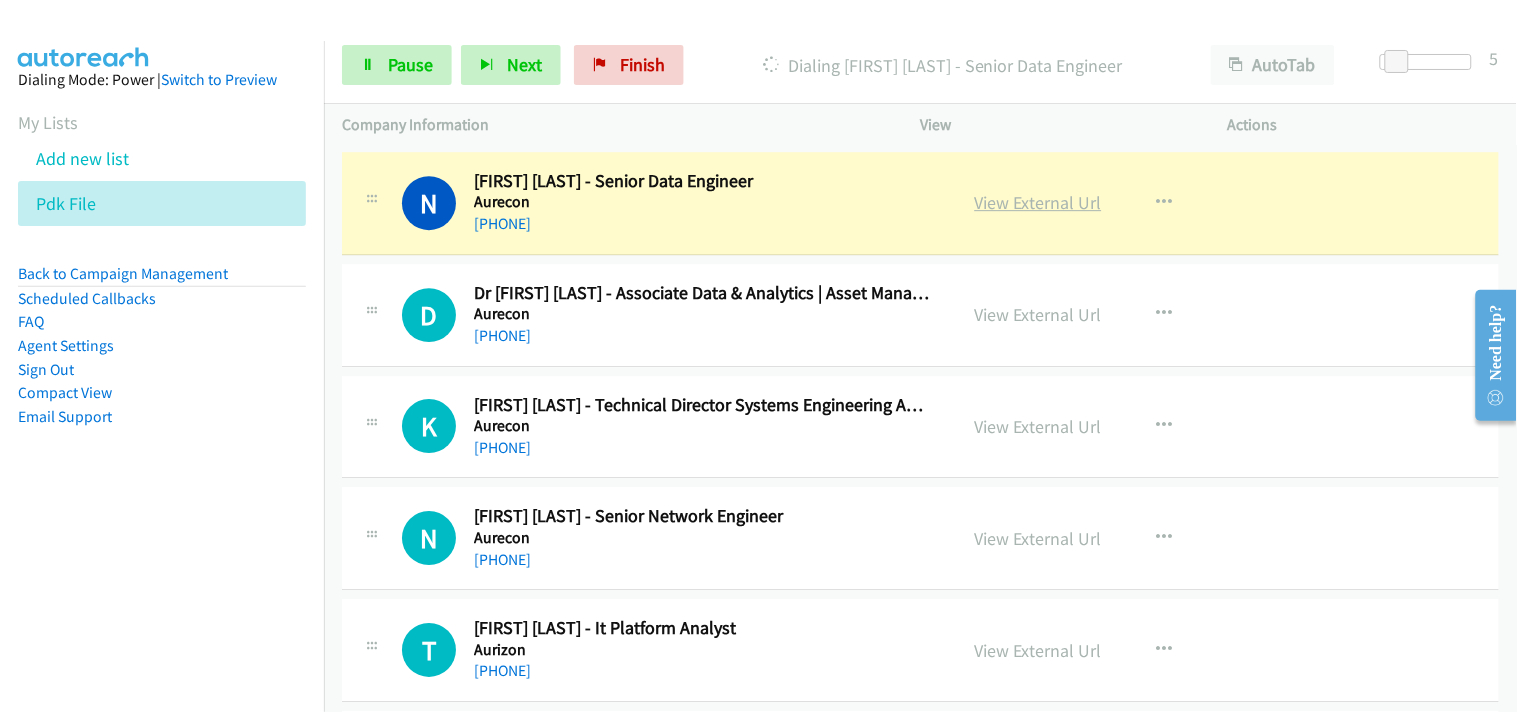 click on "View External Url" at bounding box center (1038, 202) 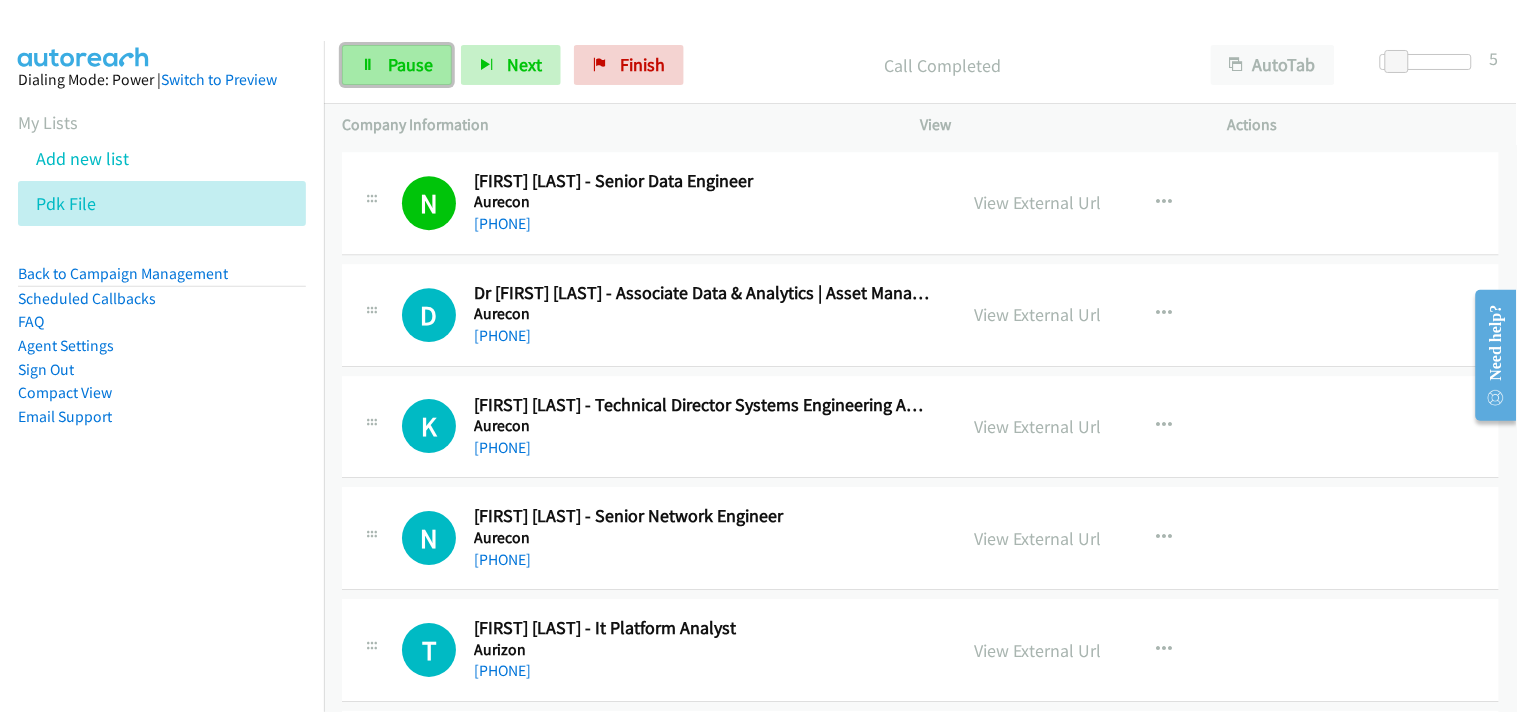 click on "Pause" at bounding box center [410, 64] 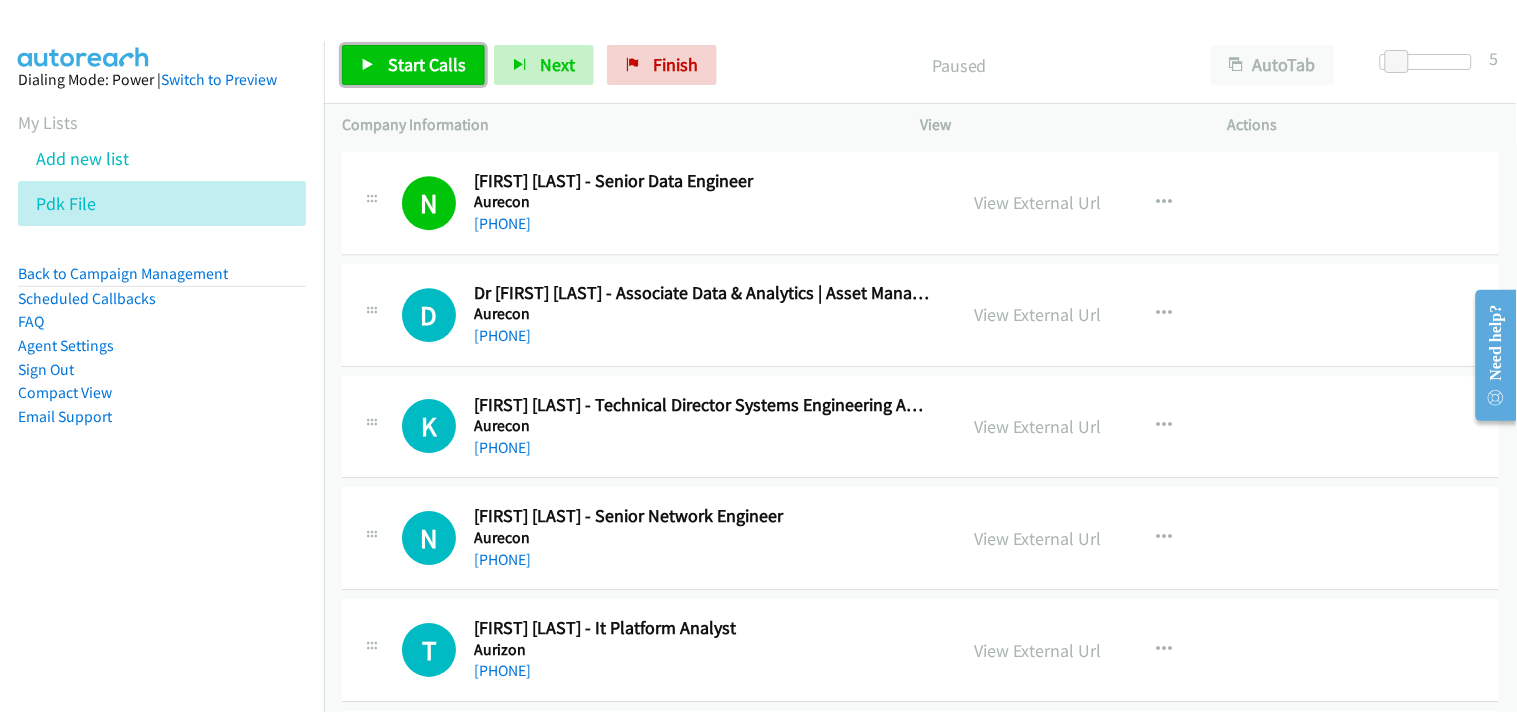 click on "Start Calls" at bounding box center [427, 64] 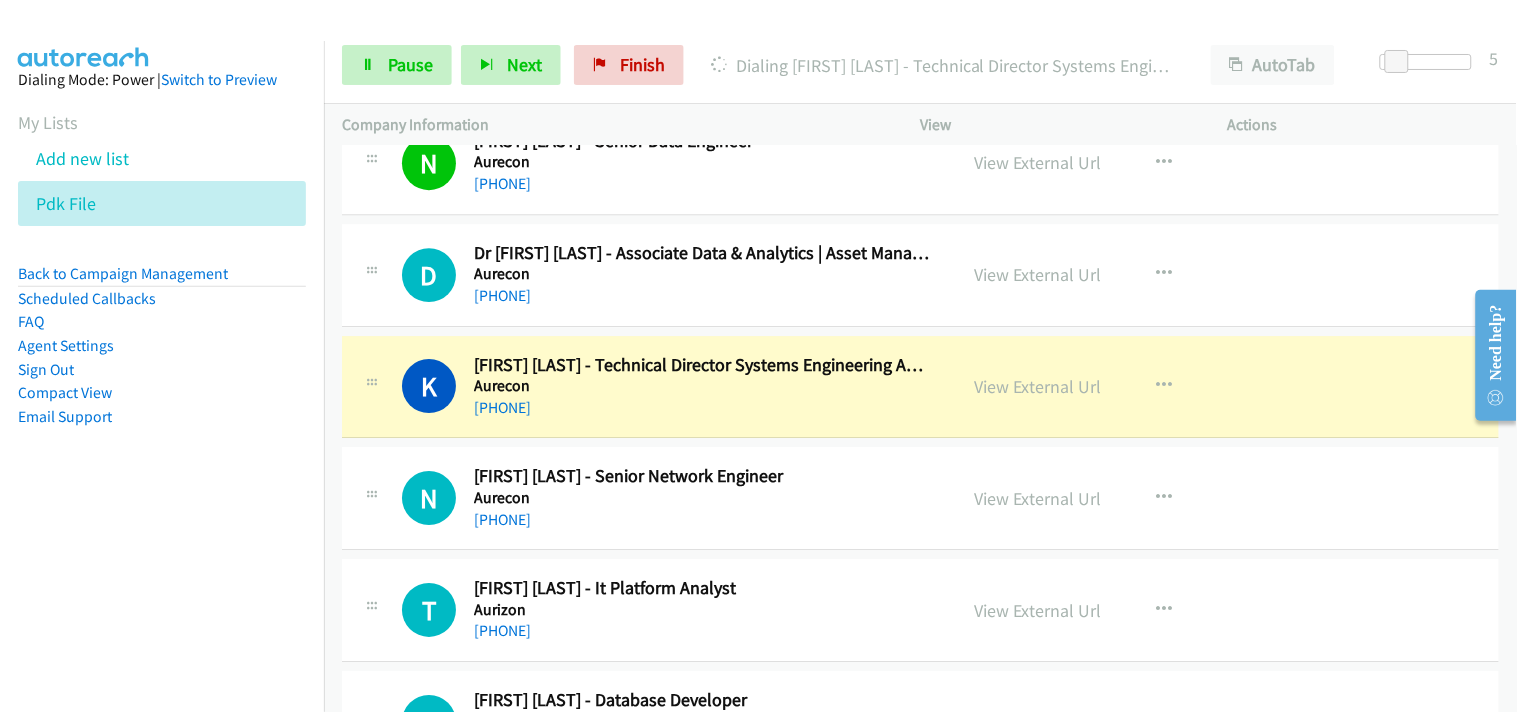 scroll, scrollTop: 1675, scrollLeft: 0, axis: vertical 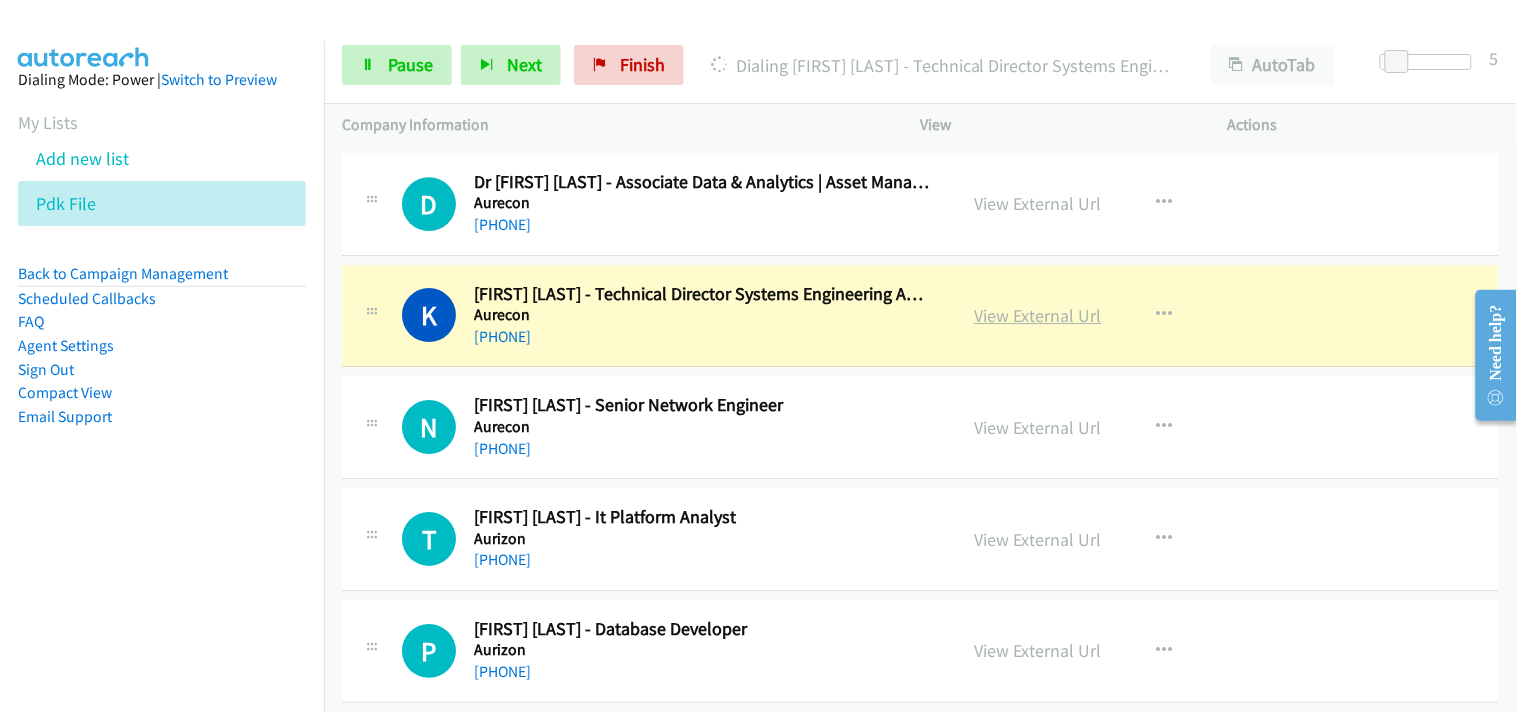 click on "View External Url" at bounding box center (1038, 315) 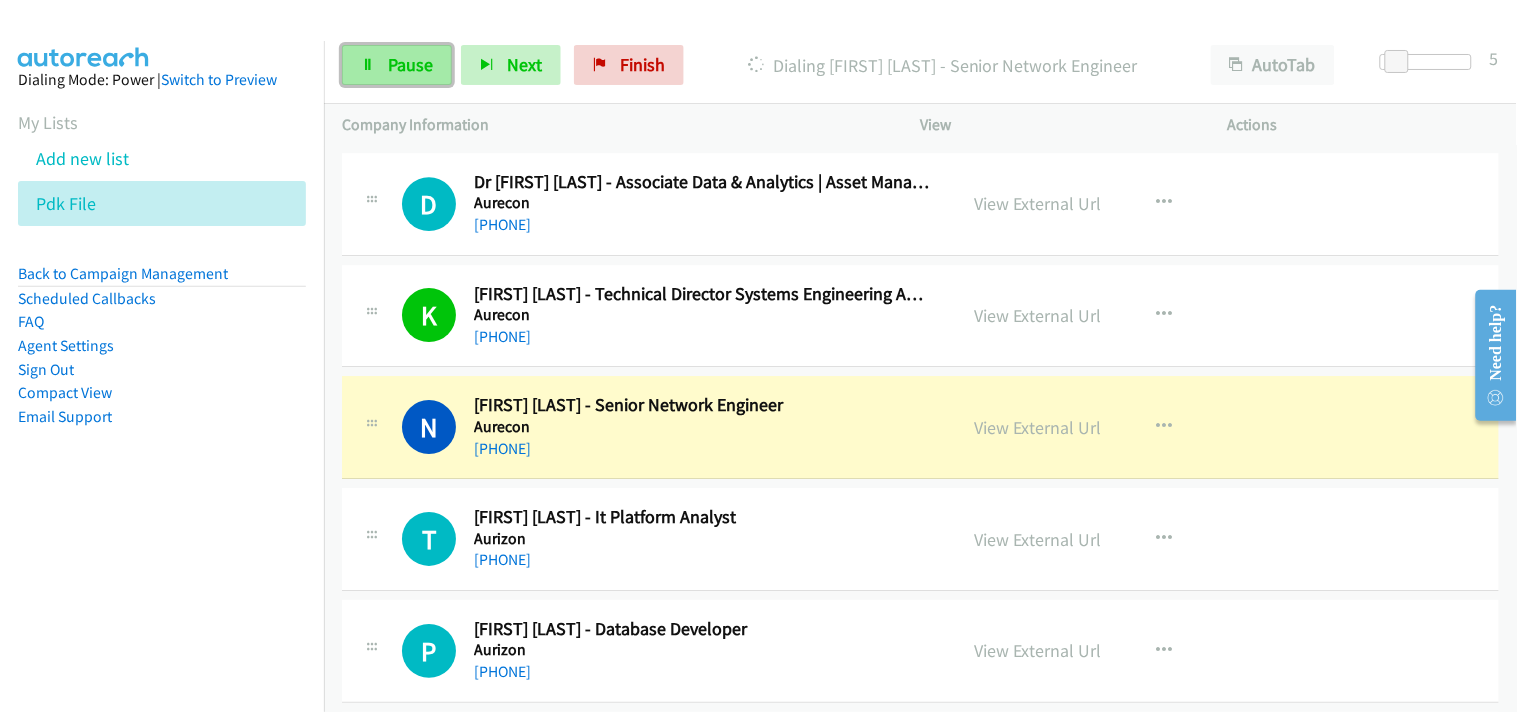 click on "Pause" at bounding box center [410, 64] 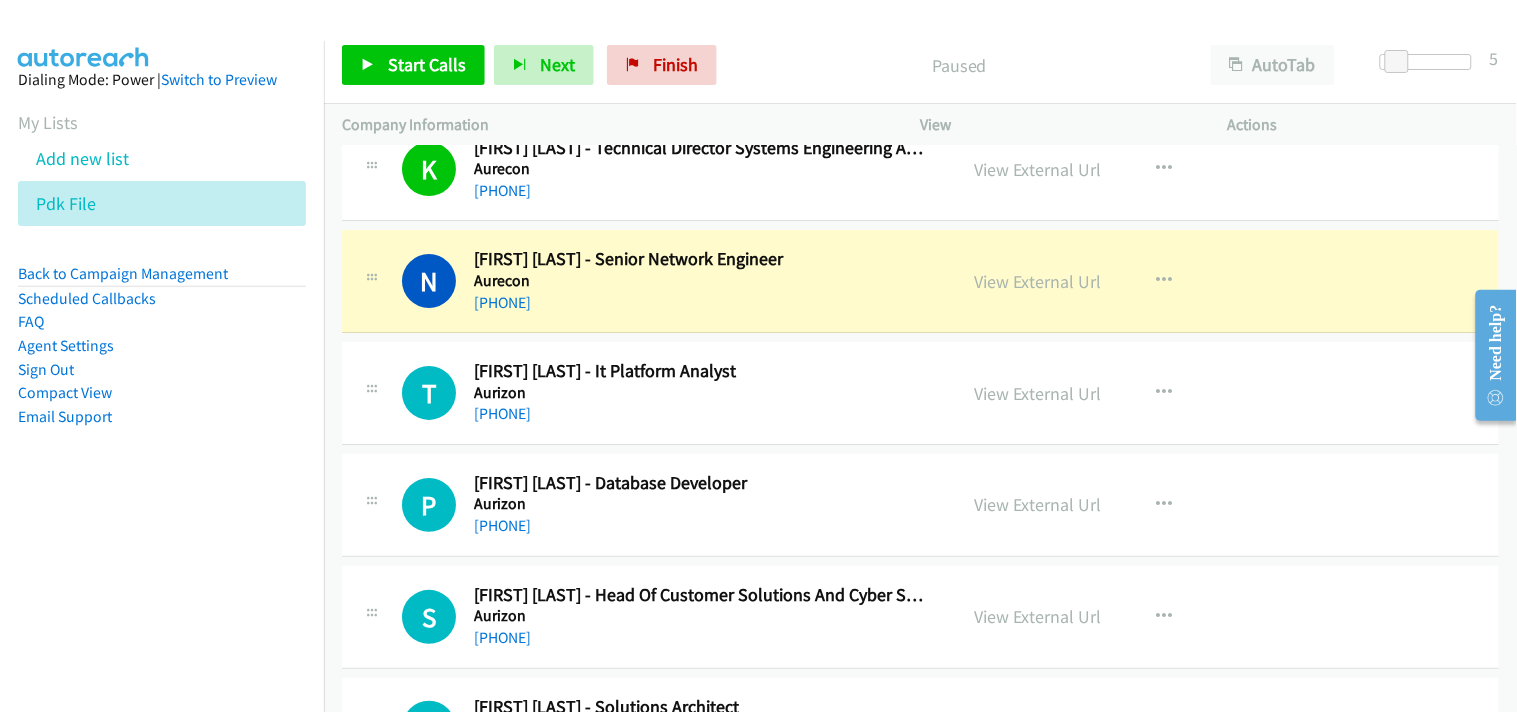 scroll, scrollTop: 1786, scrollLeft: 0, axis: vertical 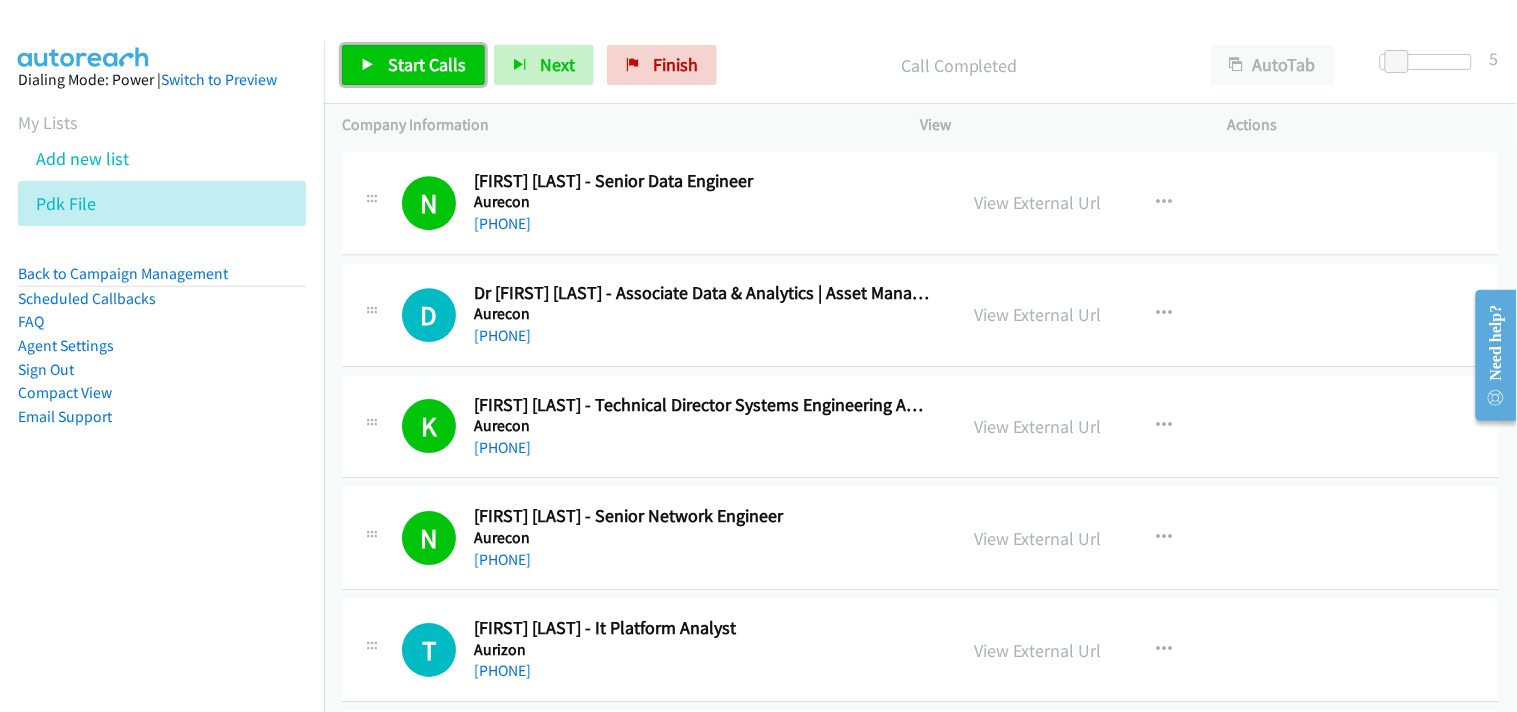 click on "Start Calls" at bounding box center [427, 64] 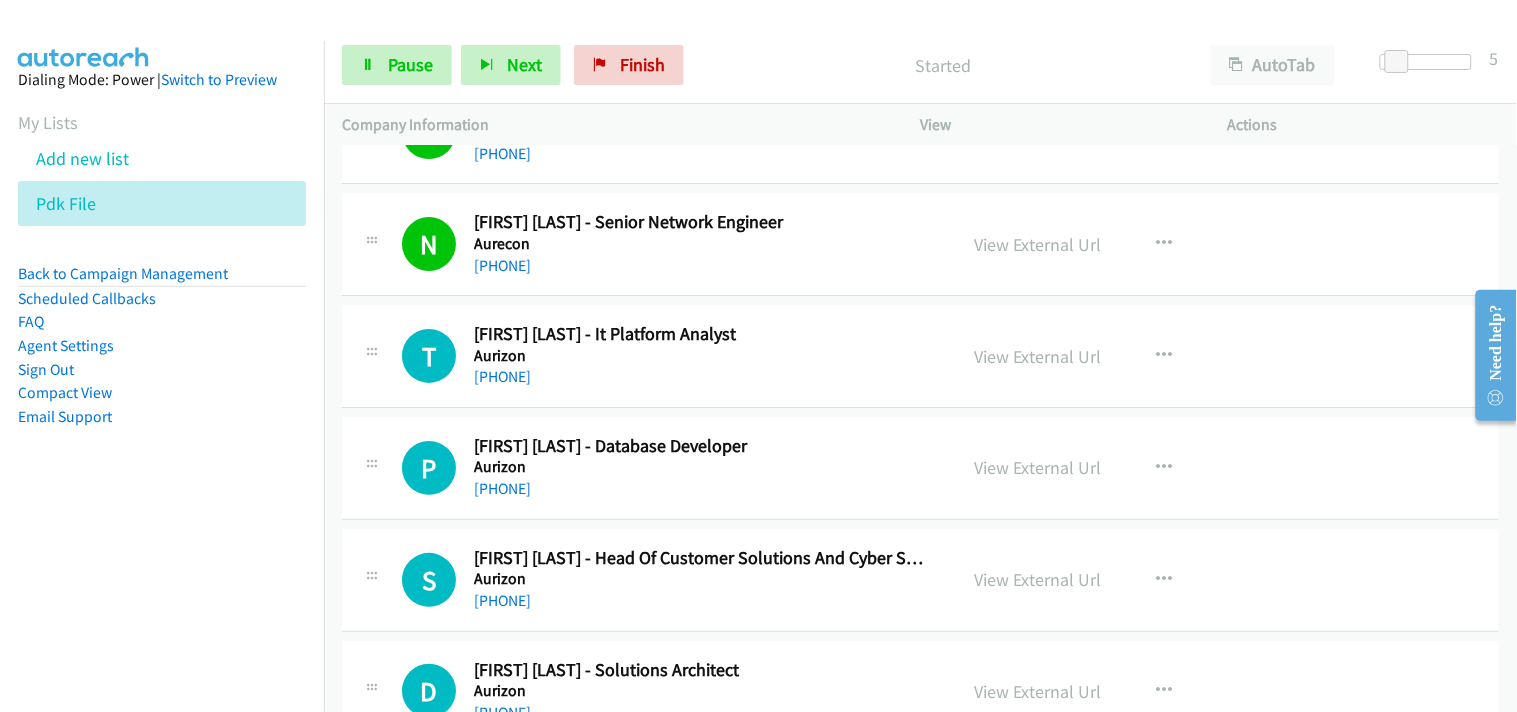 scroll, scrollTop: 1897, scrollLeft: 0, axis: vertical 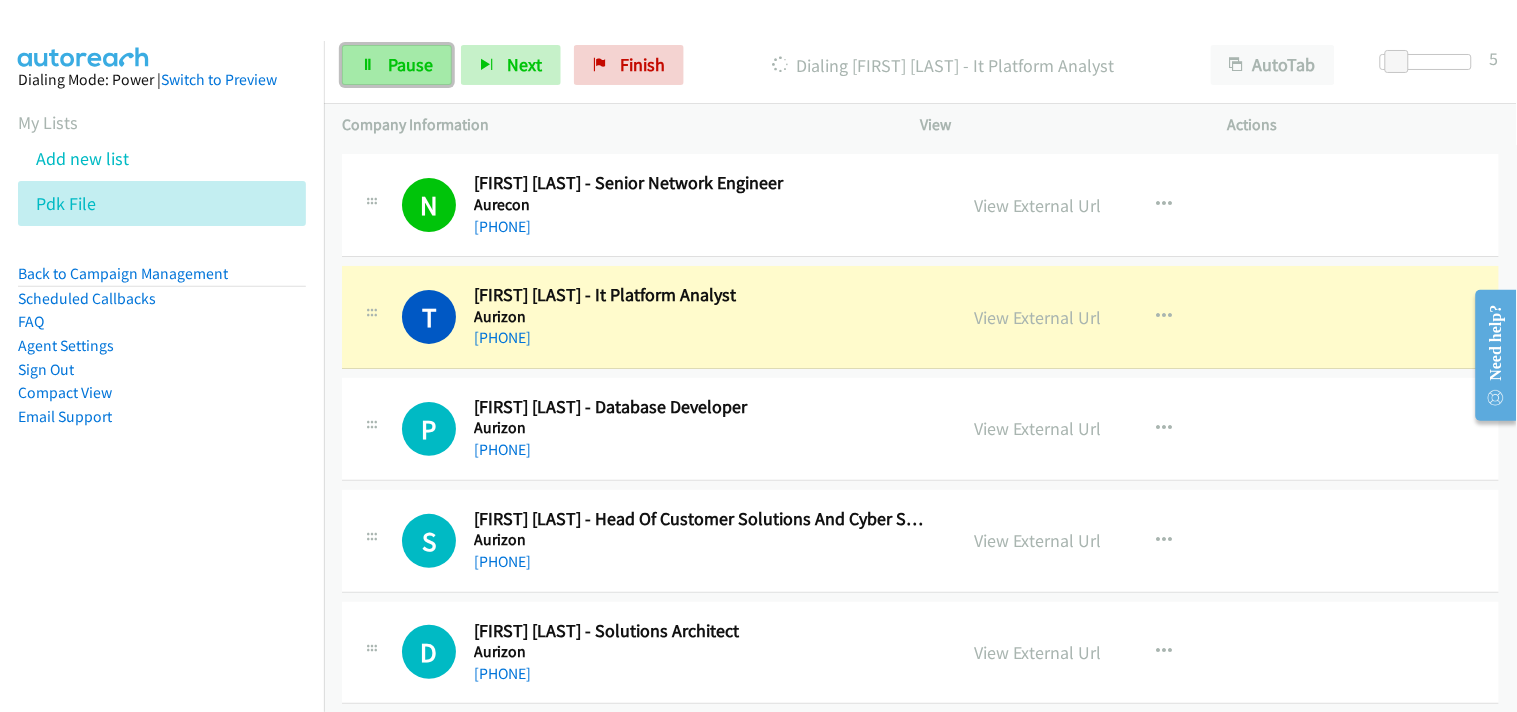 click on "Pause" at bounding box center (397, 65) 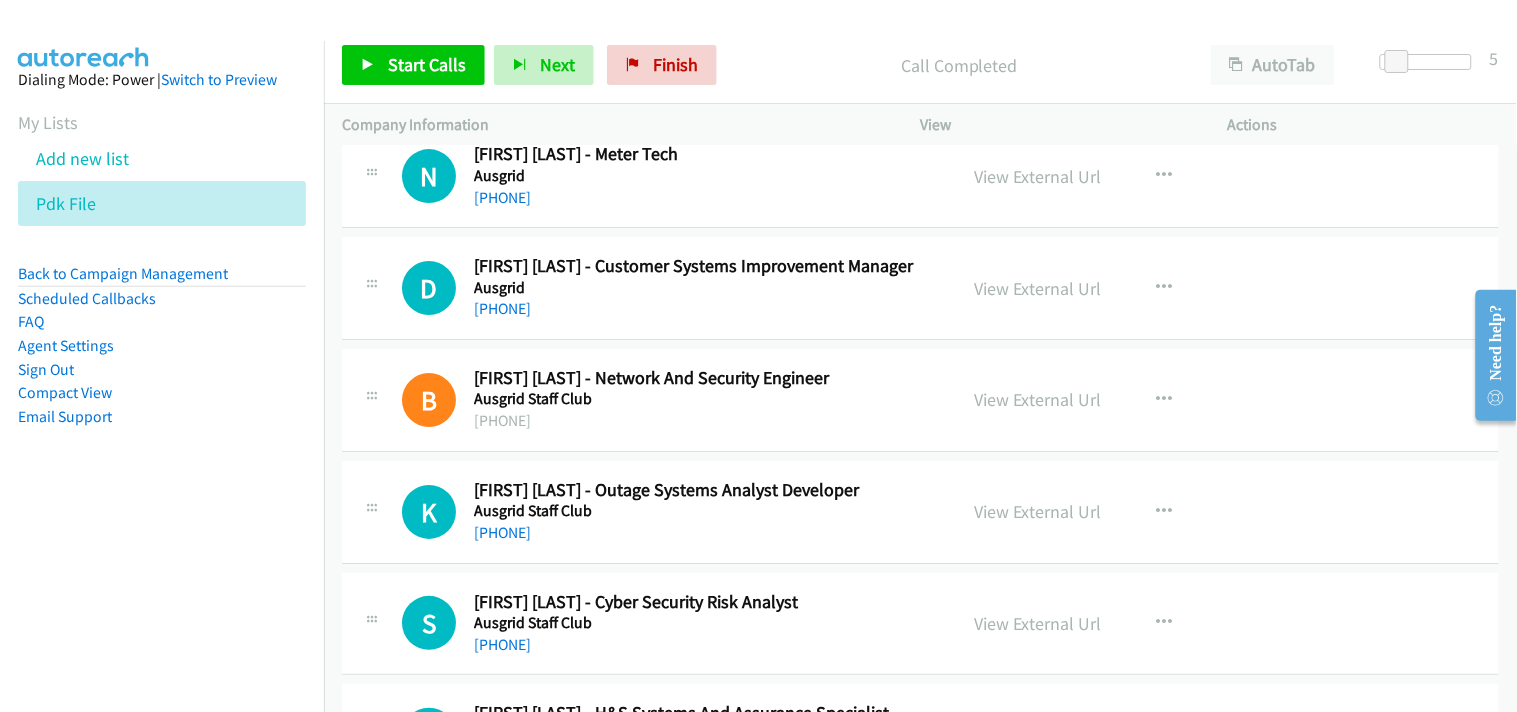 scroll, scrollTop: 3675, scrollLeft: 0, axis: vertical 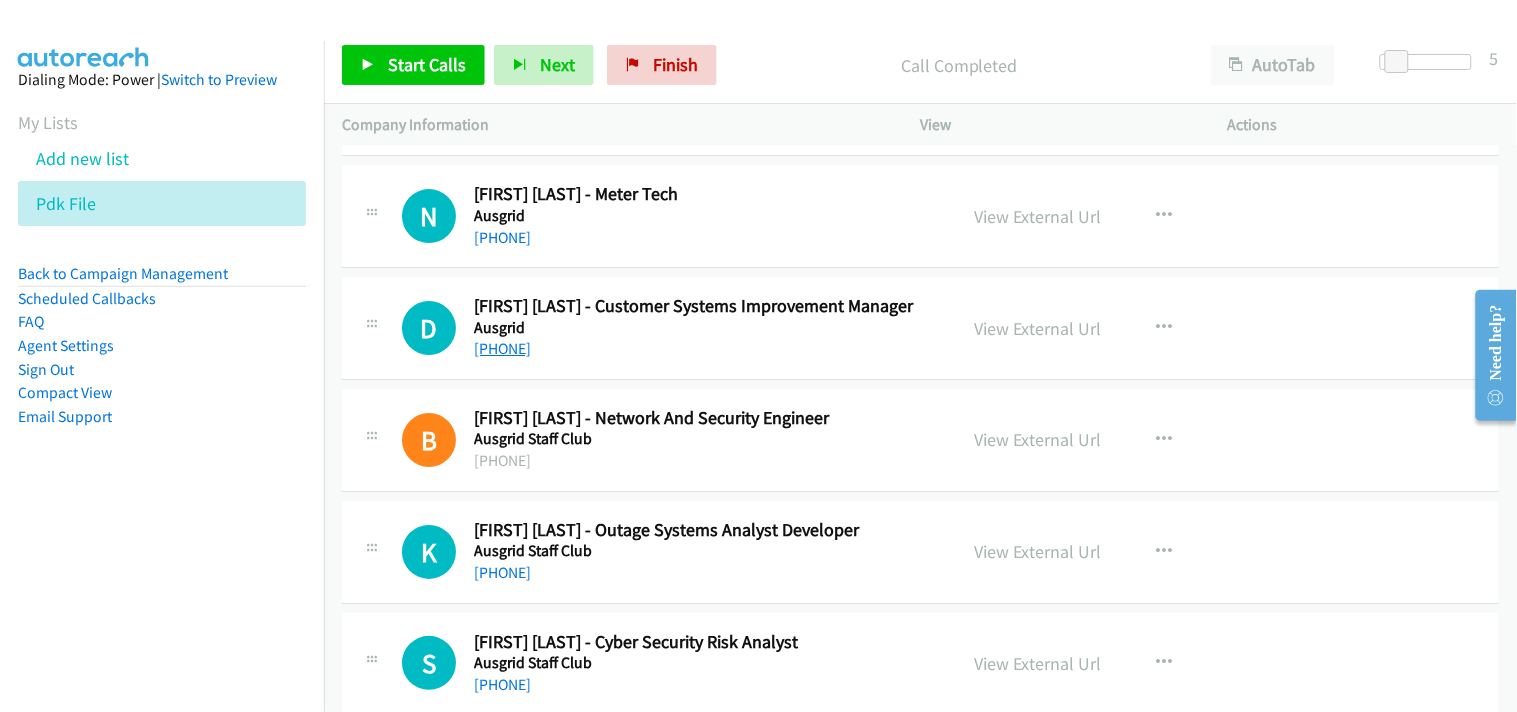 click on "[PHONE]" at bounding box center [502, 348] 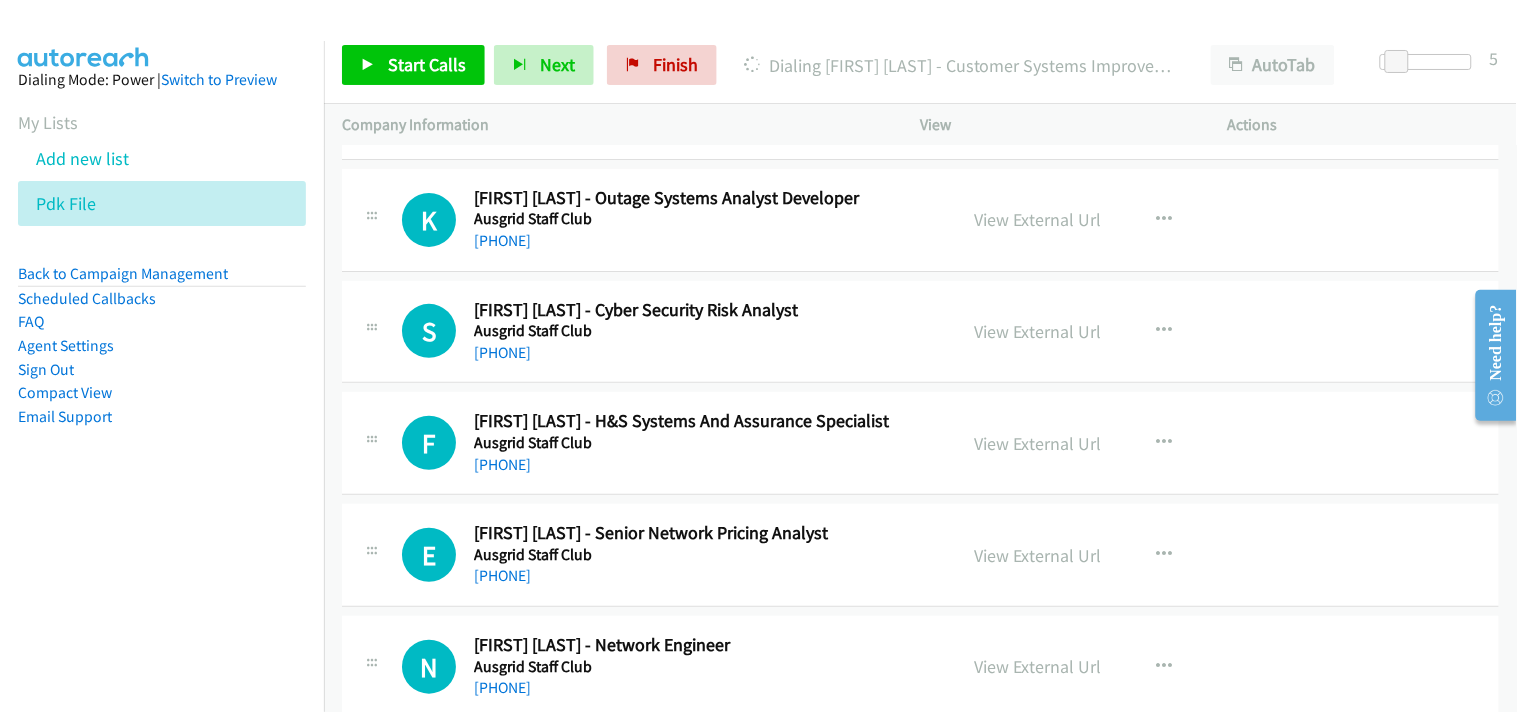 scroll, scrollTop: 4008, scrollLeft: 0, axis: vertical 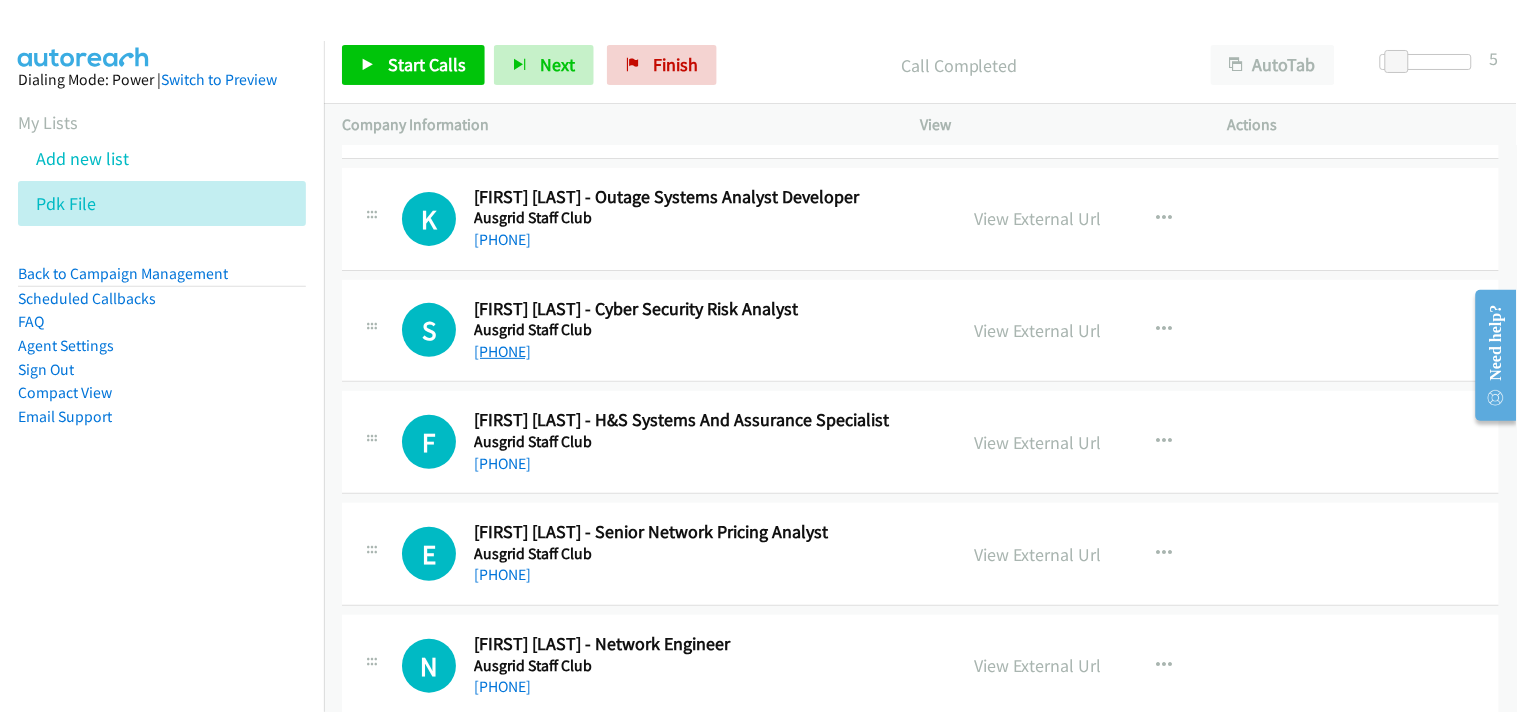 click on "[PHONE]" at bounding box center [502, 351] 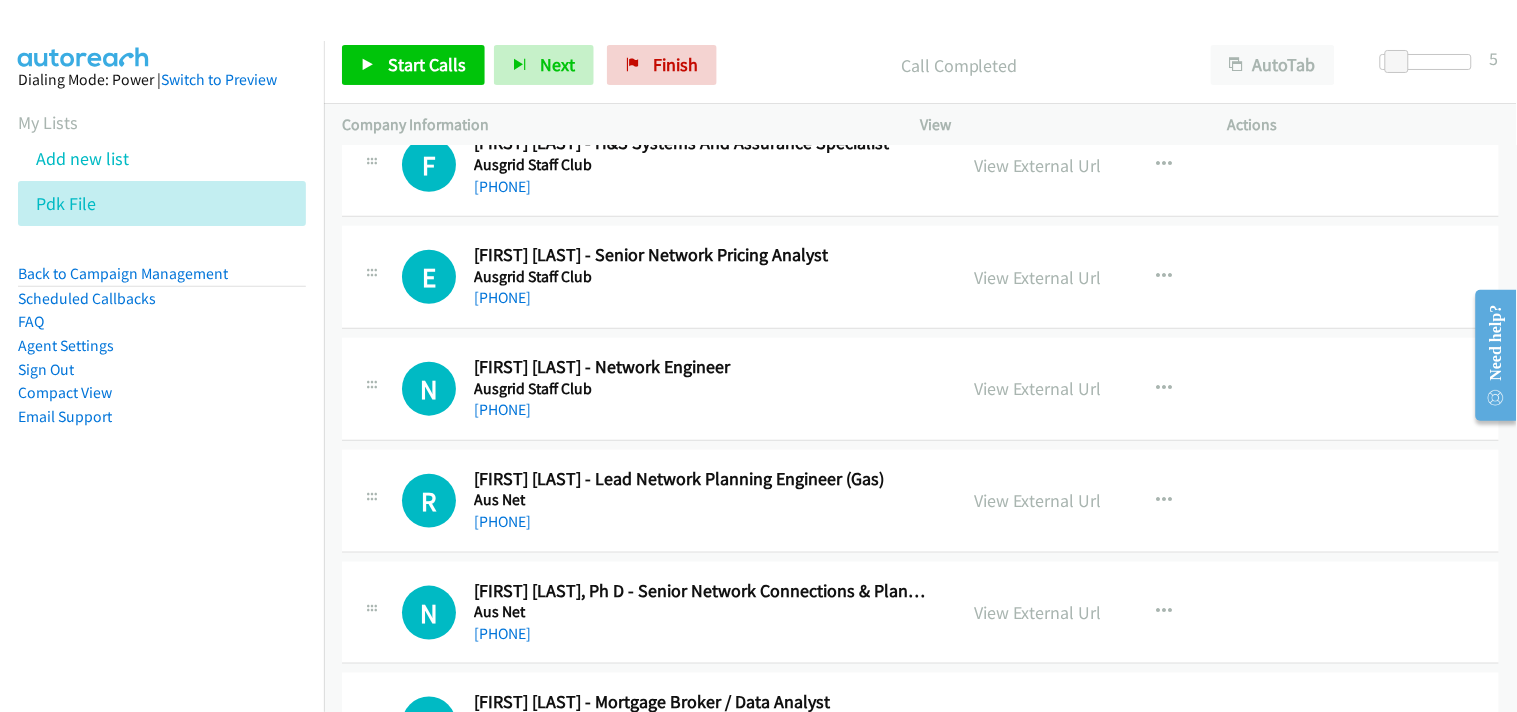 scroll, scrollTop: 4342, scrollLeft: 0, axis: vertical 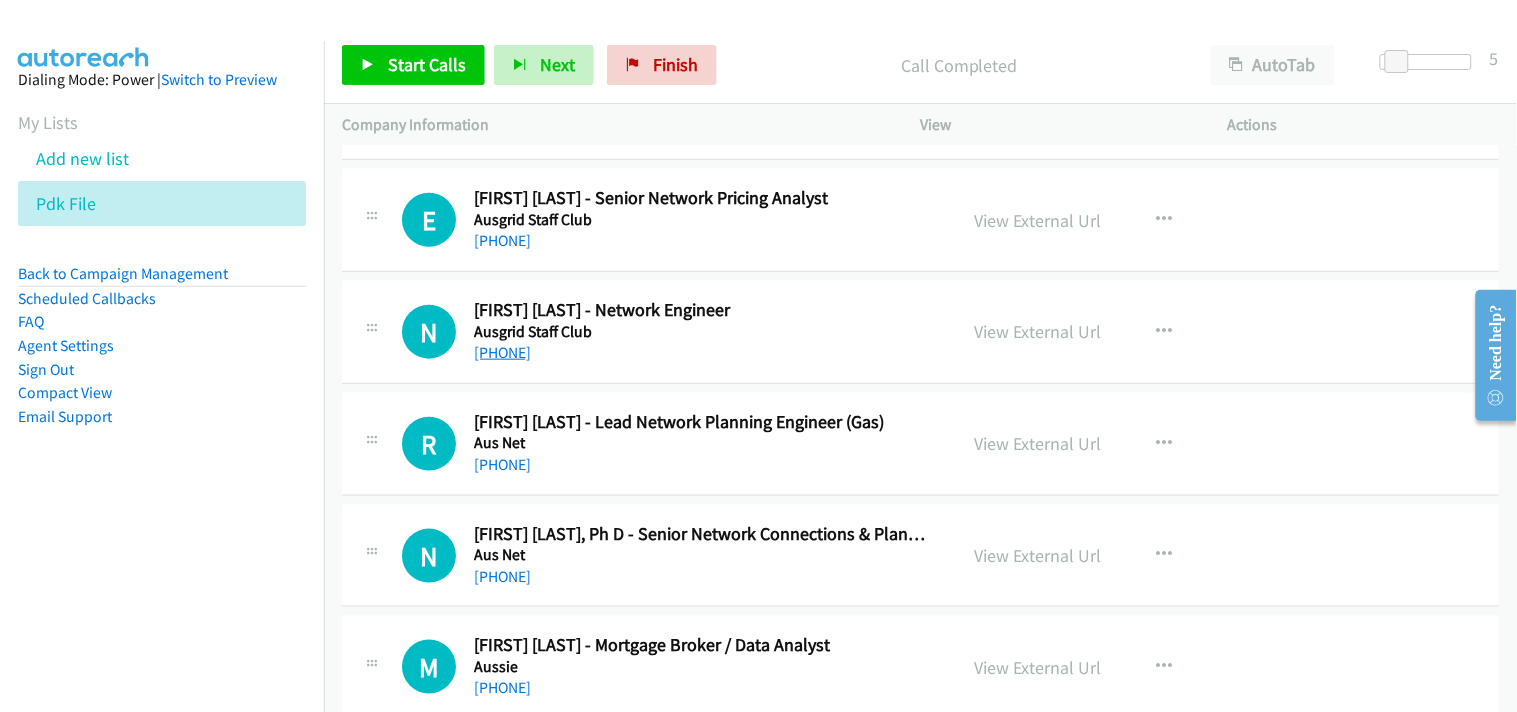 click on "[PHONE]" at bounding box center [502, 352] 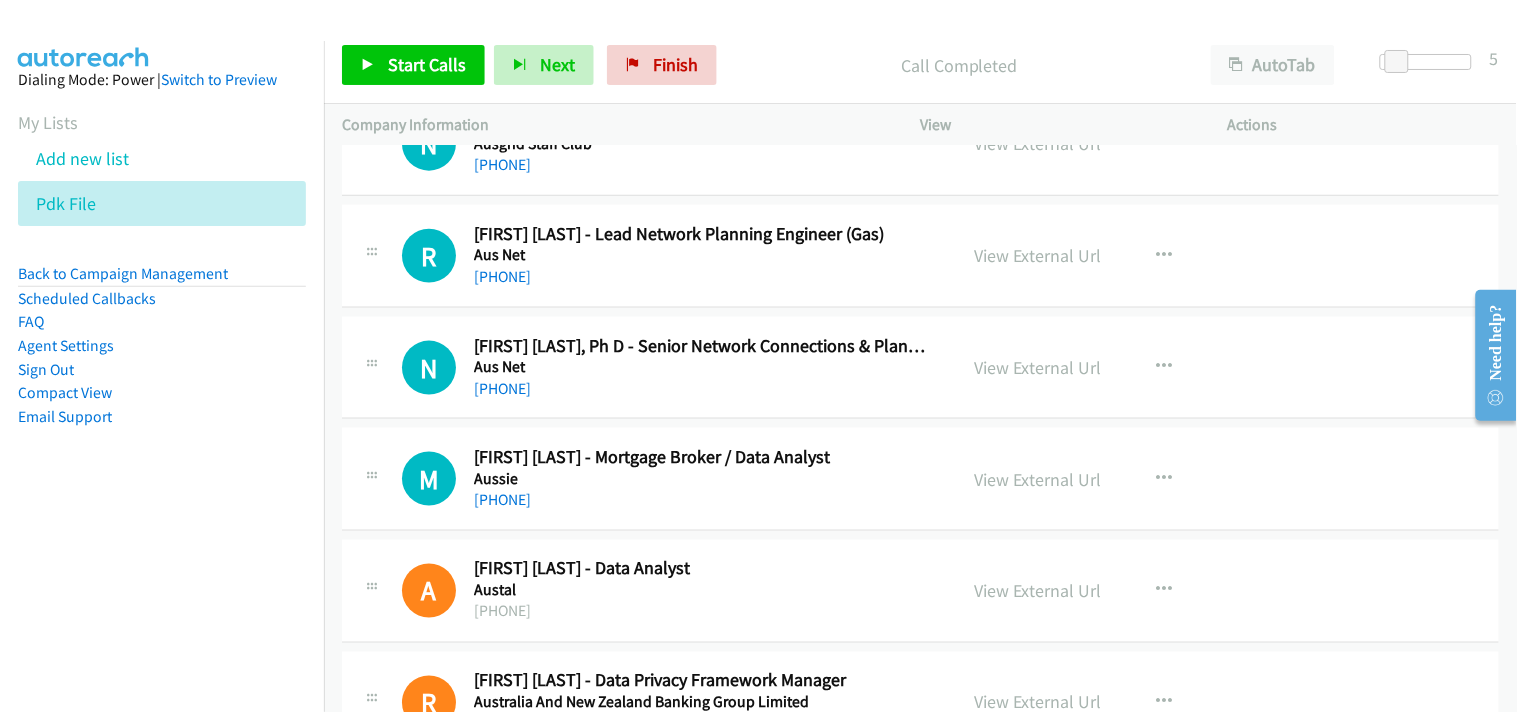 scroll, scrollTop: 4564, scrollLeft: 0, axis: vertical 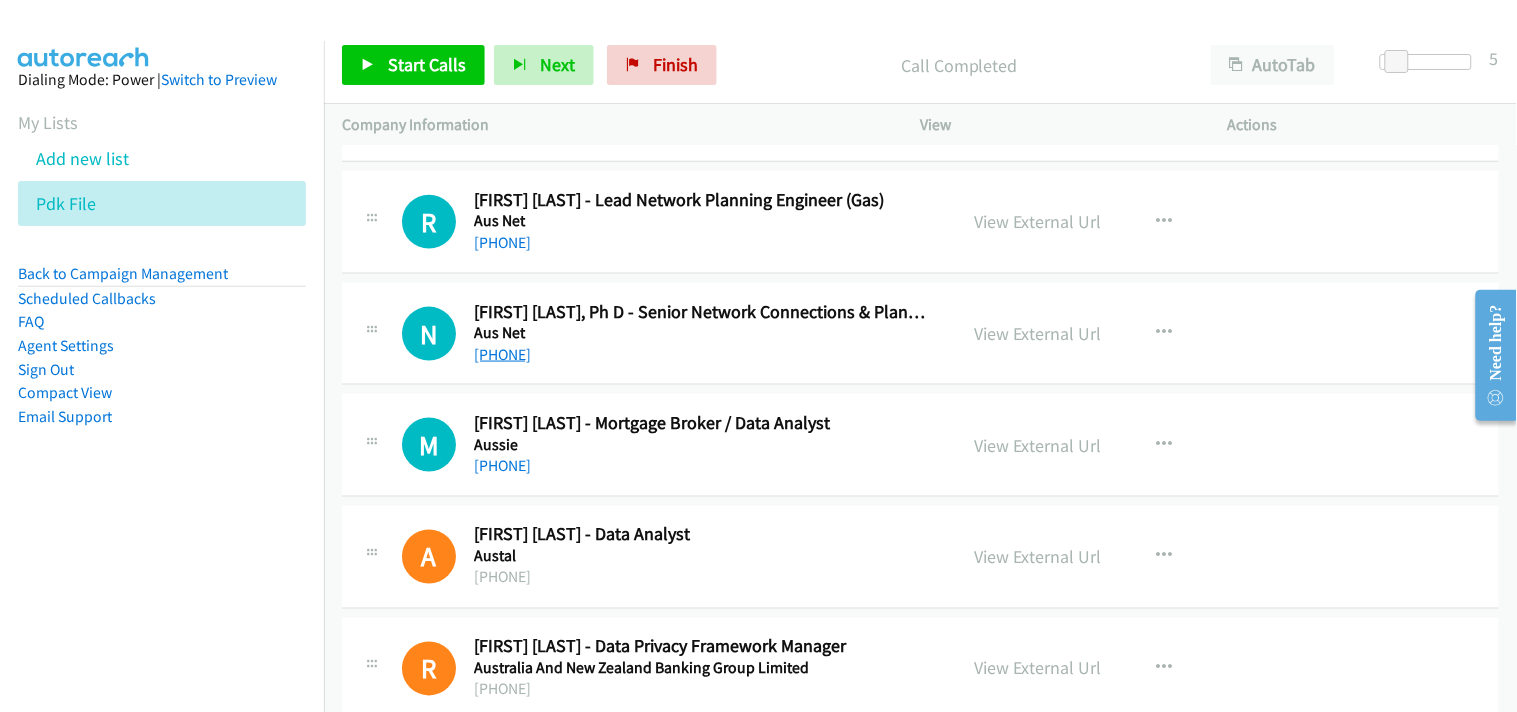 click on "[PHONE]" at bounding box center [502, 354] 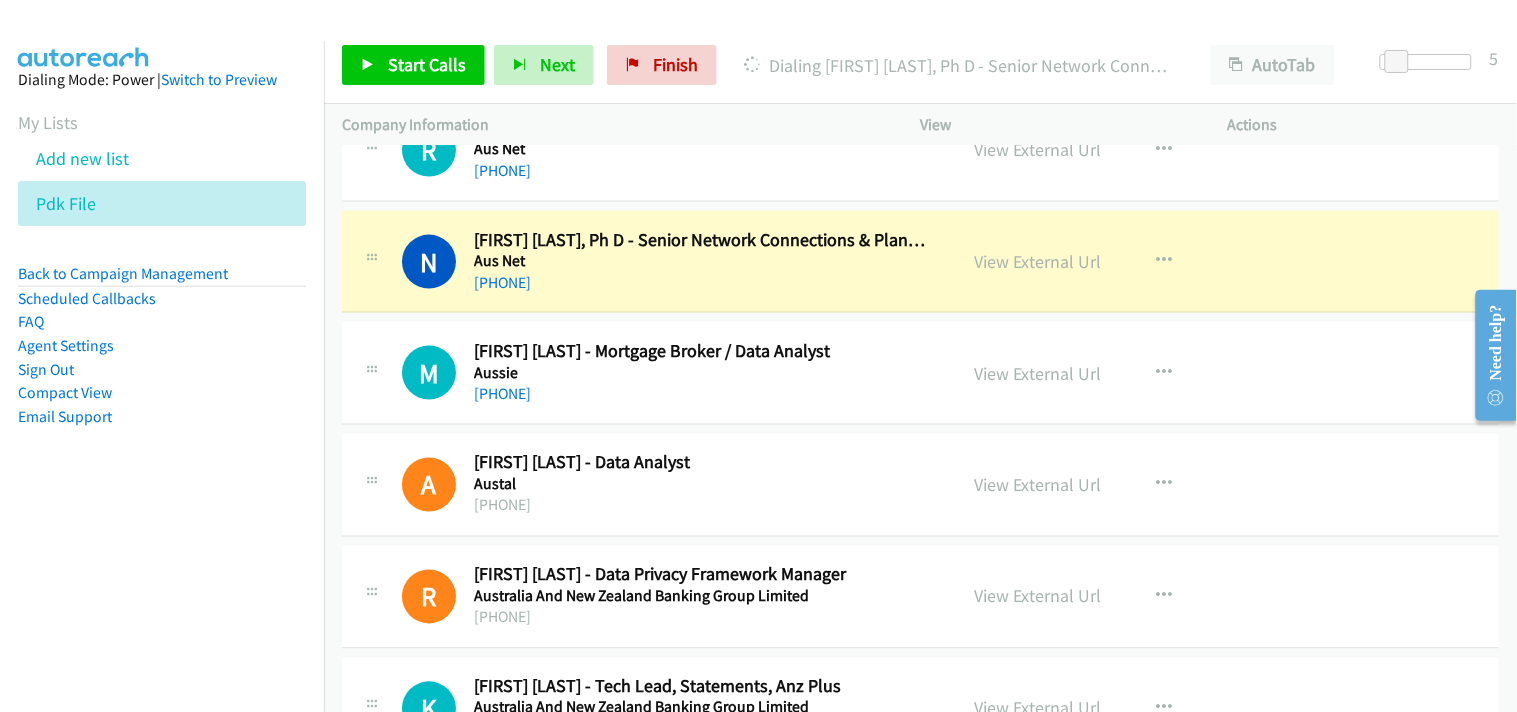 scroll, scrollTop: 4675, scrollLeft: 0, axis: vertical 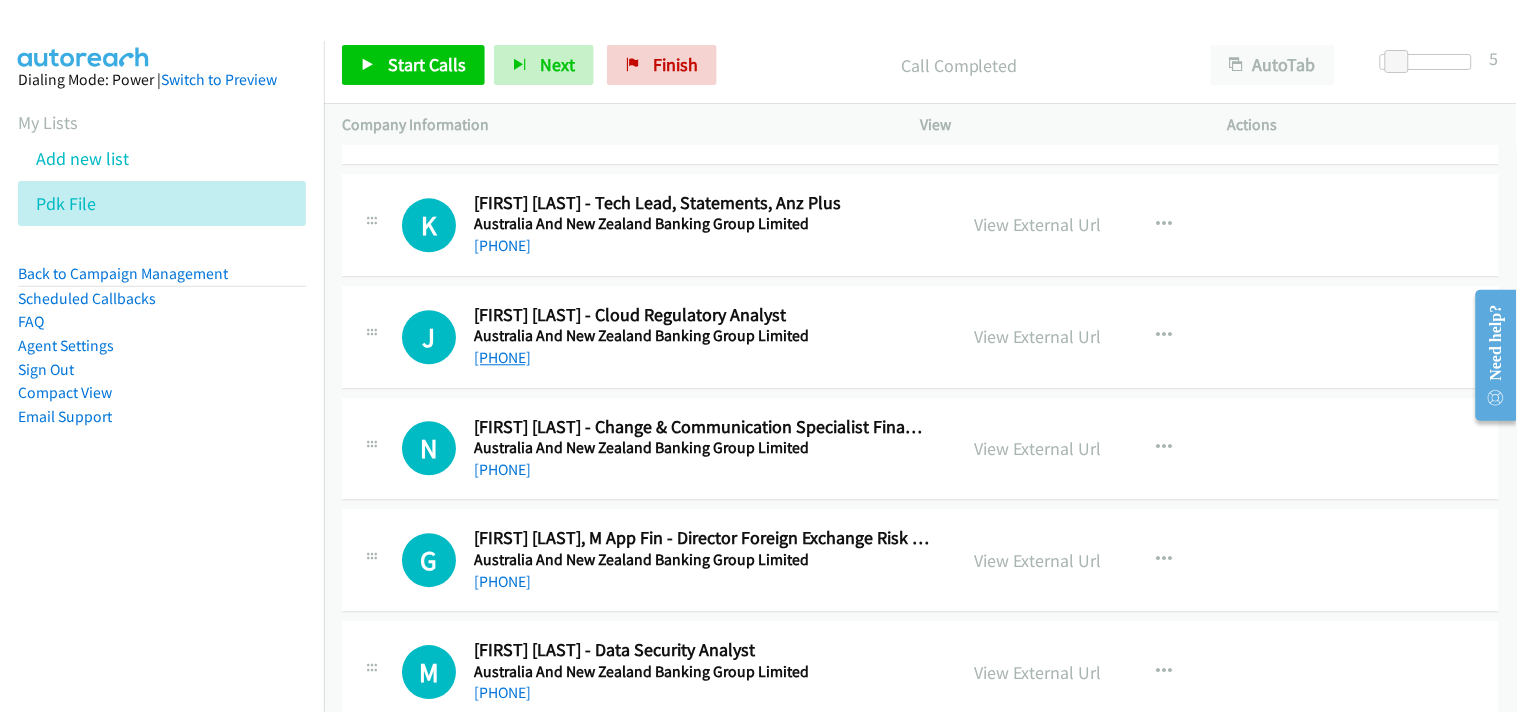 click on "[PHONE]" at bounding box center [502, 357] 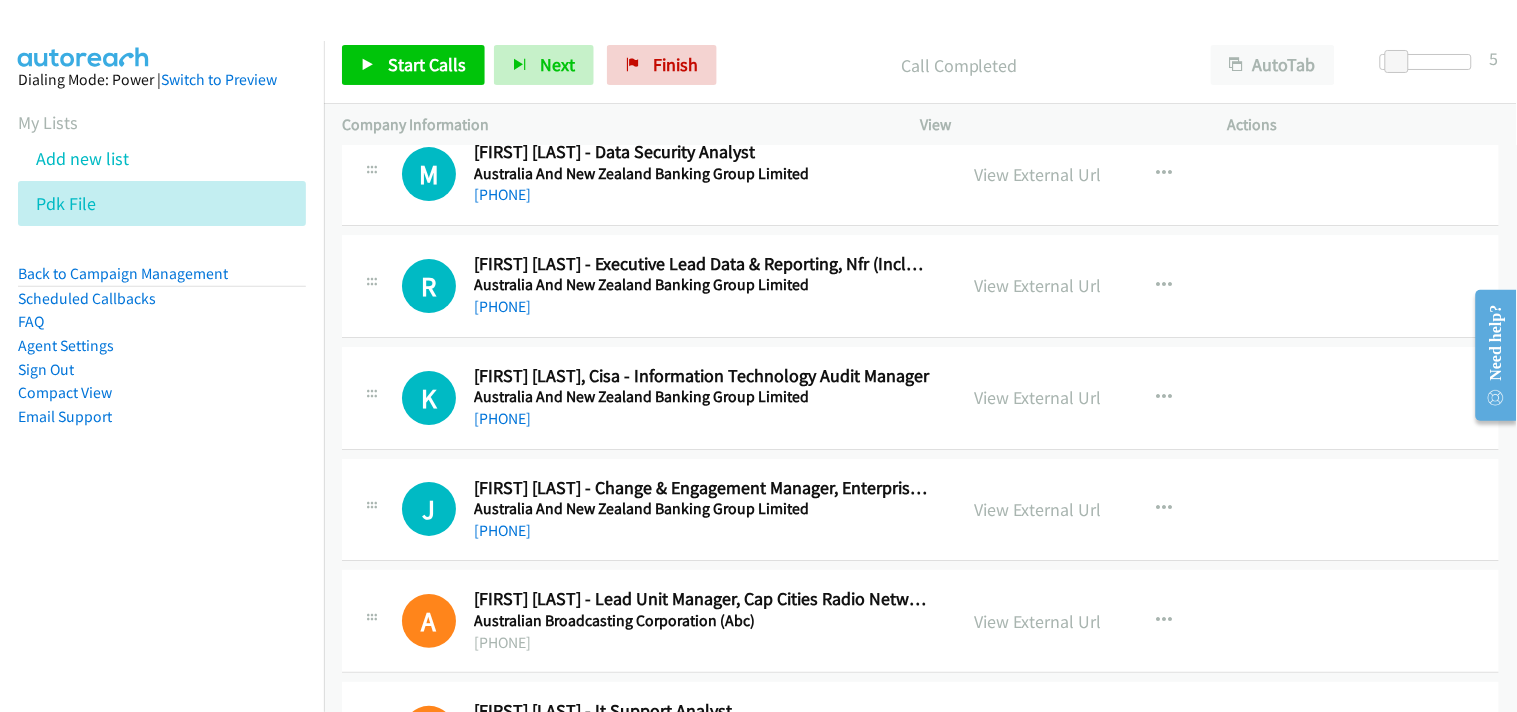 scroll, scrollTop: 5564, scrollLeft: 0, axis: vertical 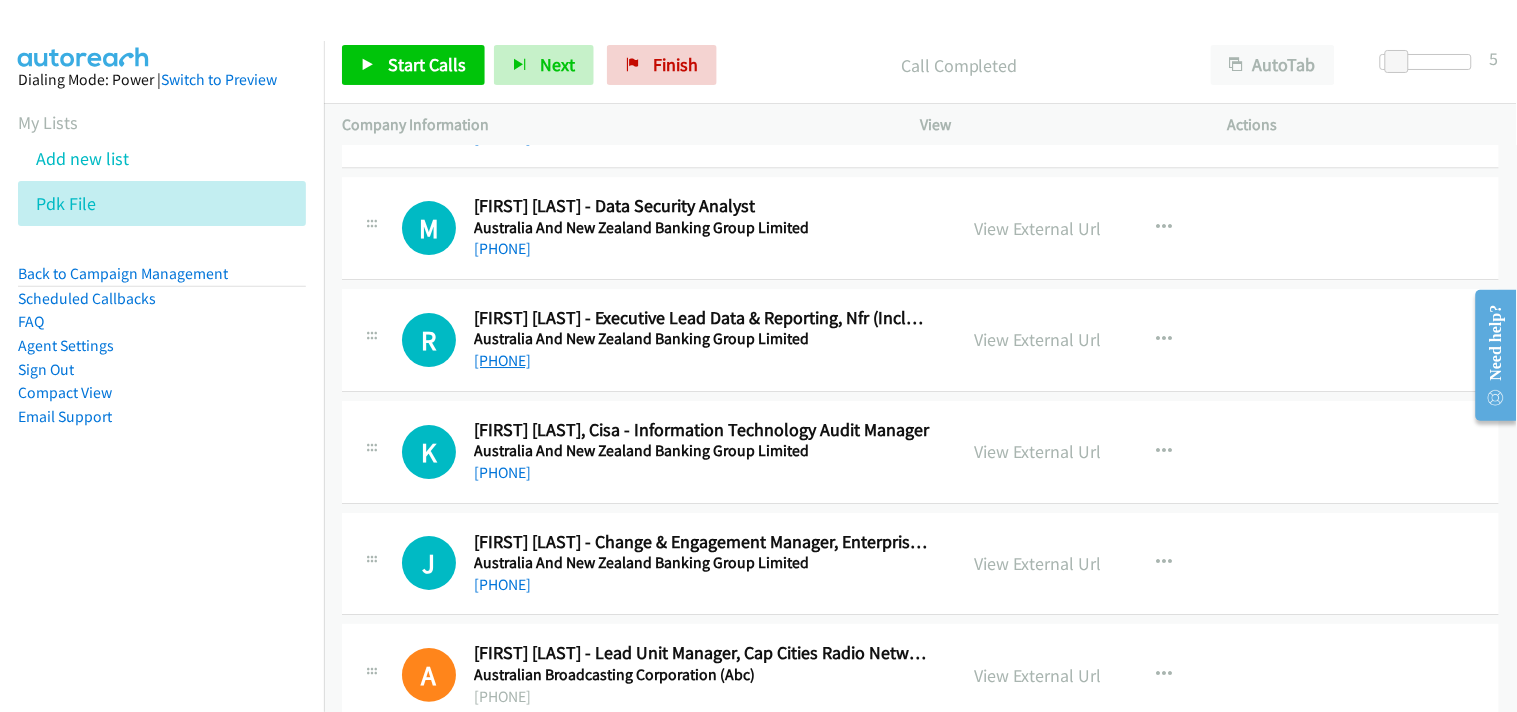 click on "[PHONE]" at bounding box center (502, 360) 